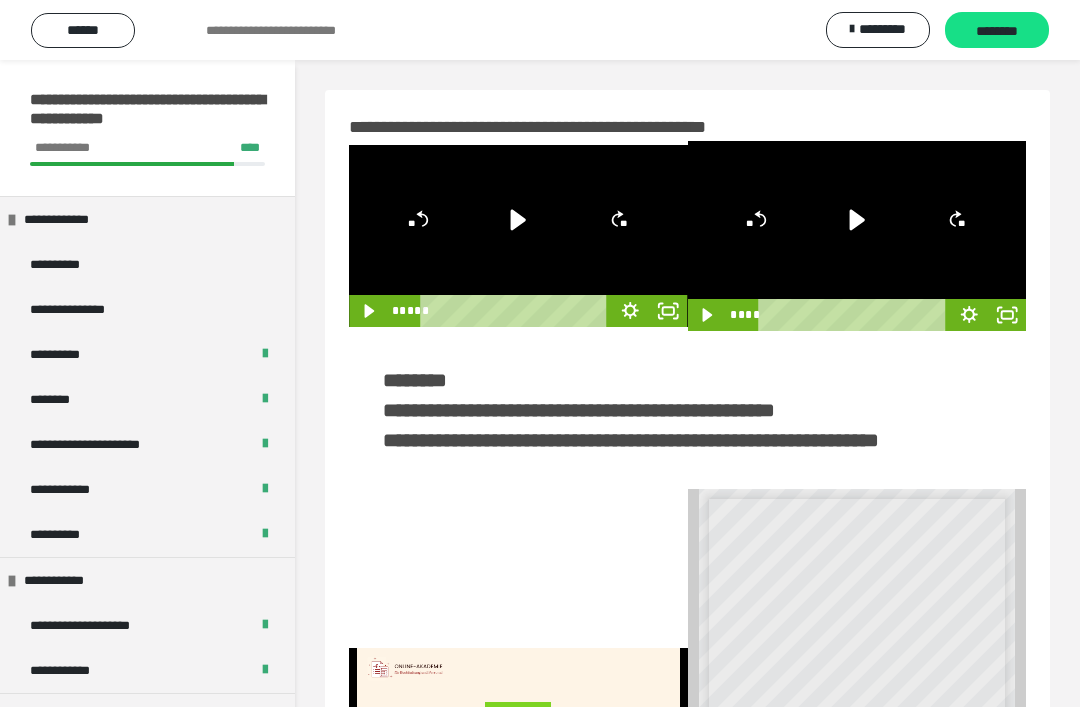 scroll, scrollTop: 0, scrollLeft: 0, axis: both 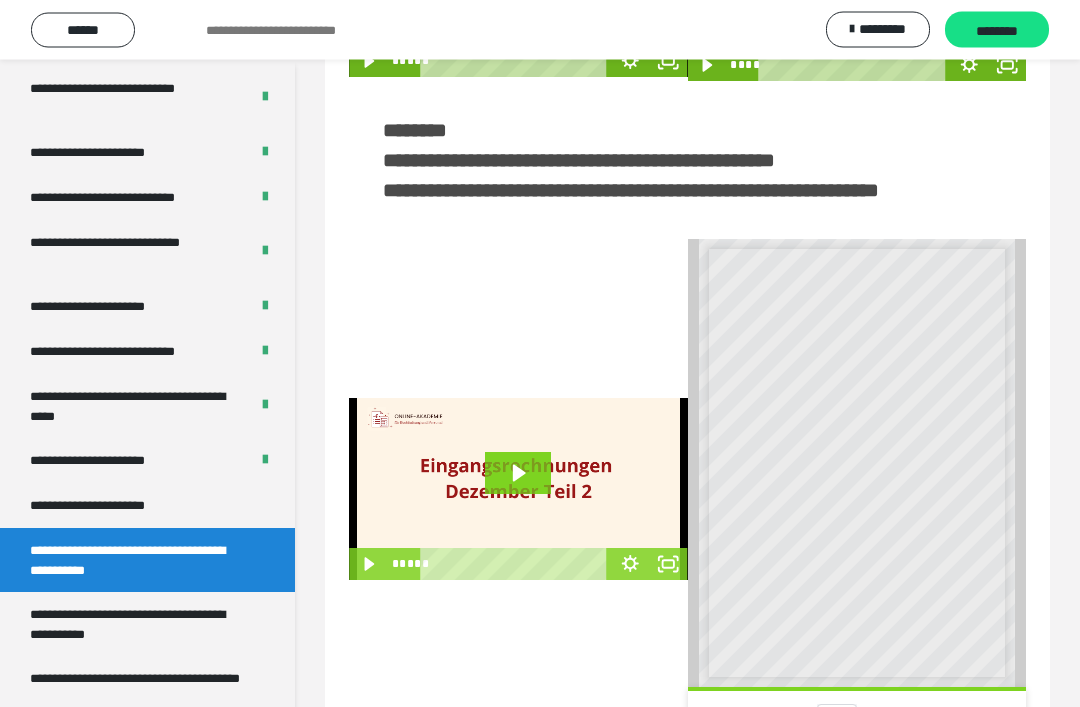 click on "**********" at bounding box center [139, 625] 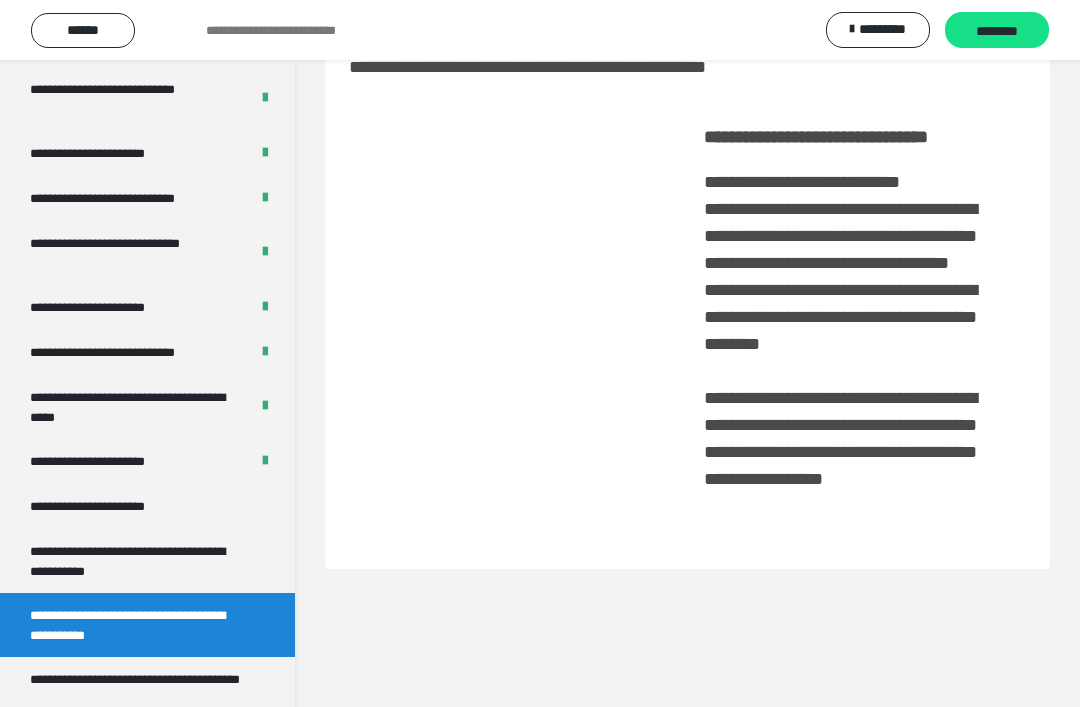 scroll, scrollTop: 60, scrollLeft: 0, axis: vertical 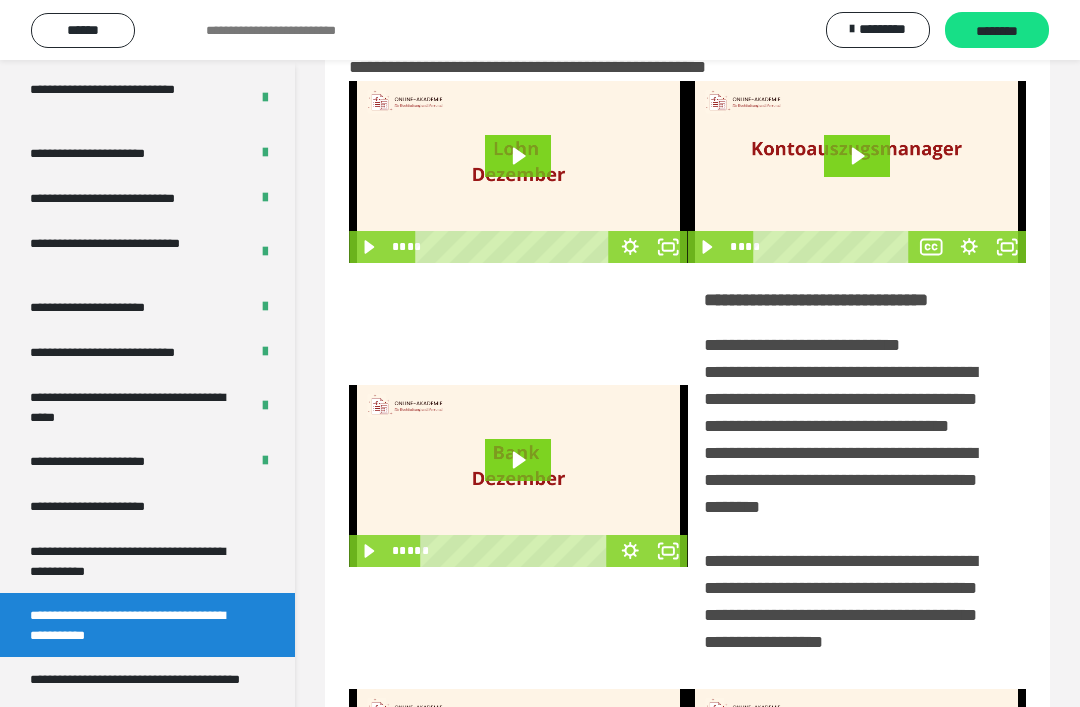 click on "**********" at bounding box center (139, 561) 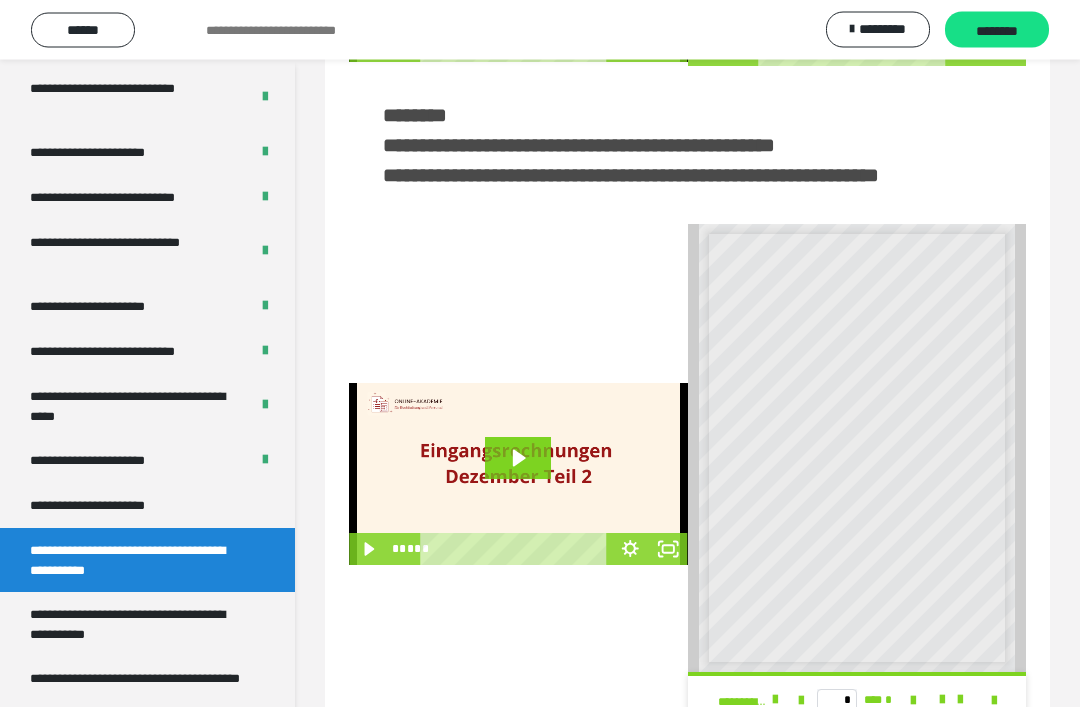 scroll, scrollTop: 302, scrollLeft: 0, axis: vertical 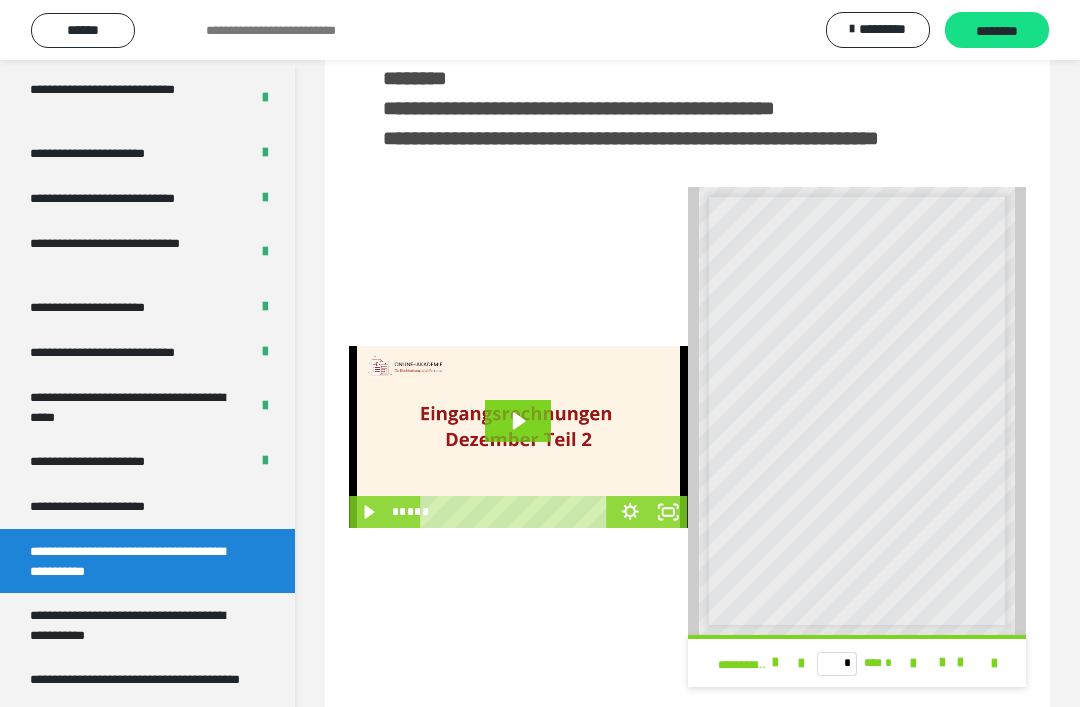 click 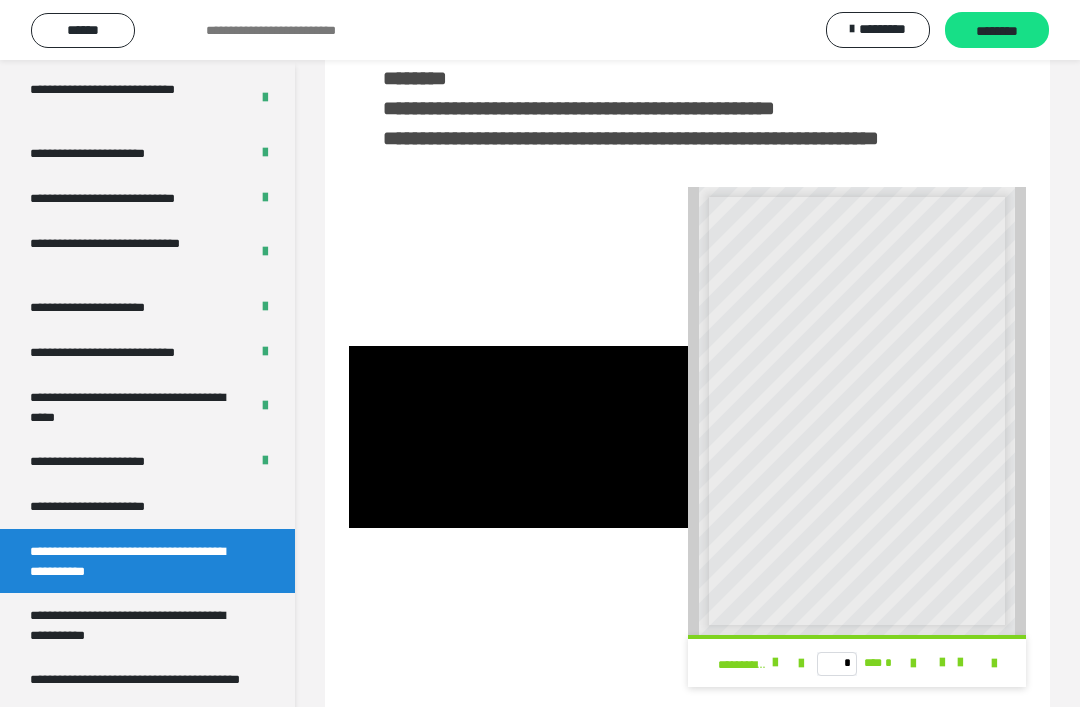 click at bounding box center [518, 437] 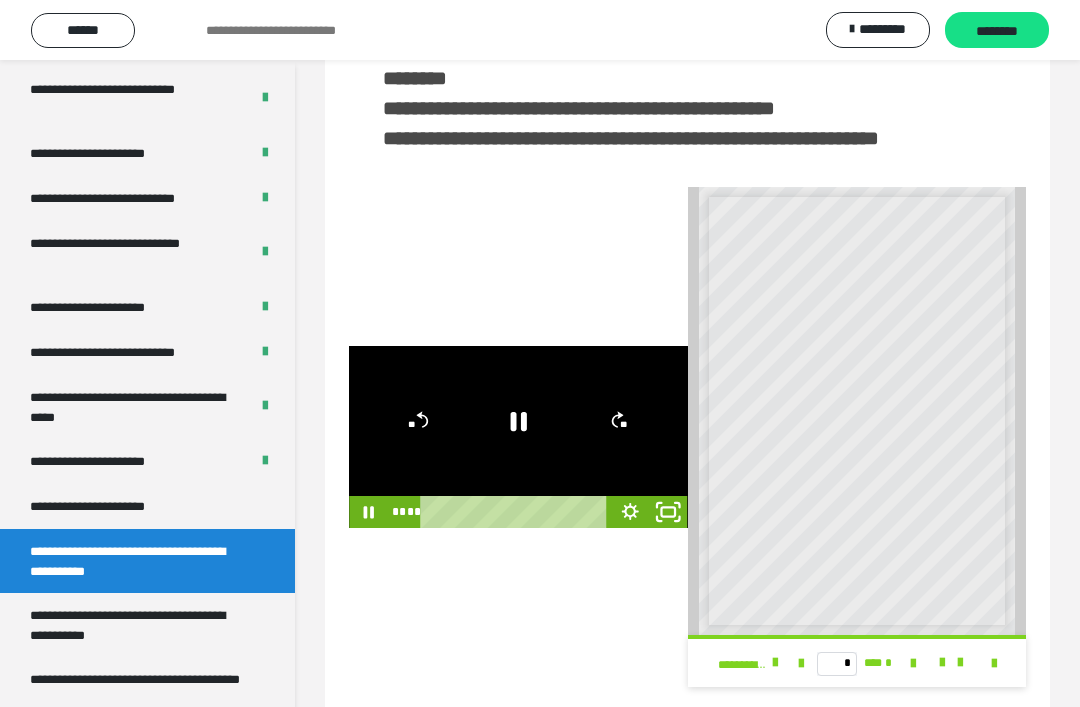 click 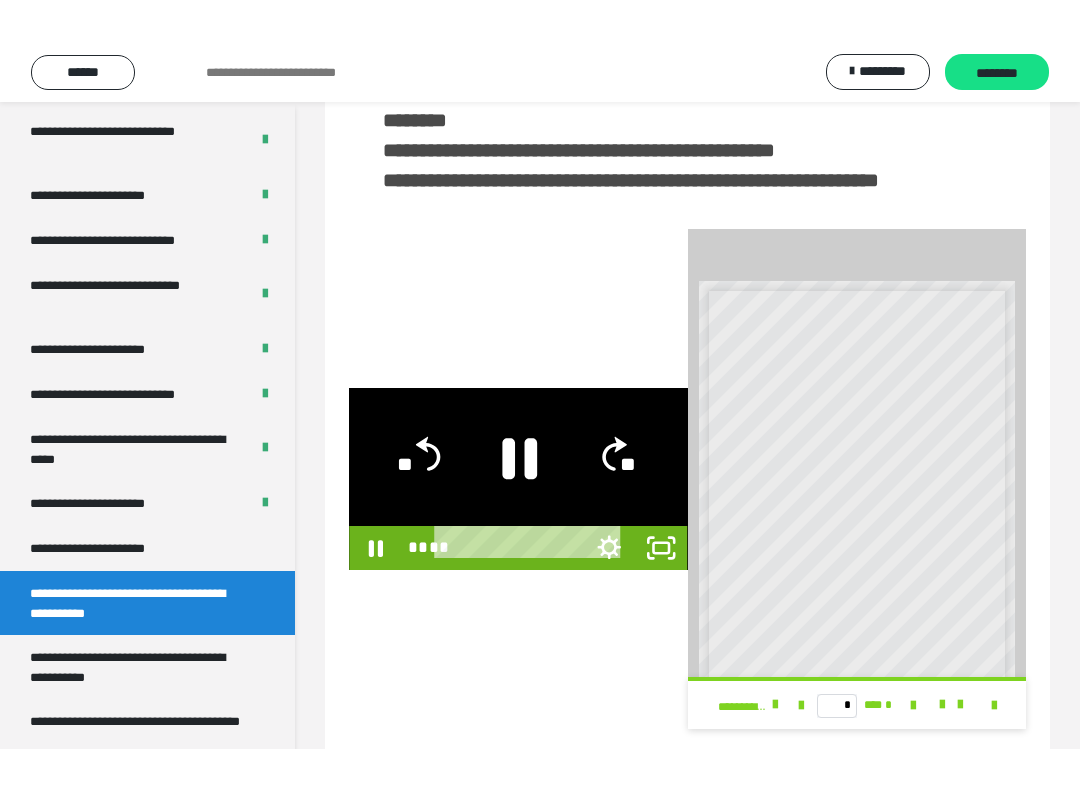 scroll, scrollTop: 20, scrollLeft: 0, axis: vertical 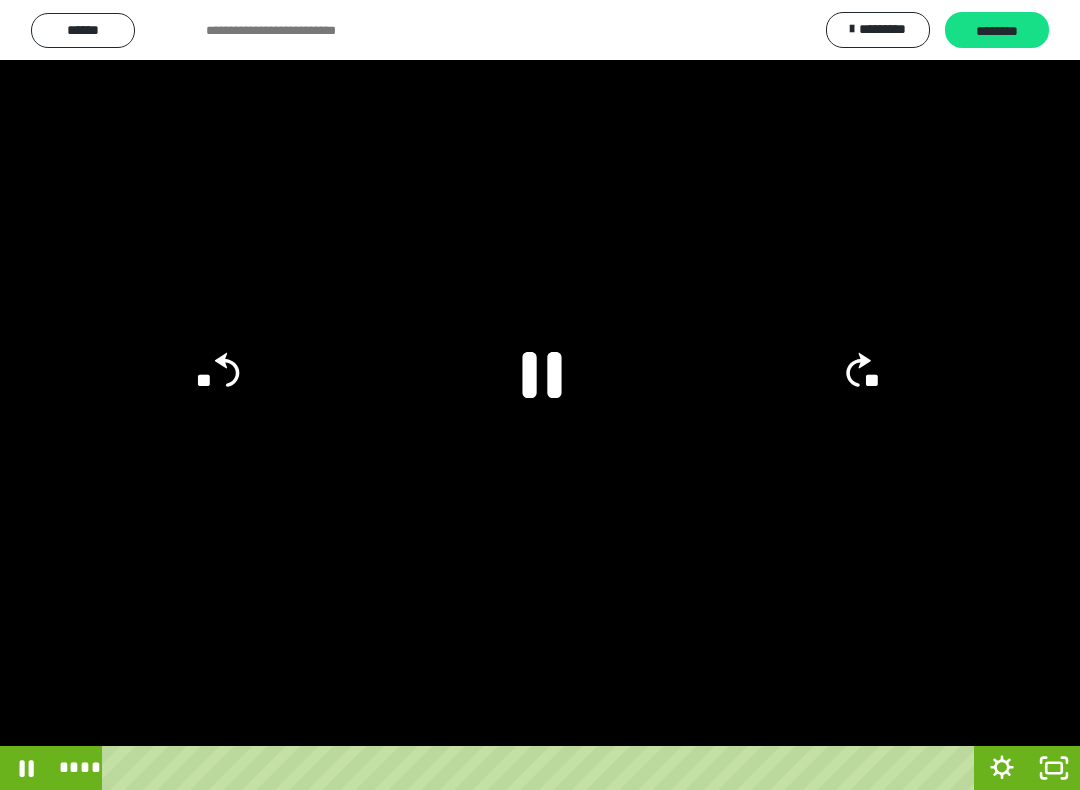 click 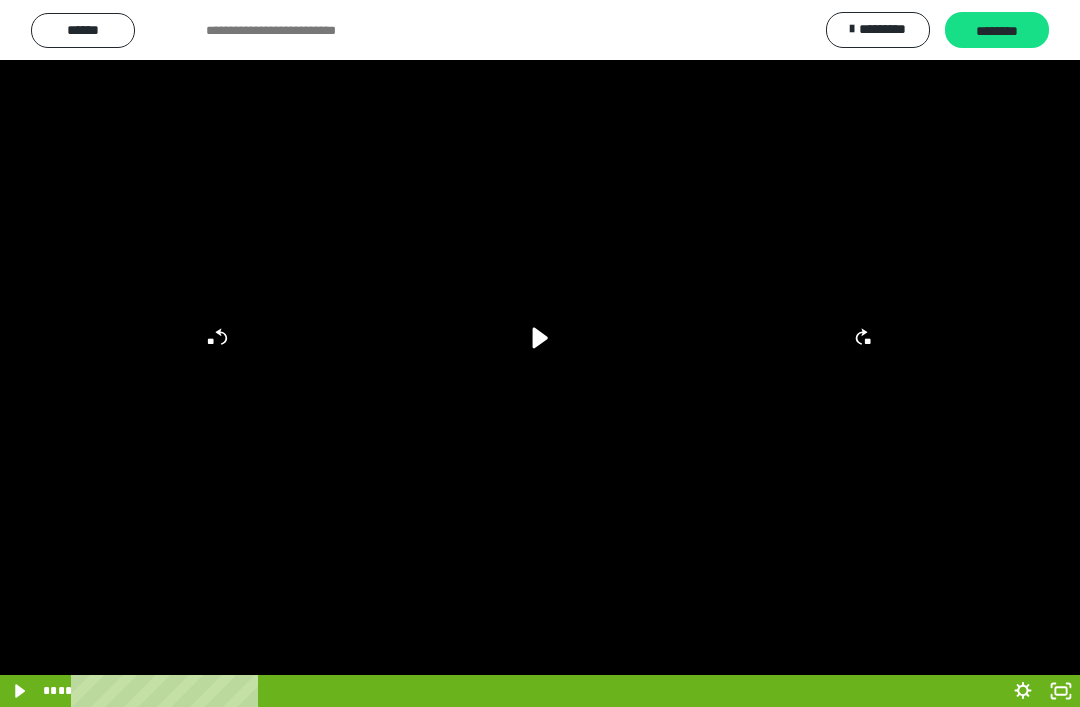 scroll, scrollTop: 302, scrollLeft: 0, axis: vertical 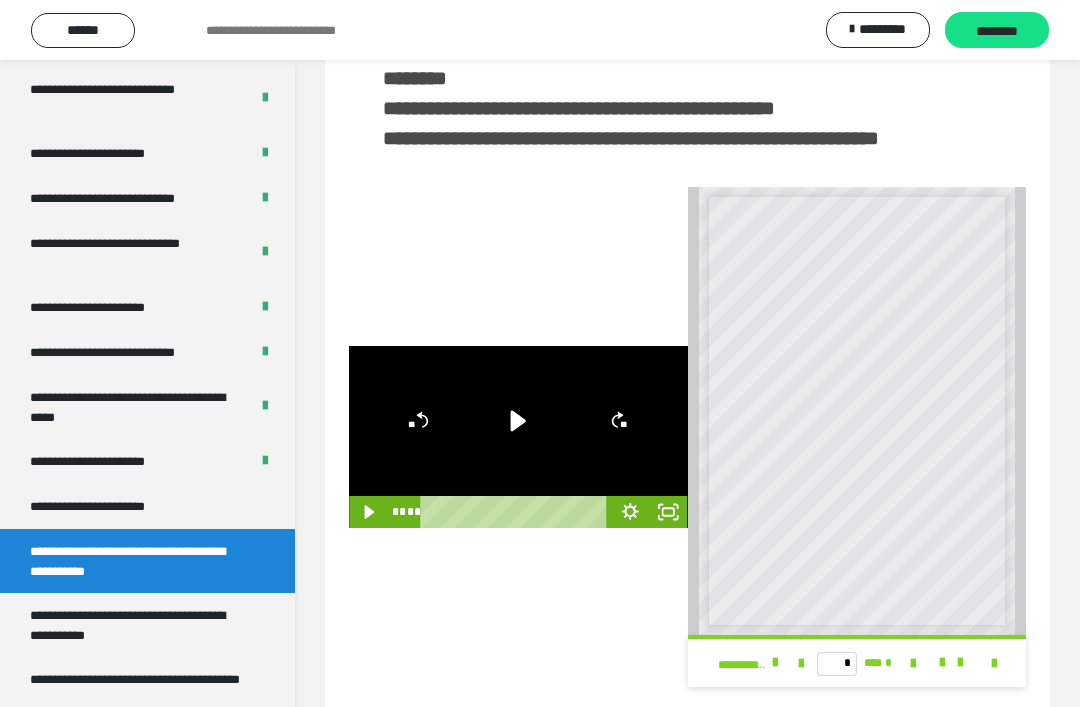 click on "**********" at bounding box center (742, 665) 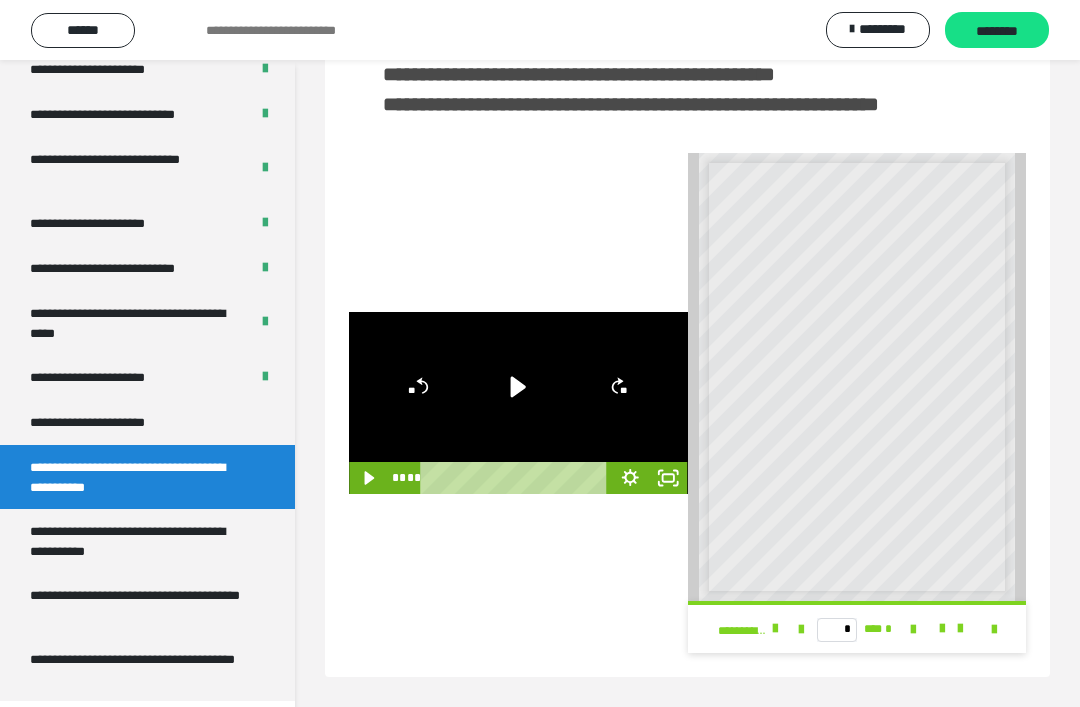 scroll, scrollTop: 3736, scrollLeft: 0, axis: vertical 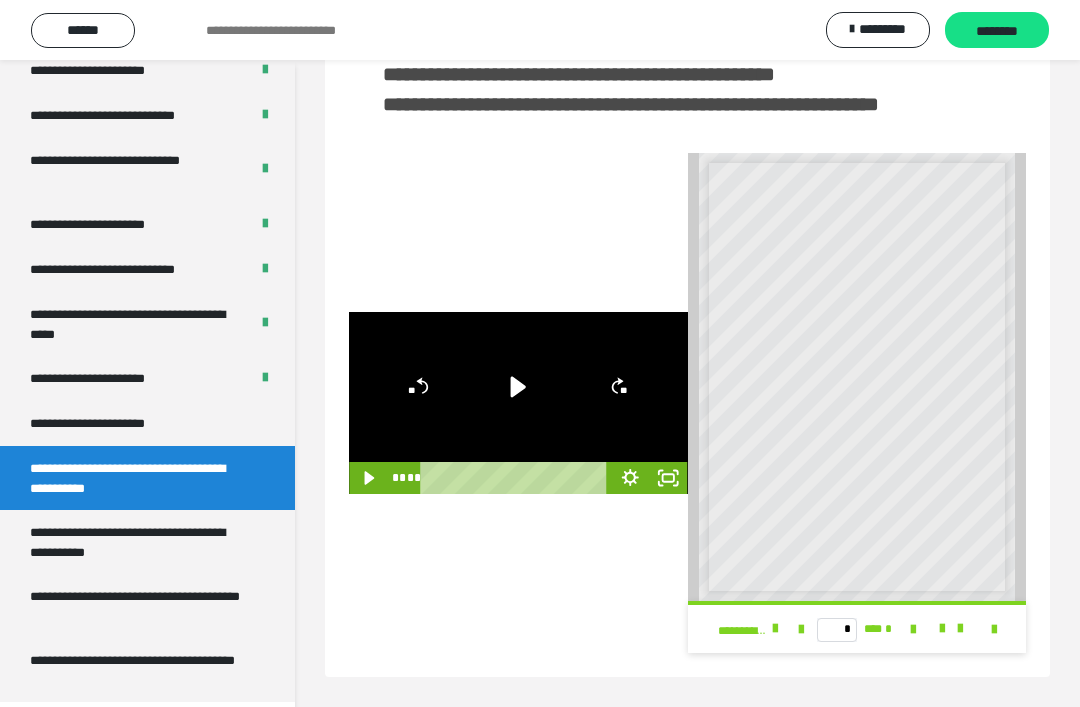 click on "**********" at bounding box center [139, 606] 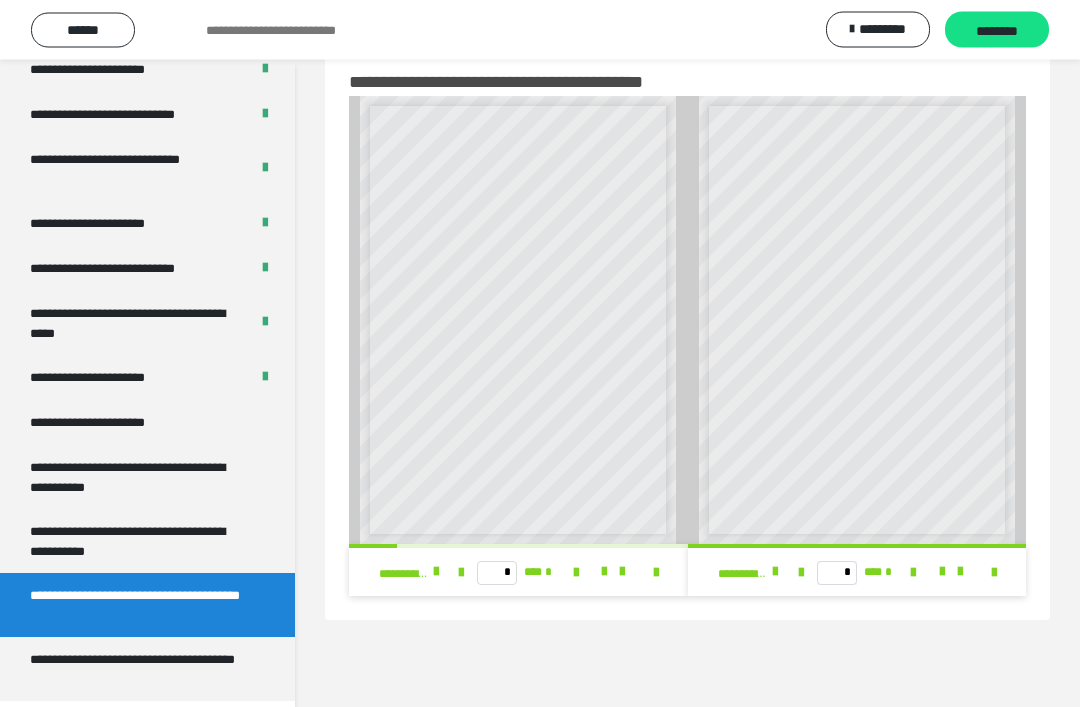 scroll, scrollTop: 0, scrollLeft: 0, axis: both 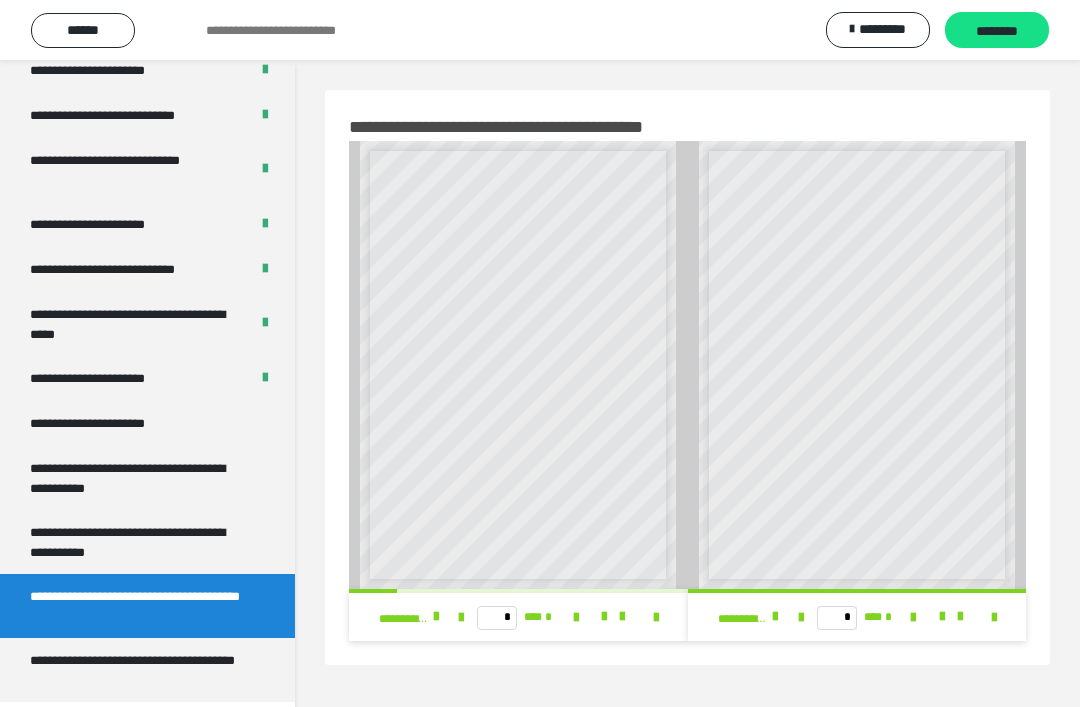 click at bounding box center (436, 617) 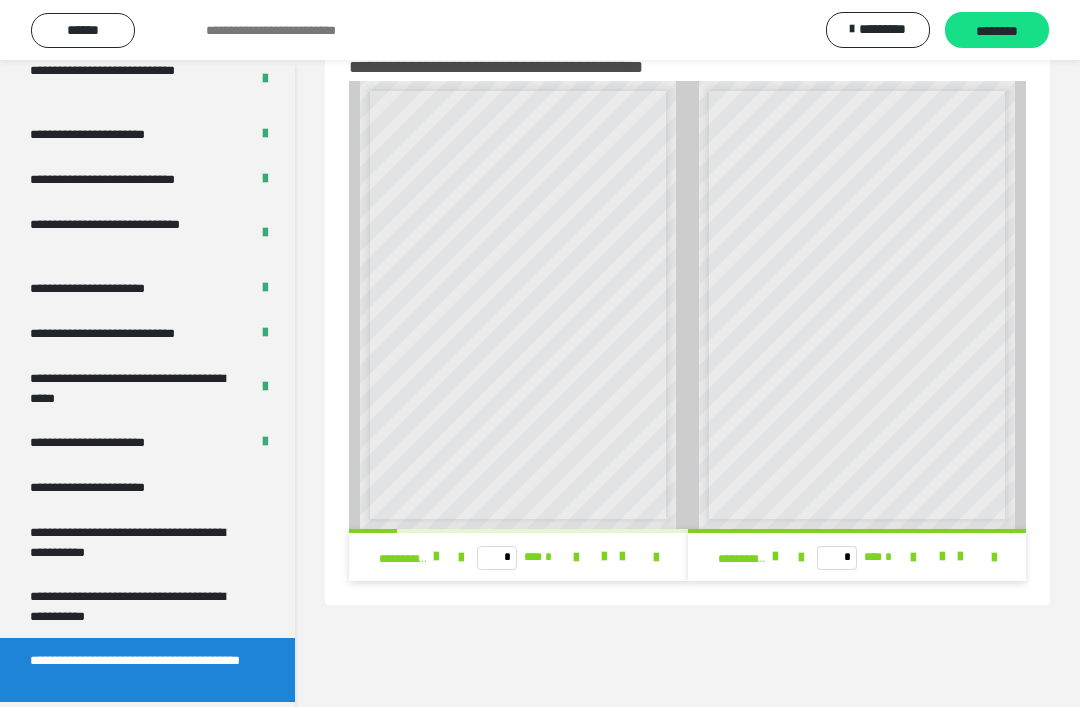 click on "**********" at bounding box center (139, 734) 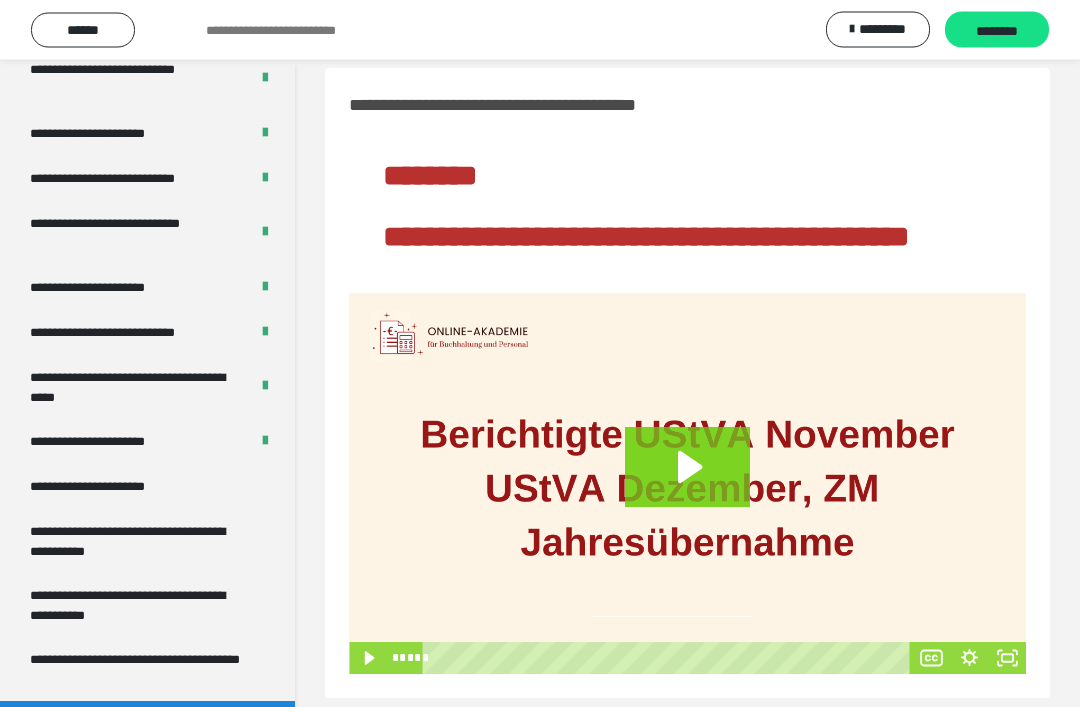 scroll, scrollTop: 60, scrollLeft: 0, axis: vertical 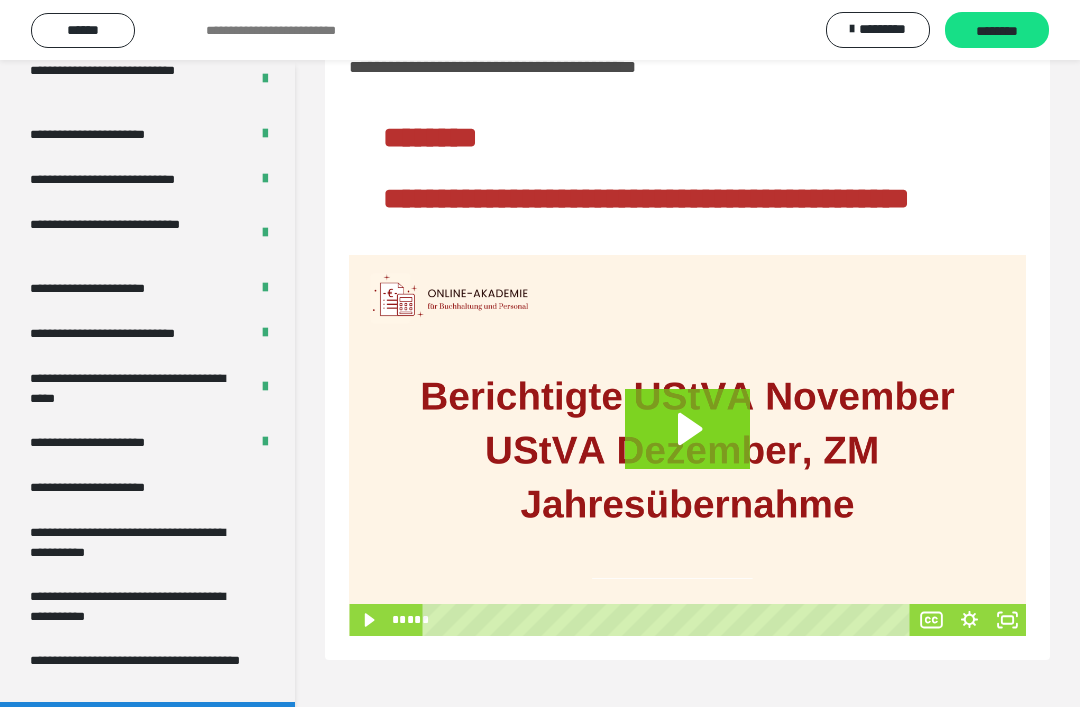 click on "**********" at bounding box center [147, 487] 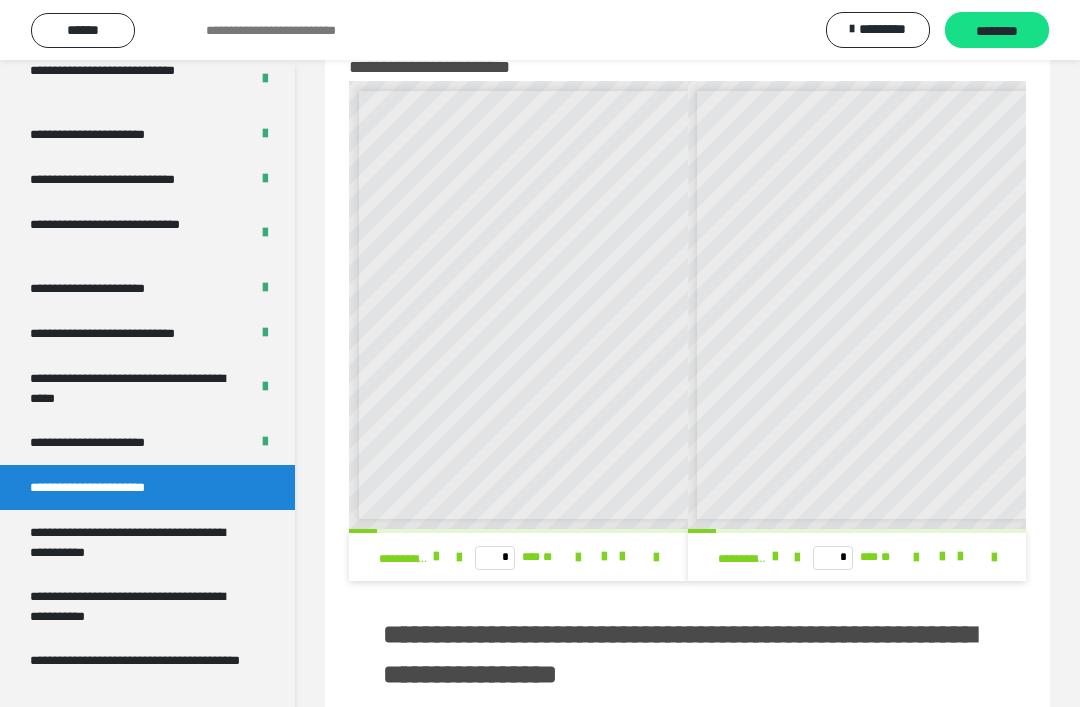 click on "**********" at bounding box center [434, 557] 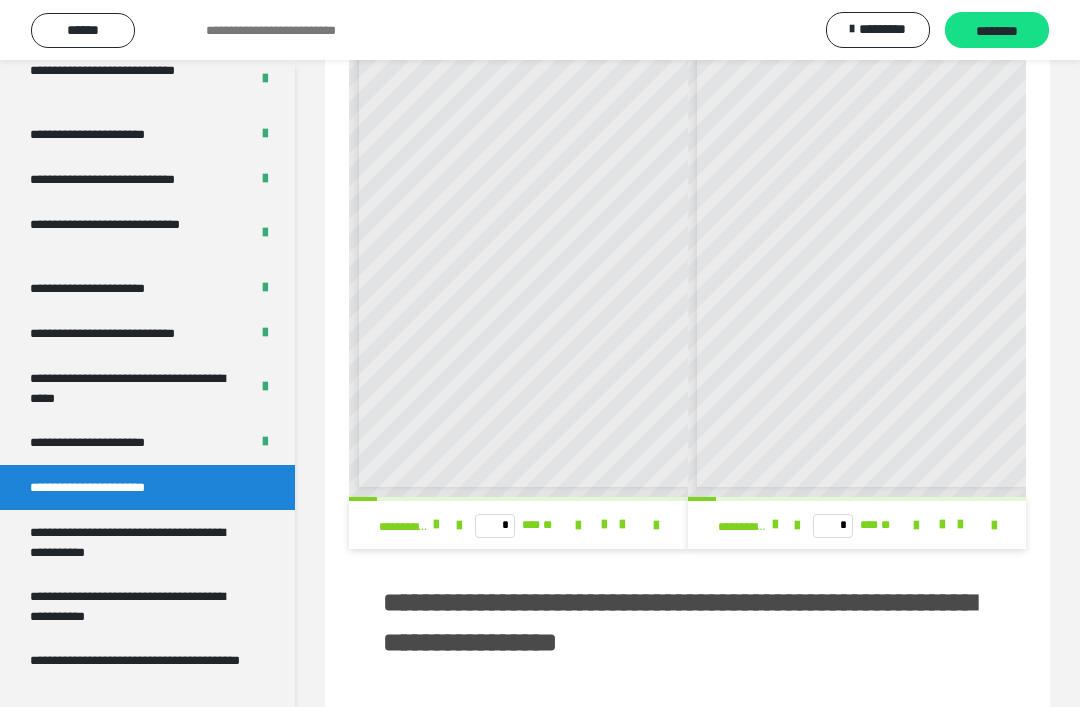click on "**********" at bounding box center [742, 527] 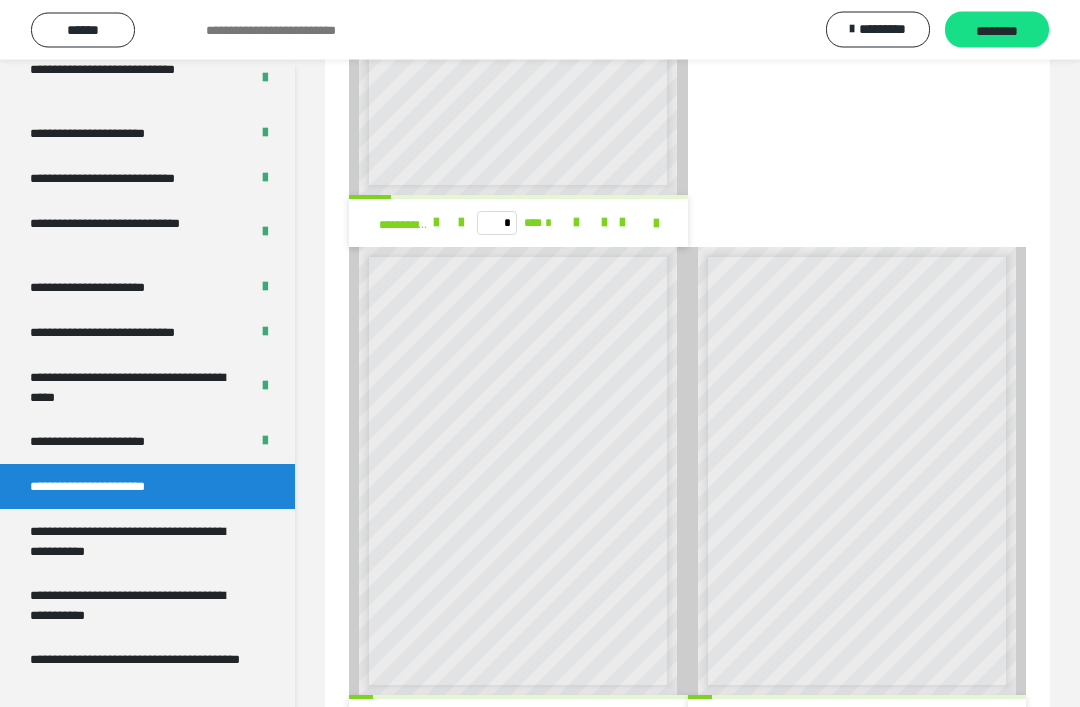scroll, scrollTop: 2088, scrollLeft: 0, axis: vertical 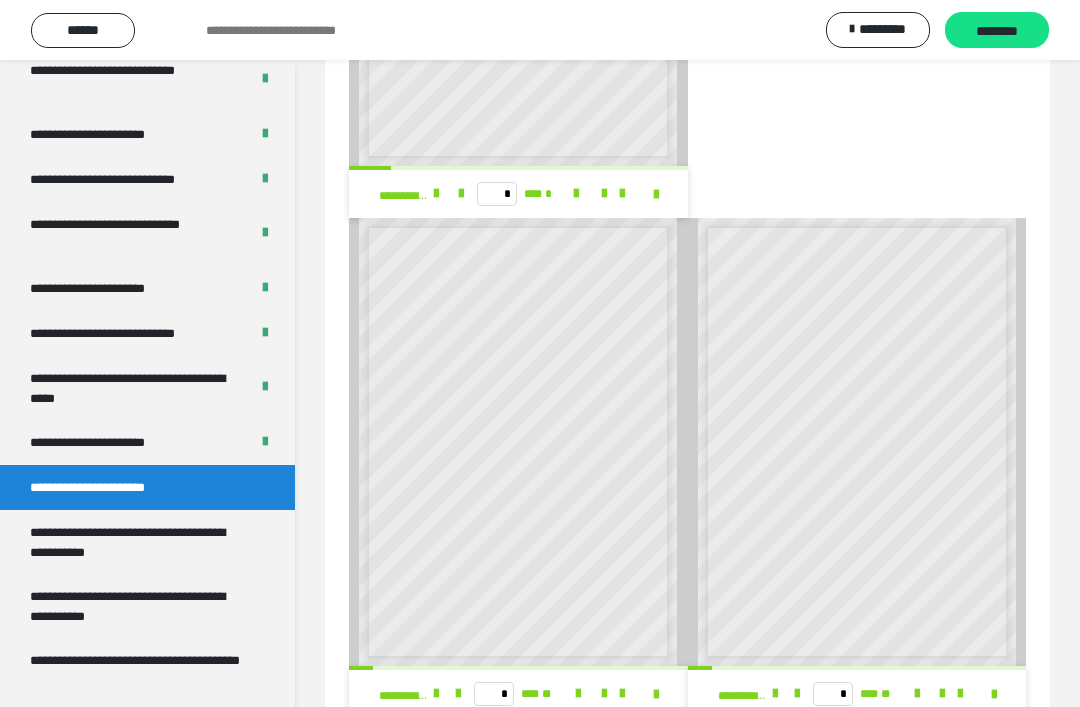 click at bounding box center [775, 694] 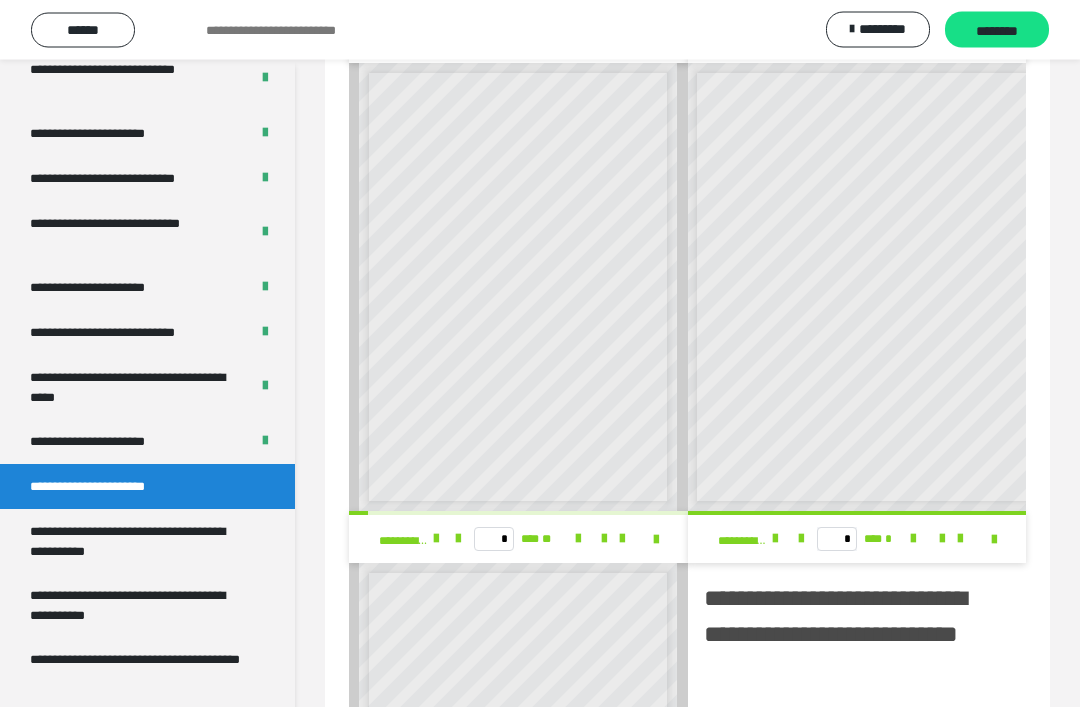 scroll, scrollTop: 1105, scrollLeft: 0, axis: vertical 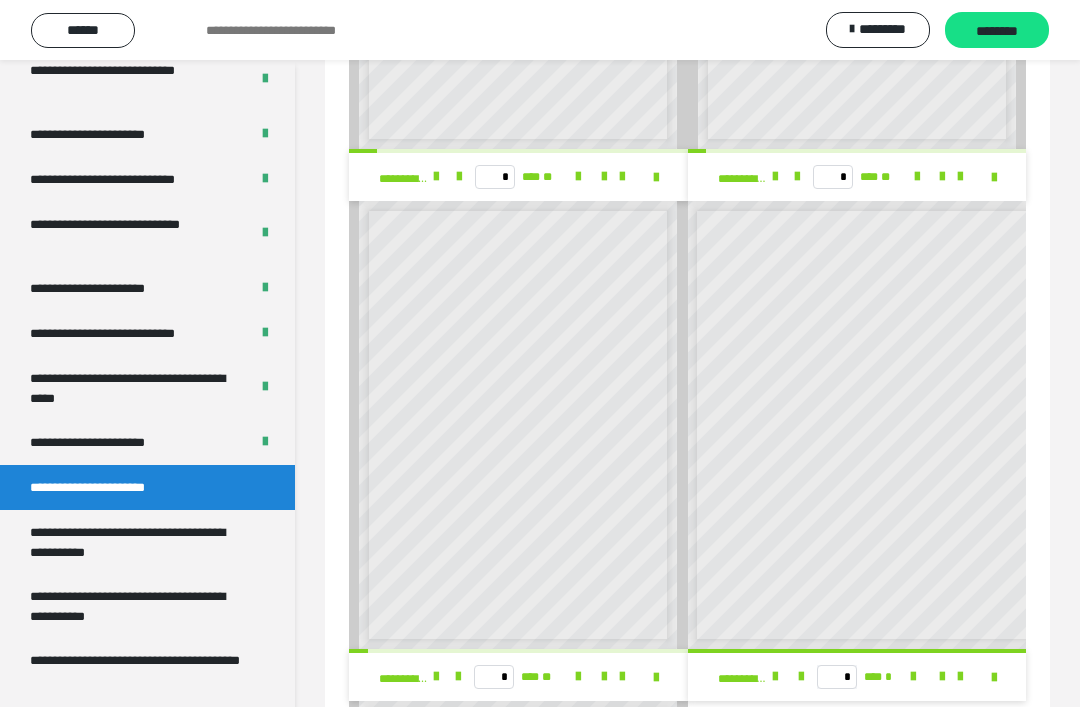 click on "****" at bounding box center (910, 341) 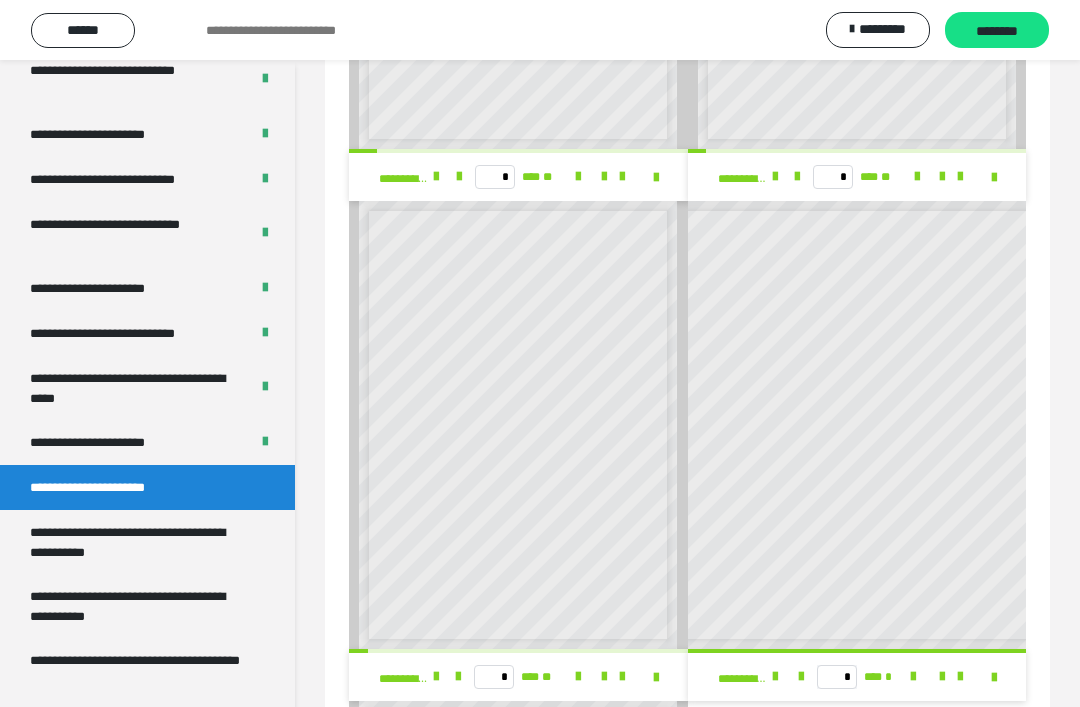 scroll, scrollTop: 0, scrollLeft: 21, axis: horizontal 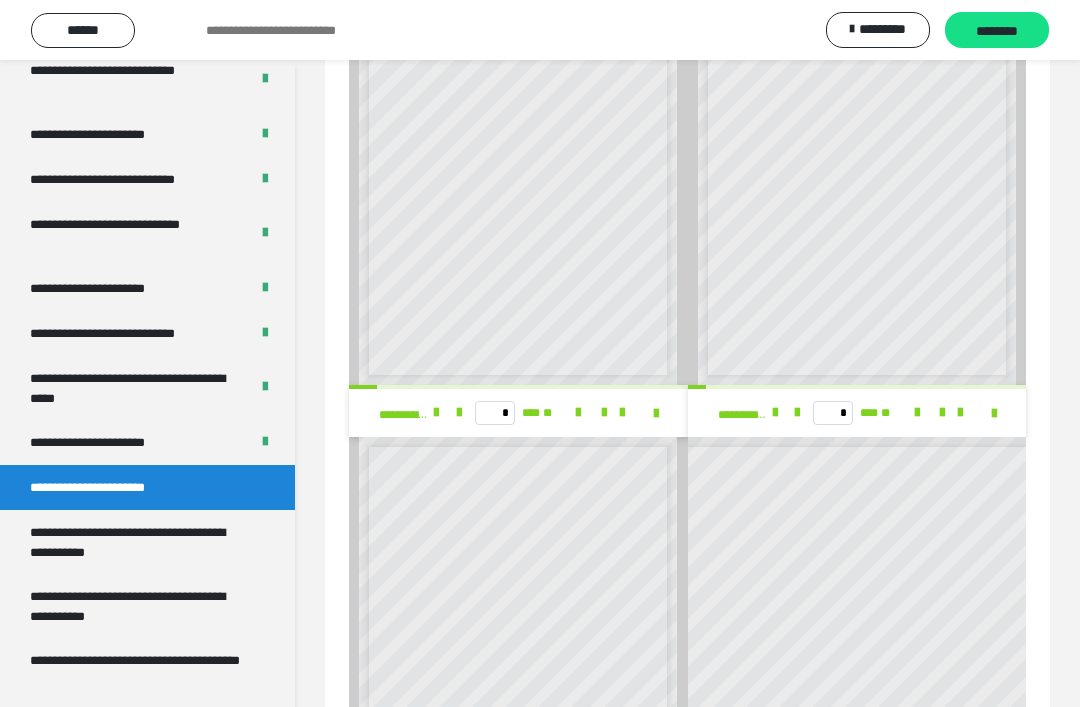 click on "**********" at bounding box center (753, 413) 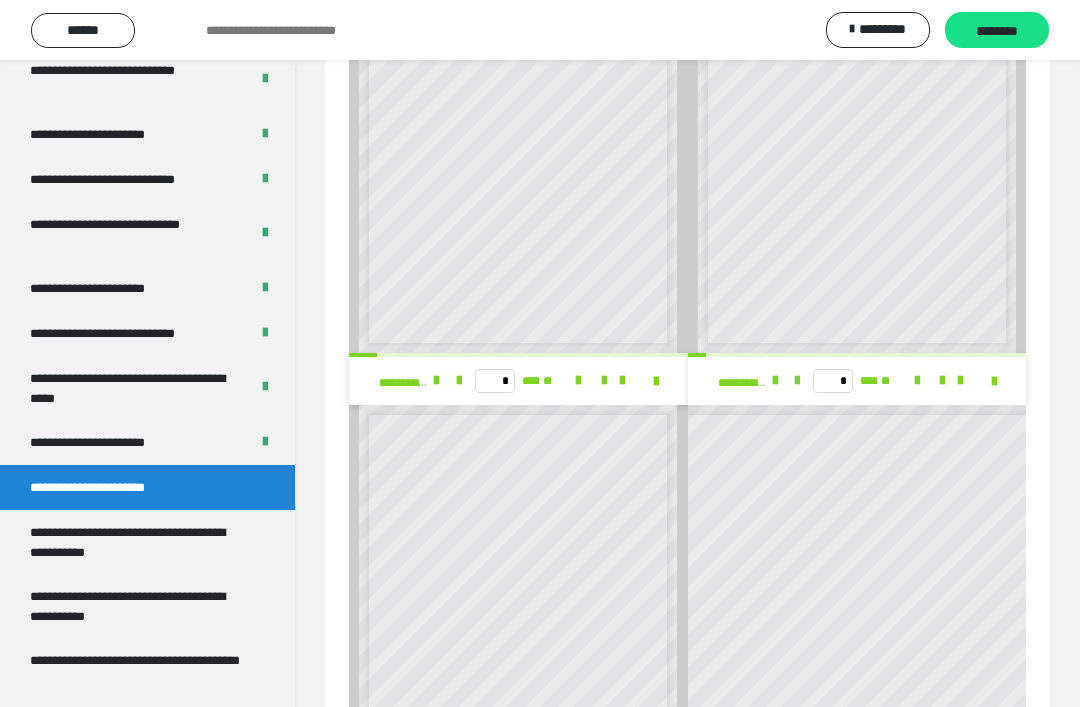 click at bounding box center (436, 381) 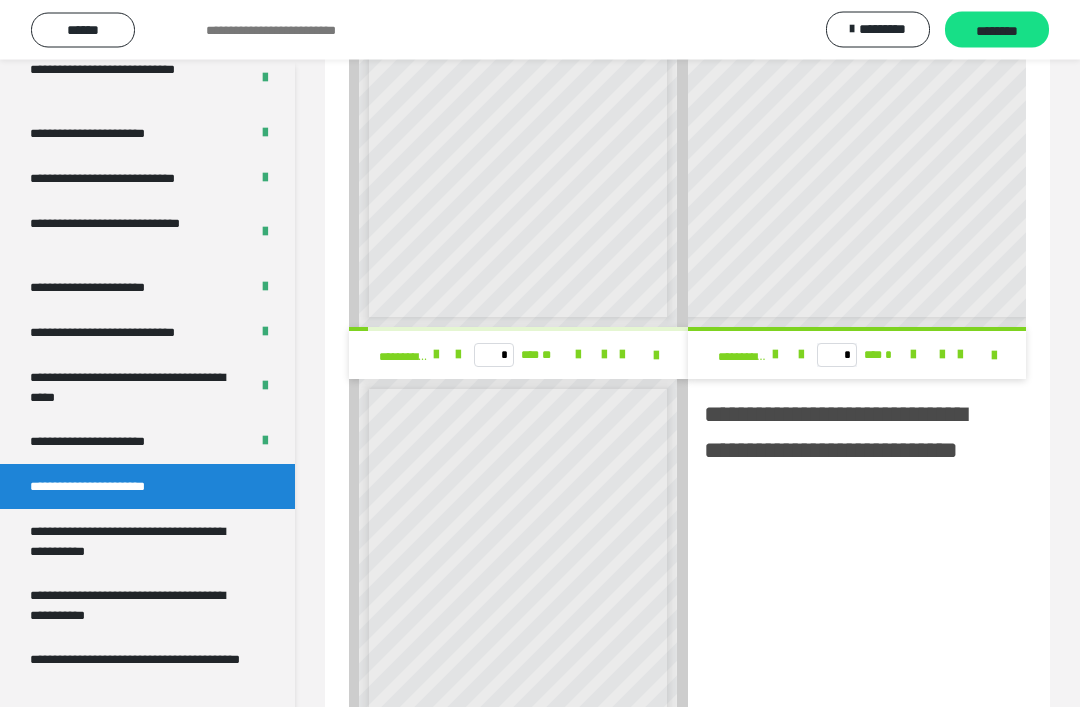 scroll, scrollTop: 1426, scrollLeft: 0, axis: vertical 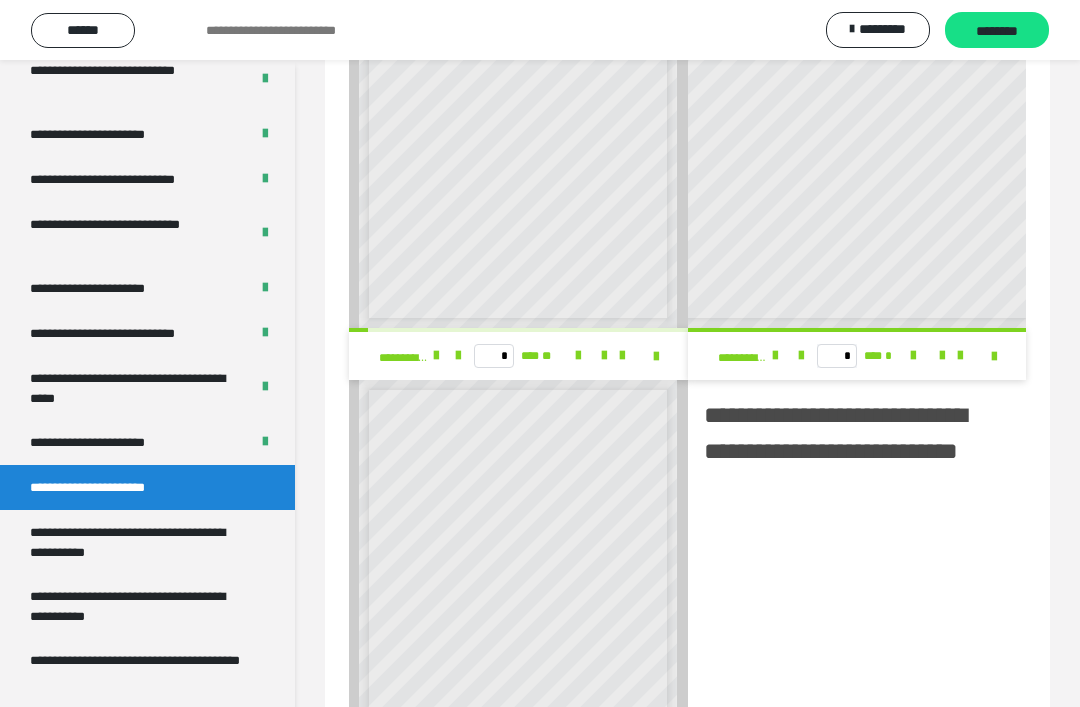 click at bounding box center (436, 356) 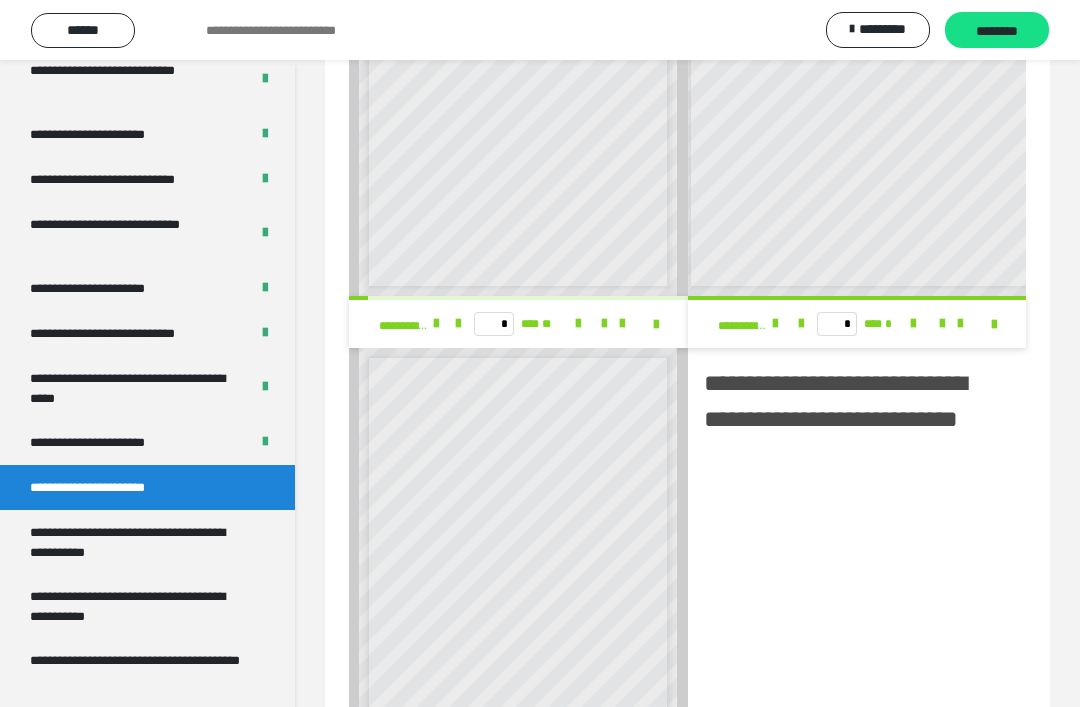 scroll, scrollTop: 0, scrollLeft: 6, axis: horizontal 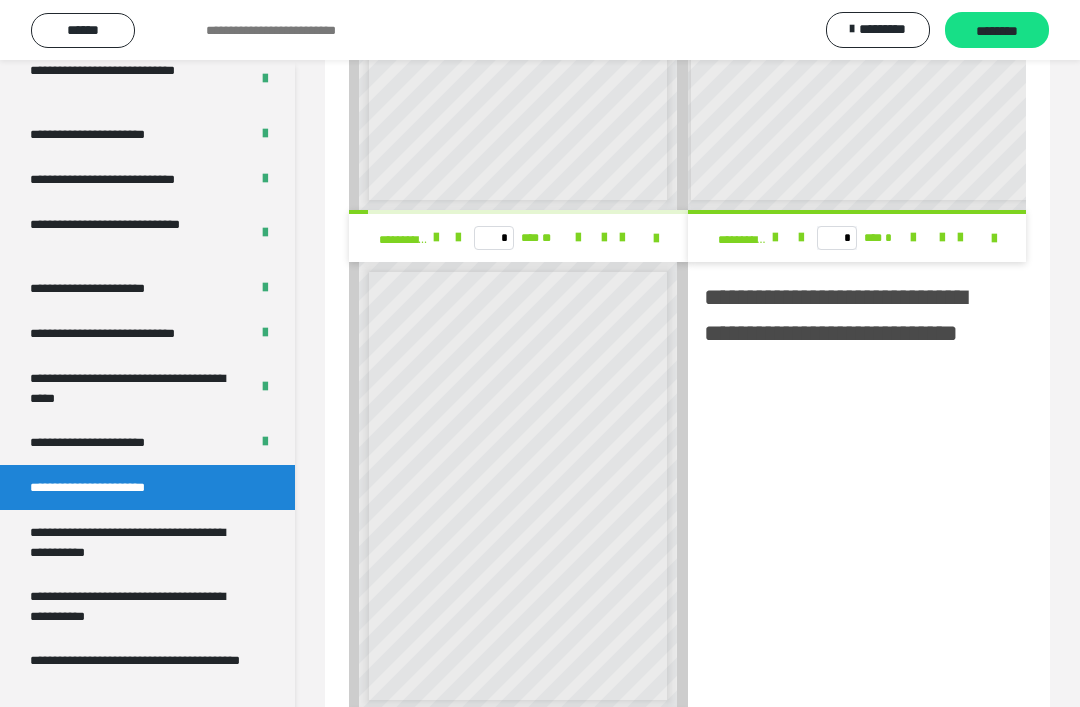 click at bounding box center [775, 238] 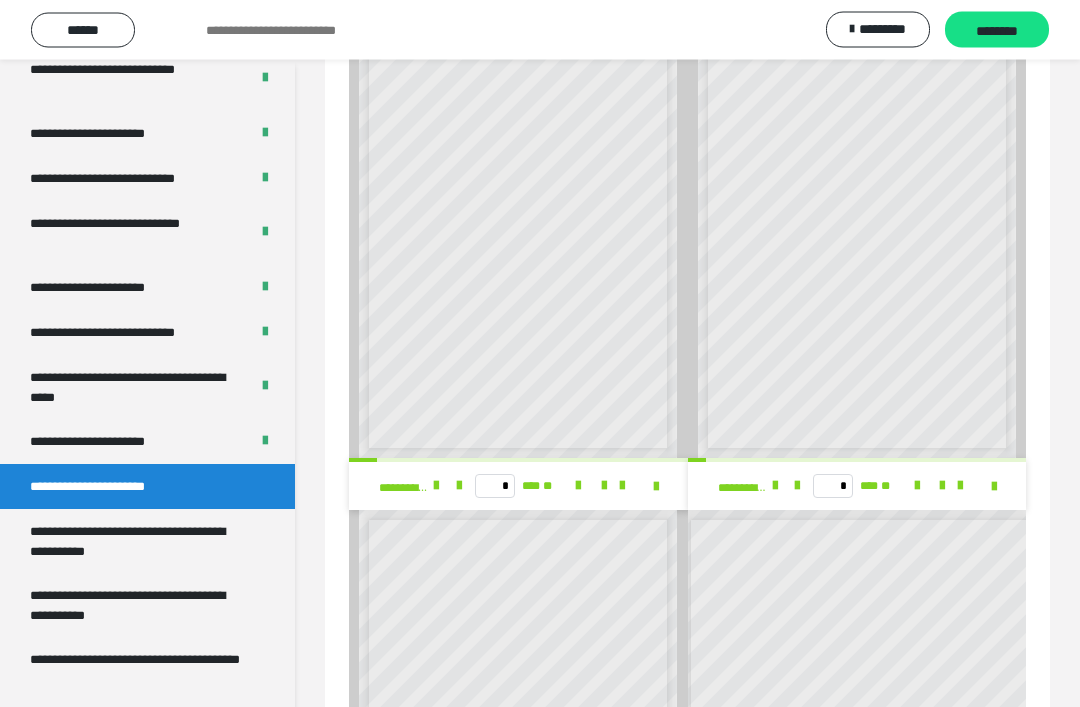 scroll, scrollTop: 796, scrollLeft: 0, axis: vertical 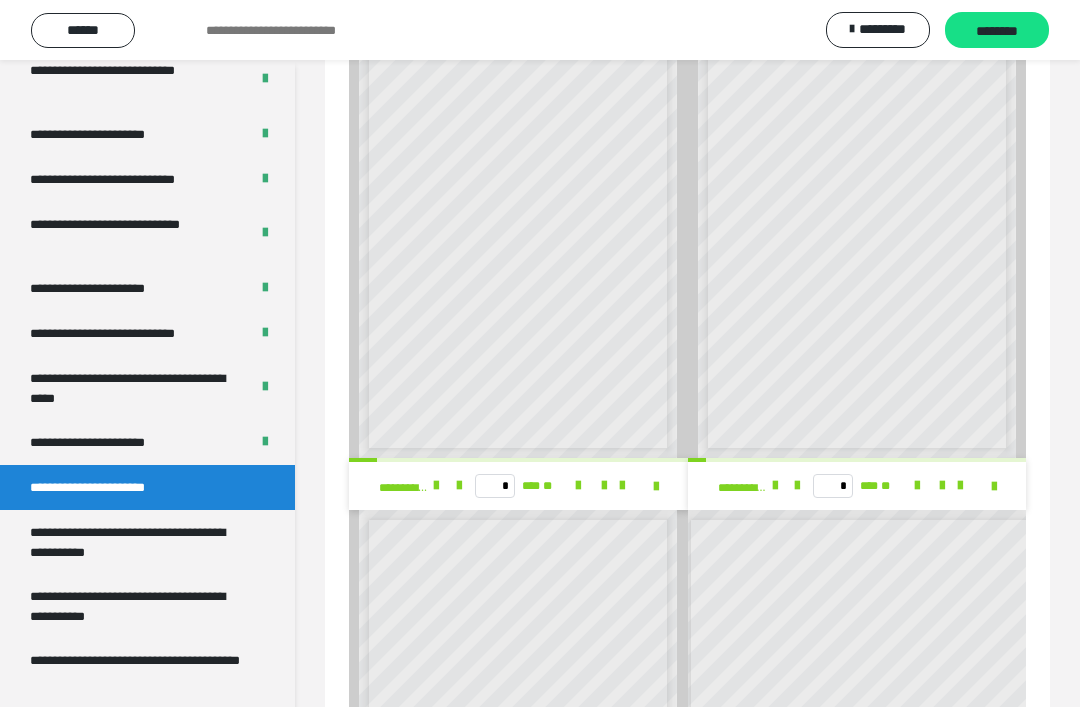 click at bounding box center (436, 486) 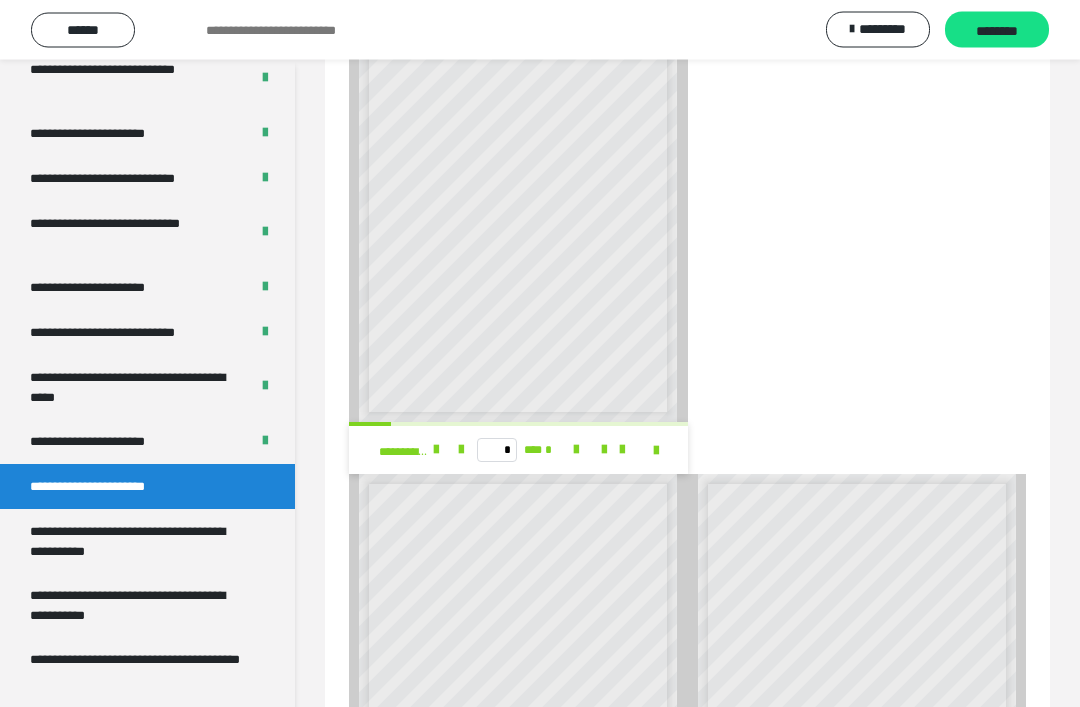 scroll, scrollTop: 1832, scrollLeft: 0, axis: vertical 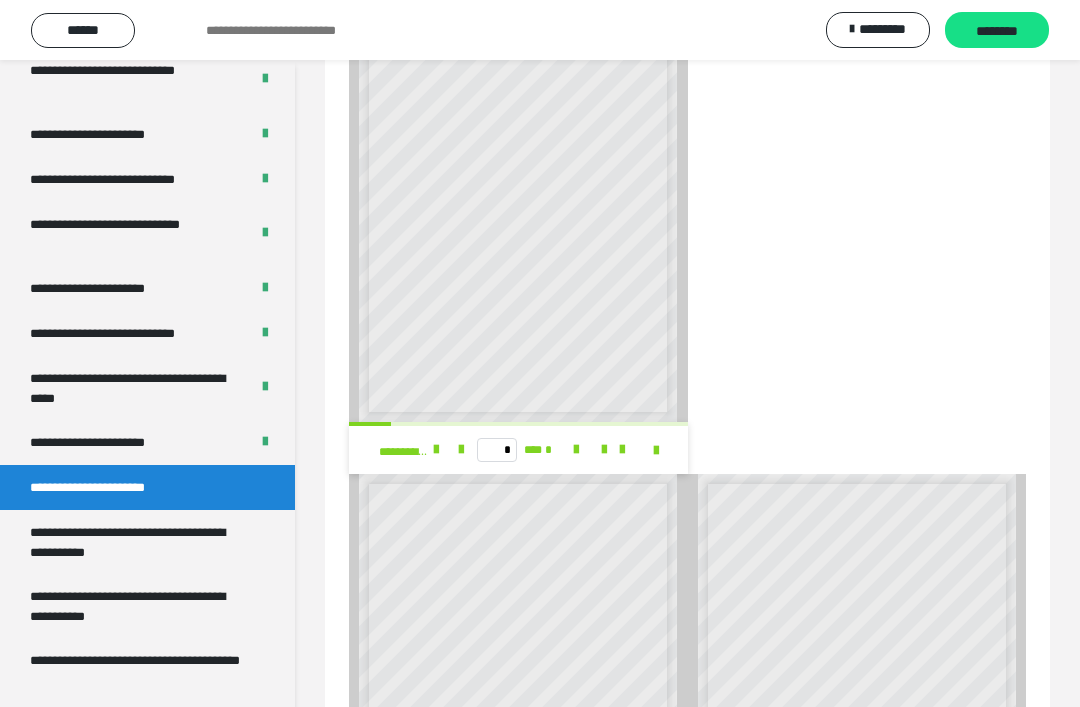 click at bounding box center (604, 450) 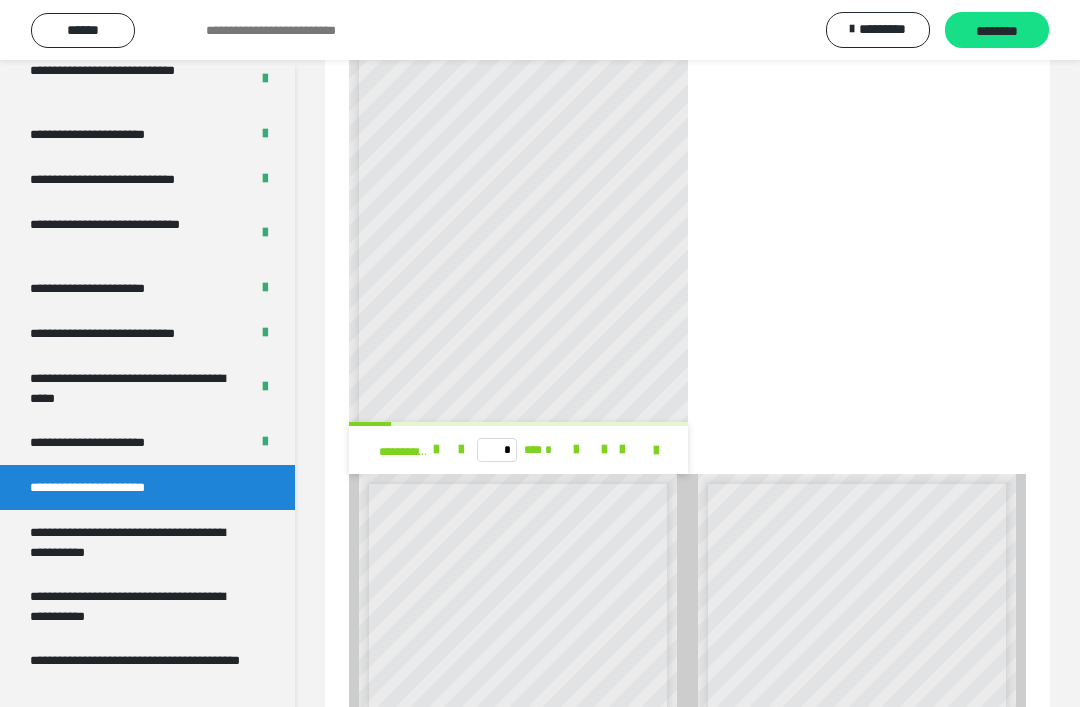 click at bounding box center (604, 450) 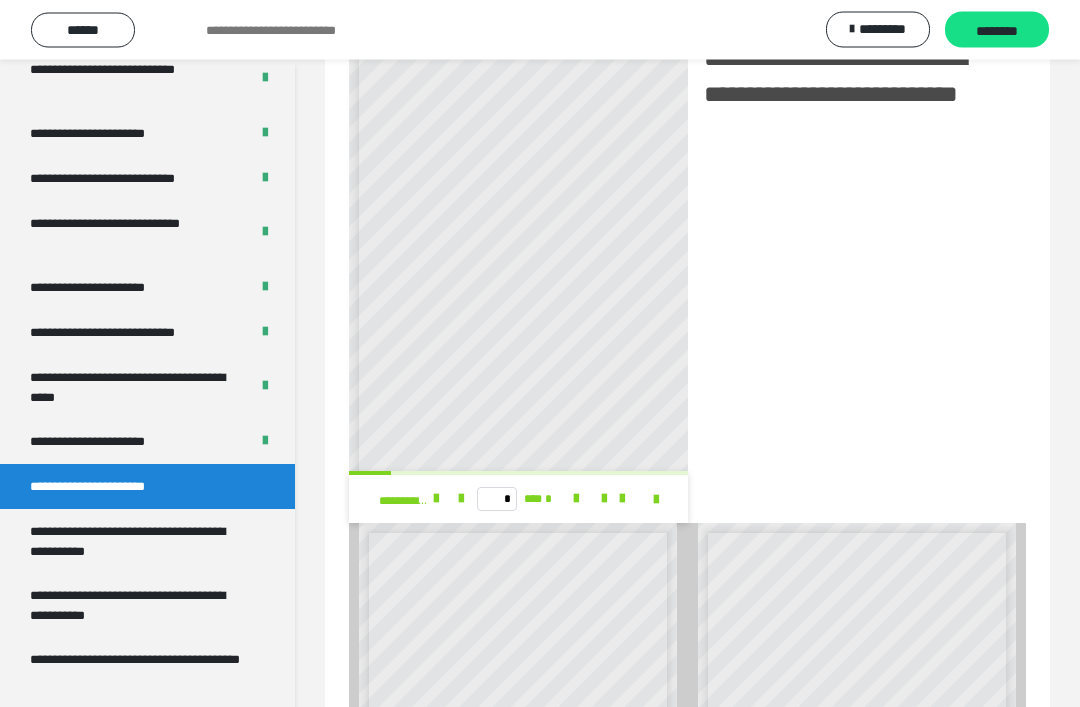 scroll, scrollTop: 1783, scrollLeft: 0, axis: vertical 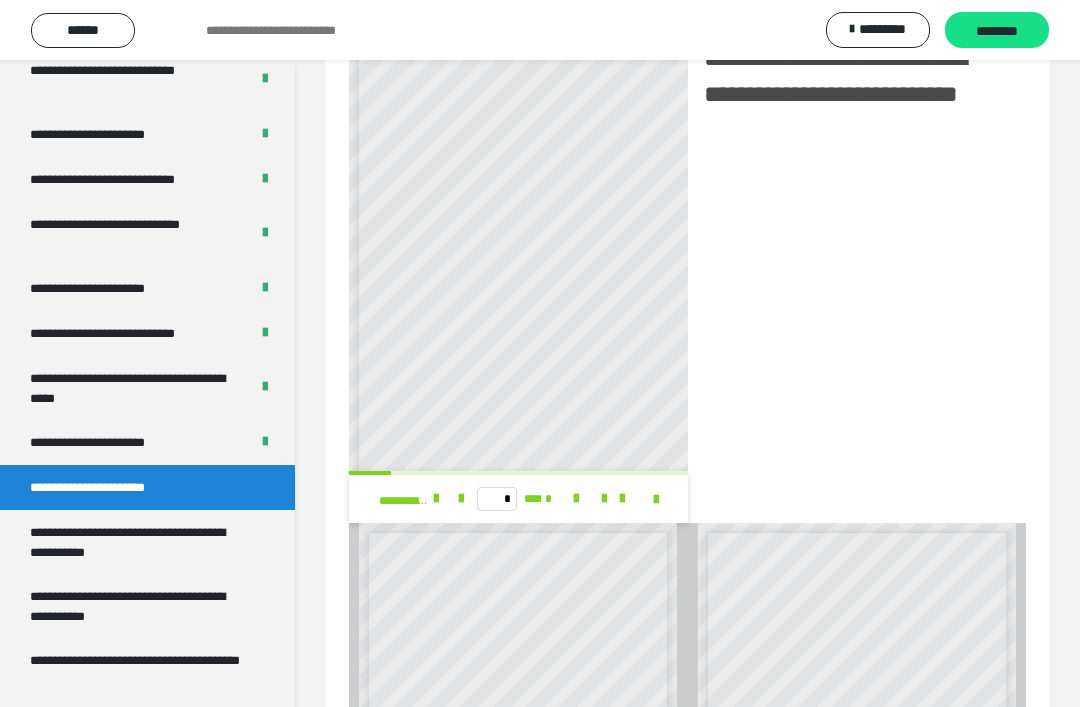 click at bounding box center [436, 499] 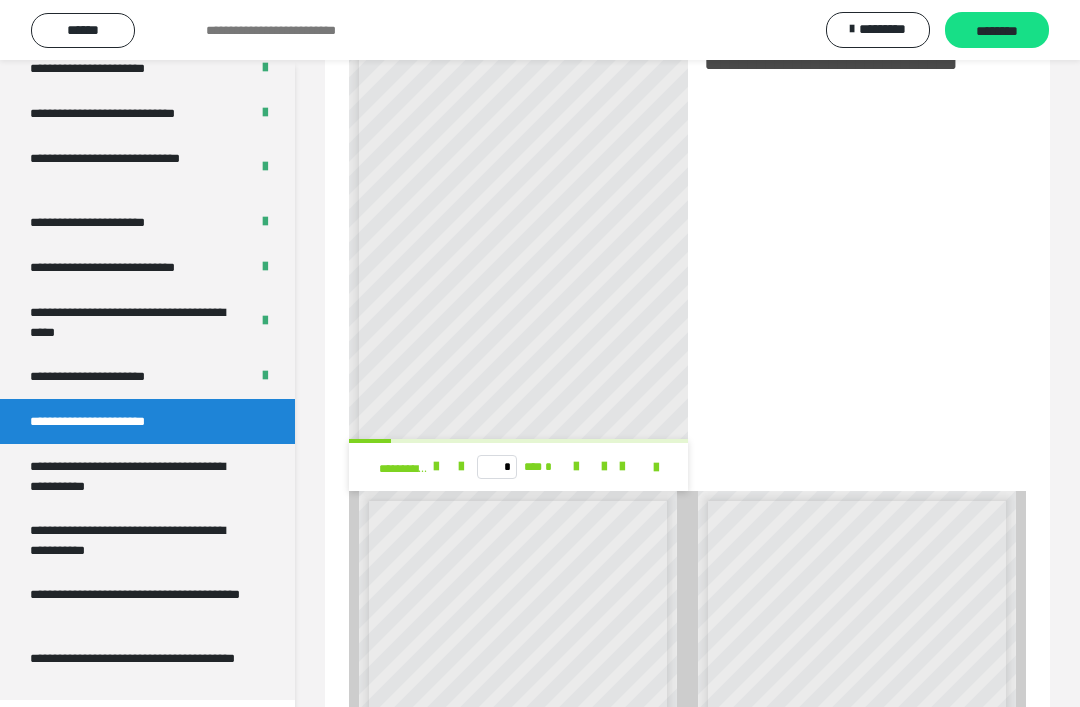 scroll, scrollTop: 3736, scrollLeft: 0, axis: vertical 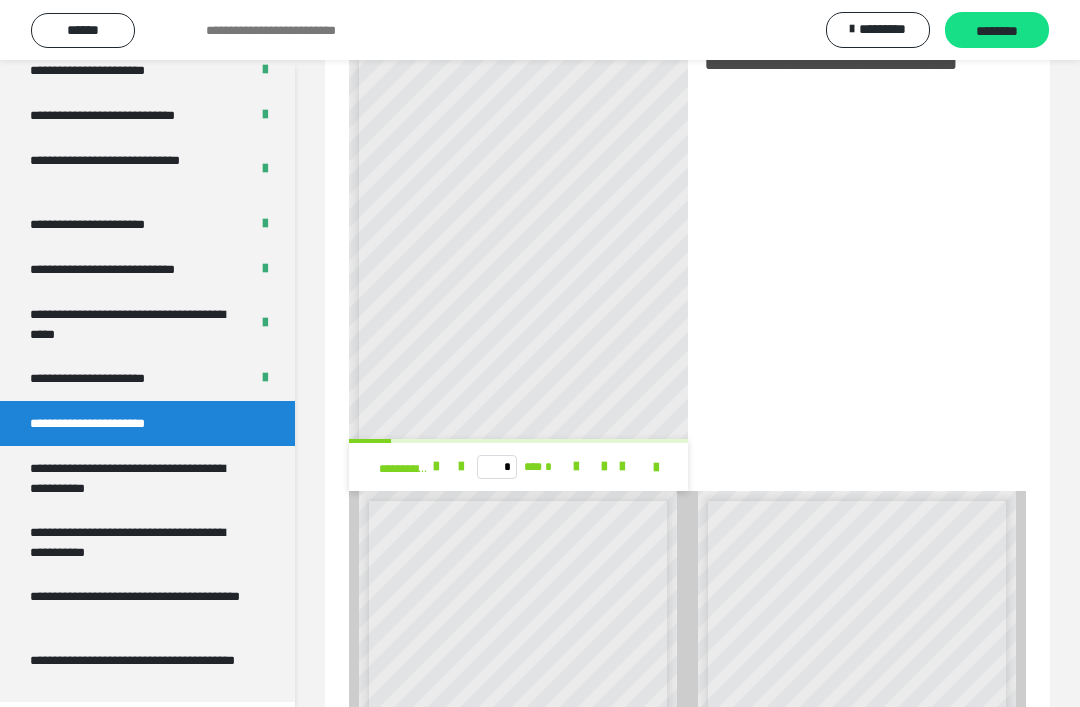 click on "**********" at bounding box center [139, 478] 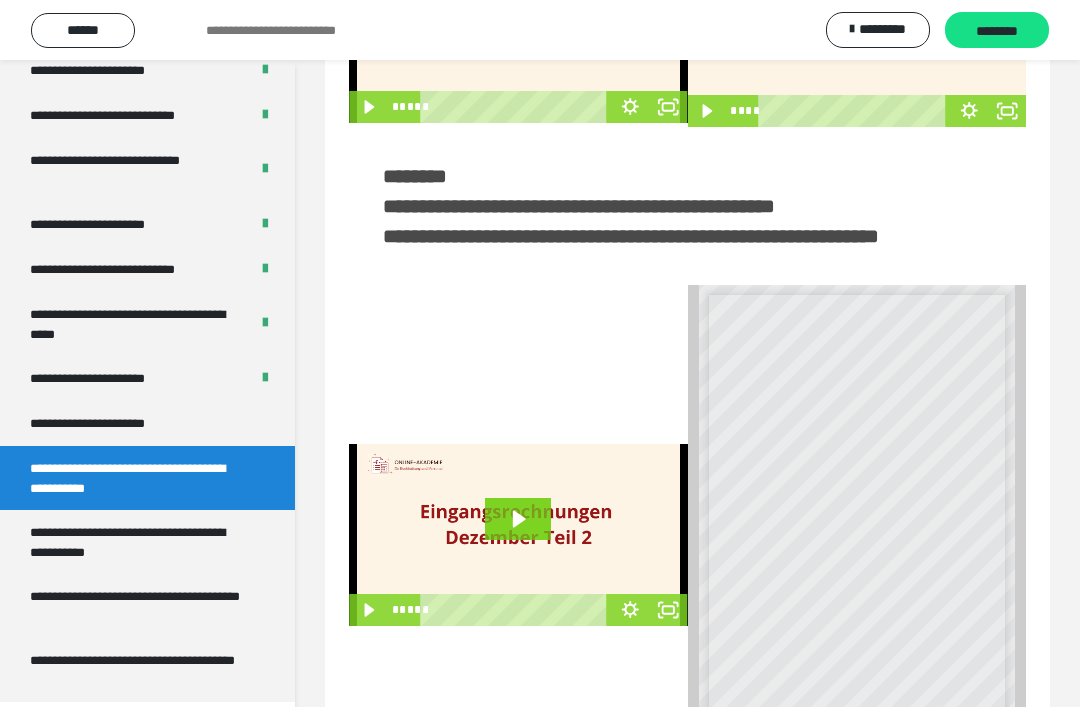 scroll, scrollTop: 302, scrollLeft: 0, axis: vertical 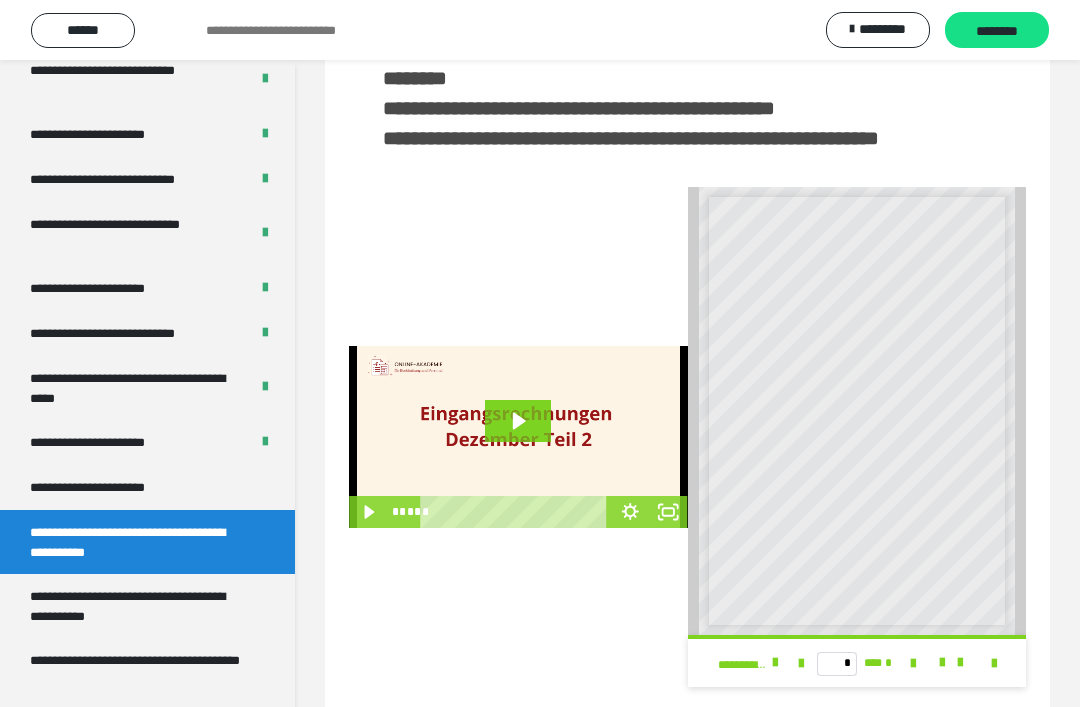 click at bounding box center [775, 663] 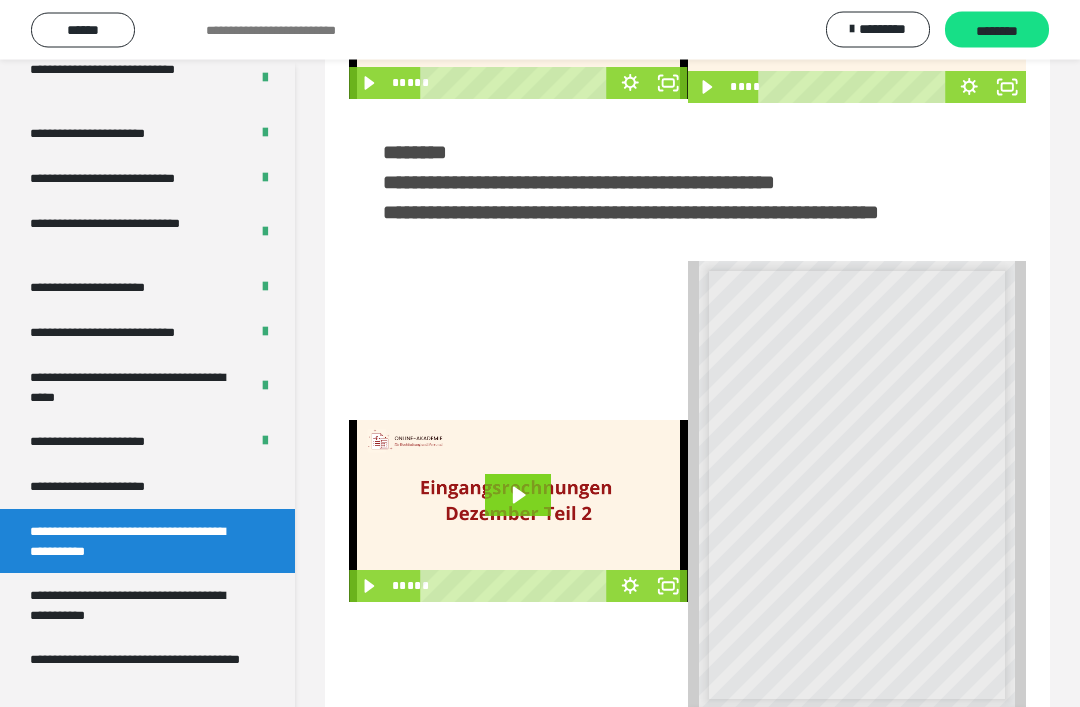 scroll, scrollTop: 302, scrollLeft: 0, axis: vertical 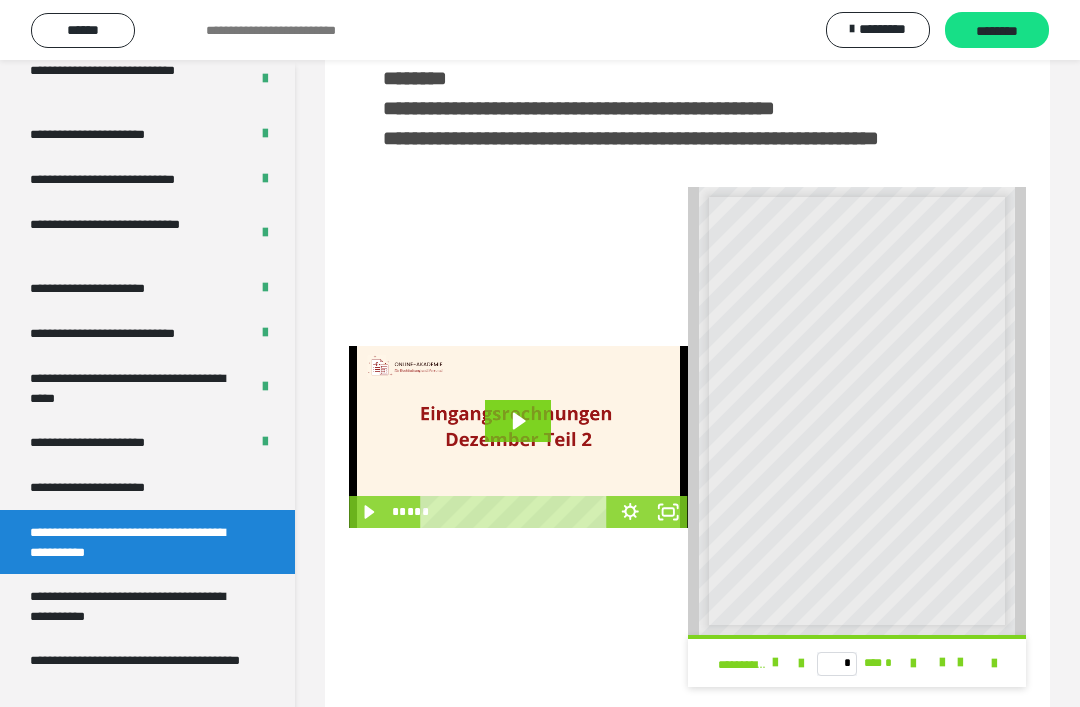 click on "**********" at bounding box center (139, 606) 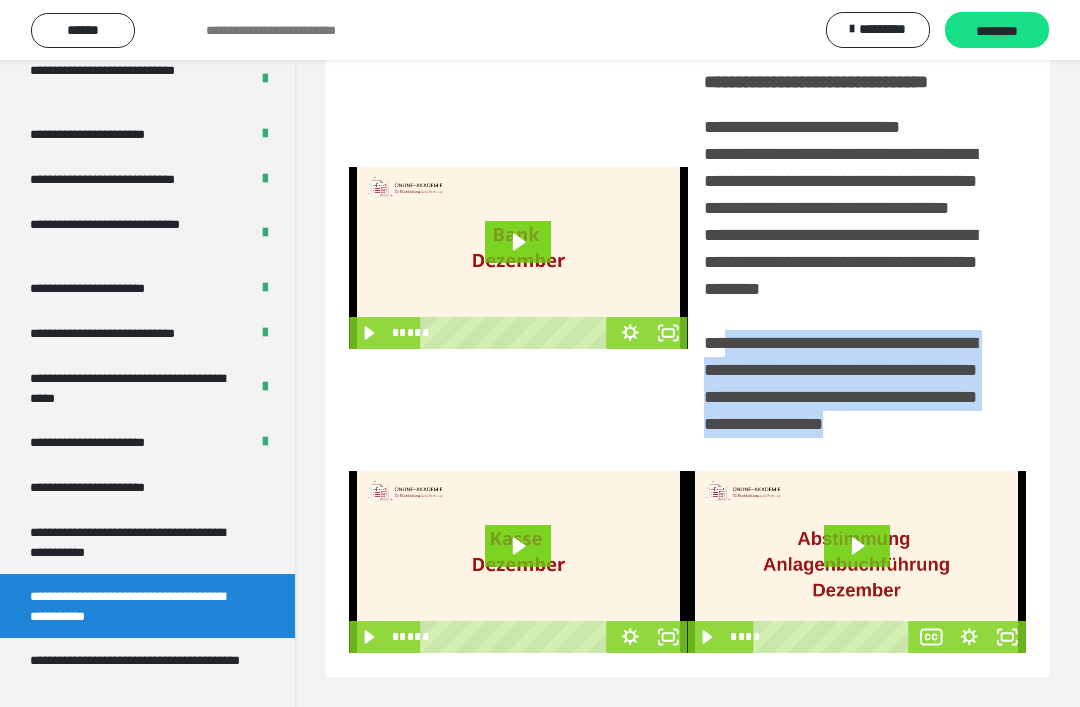 scroll, scrollTop: 304, scrollLeft: 0, axis: vertical 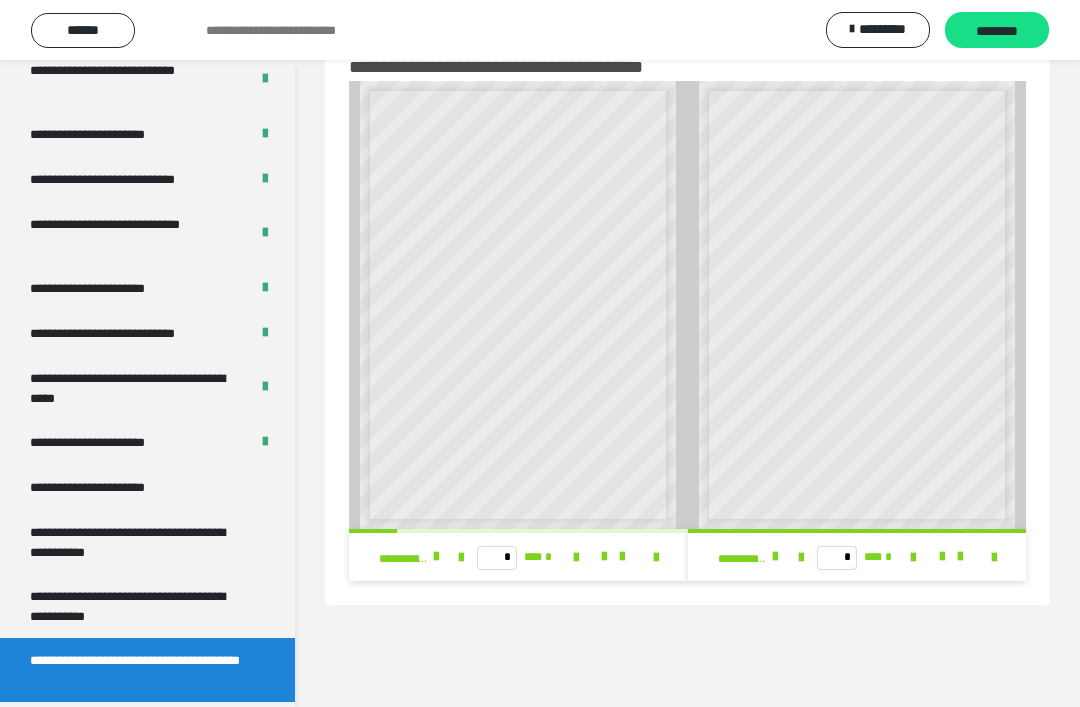 click on "**********" at bounding box center [414, 557] 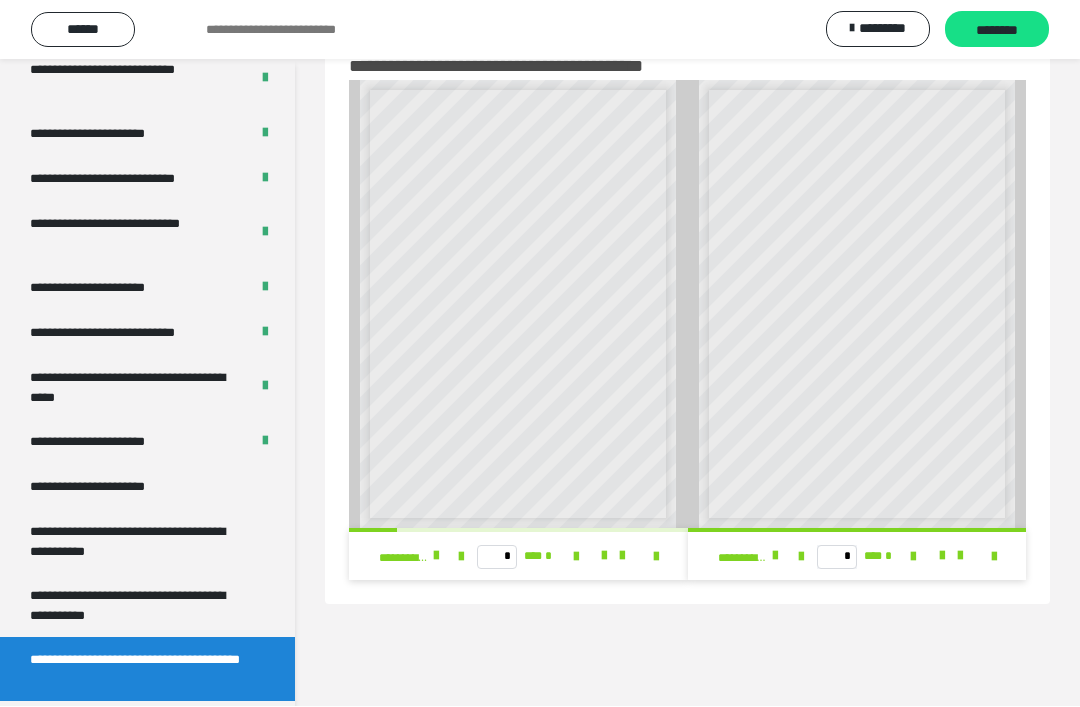 scroll, scrollTop: 62, scrollLeft: 0, axis: vertical 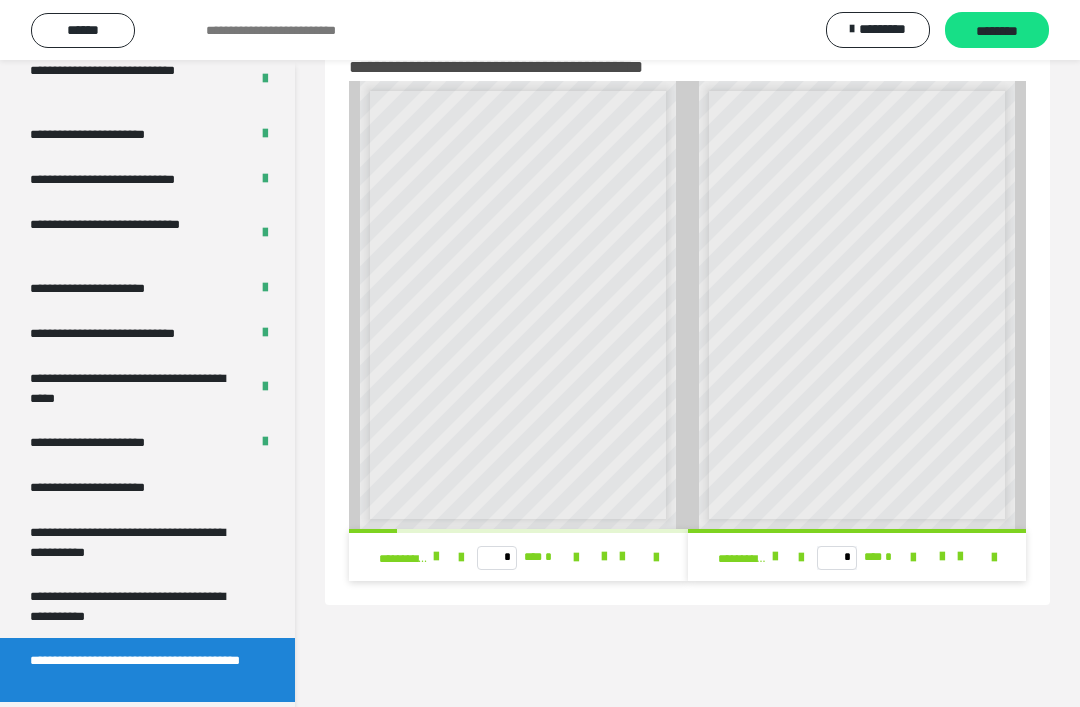 click at bounding box center (436, 557) 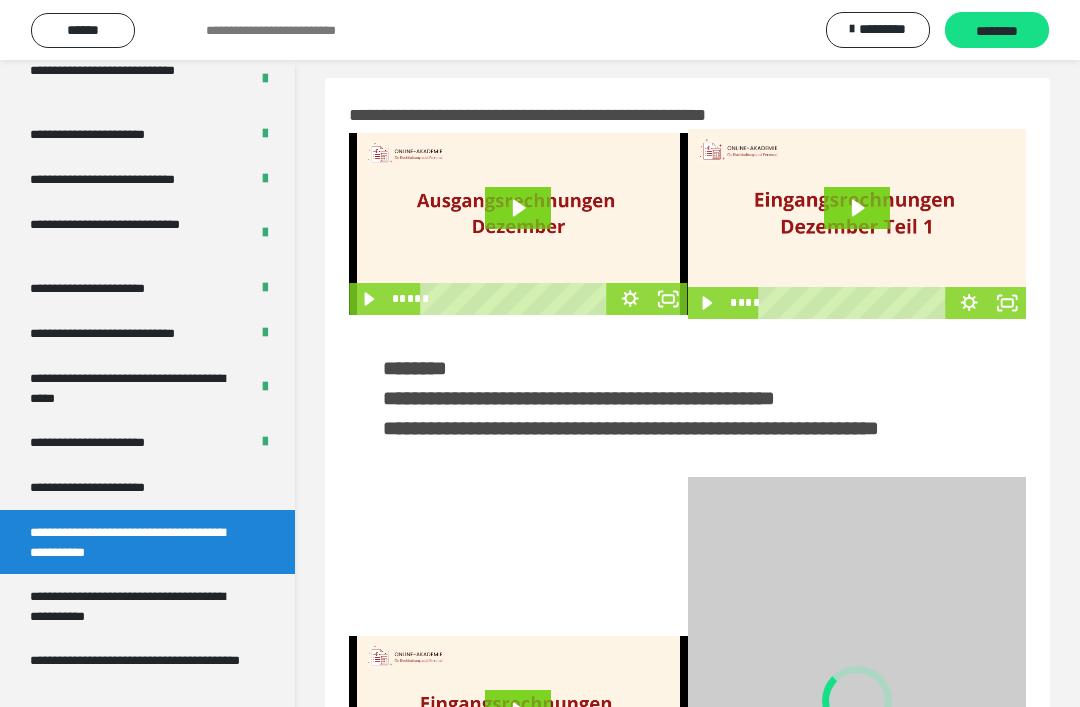 scroll, scrollTop: 0, scrollLeft: 0, axis: both 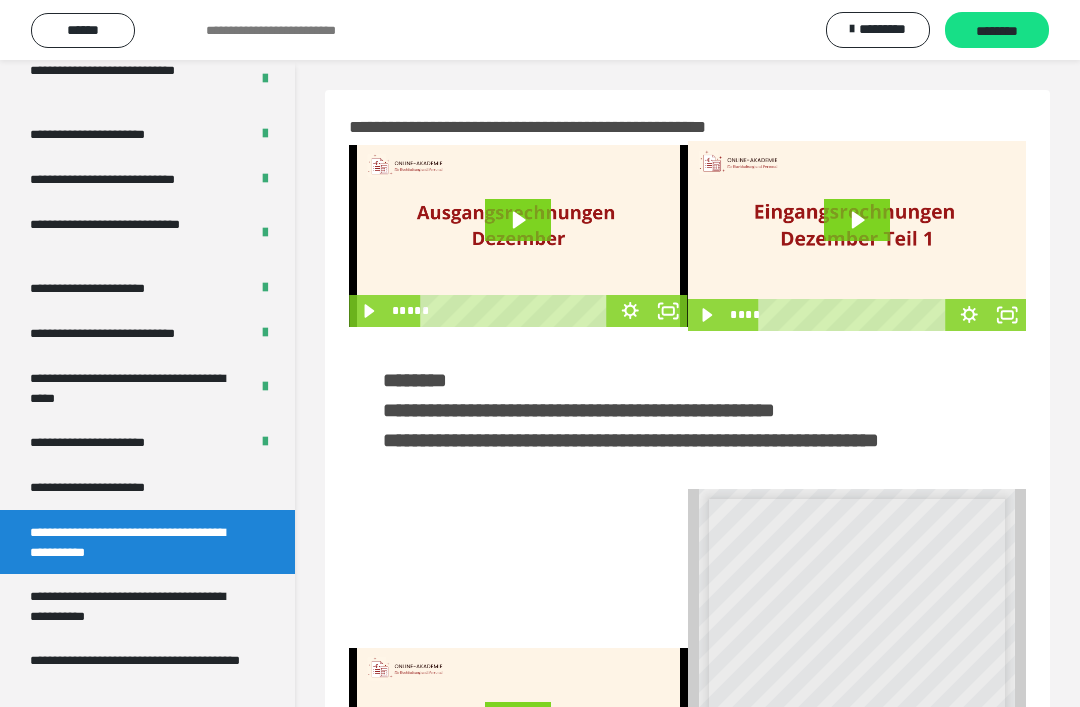 click 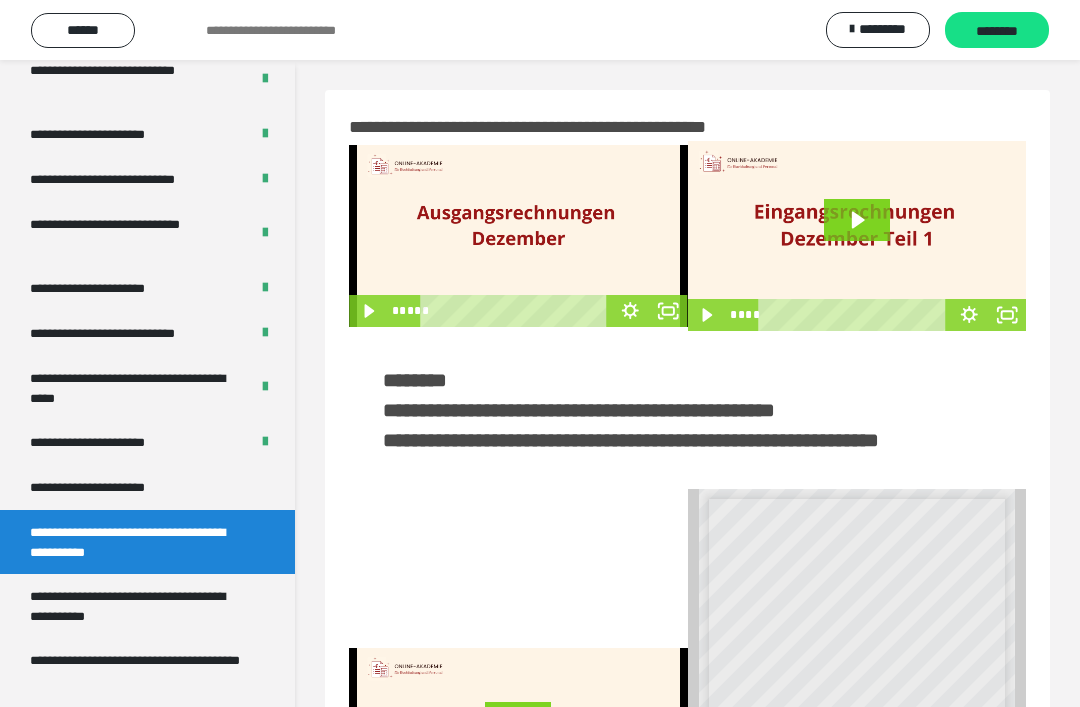 click 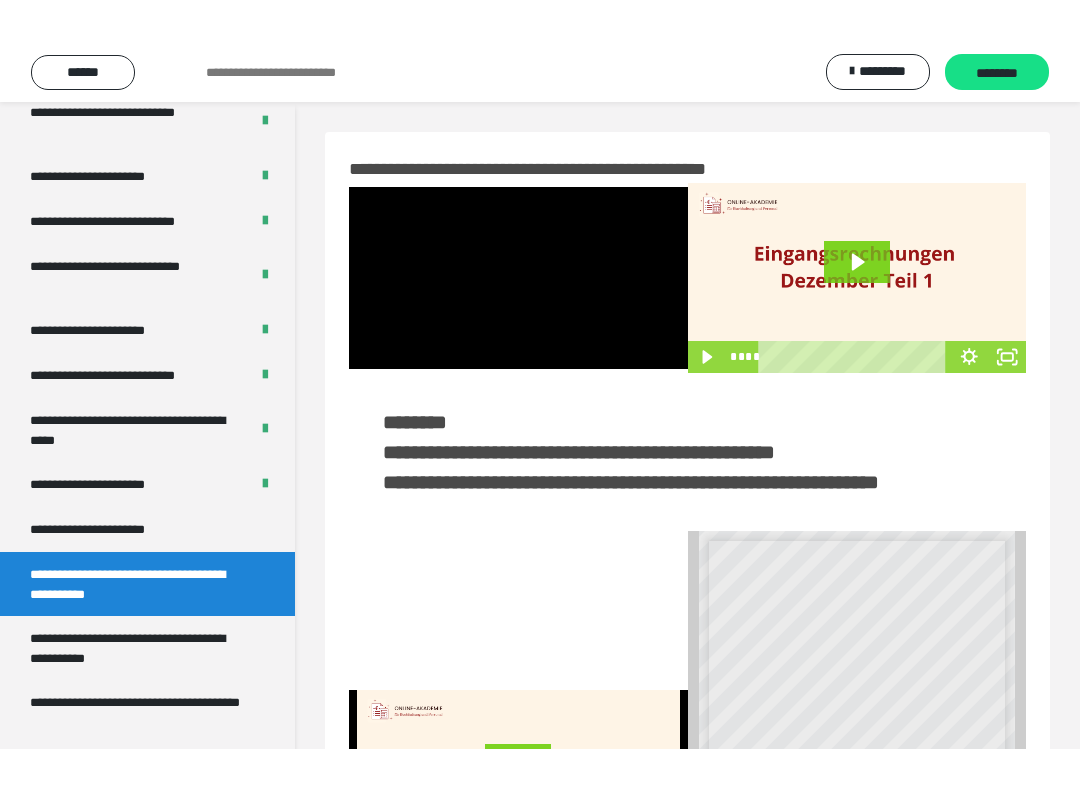 scroll, scrollTop: 20, scrollLeft: 0, axis: vertical 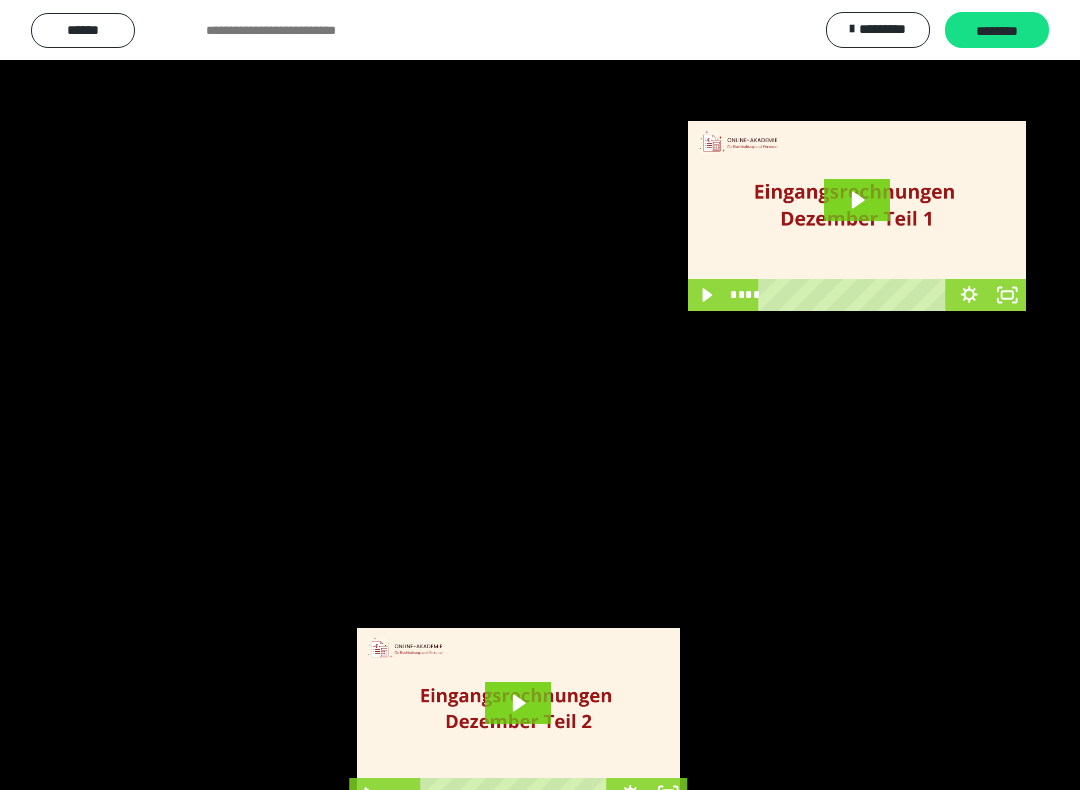click at bounding box center [540, 395] 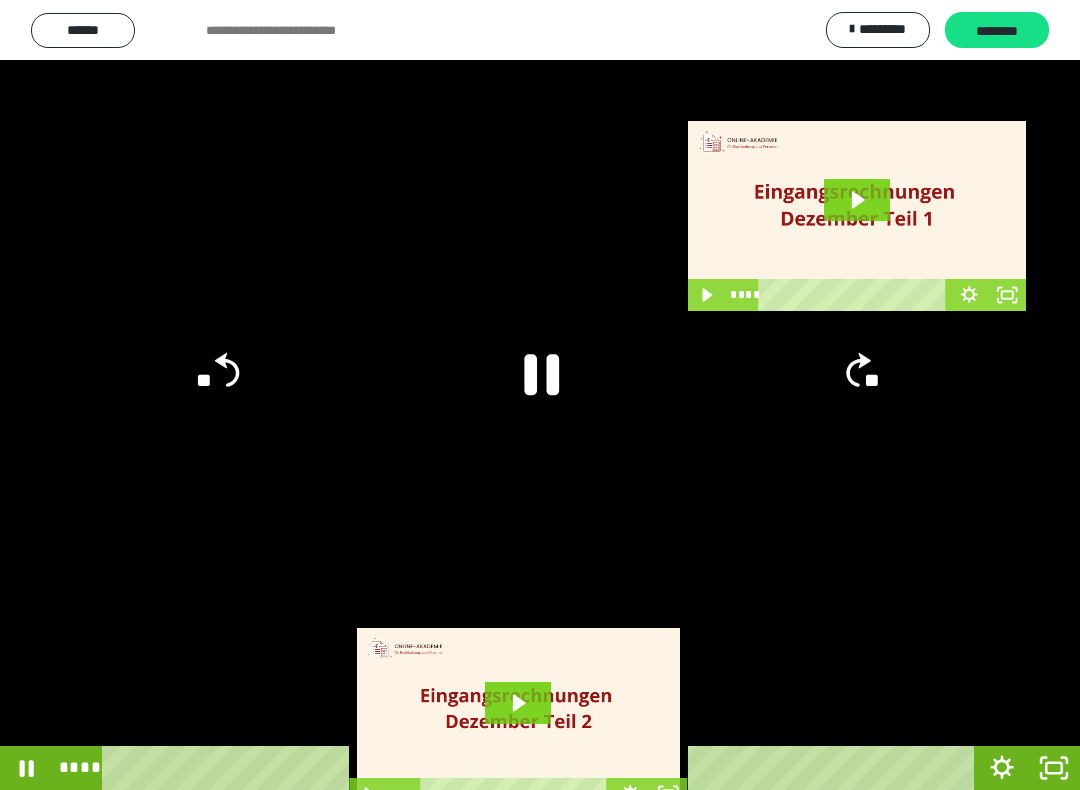 click on "**" 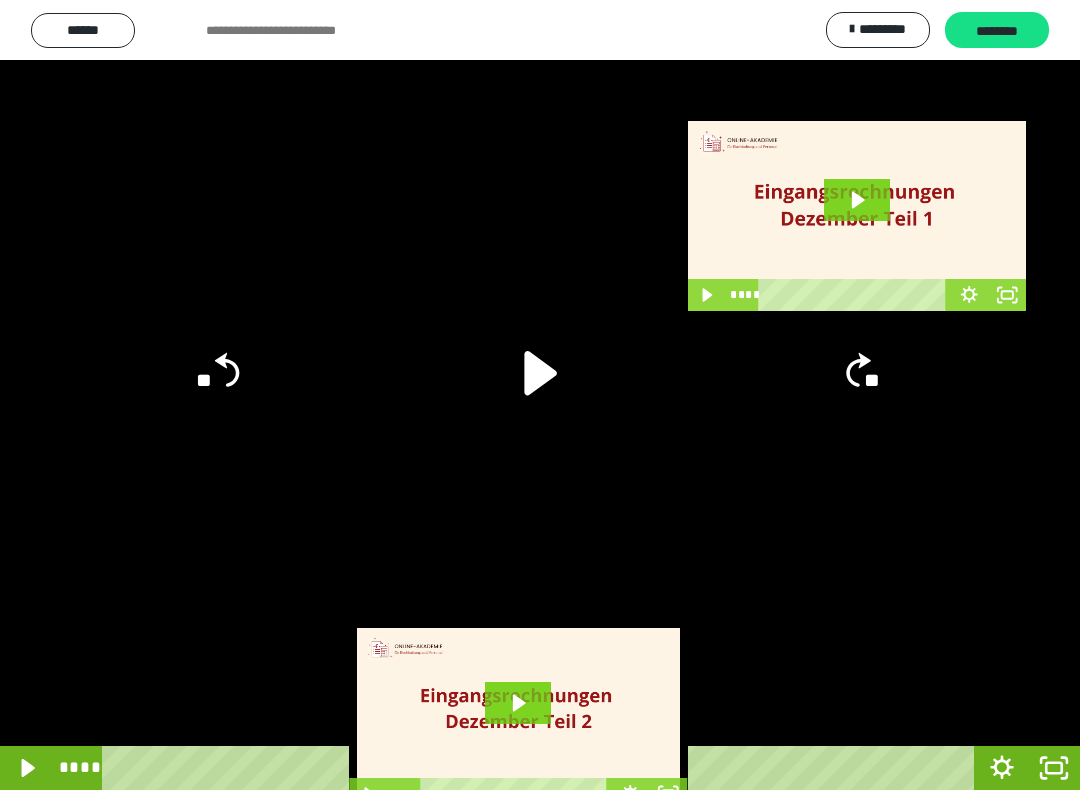click on "**" 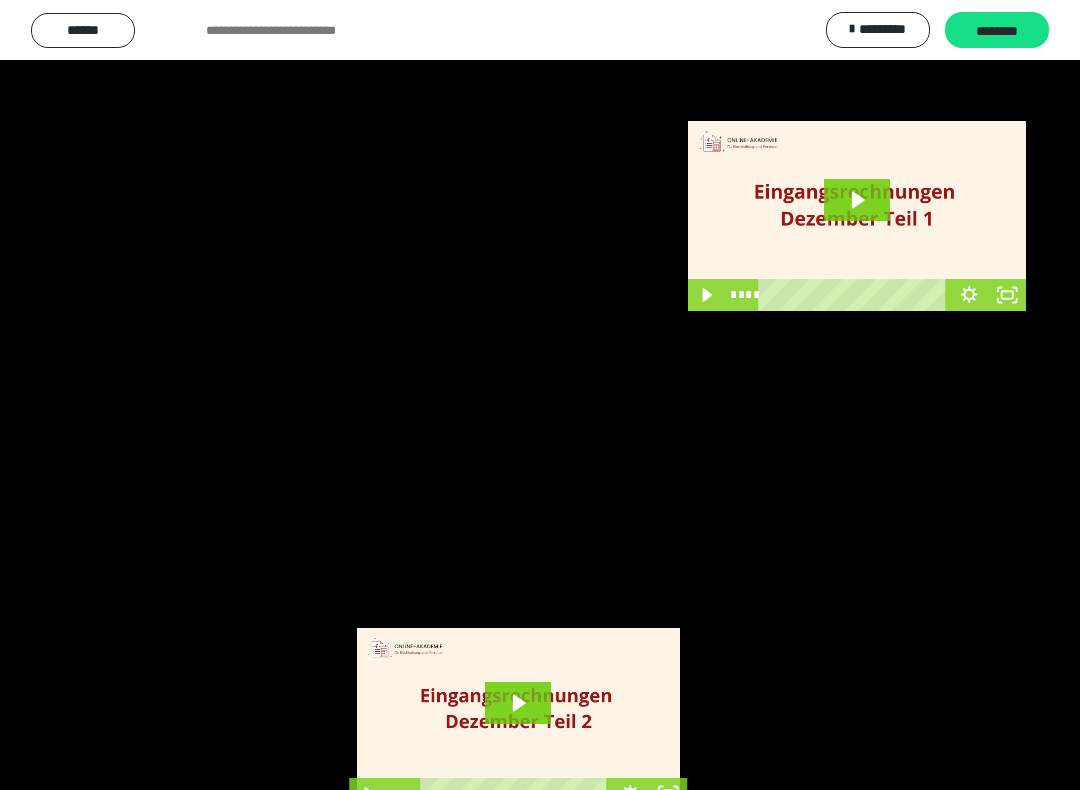 click at bounding box center [540, 395] 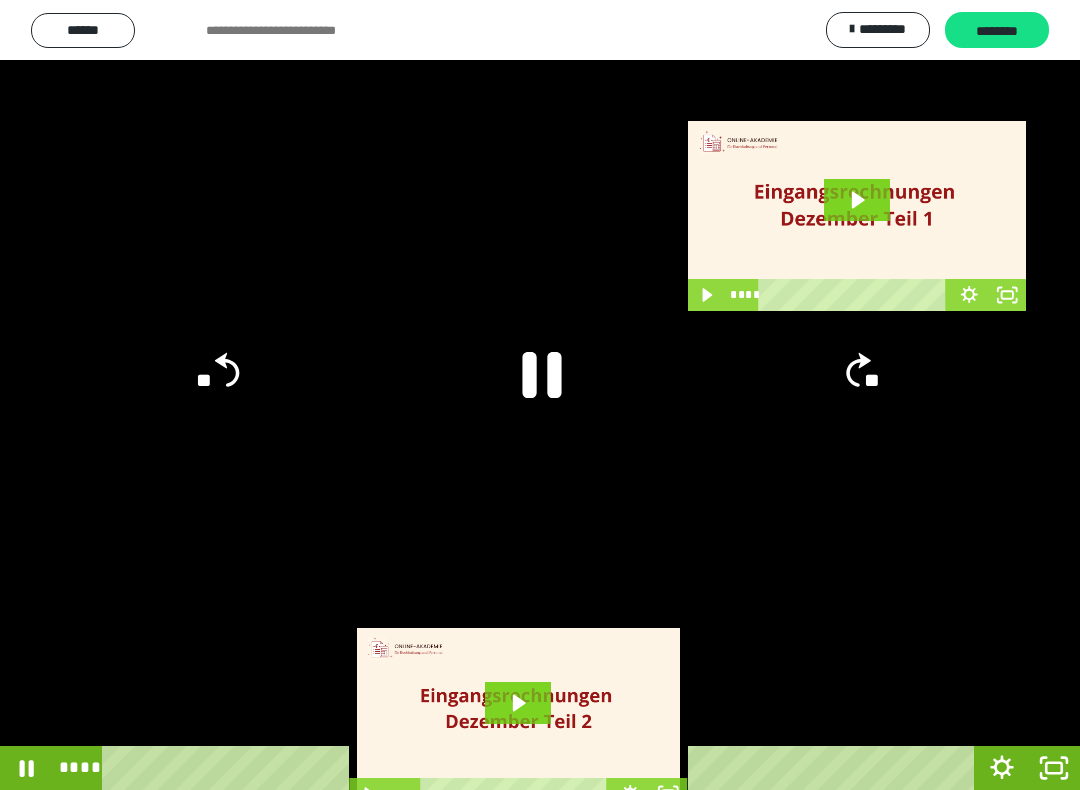 click 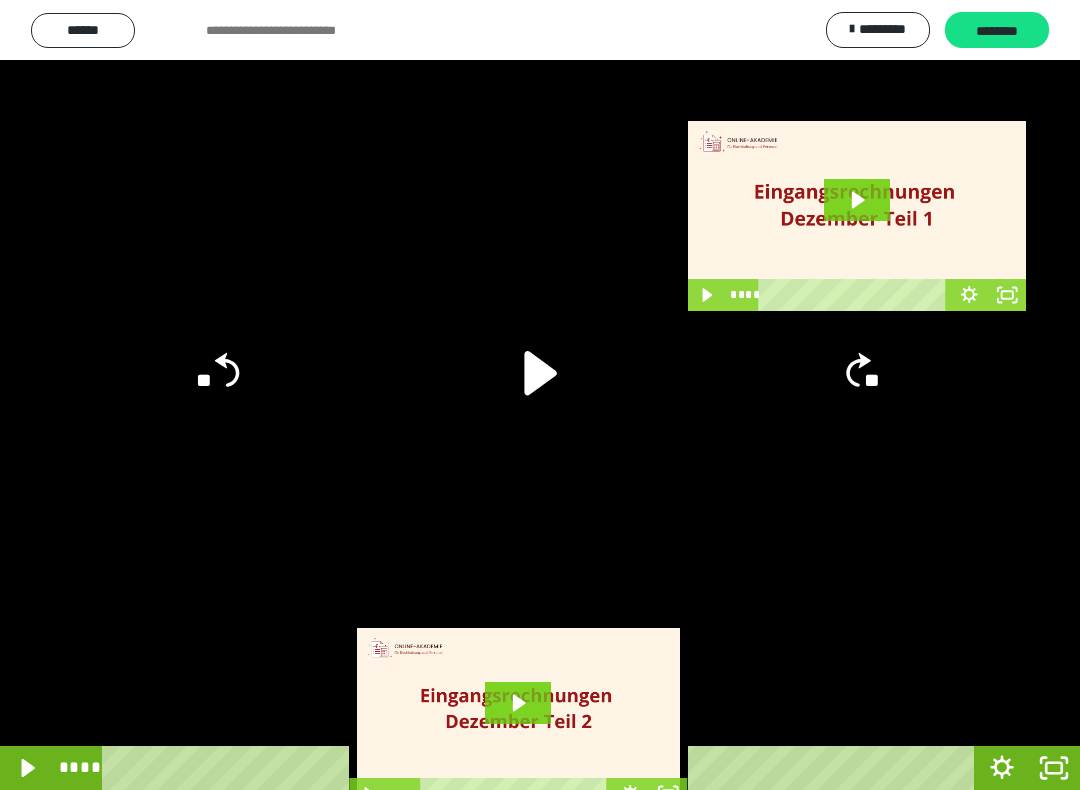 click 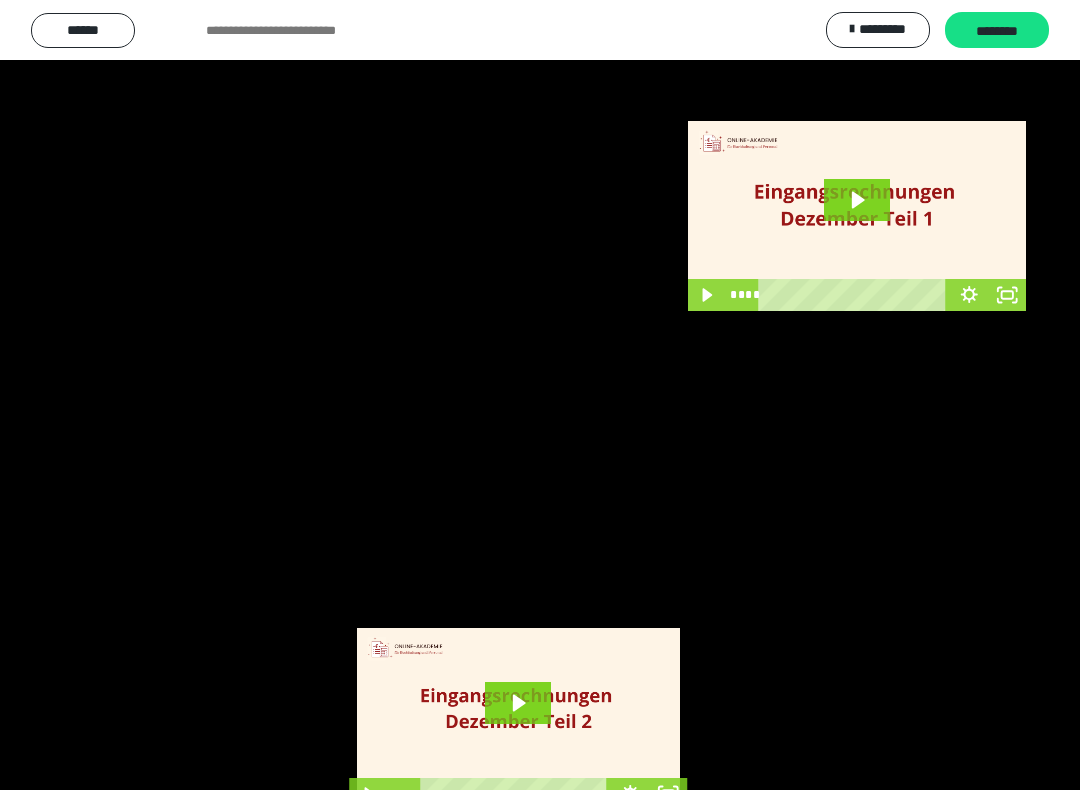 click at bounding box center [540, 395] 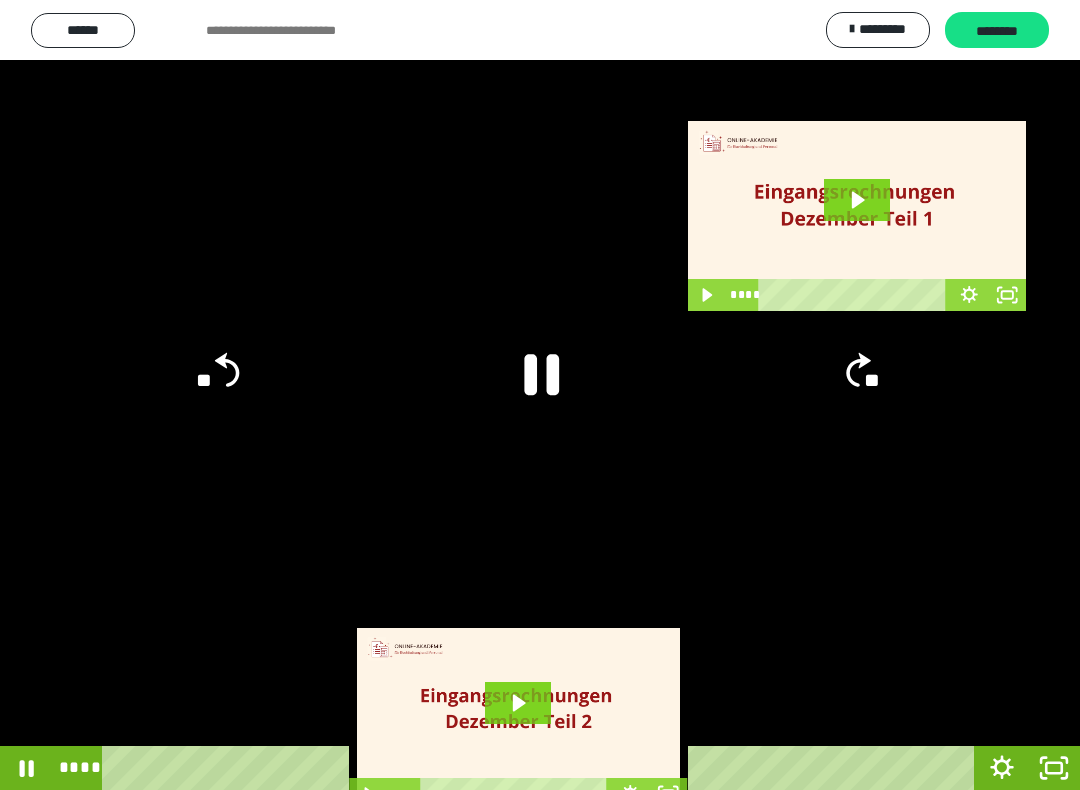 click 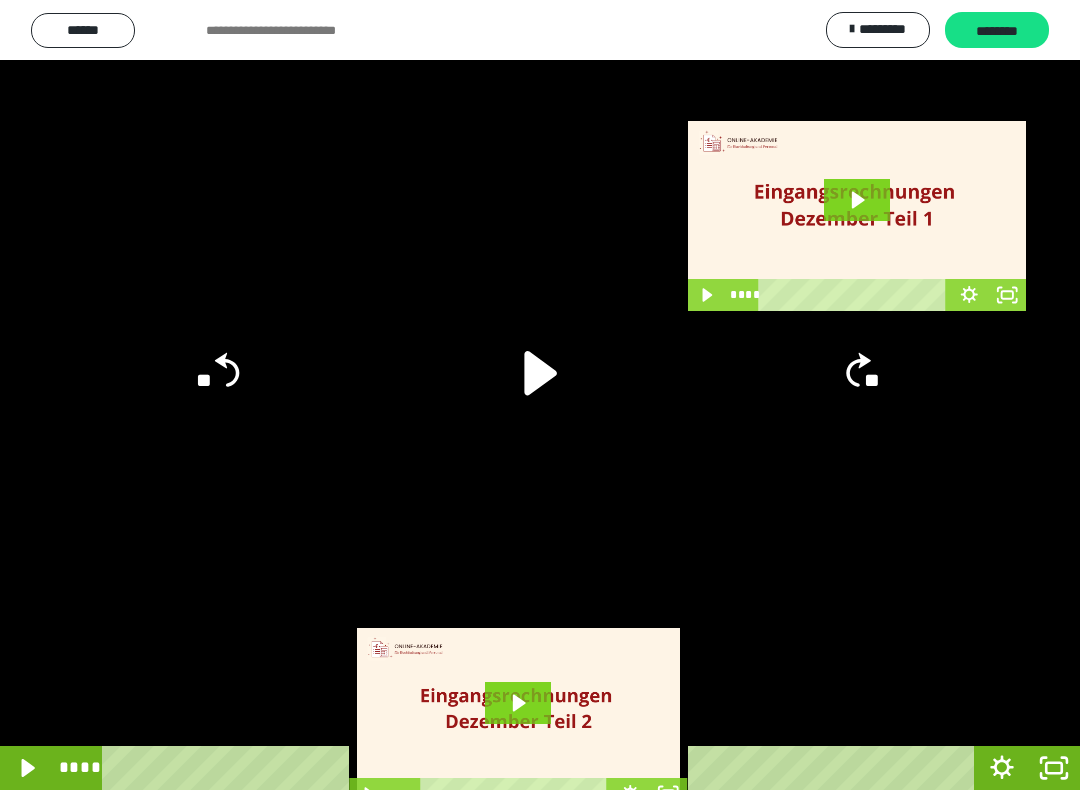 click 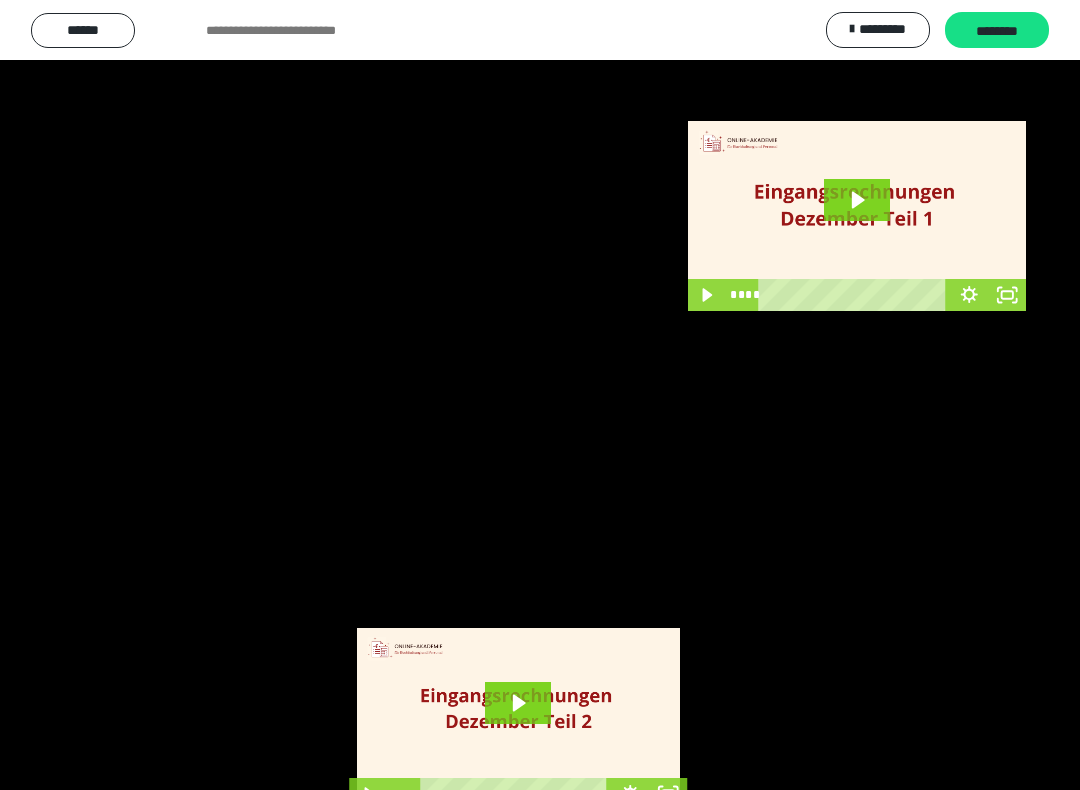 click at bounding box center [540, 395] 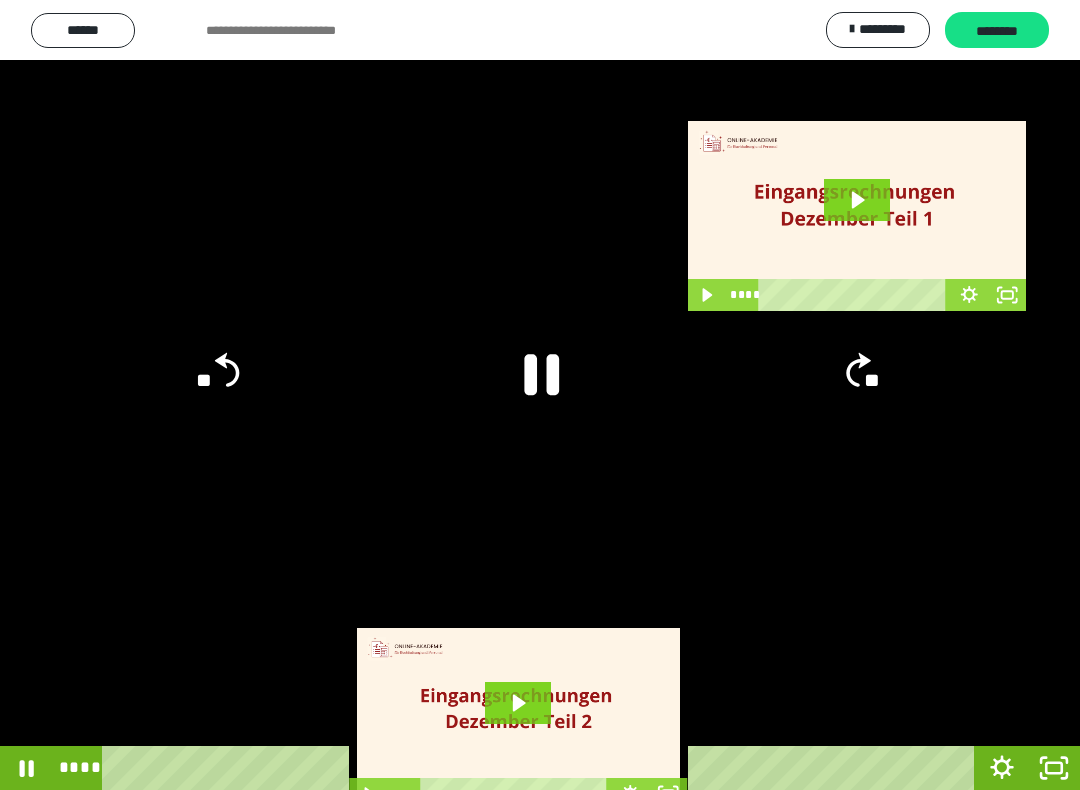 click 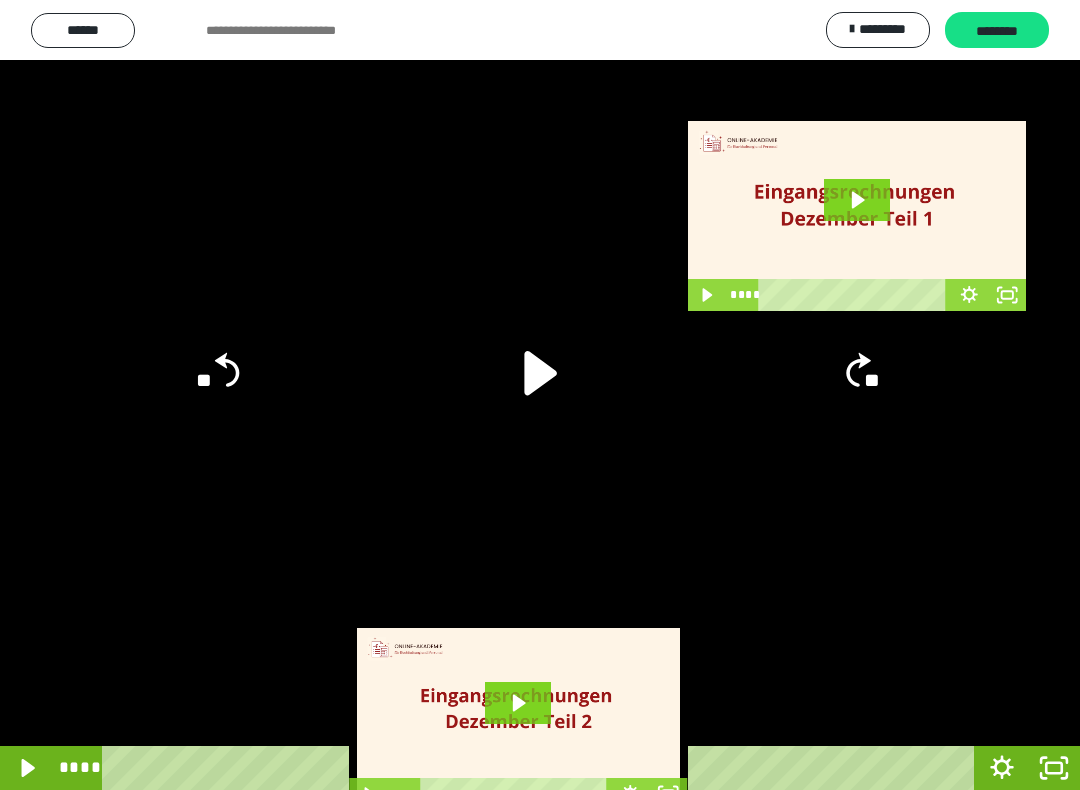 click 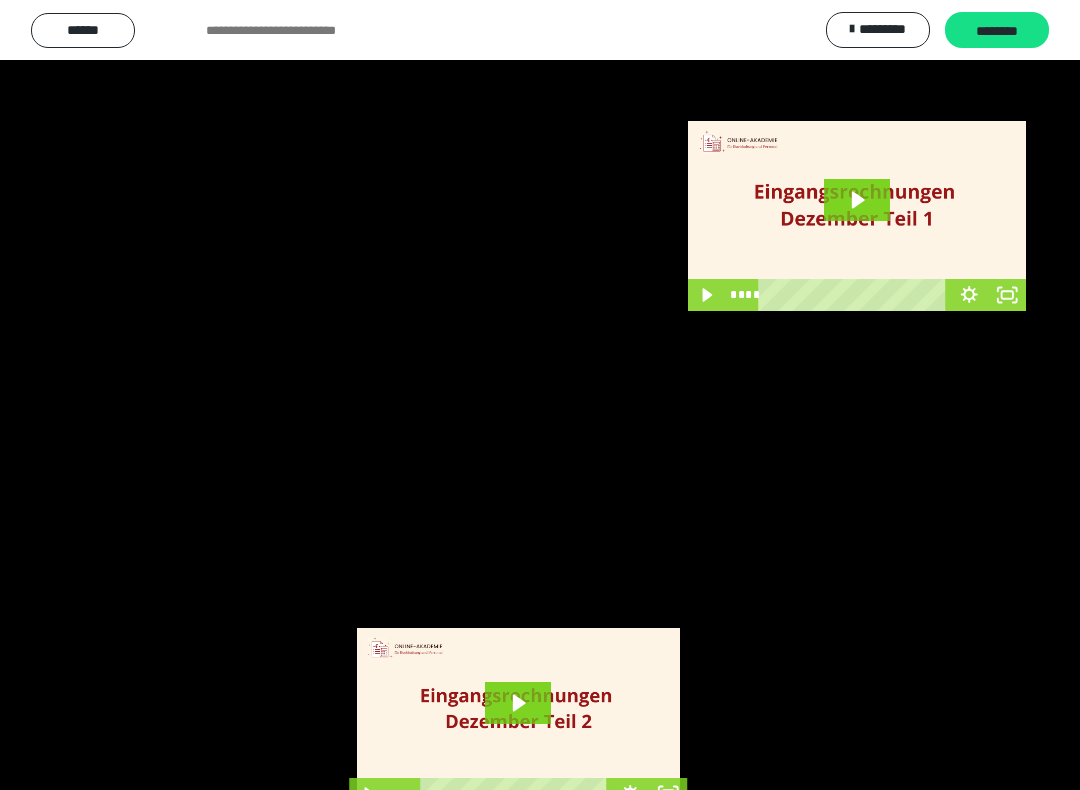 click at bounding box center (540, 395) 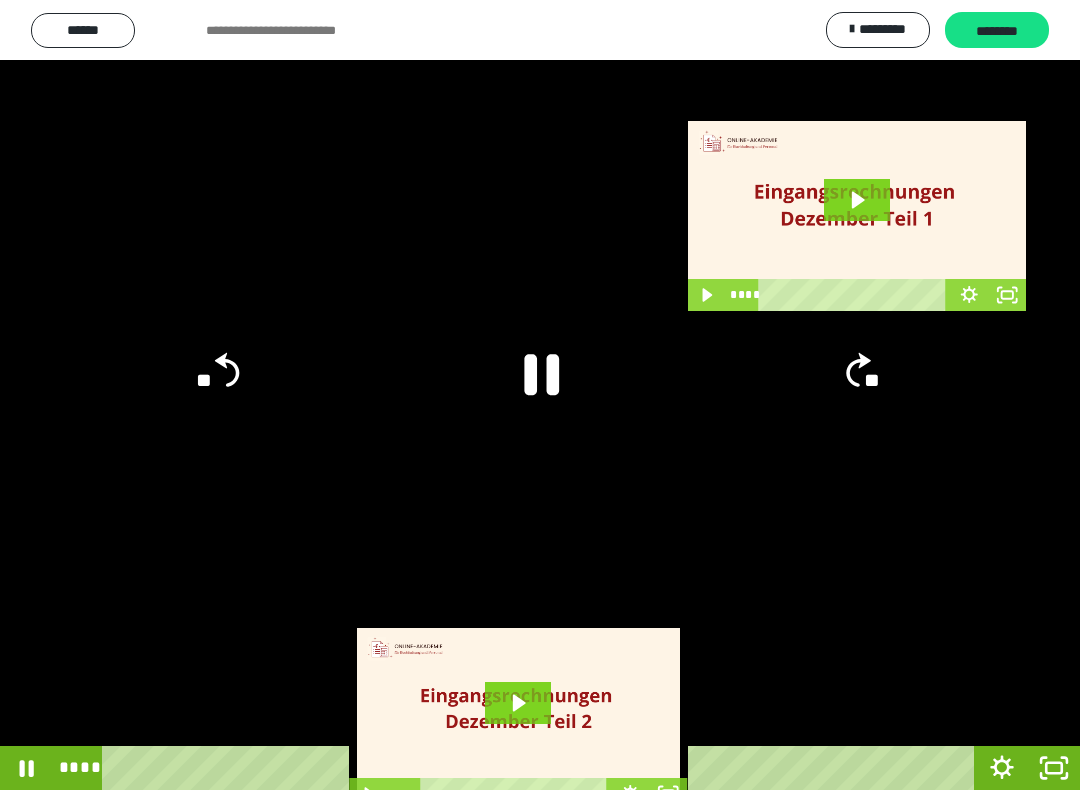 click 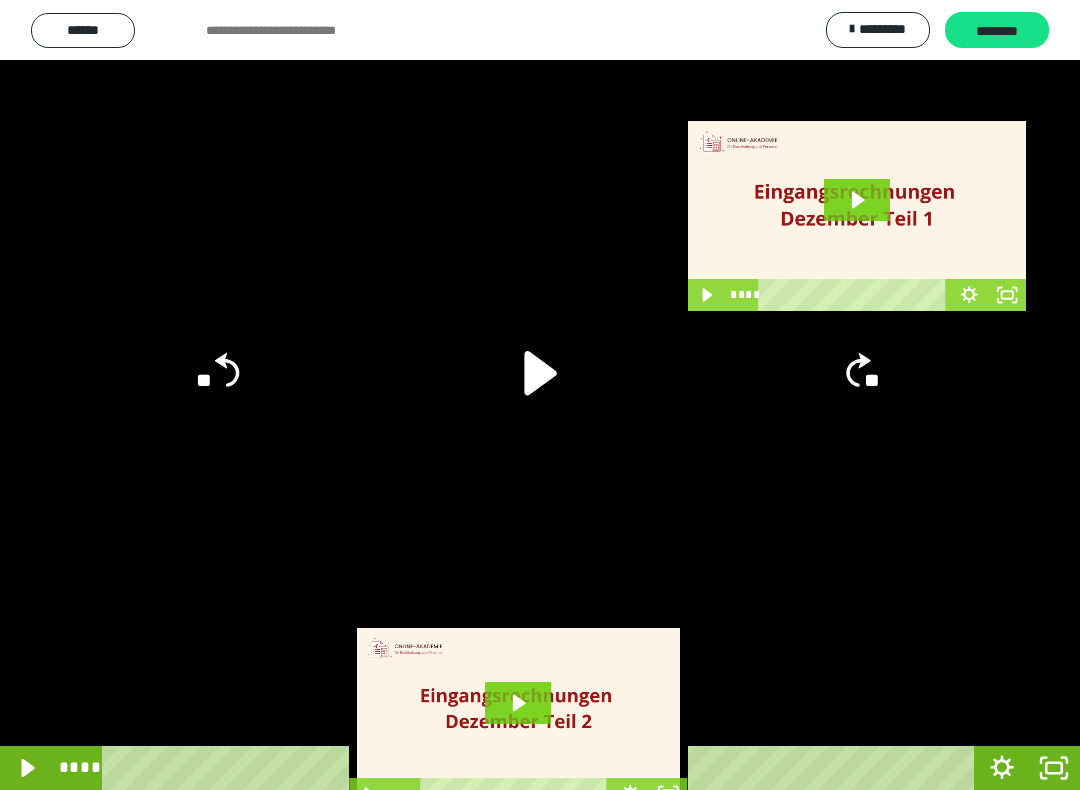 click at bounding box center [540, 395] 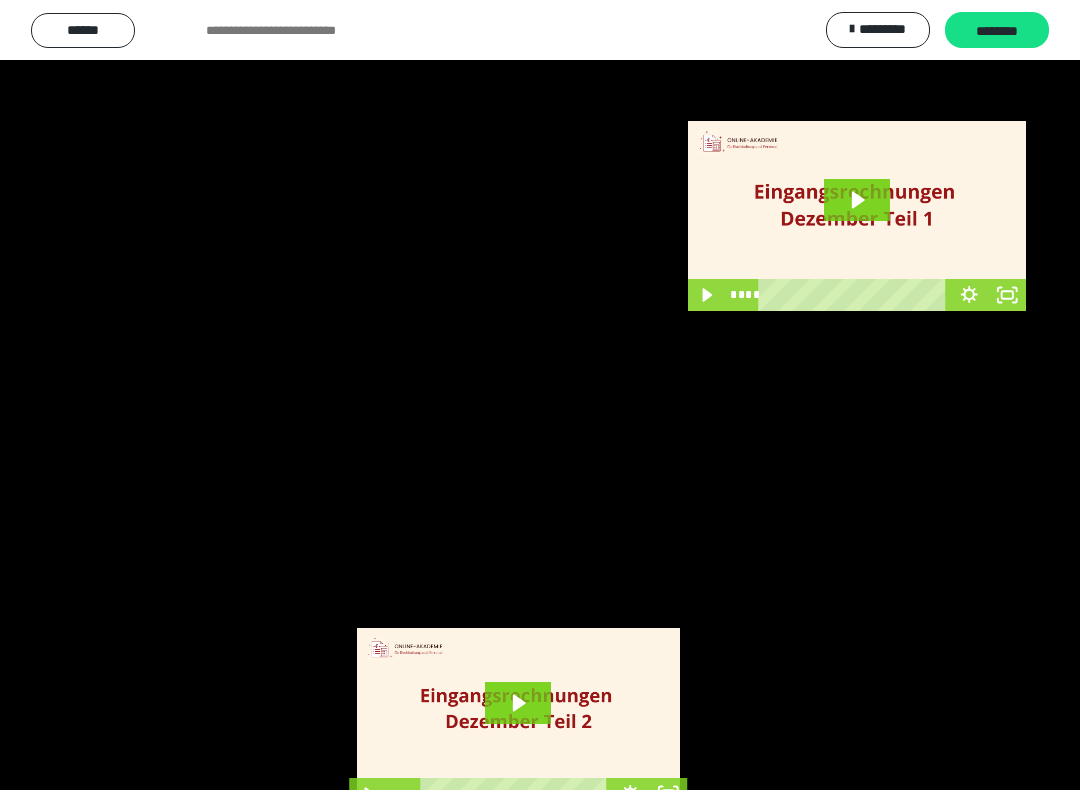 click at bounding box center [540, 395] 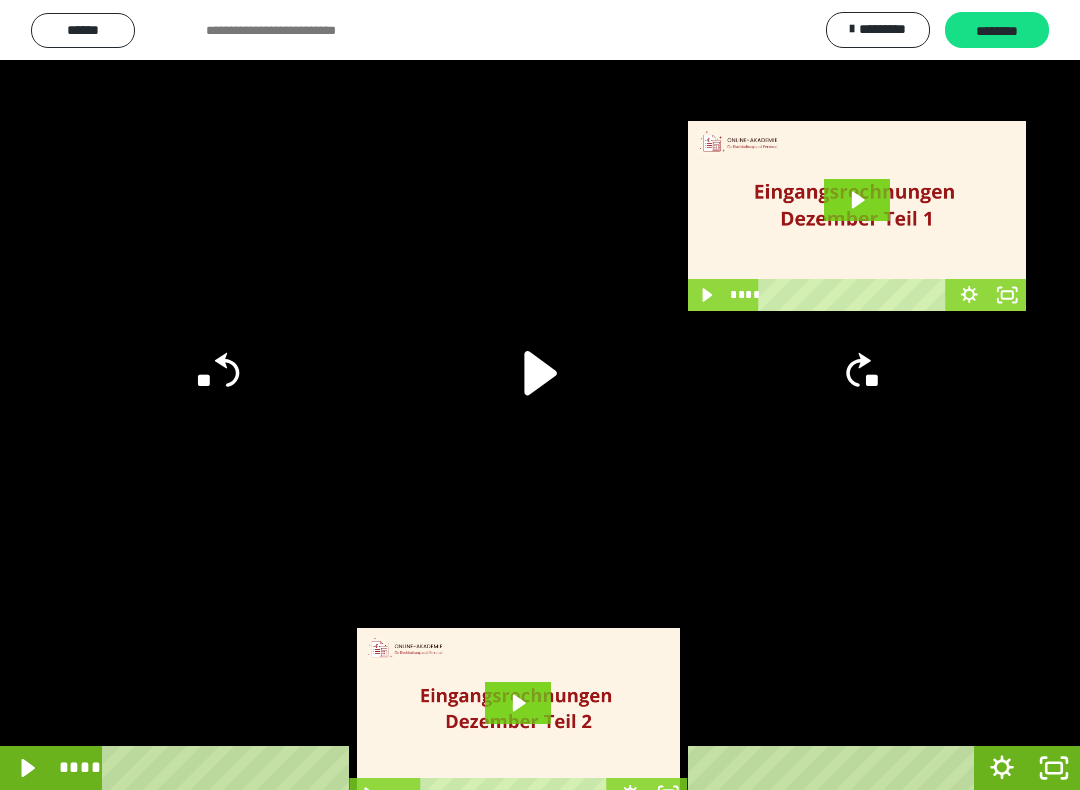 click 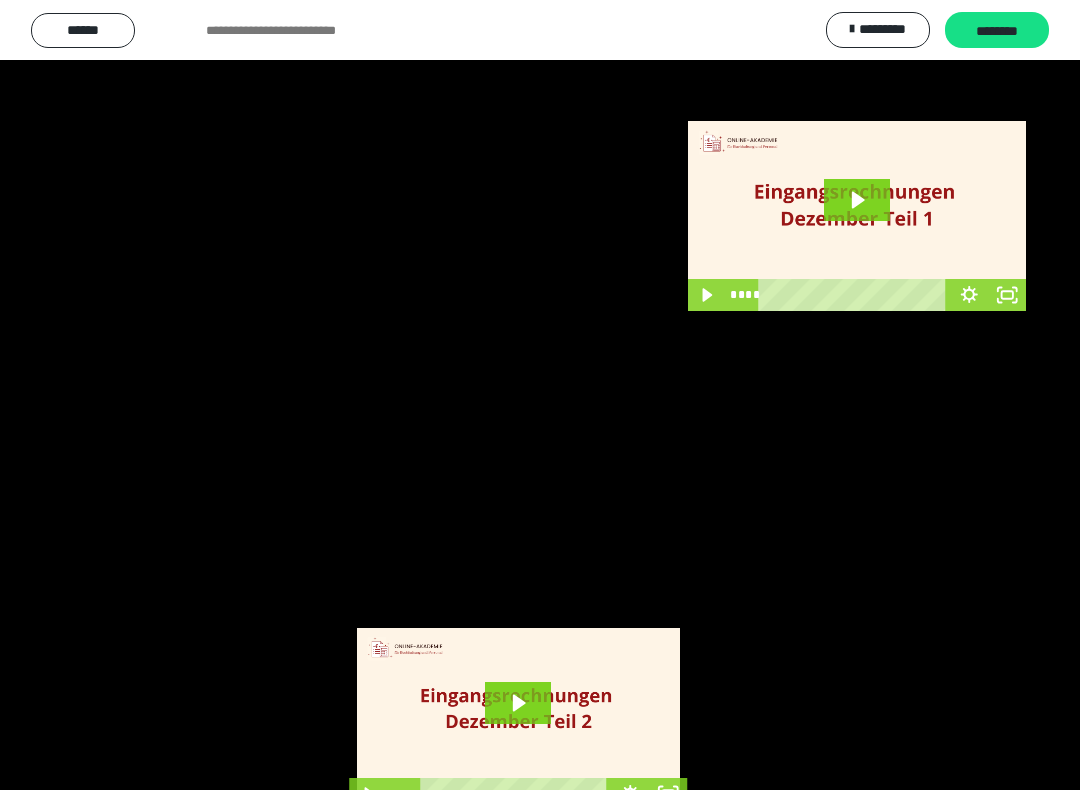 click at bounding box center (540, 395) 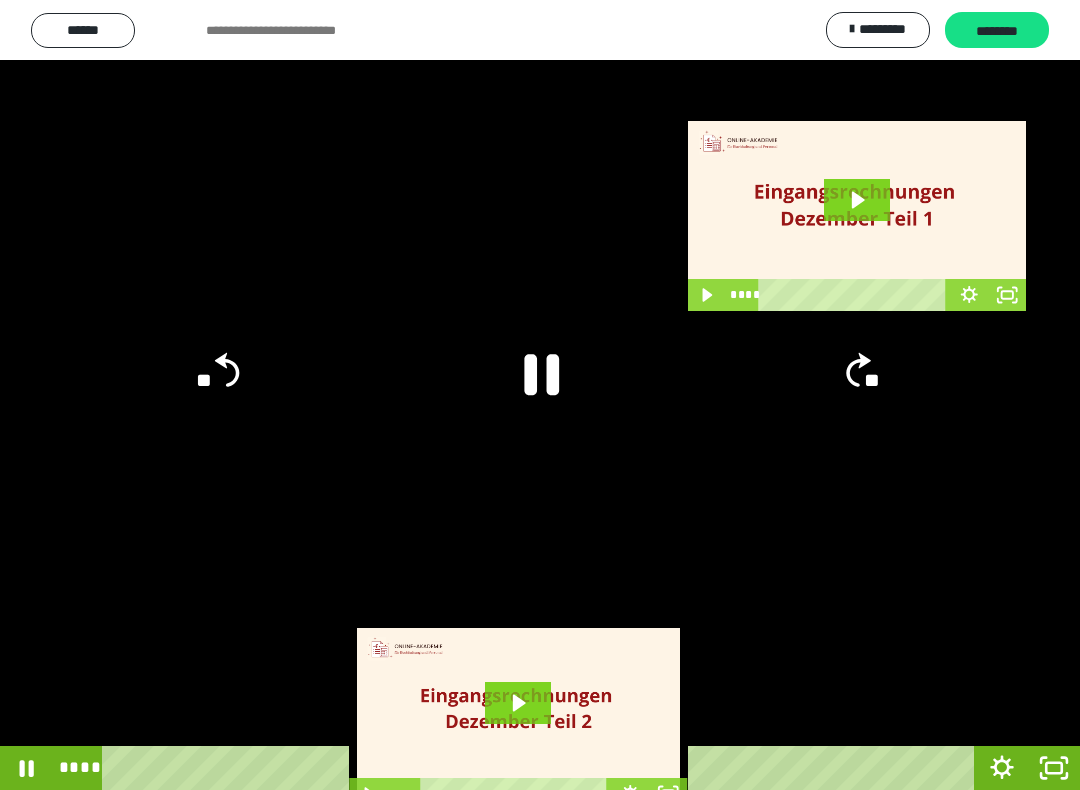 click 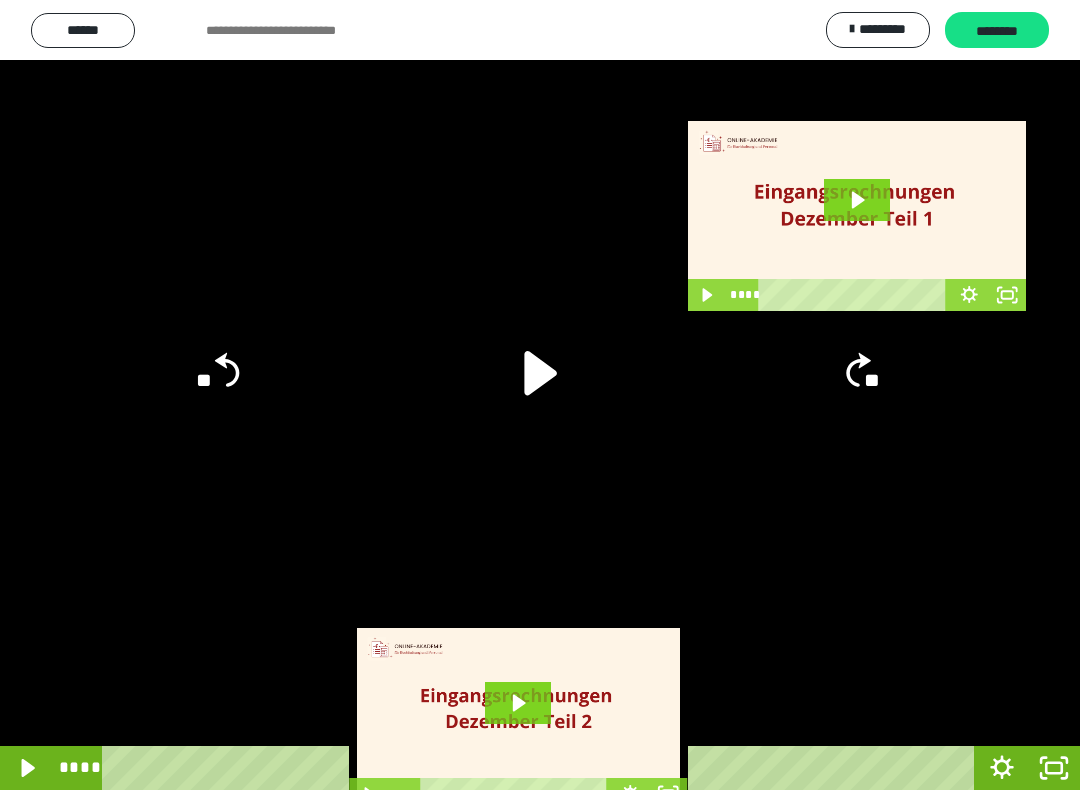 click 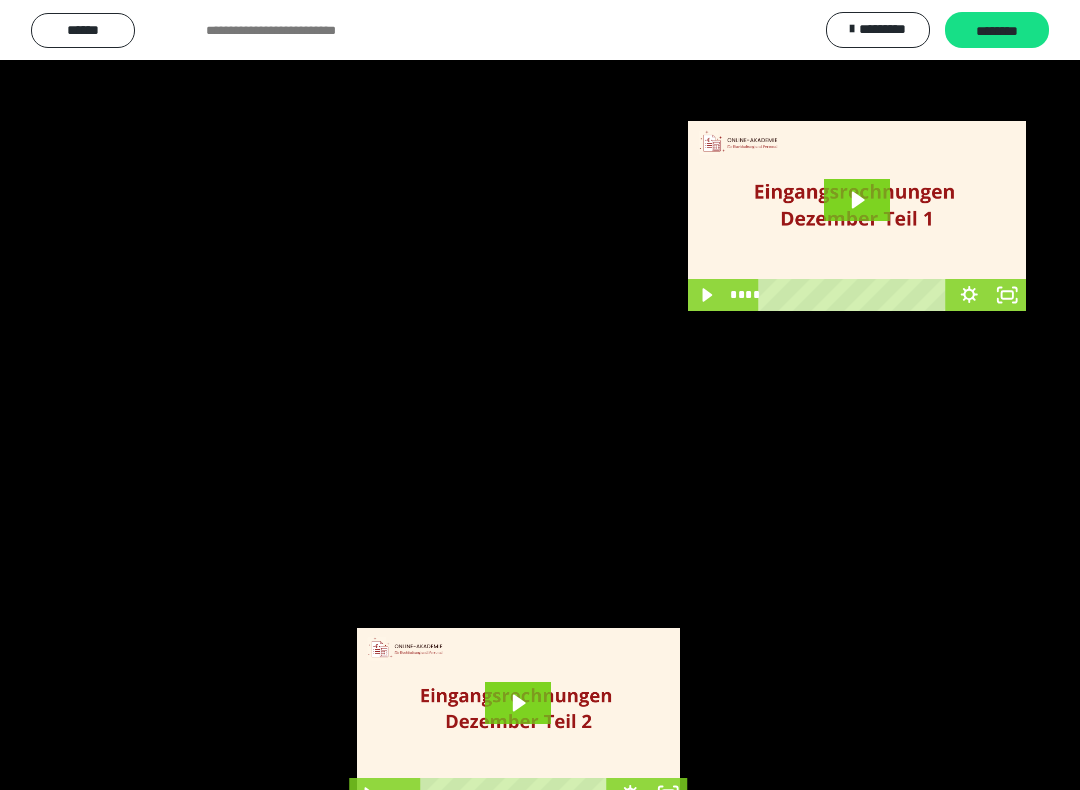 click at bounding box center [540, 395] 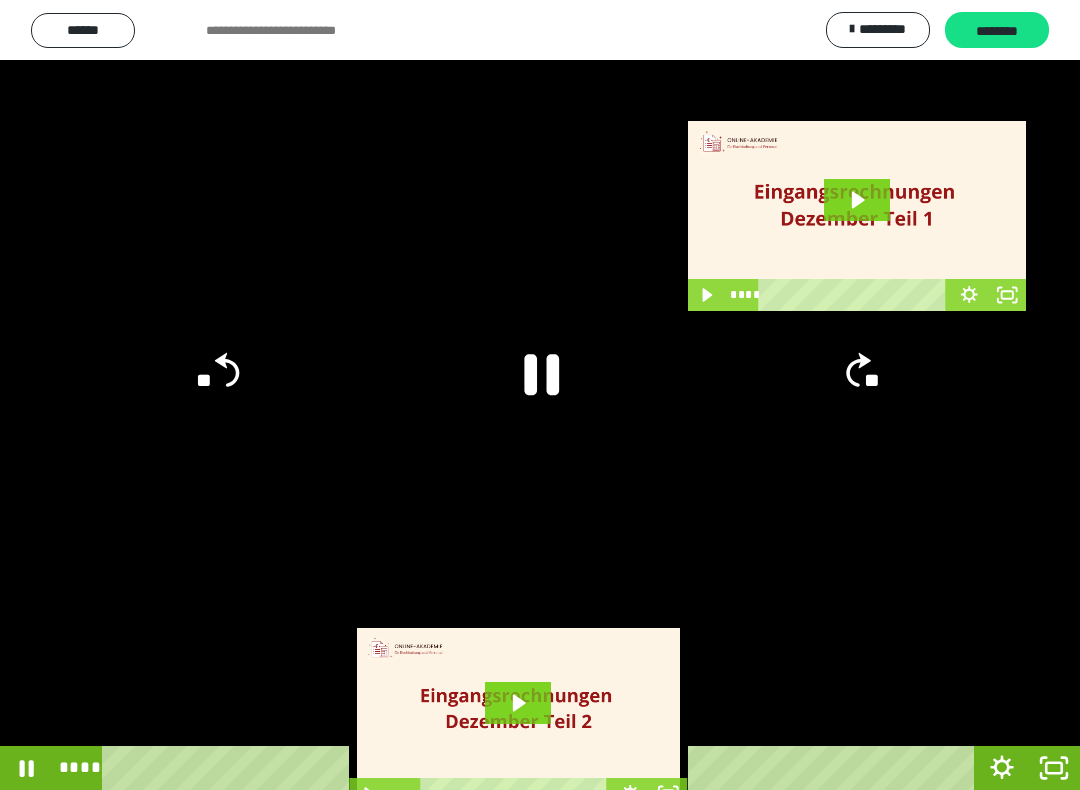 click 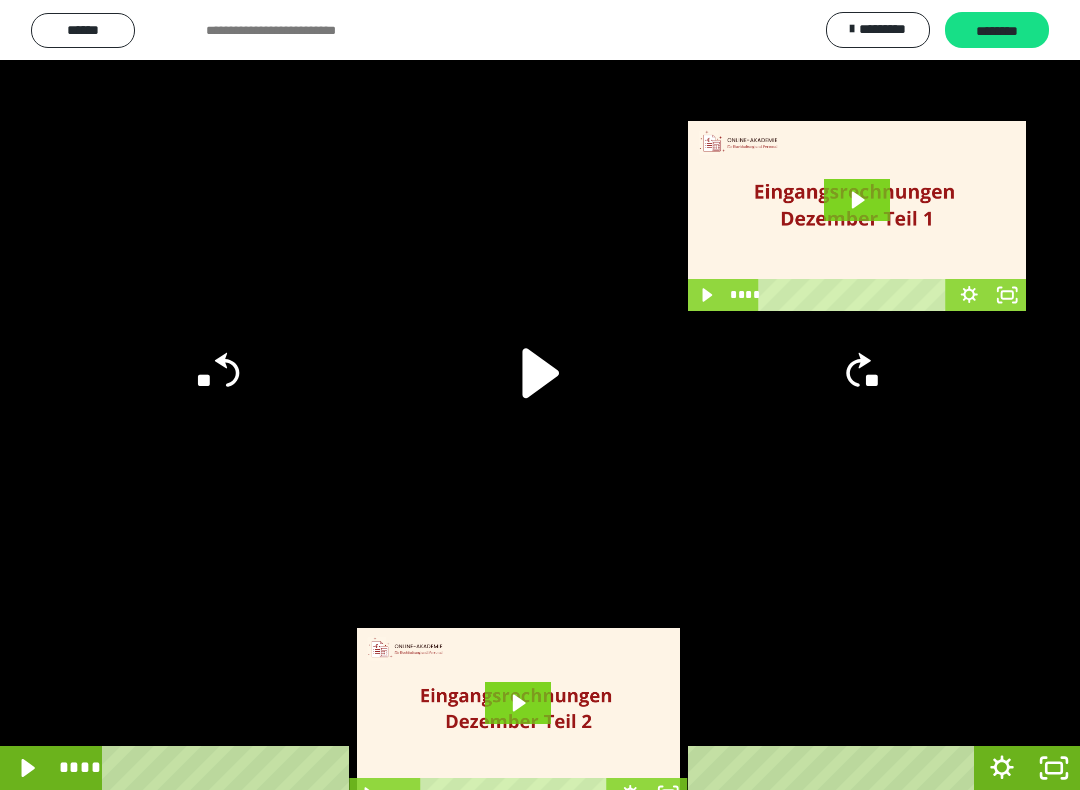 click 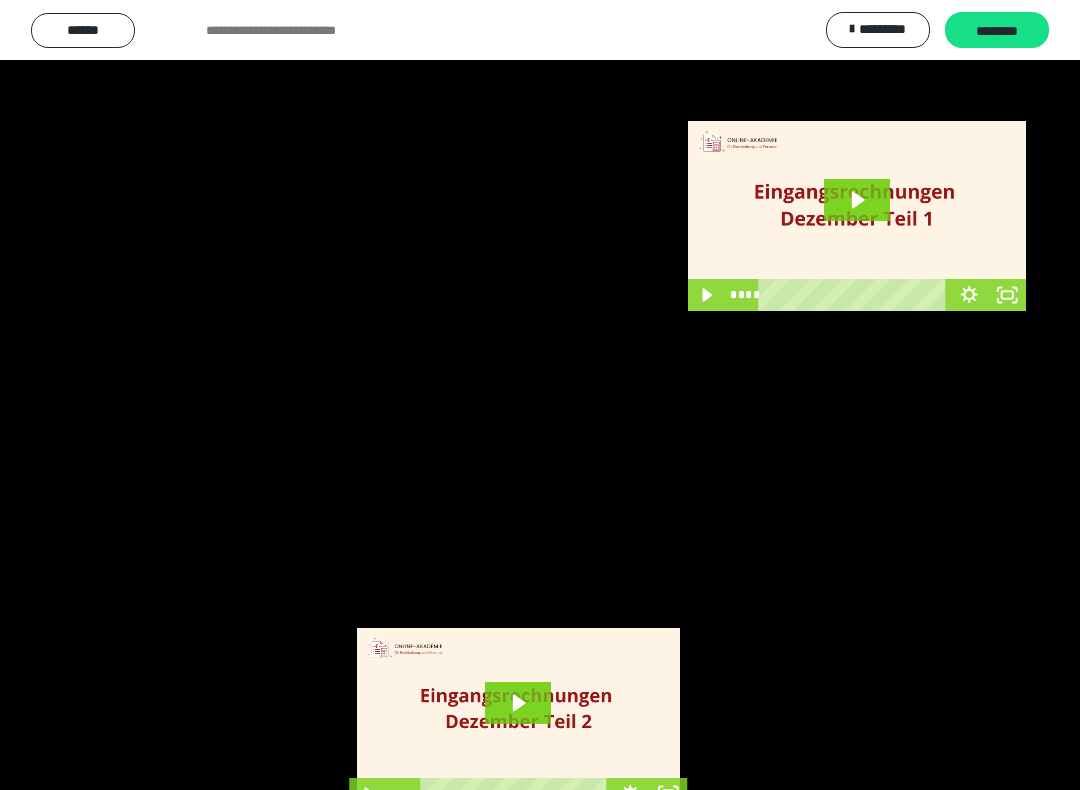 click at bounding box center (540, 395) 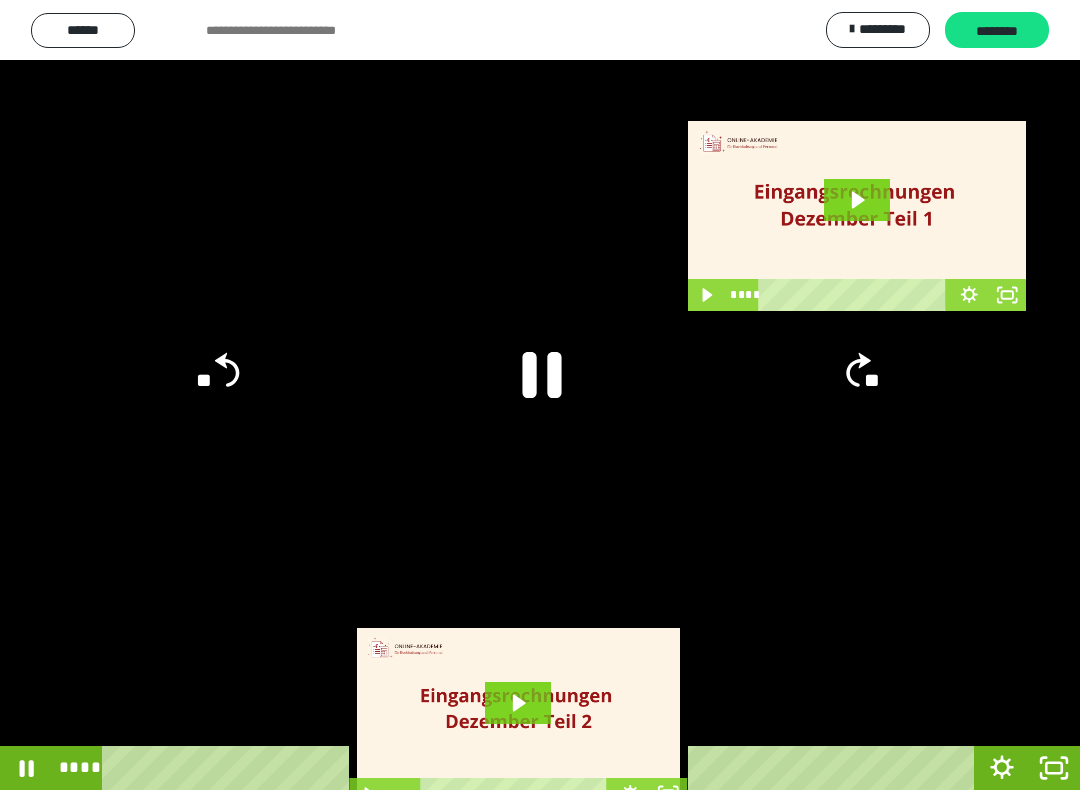 click 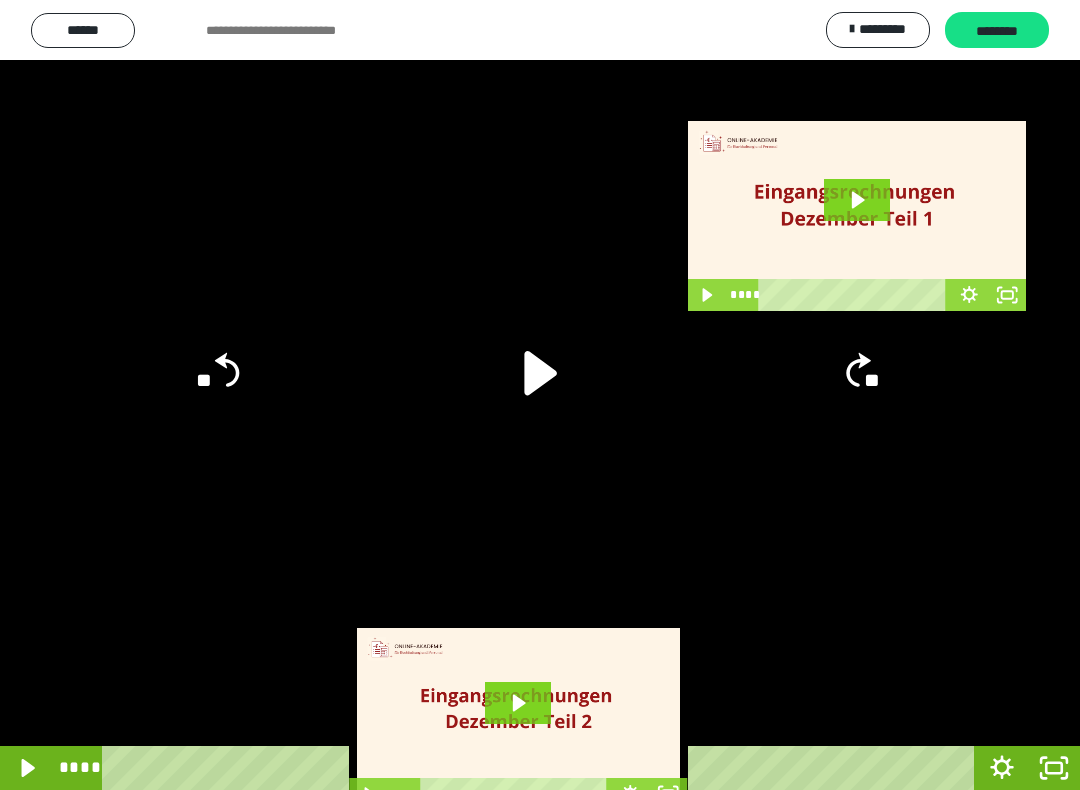 click at bounding box center [540, 395] 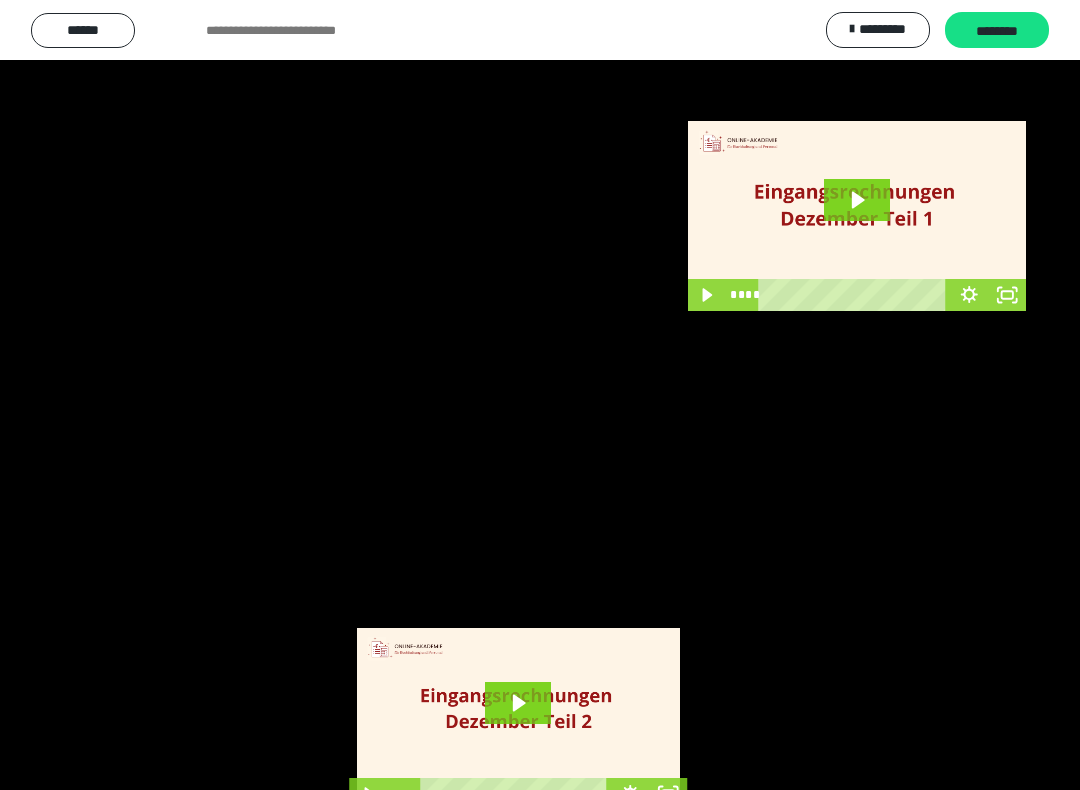 click at bounding box center [540, 395] 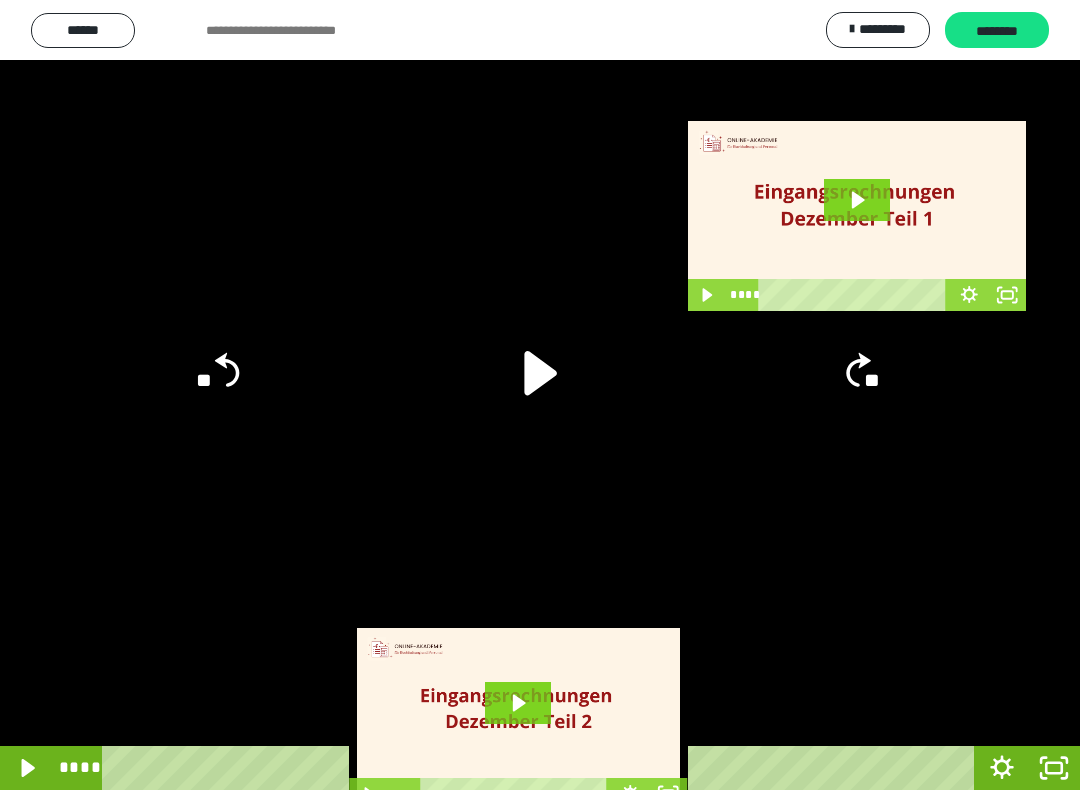 click 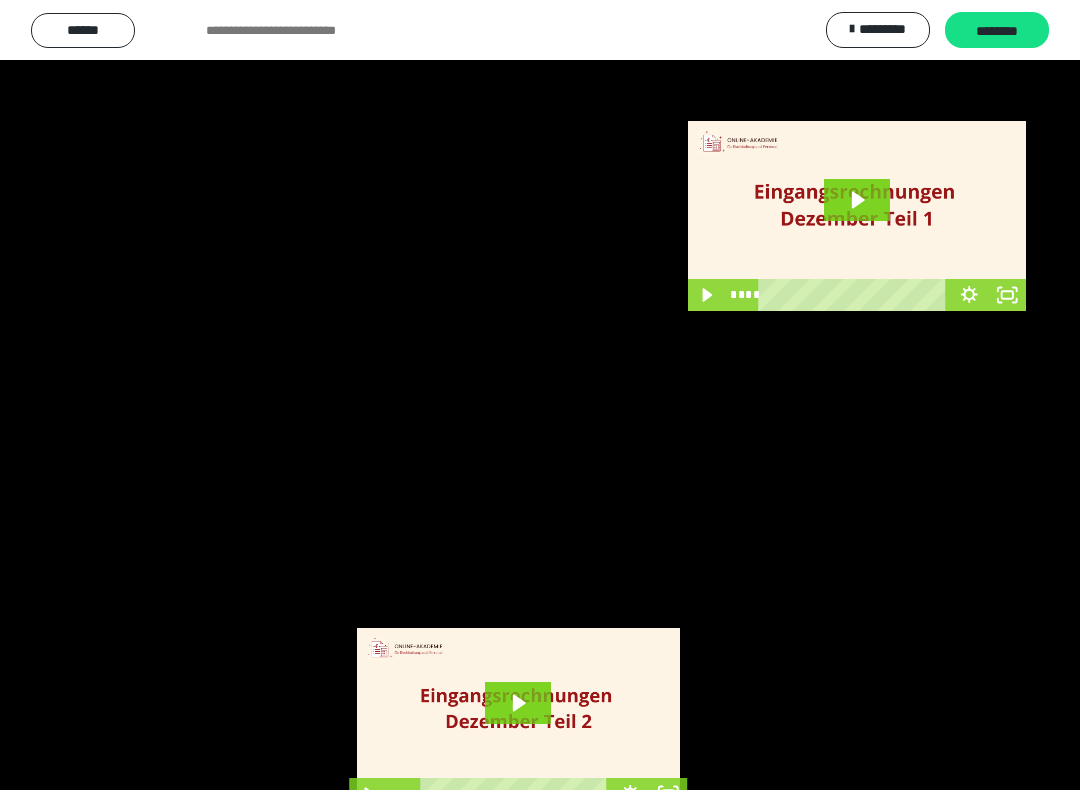 click at bounding box center (540, 395) 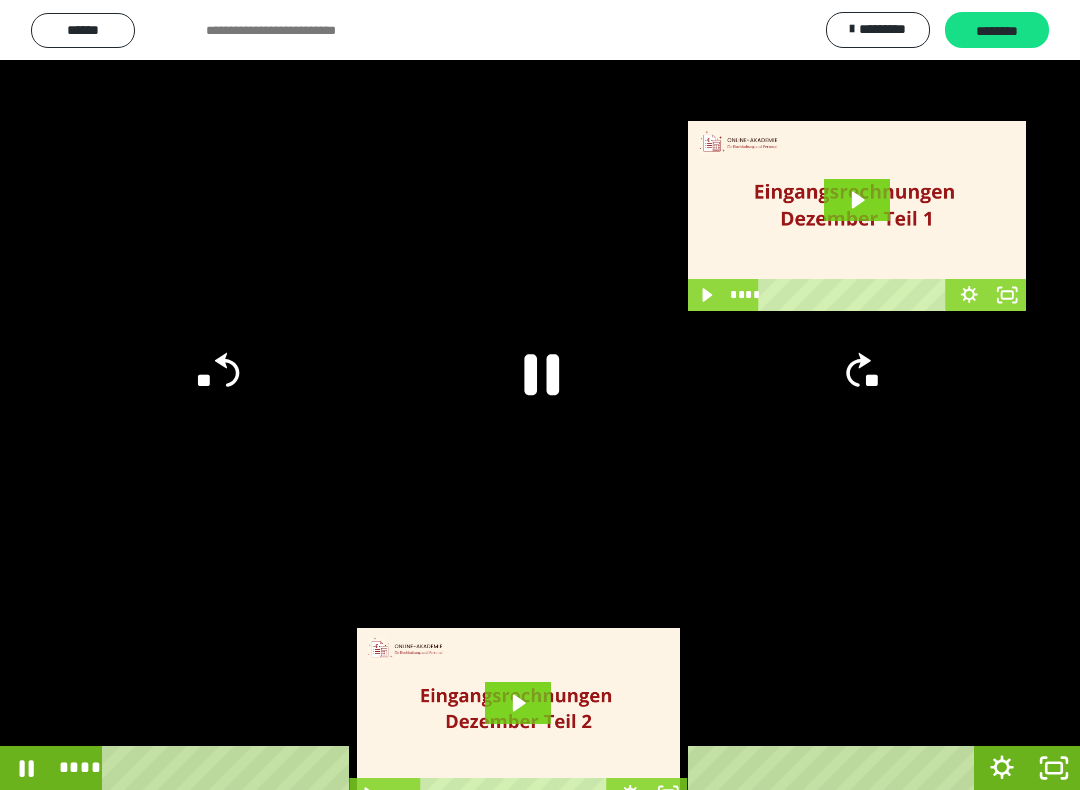 click on "**" 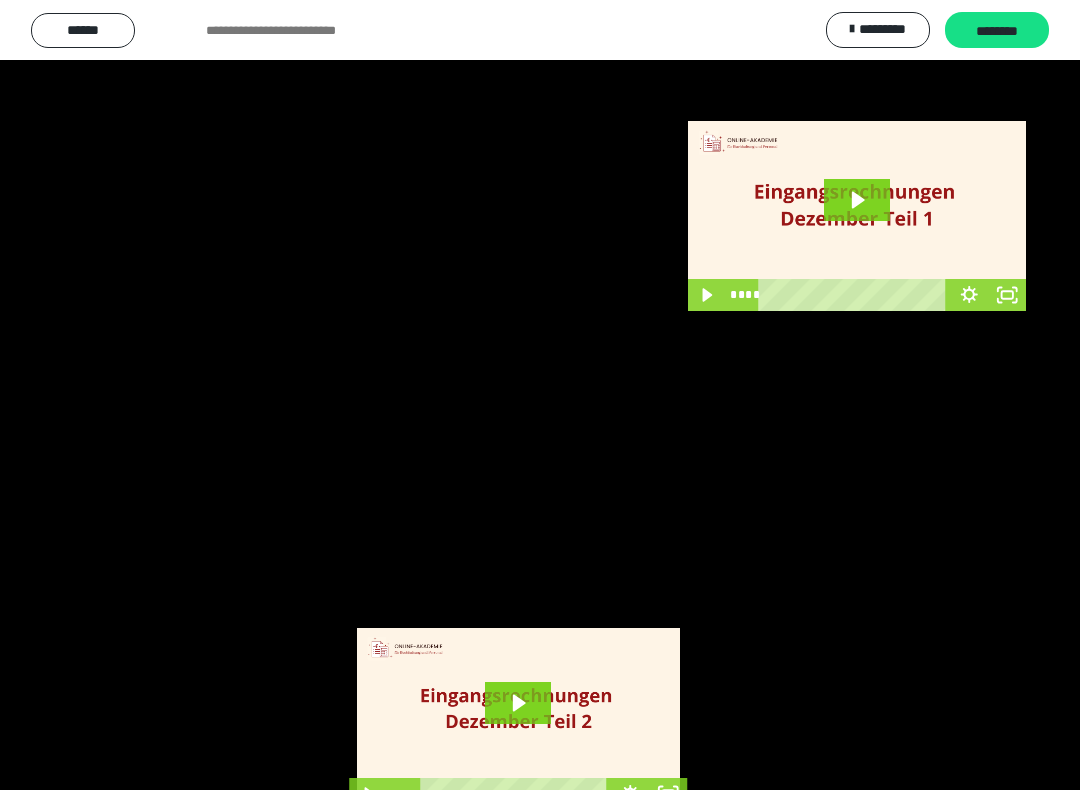 click at bounding box center (540, 395) 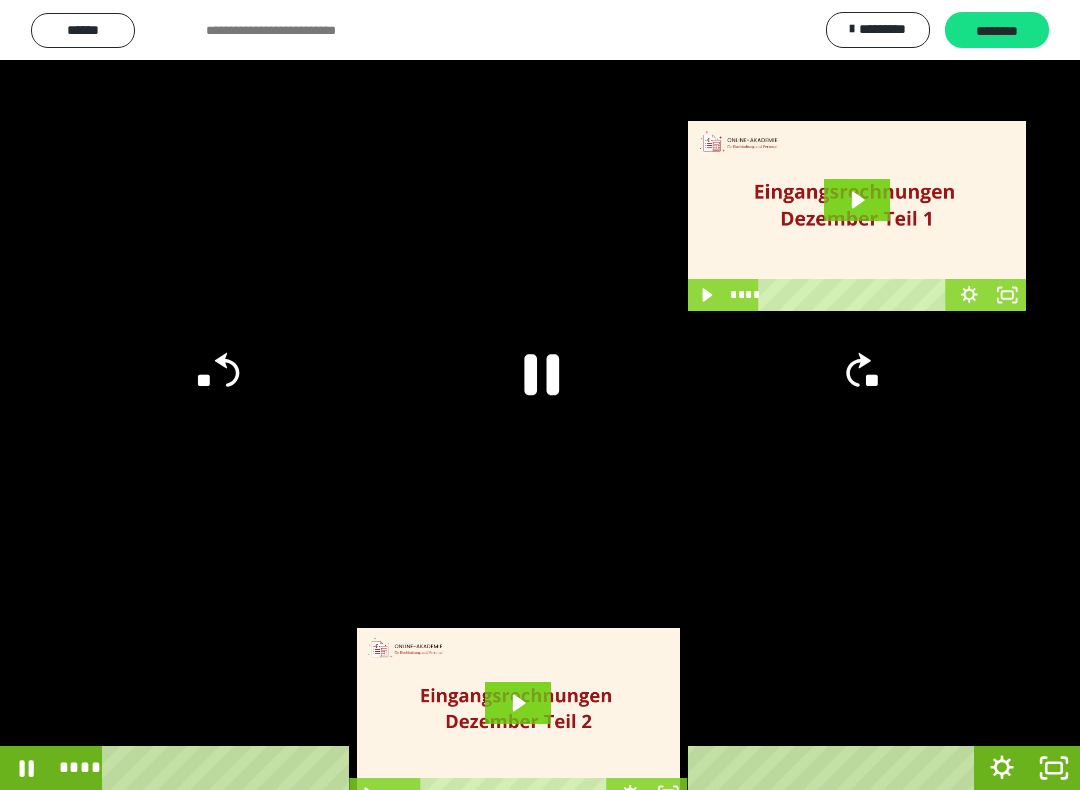 click 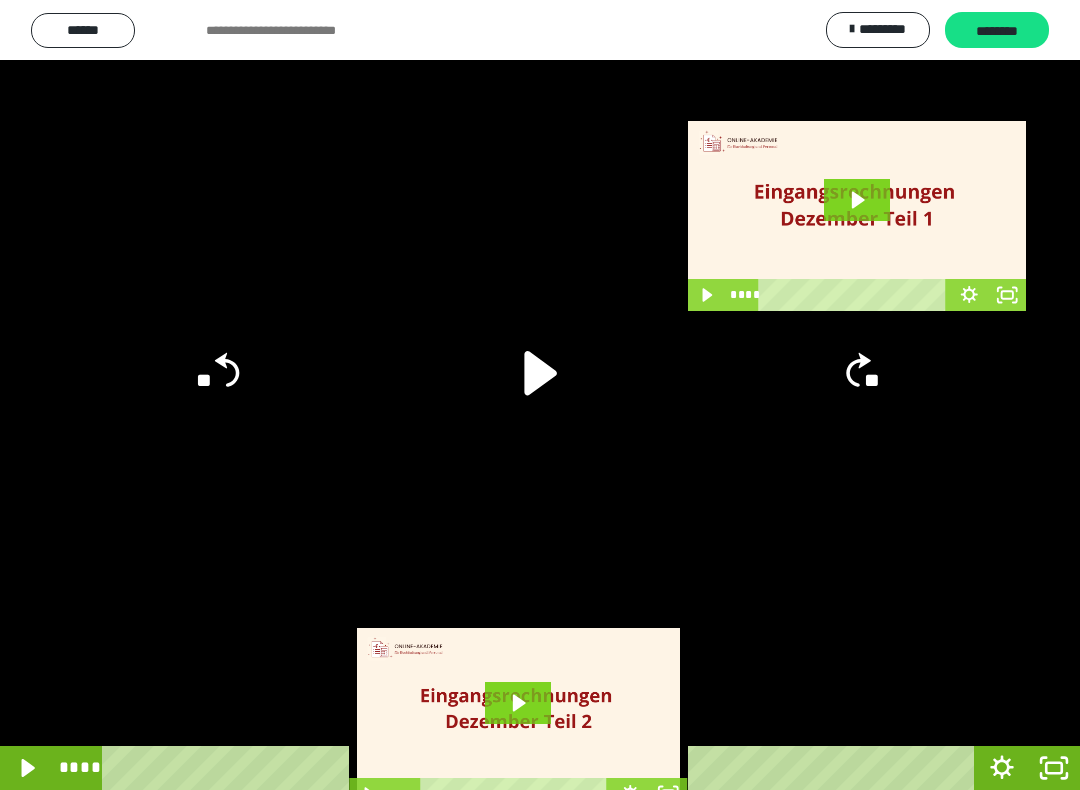 click on "**" 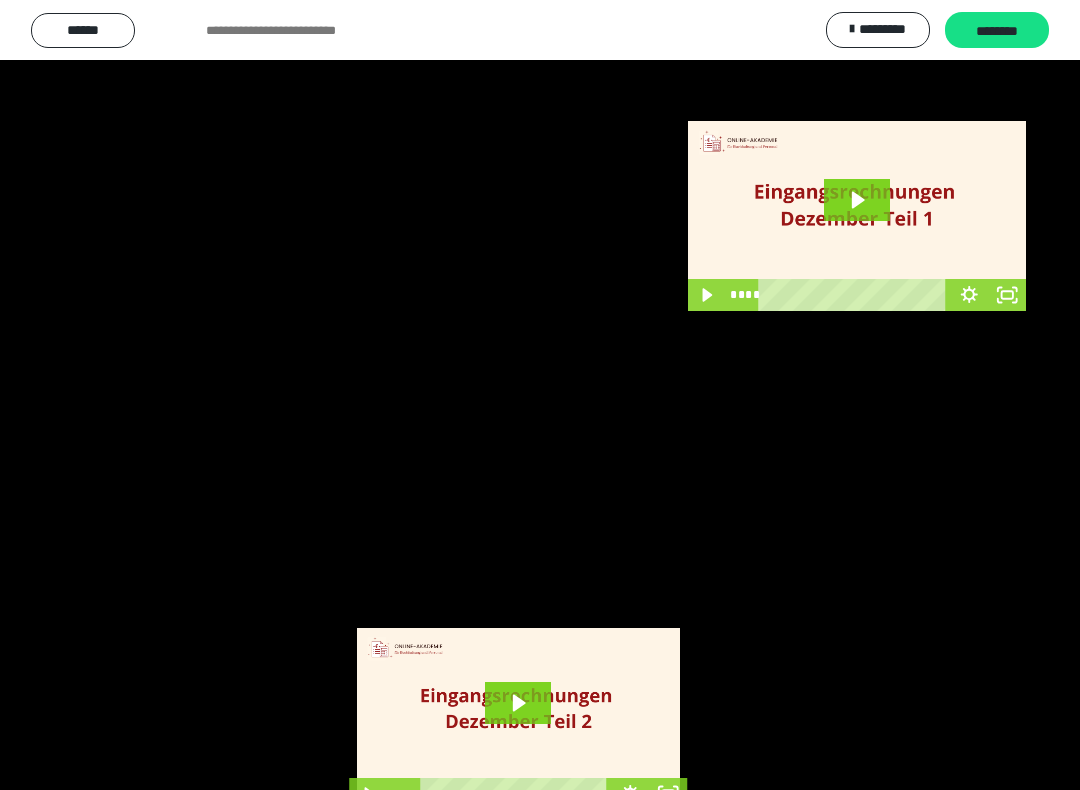 click at bounding box center (540, 395) 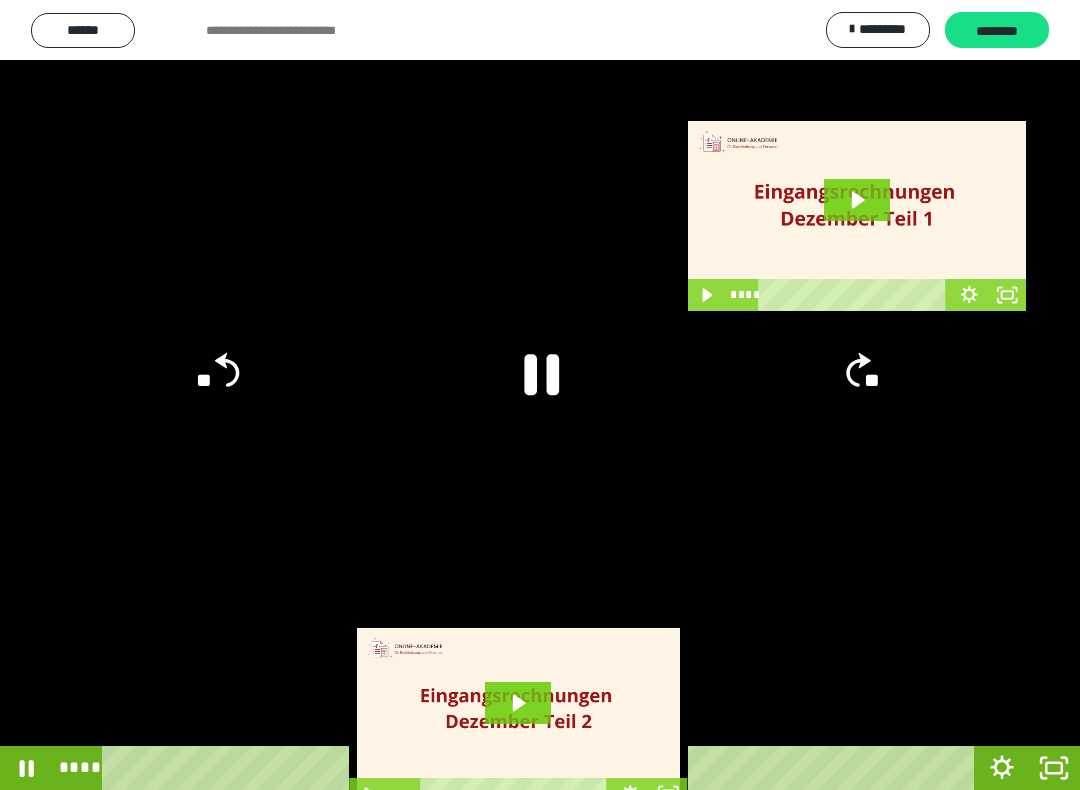 click 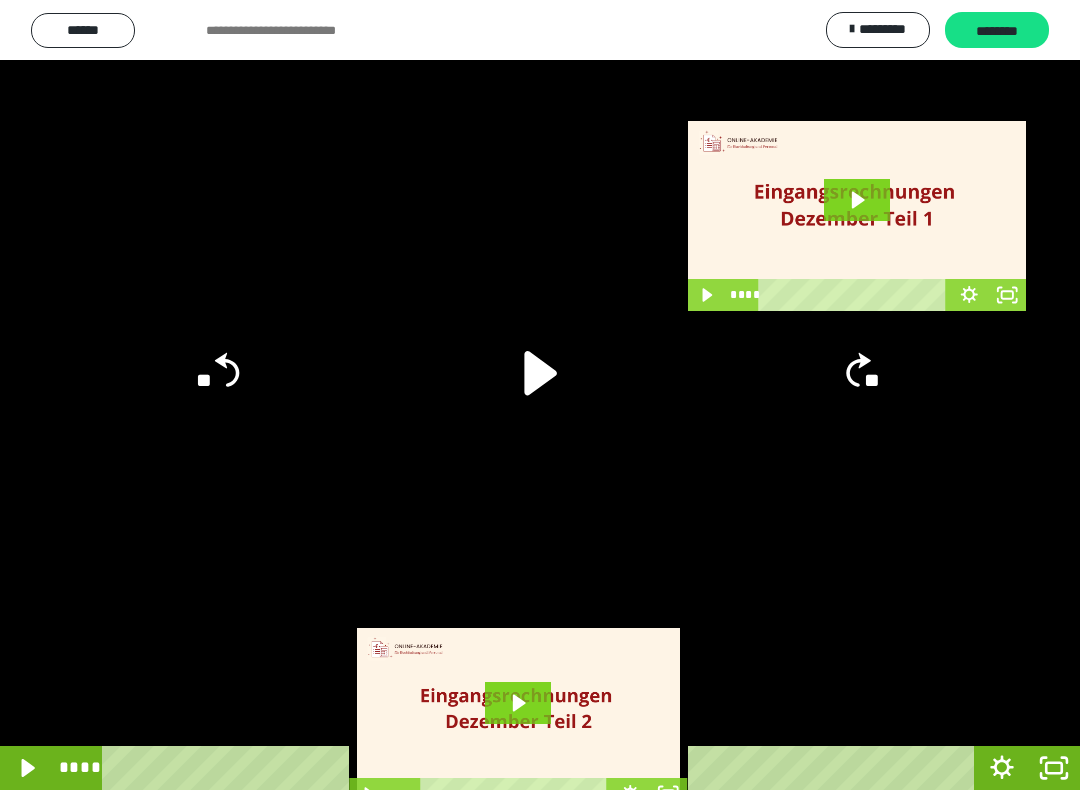 click 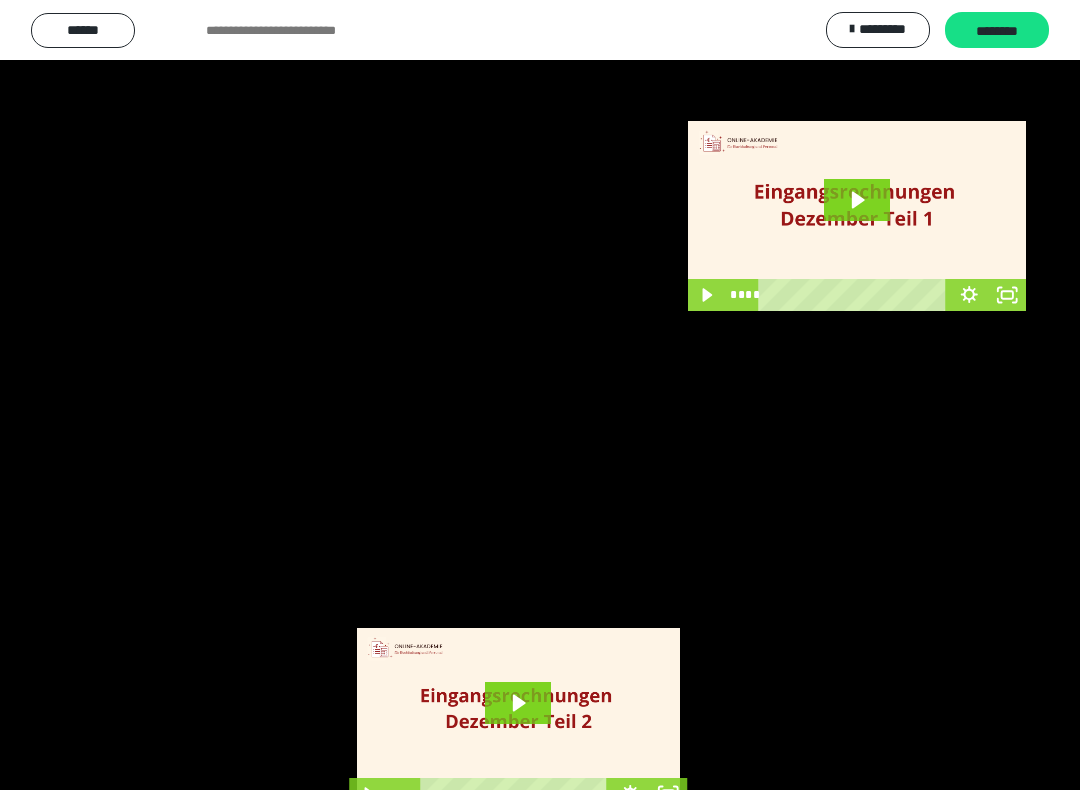 click at bounding box center (540, 395) 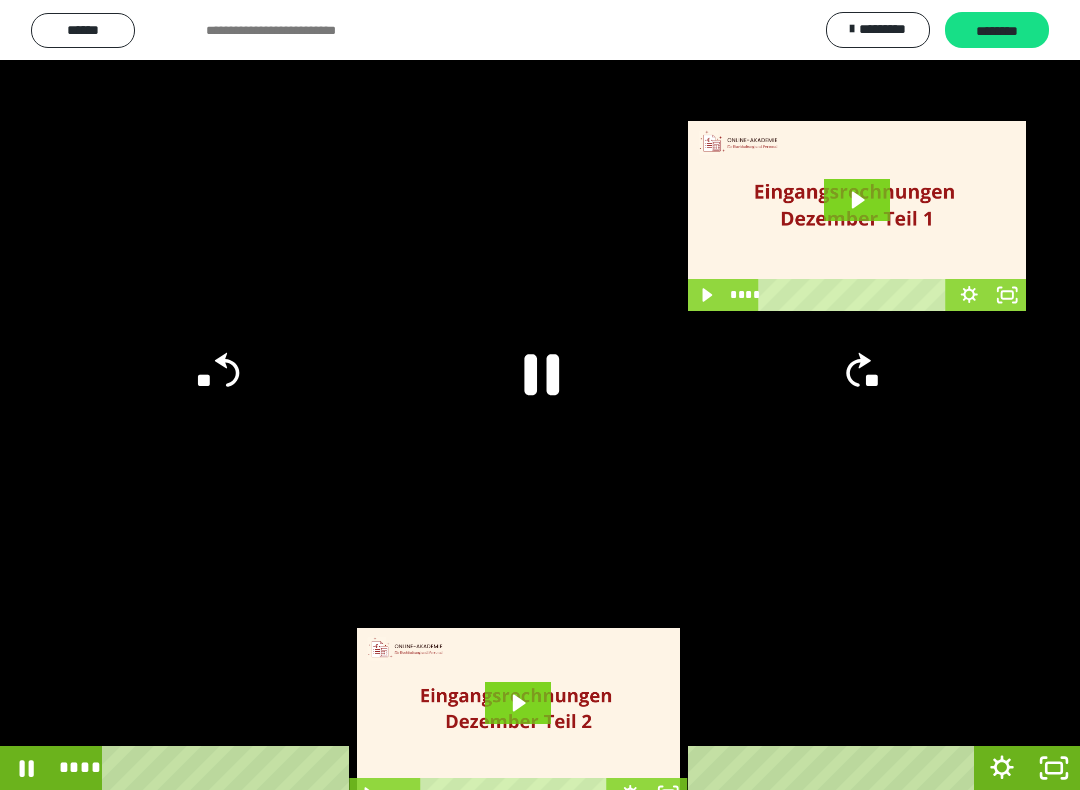 click 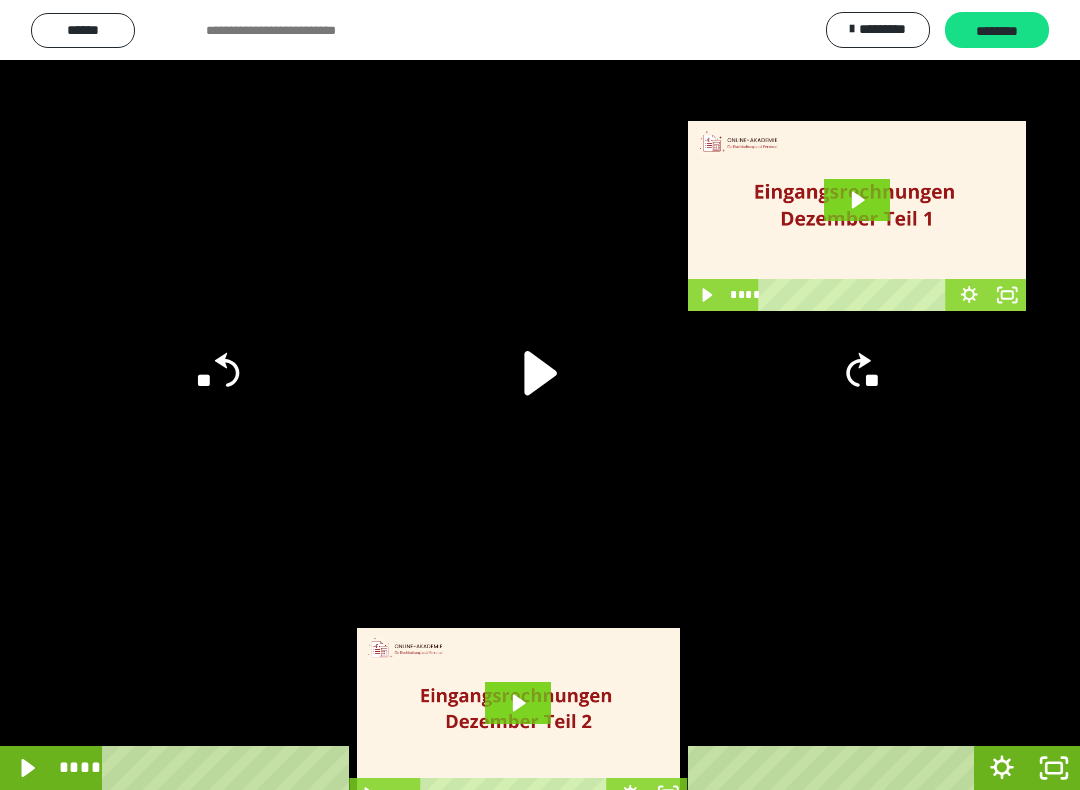 click 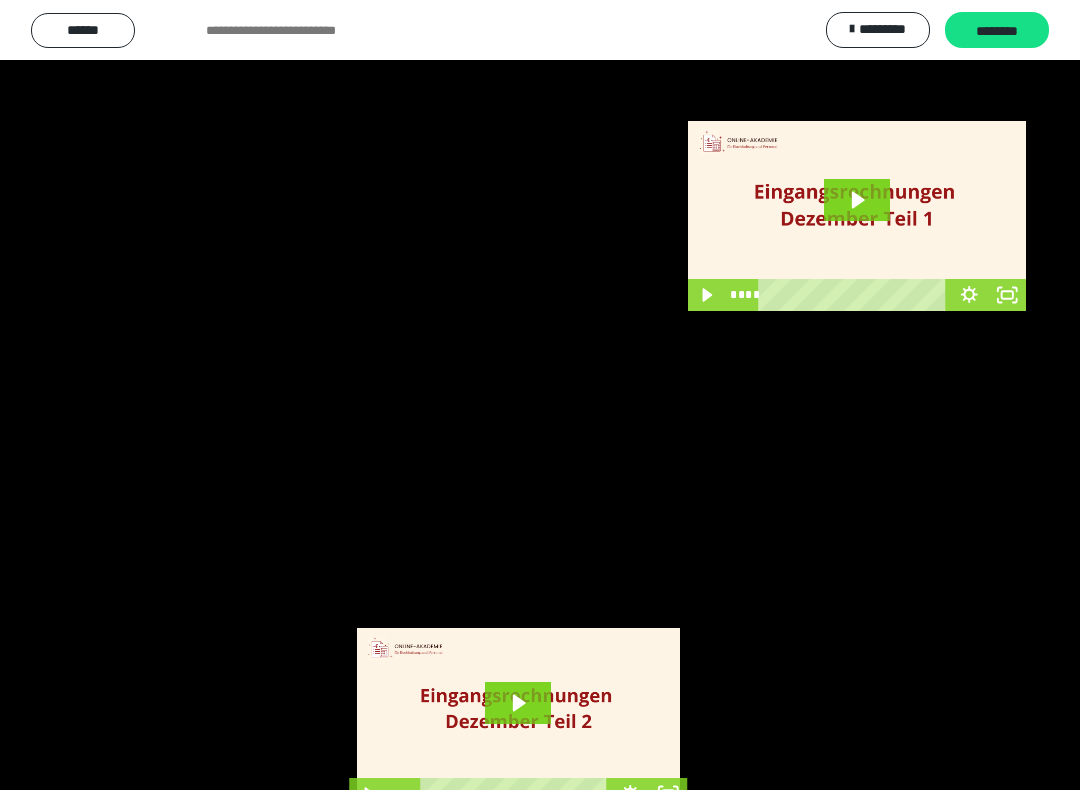 click at bounding box center [540, 395] 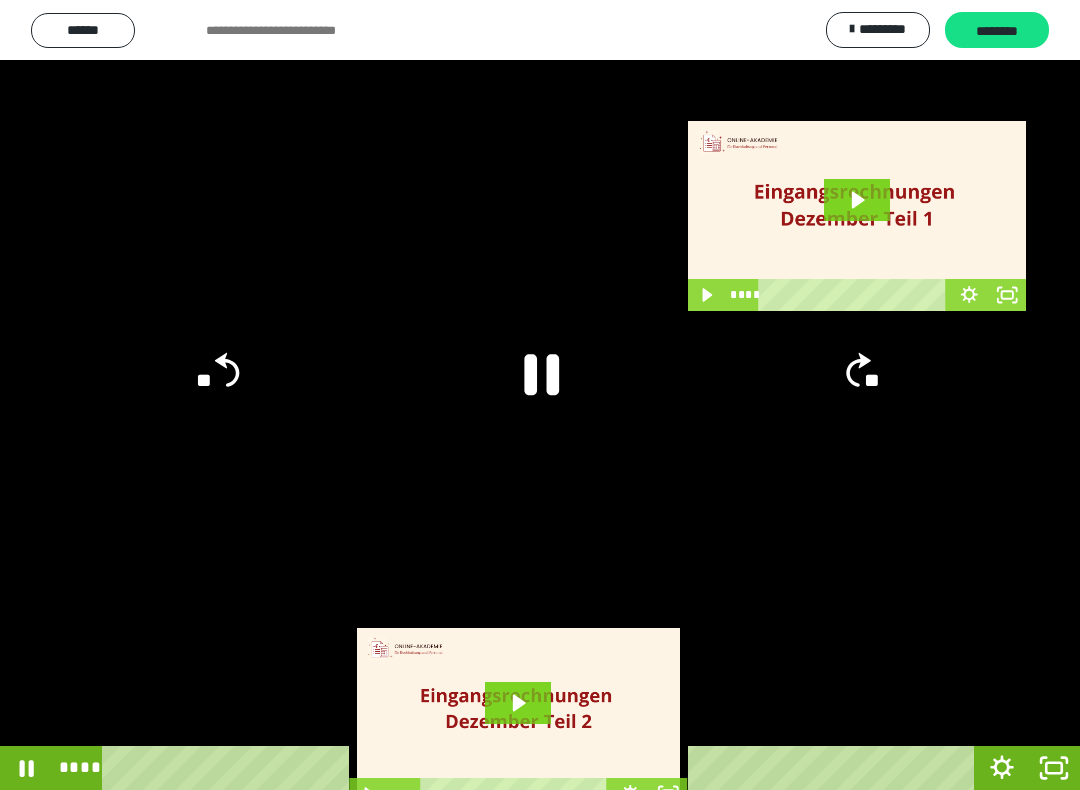 click 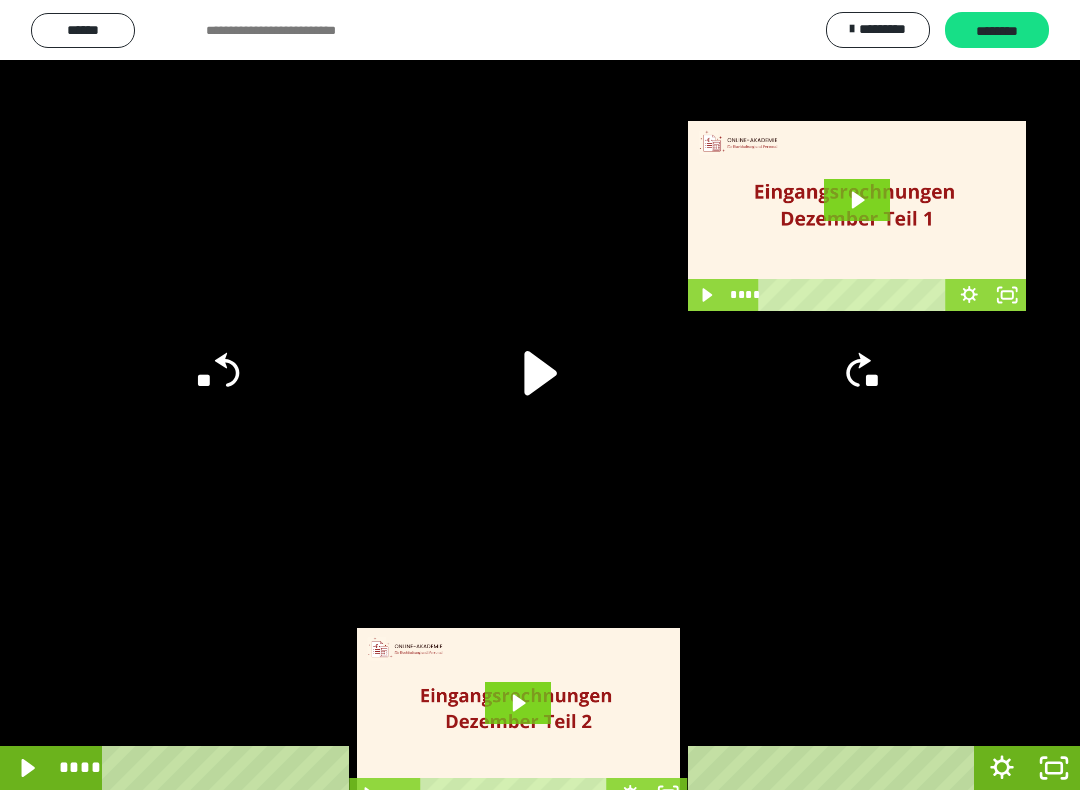 click 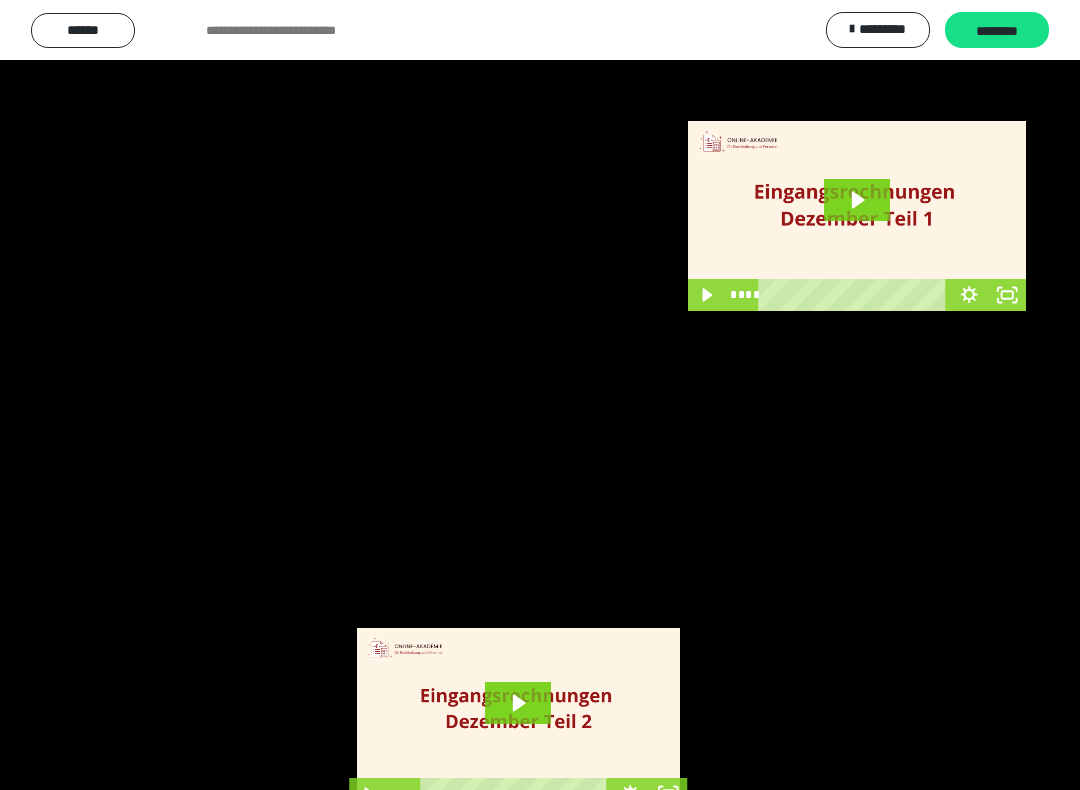 click at bounding box center (540, 395) 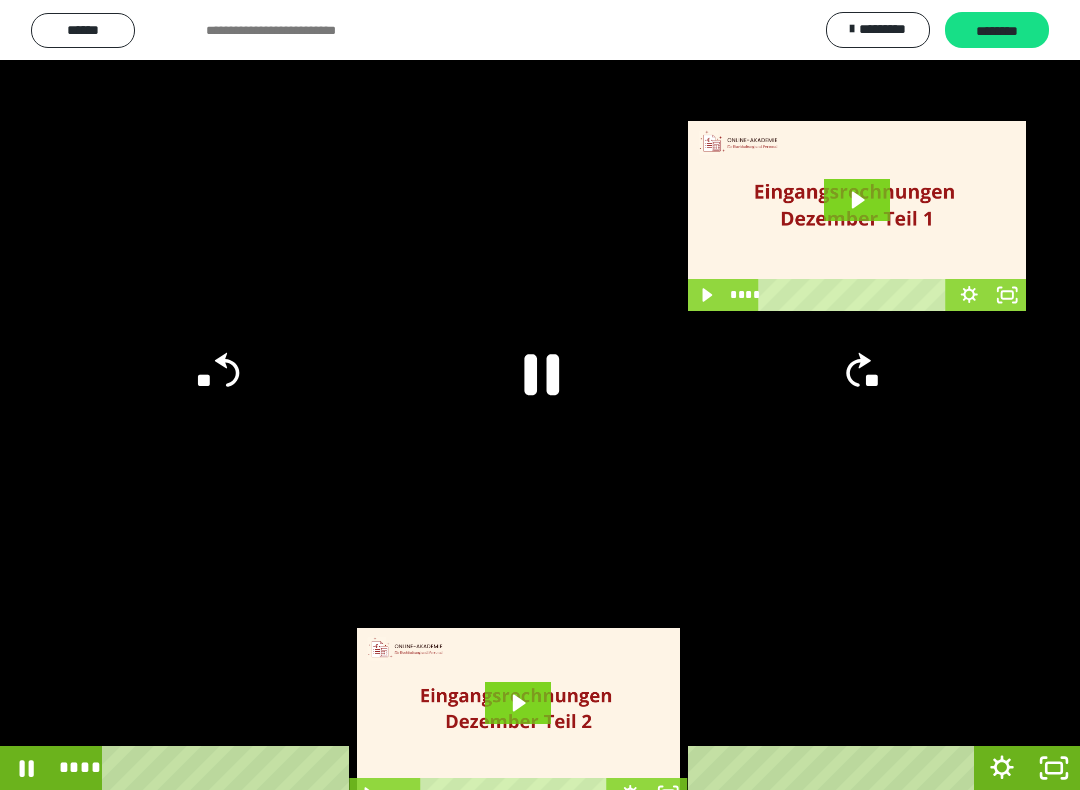 click 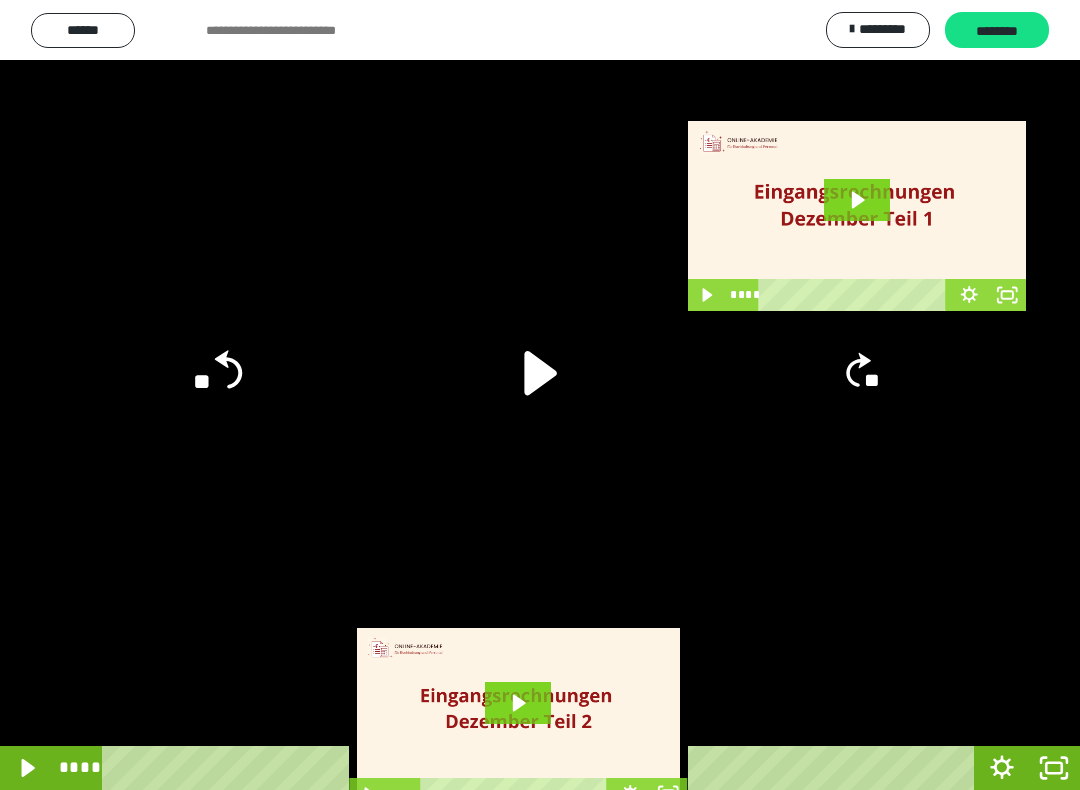 click on "**" 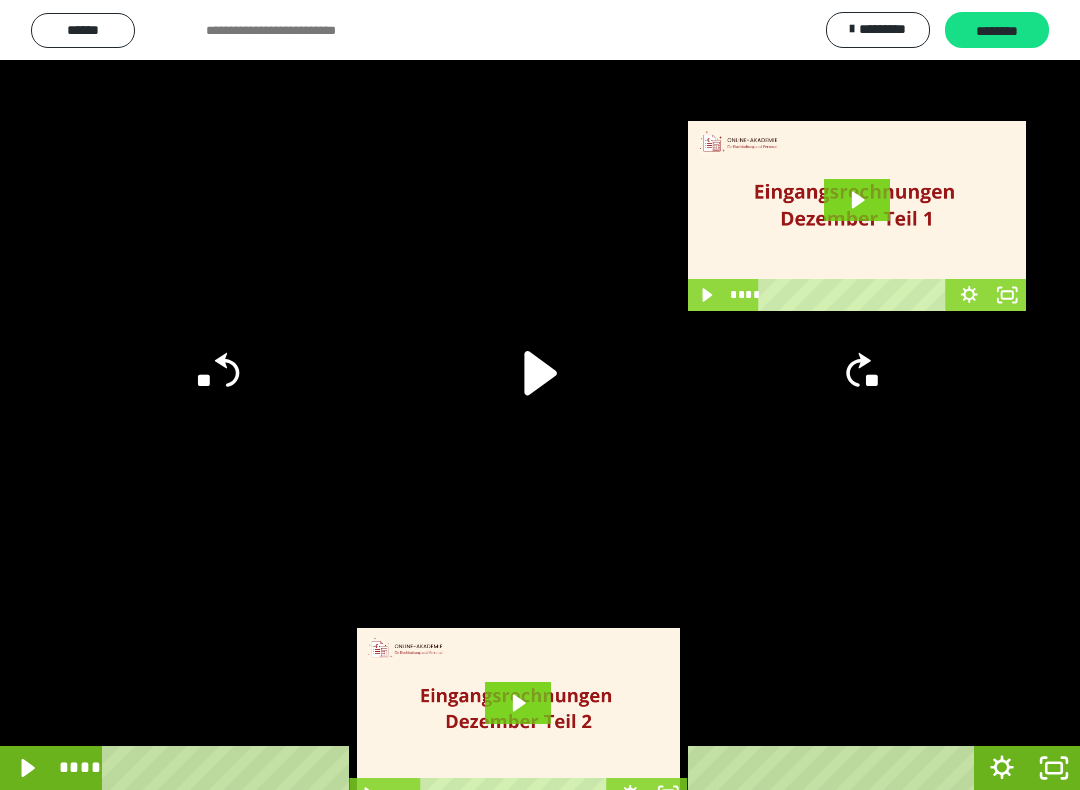 click on "**" 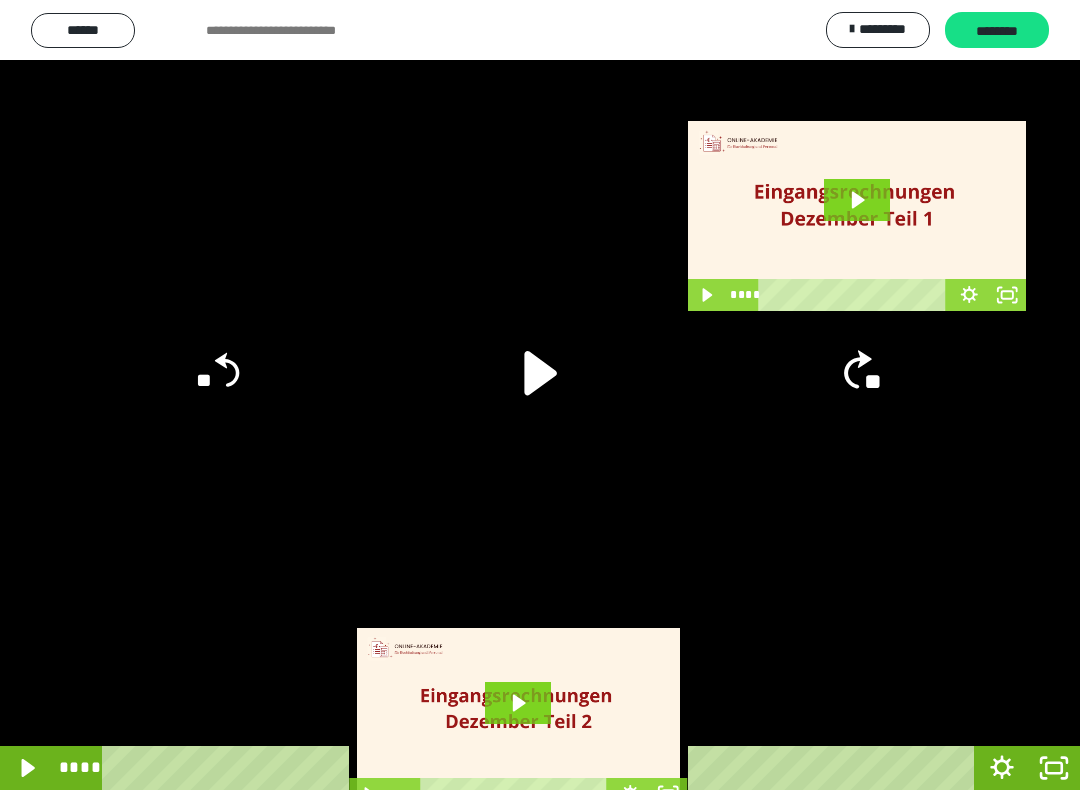 click on "**" 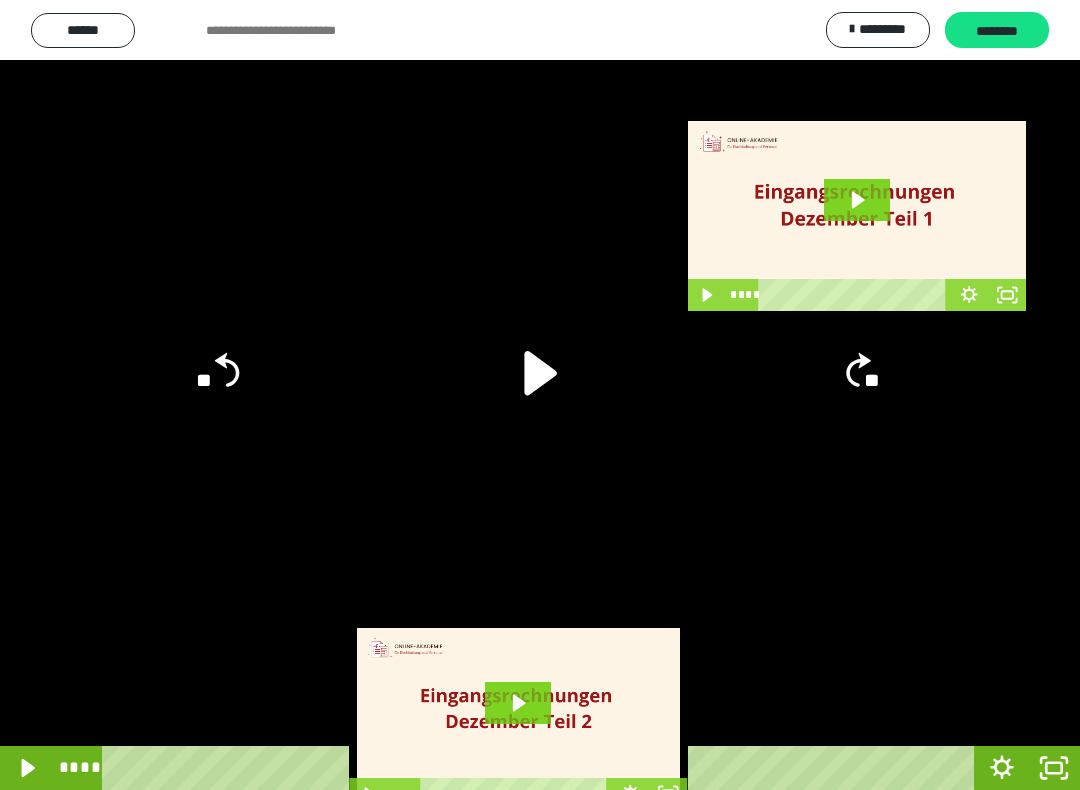 click 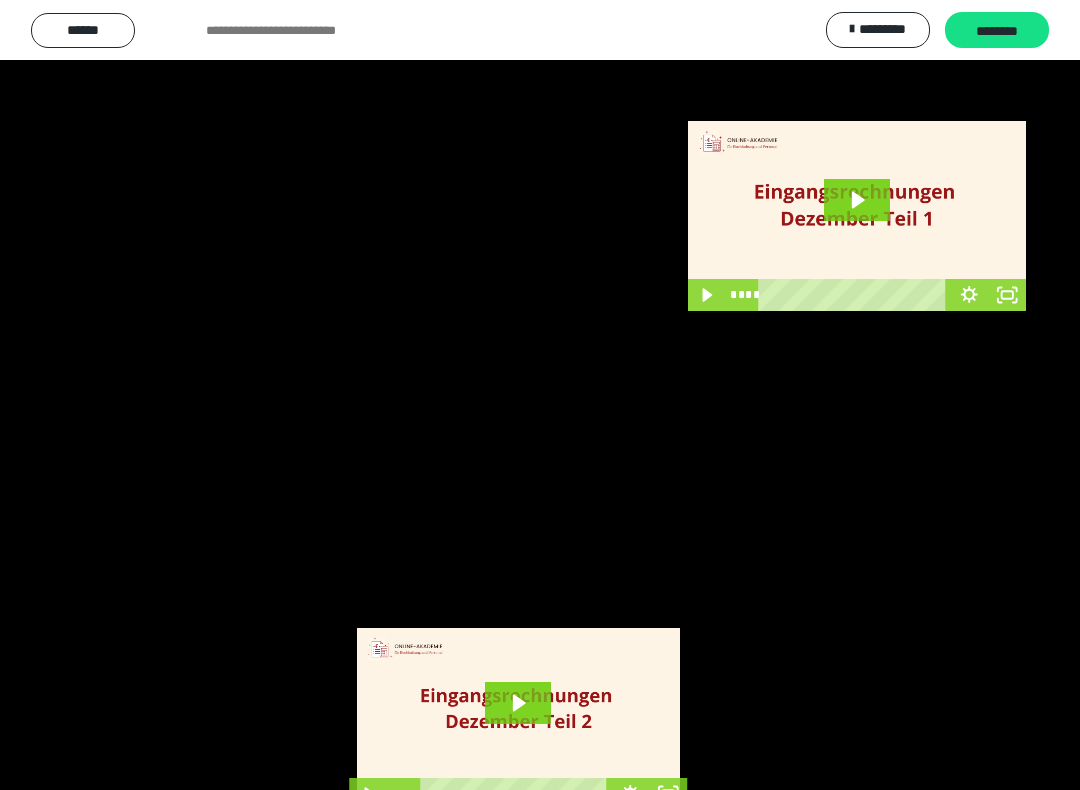 click at bounding box center [540, 395] 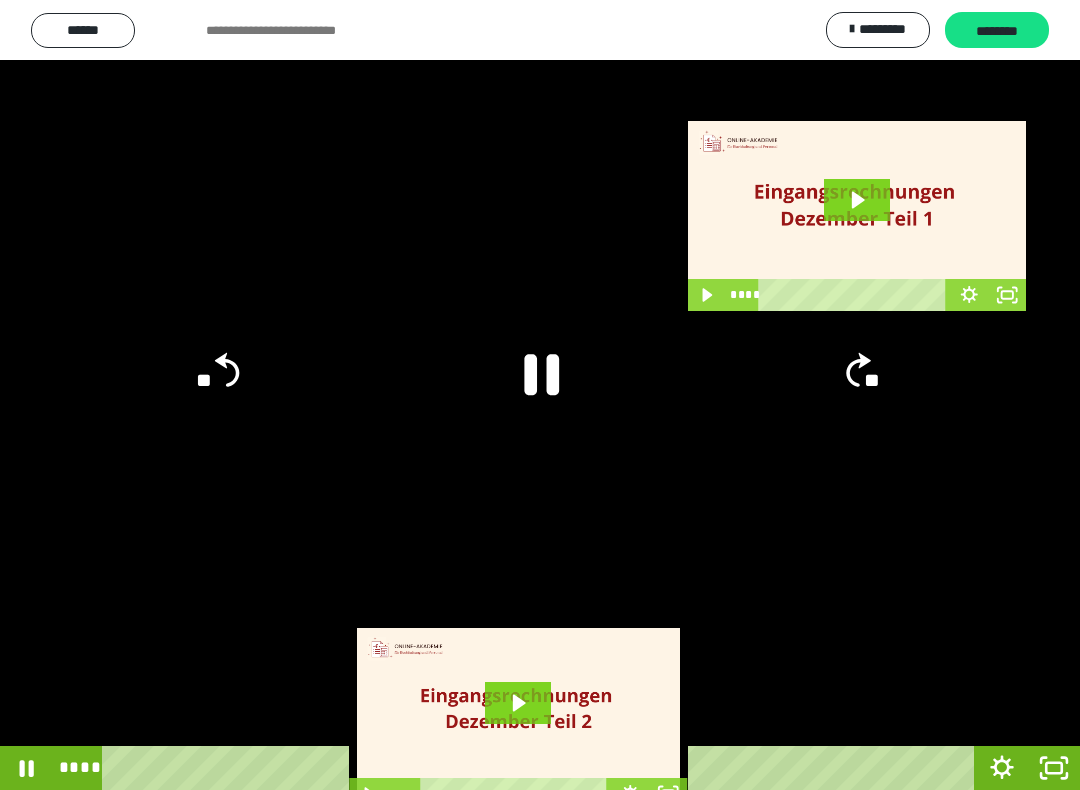click on "**" 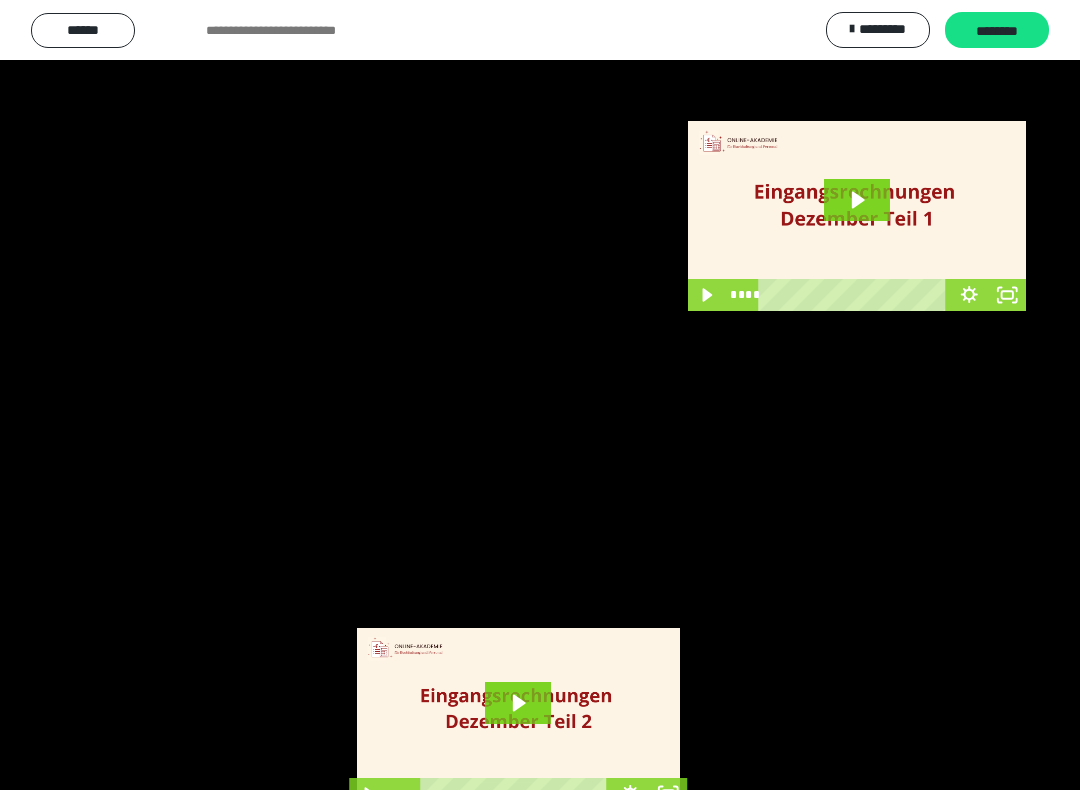 click at bounding box center (540, 395) 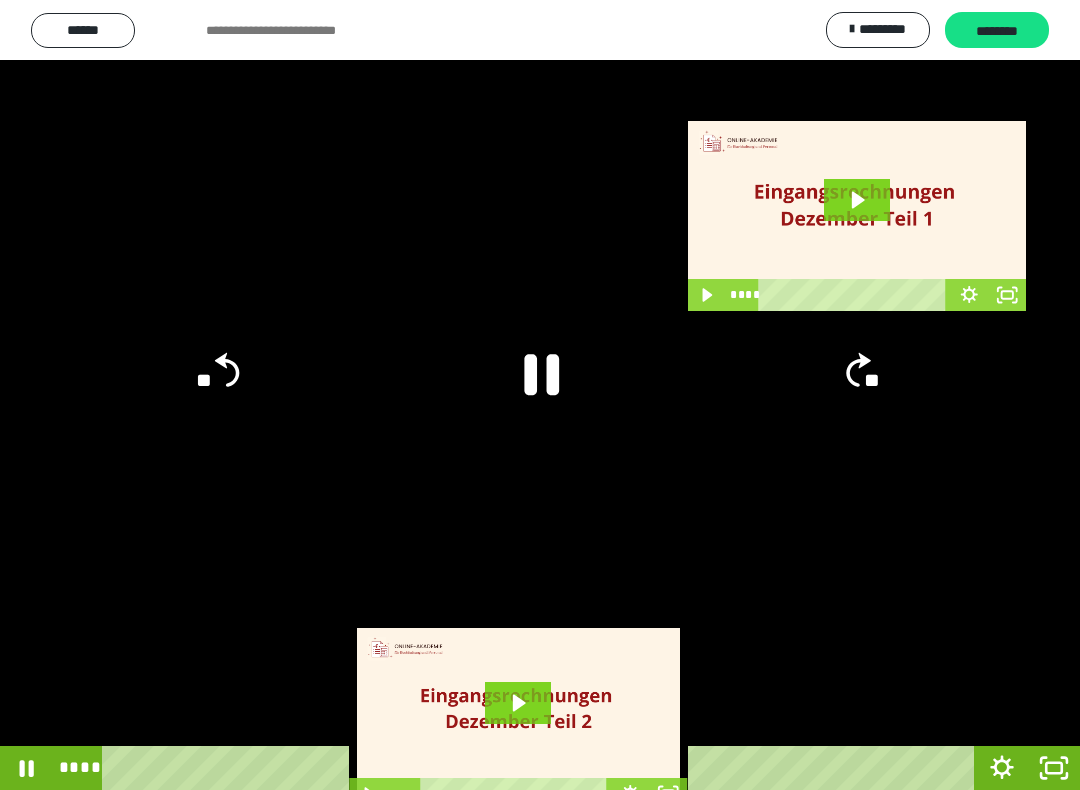 click 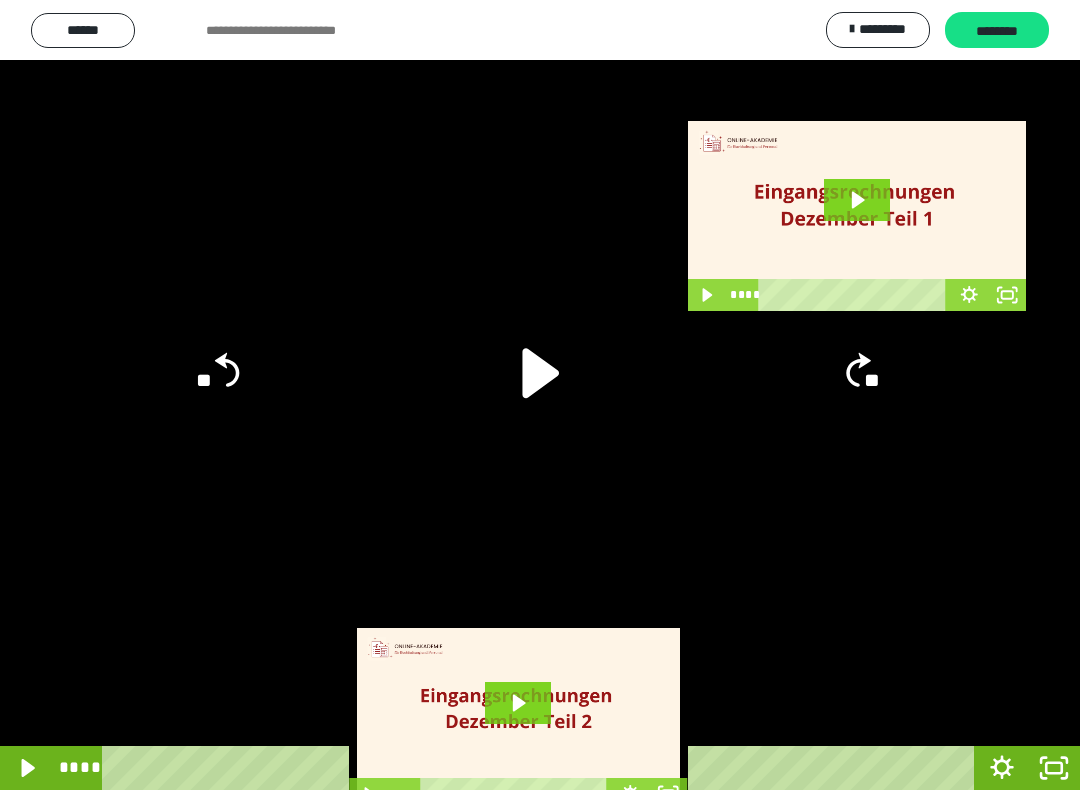 click 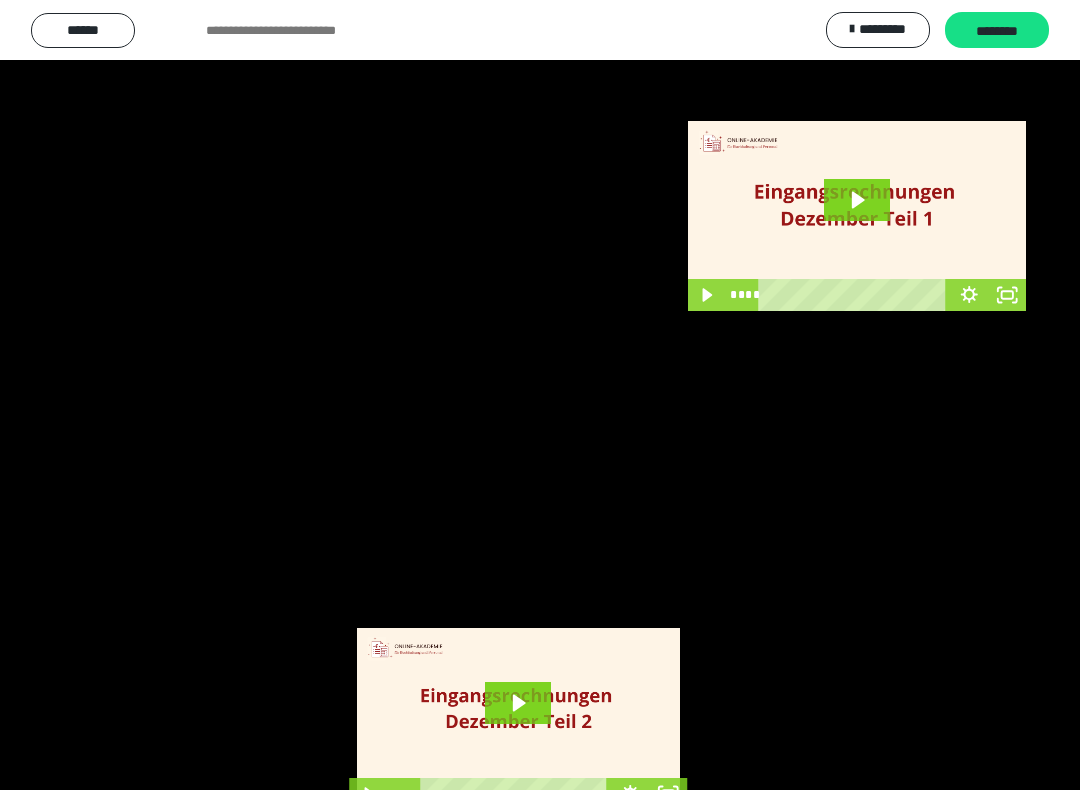 click at bounding box center [540, 395] 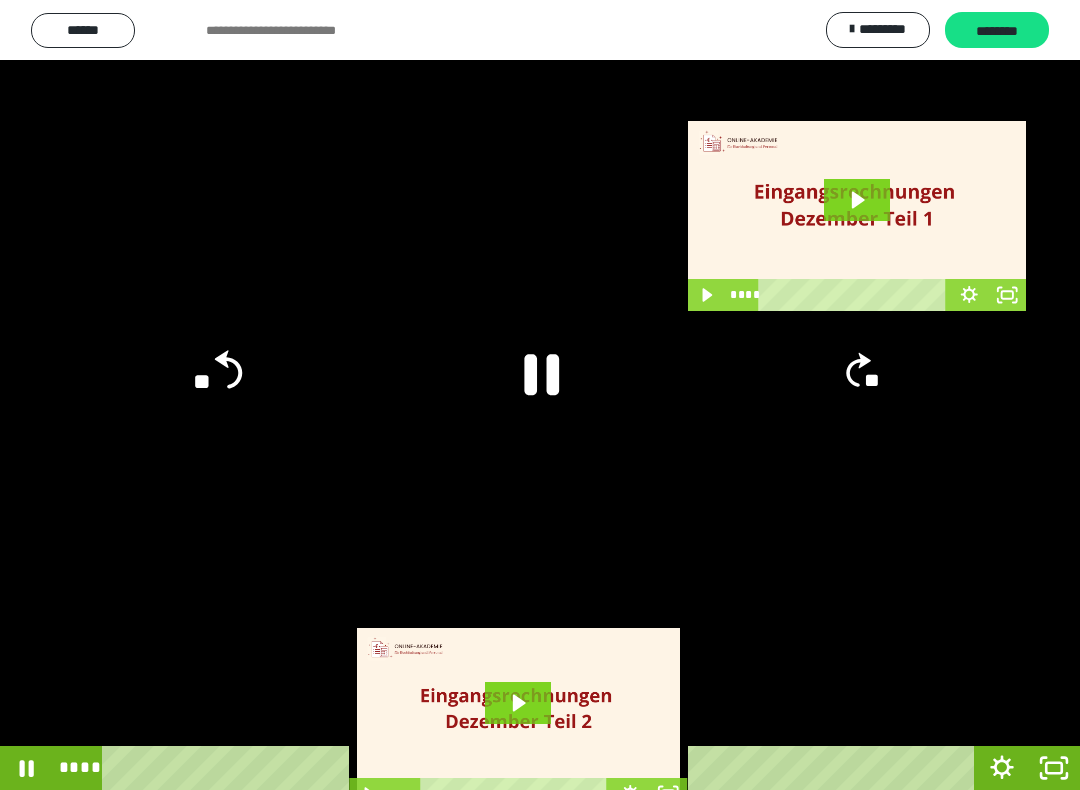 click on "**" 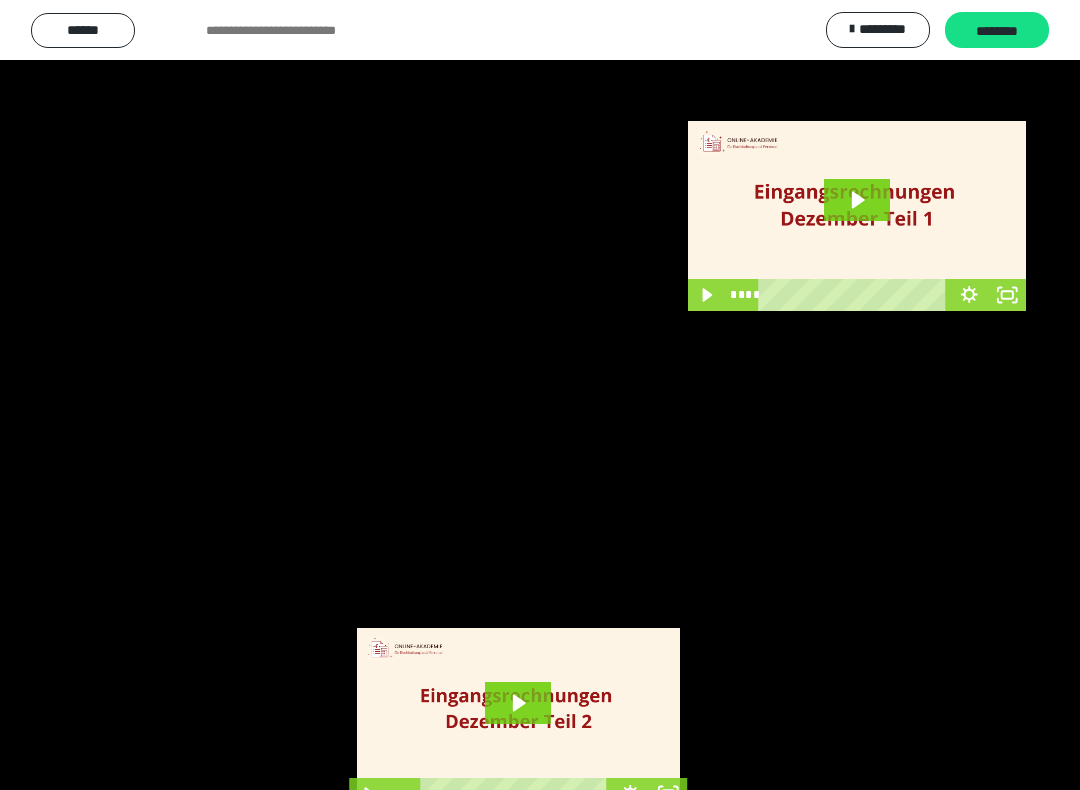 click at bounding box center (540, 395) 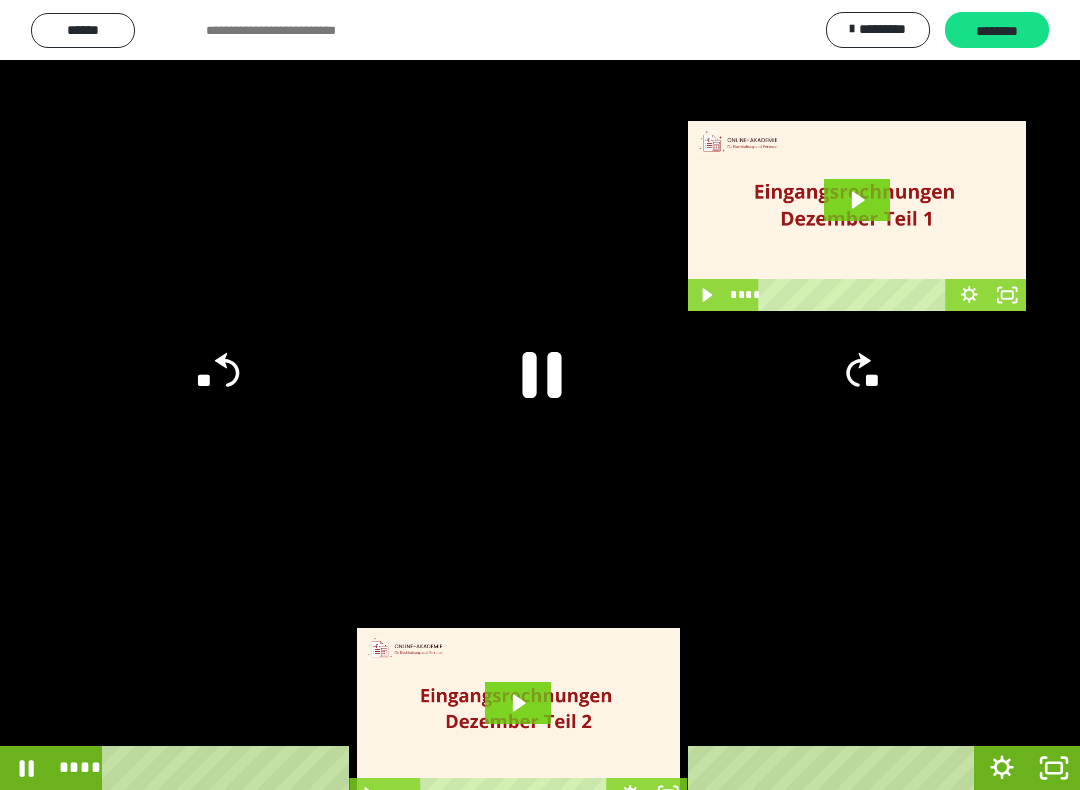 click 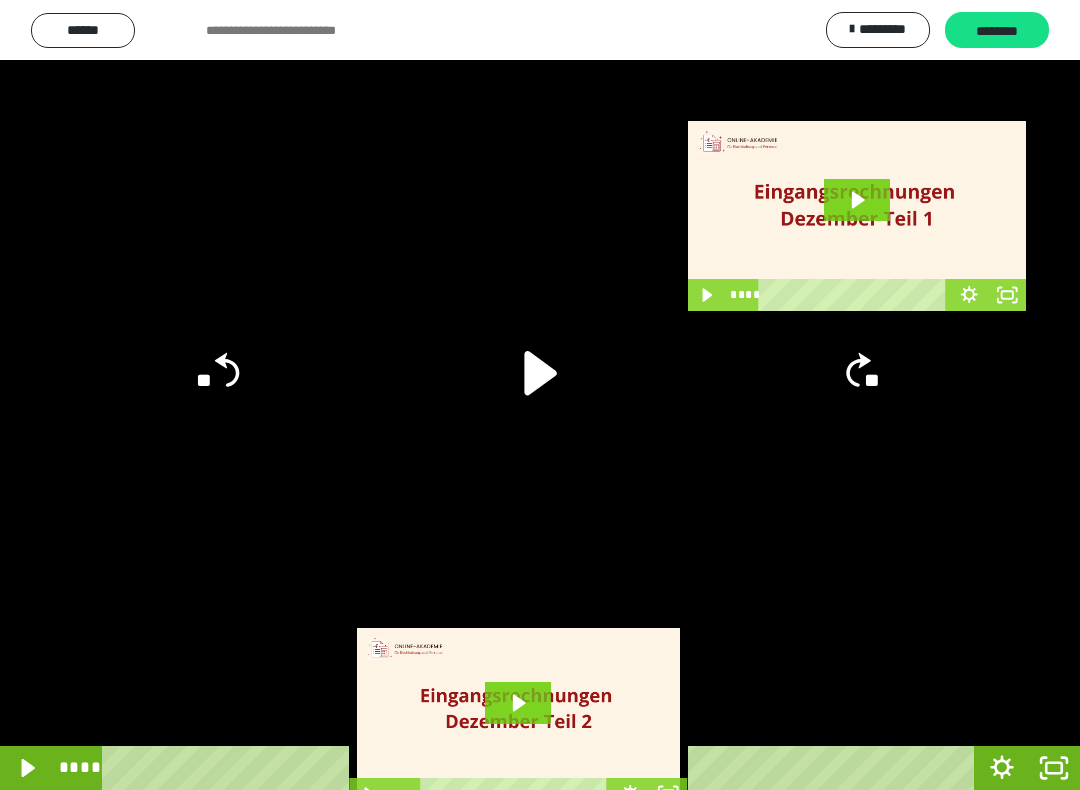 click at bounding box center [540, 395] 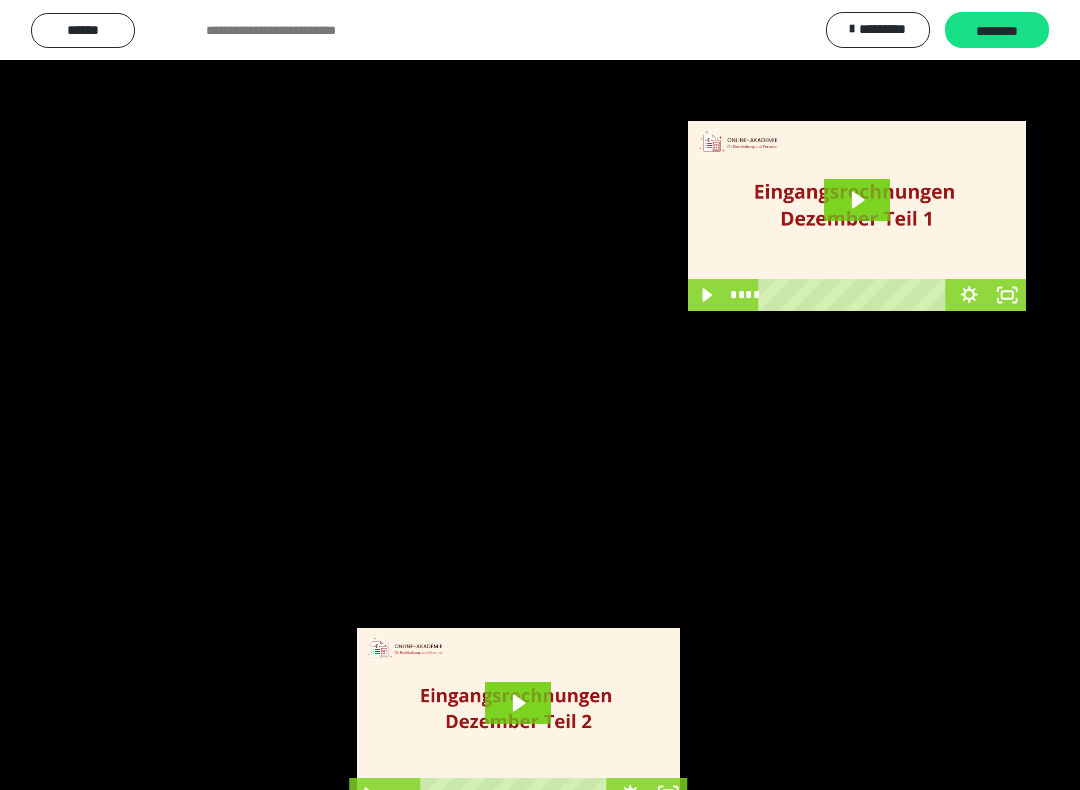 click at bounding box center (540, 395) 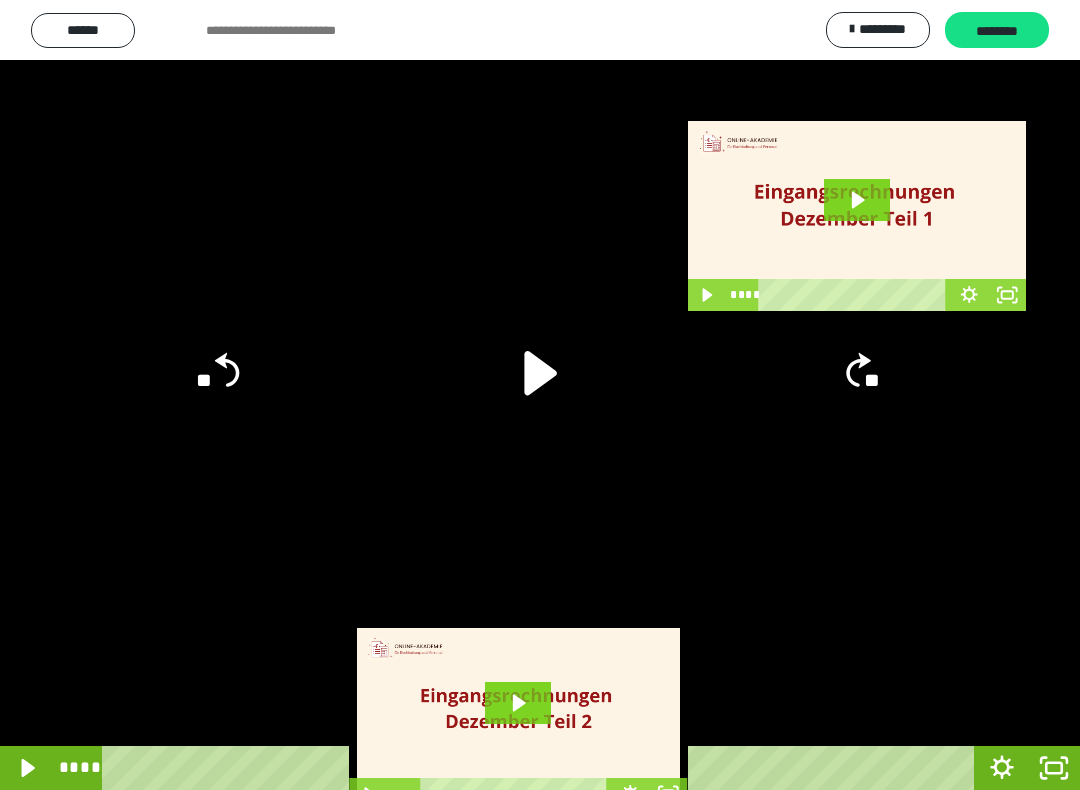 click 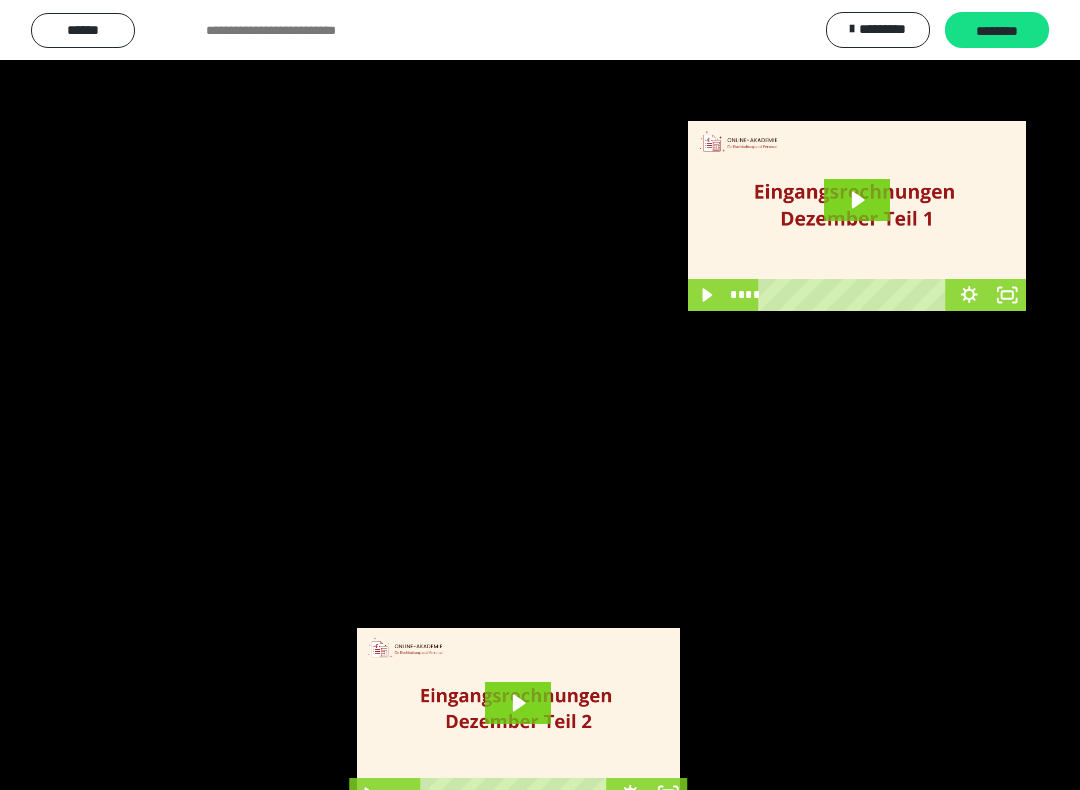 click at bounding box center [540, 395] 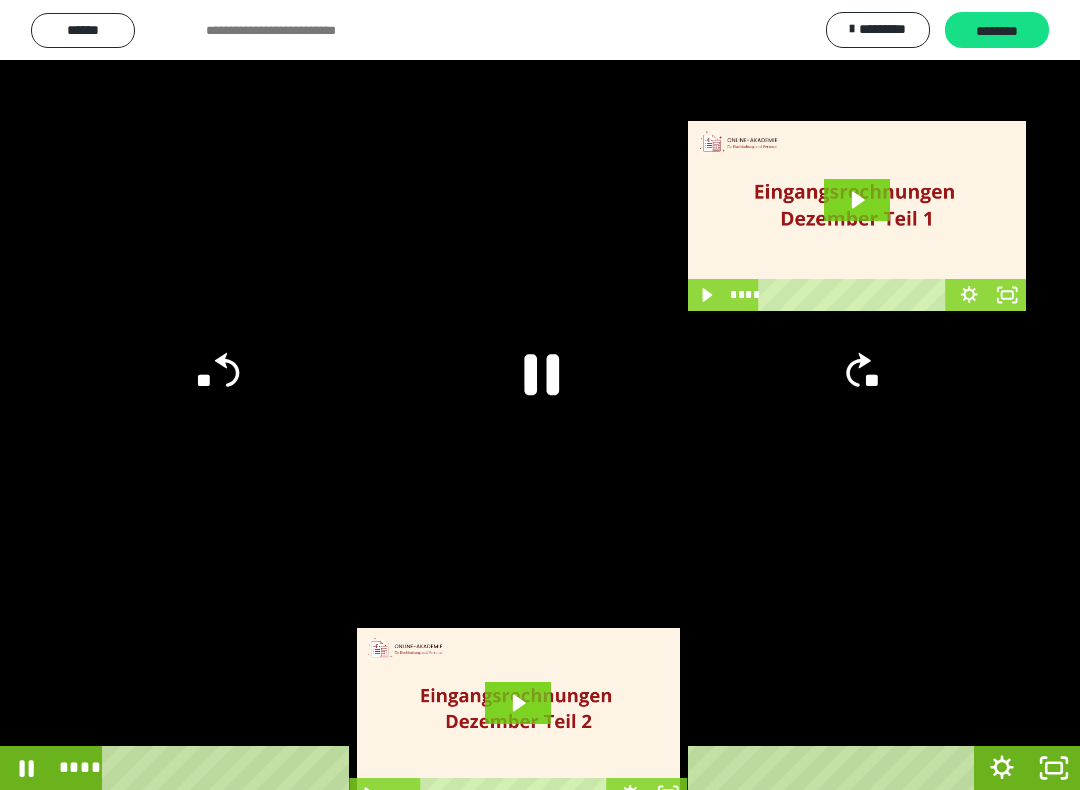 click 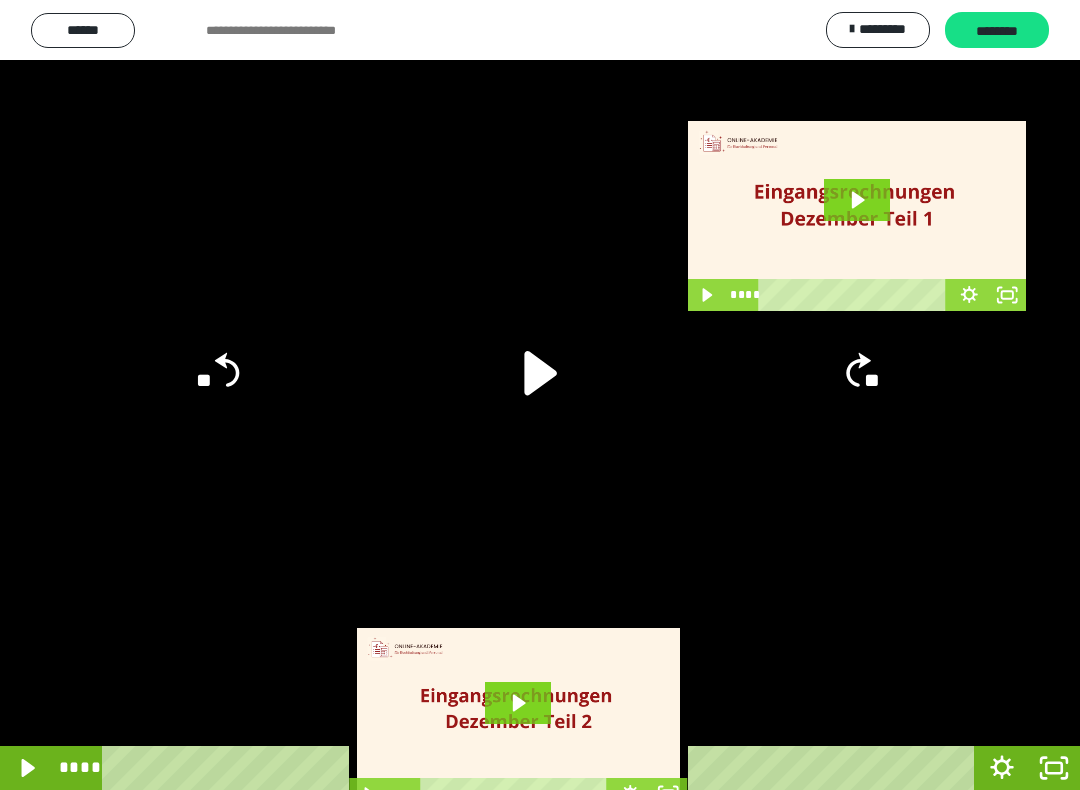 click 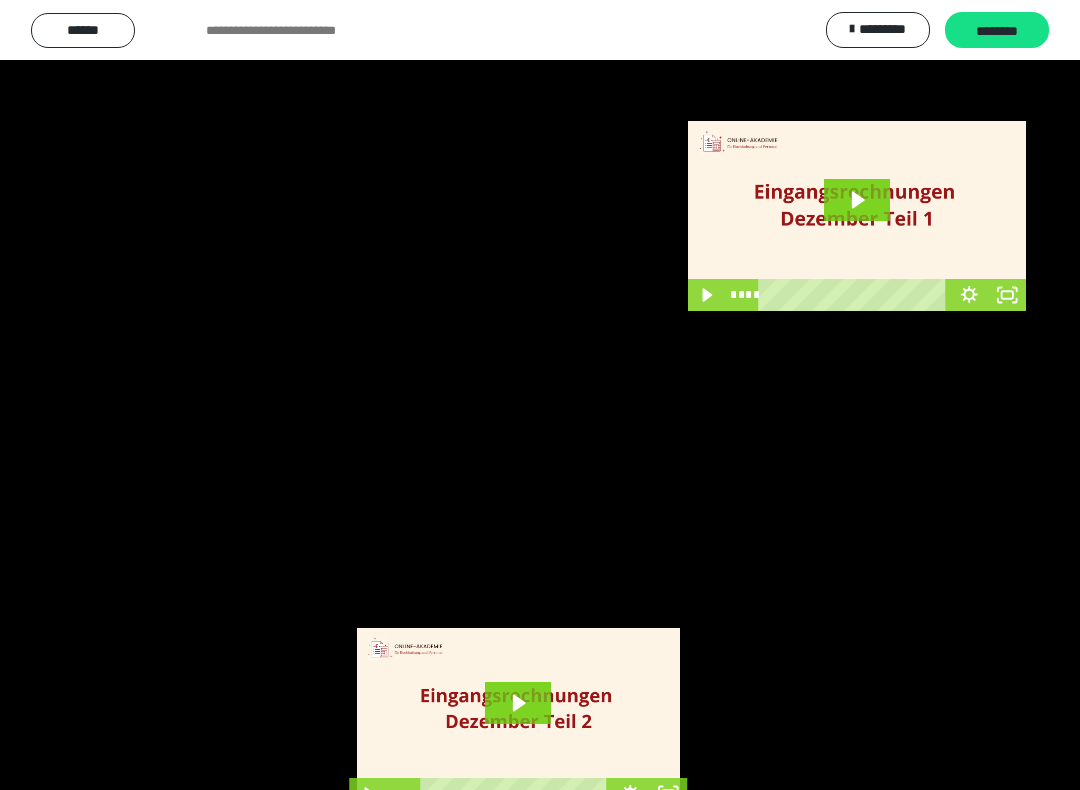 click at bounding box center (540, 395) 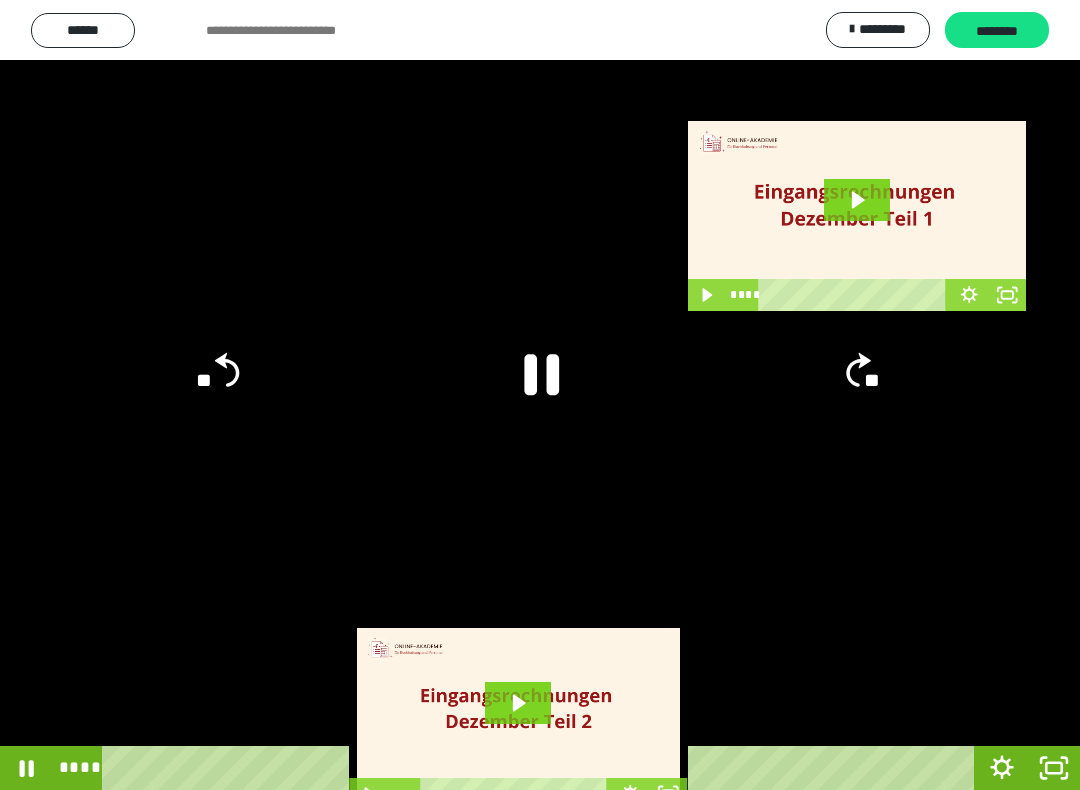 click 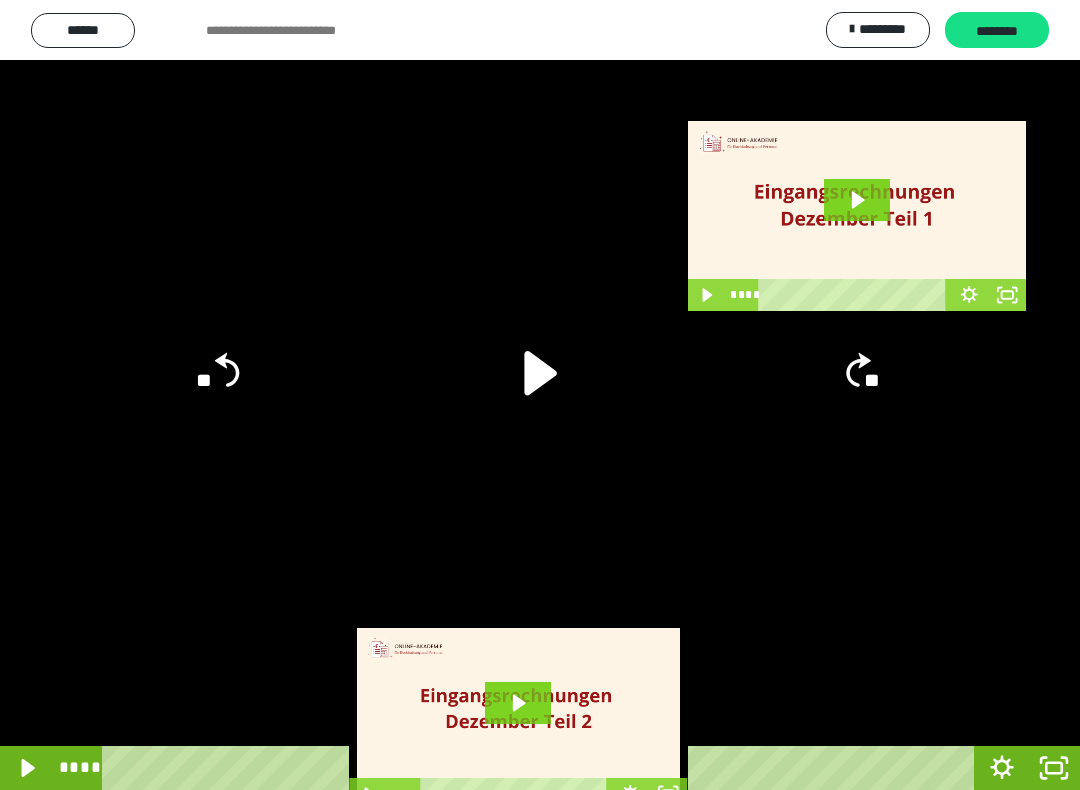 click 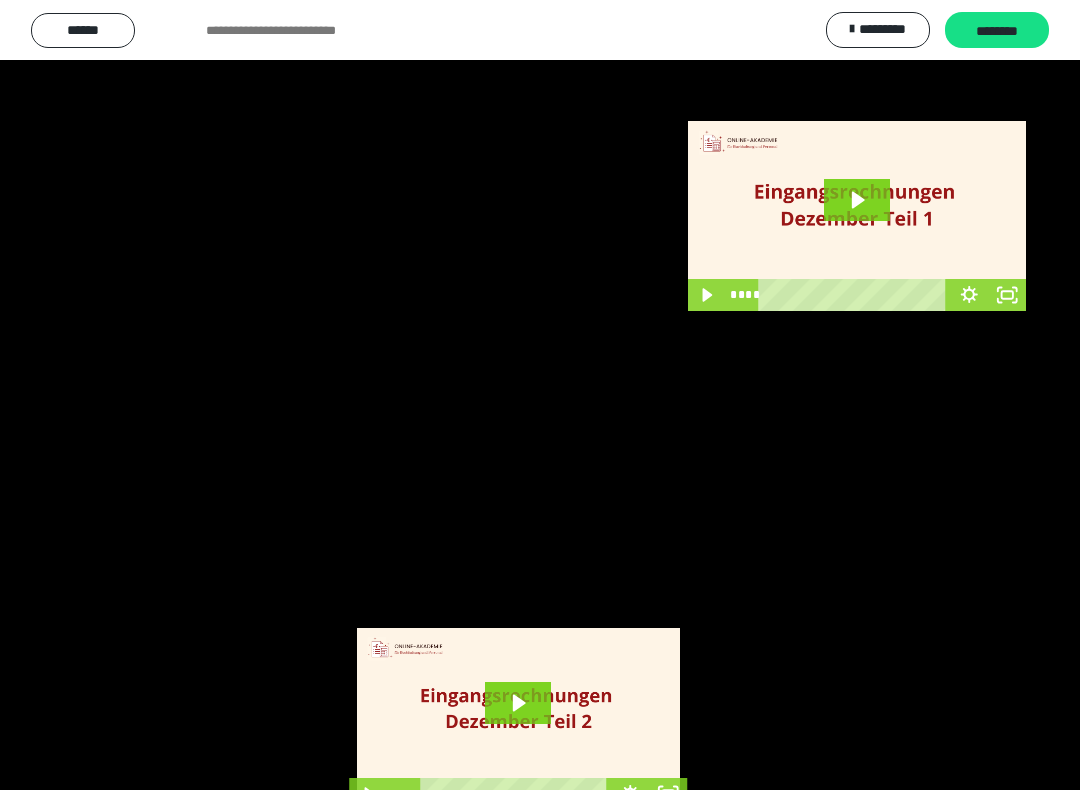 click at bounding box center (540, 395) 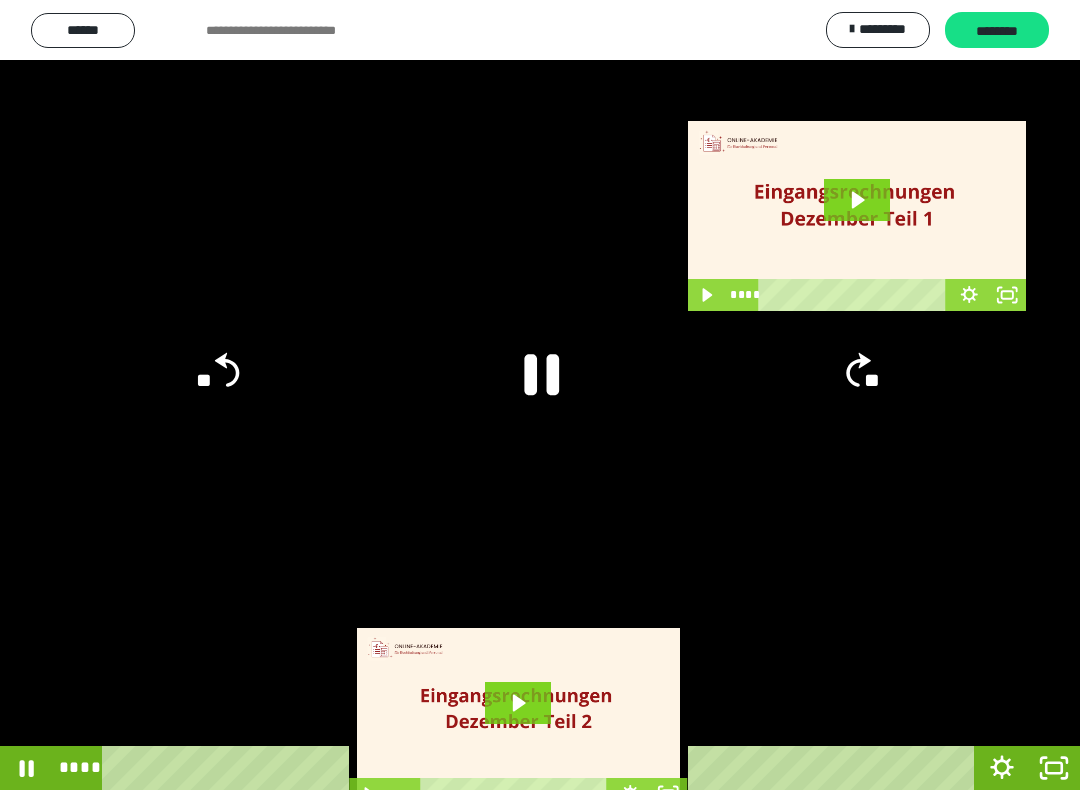 click 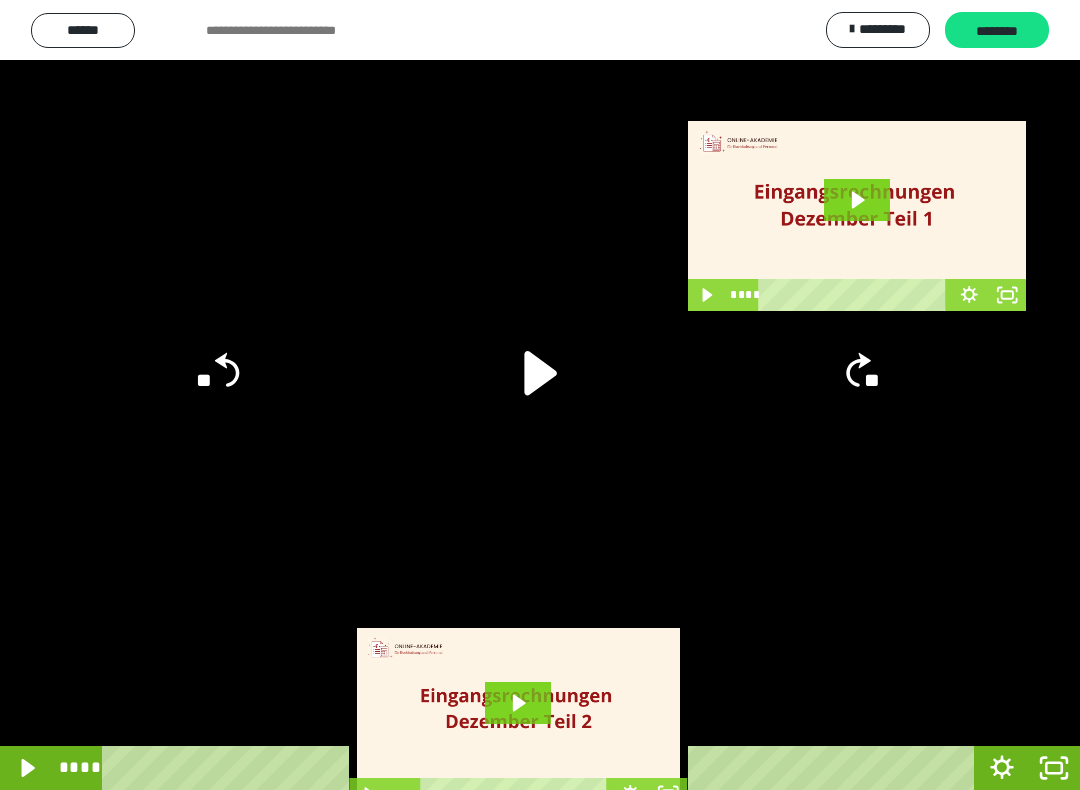 click 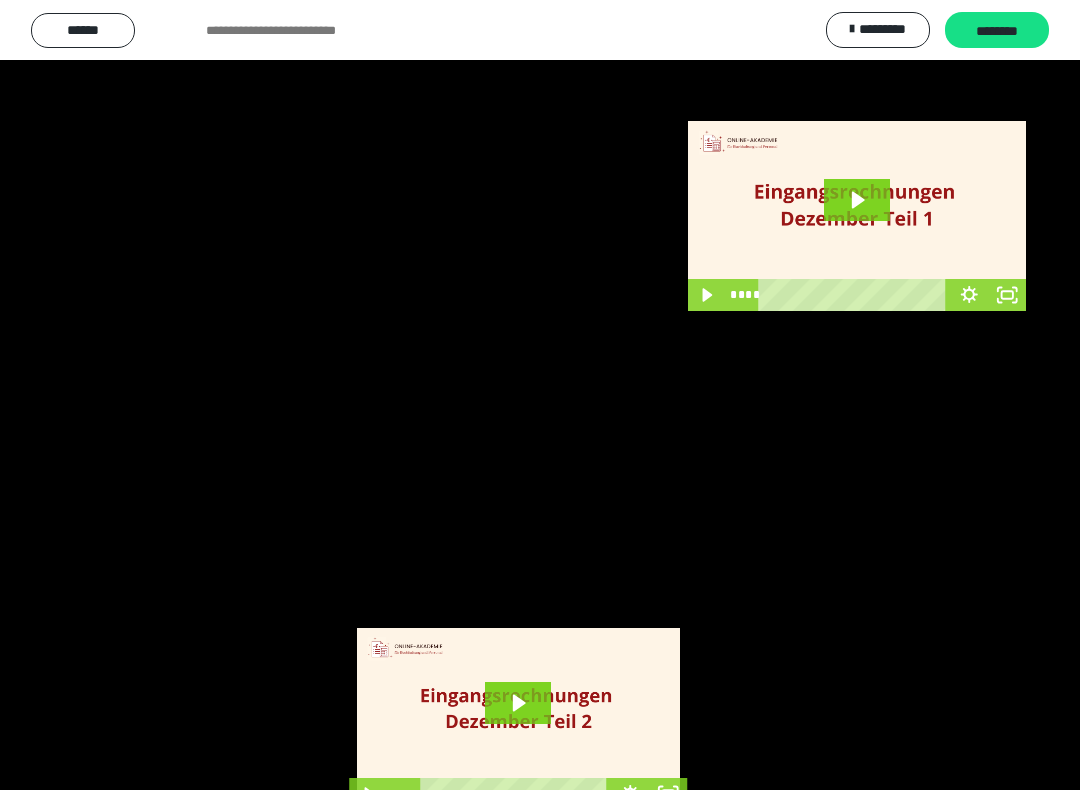 click at bounding box center (540, 395) 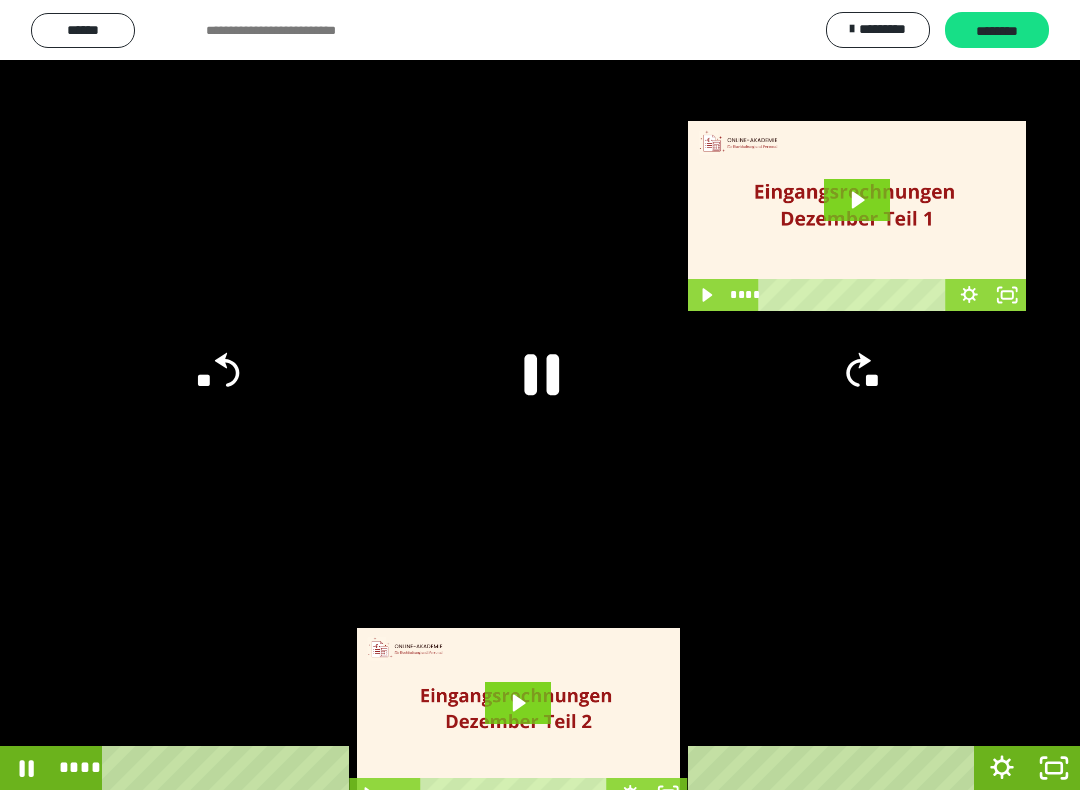 click 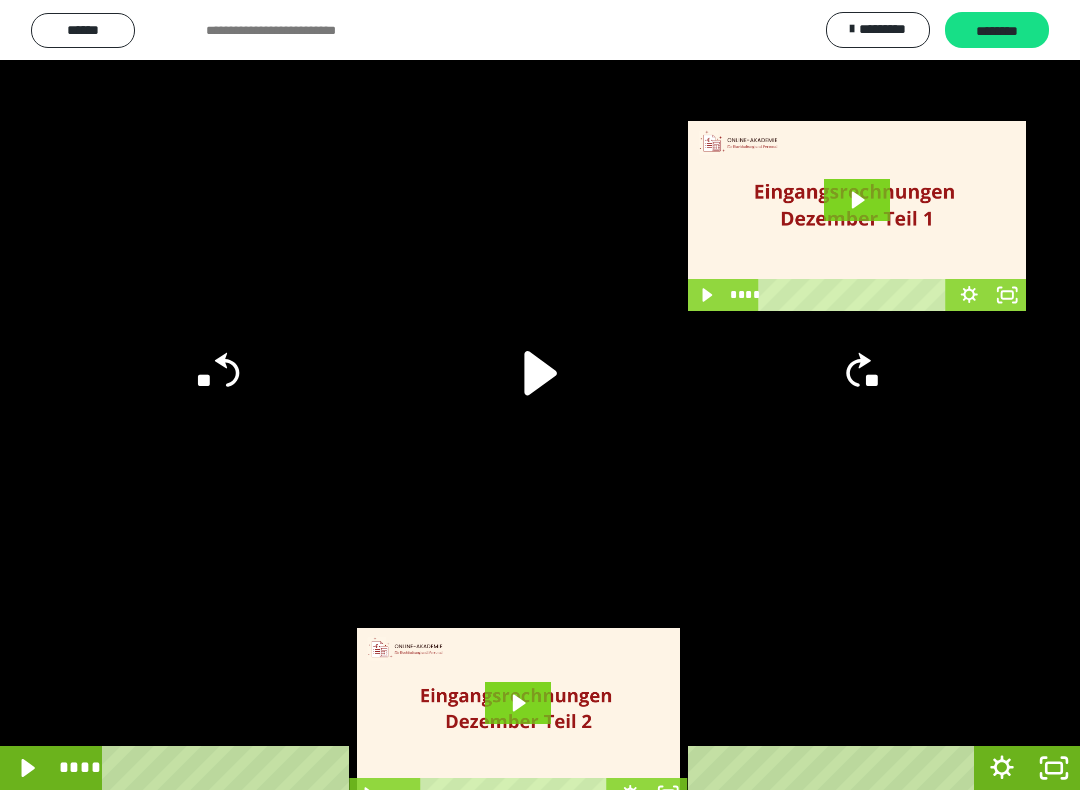 click 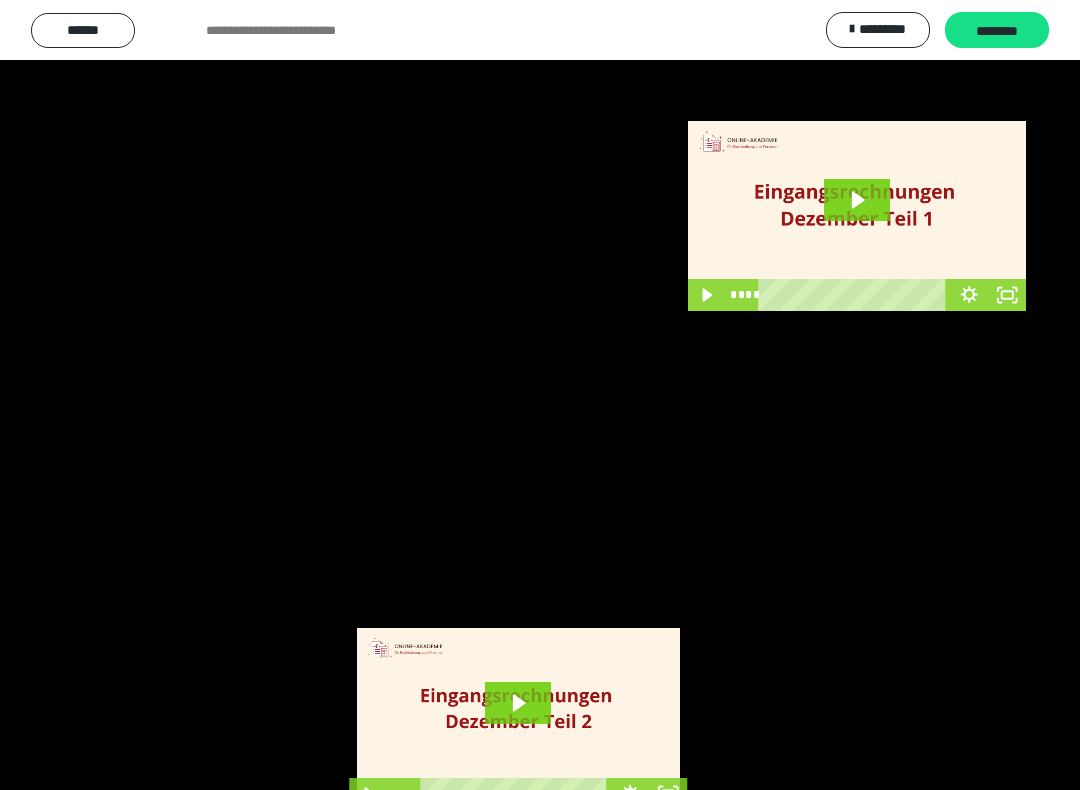 click at bounding box center [540, 395] 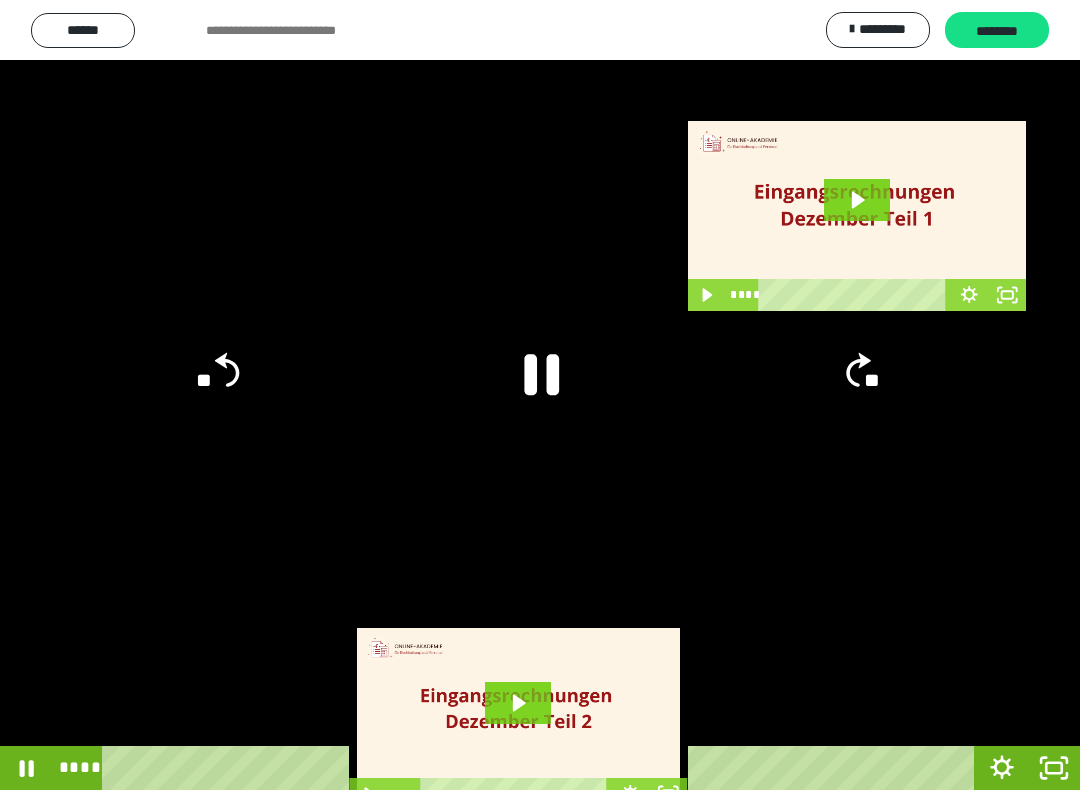 click on "**" 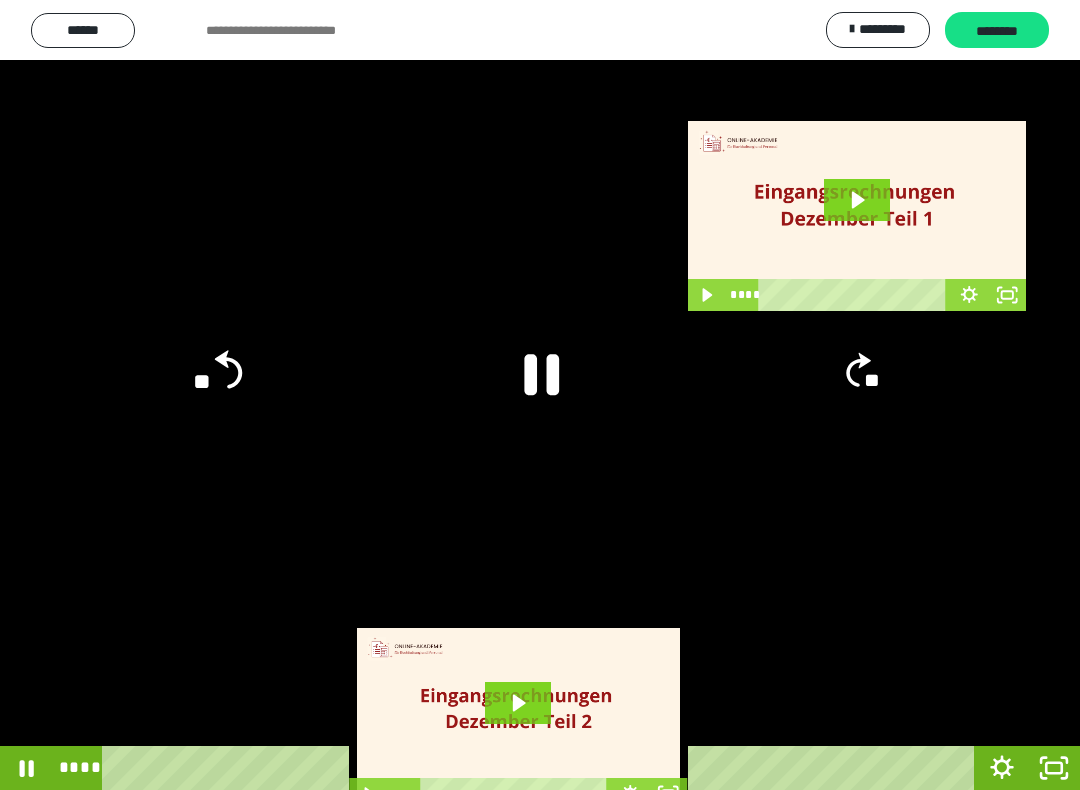 click on "**" 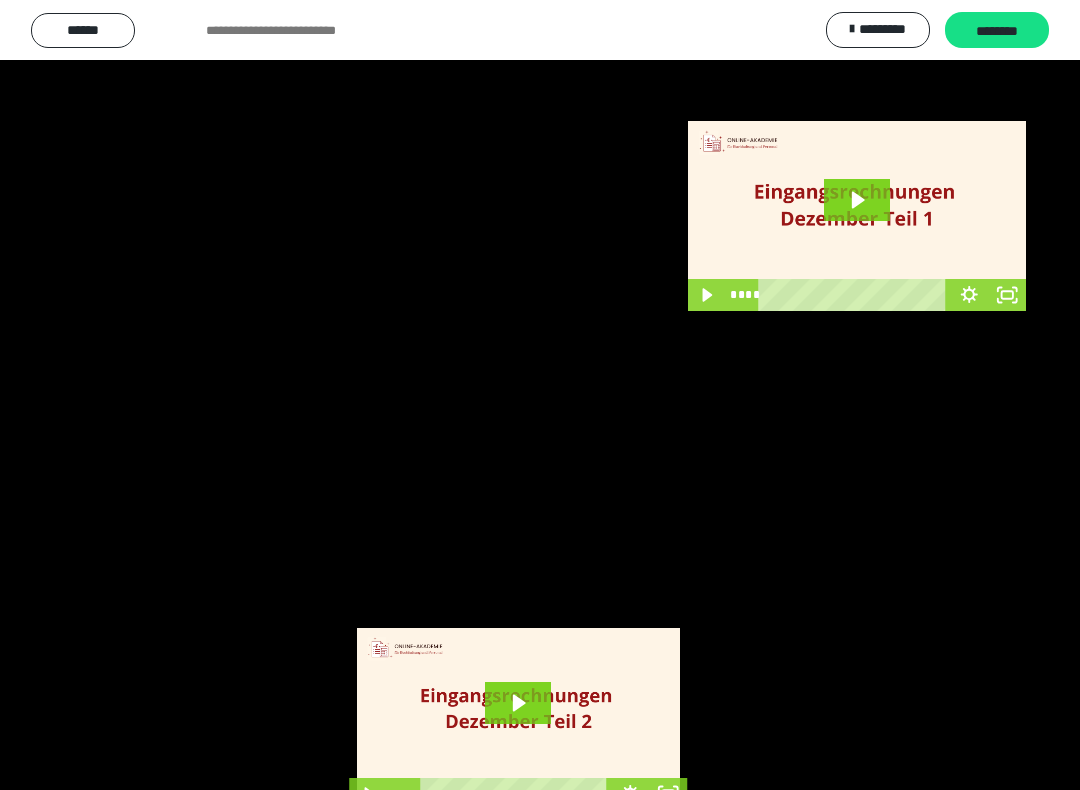 click at bounding box center [540, 395] 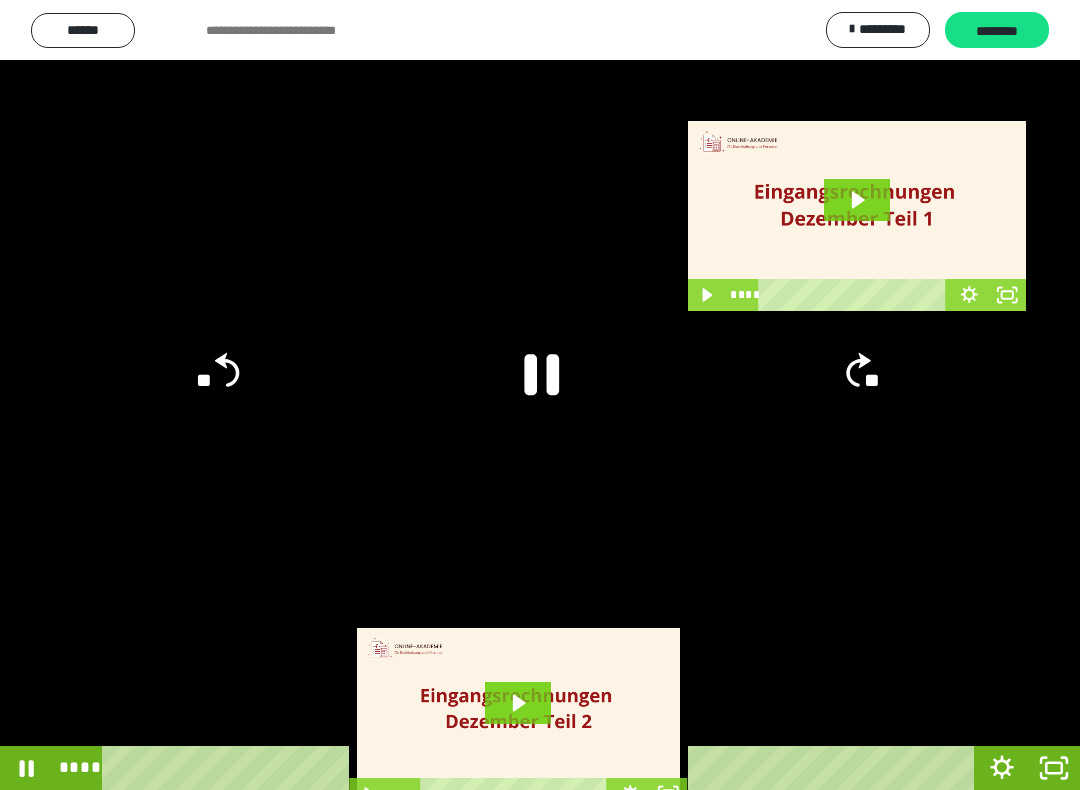 click on "**" 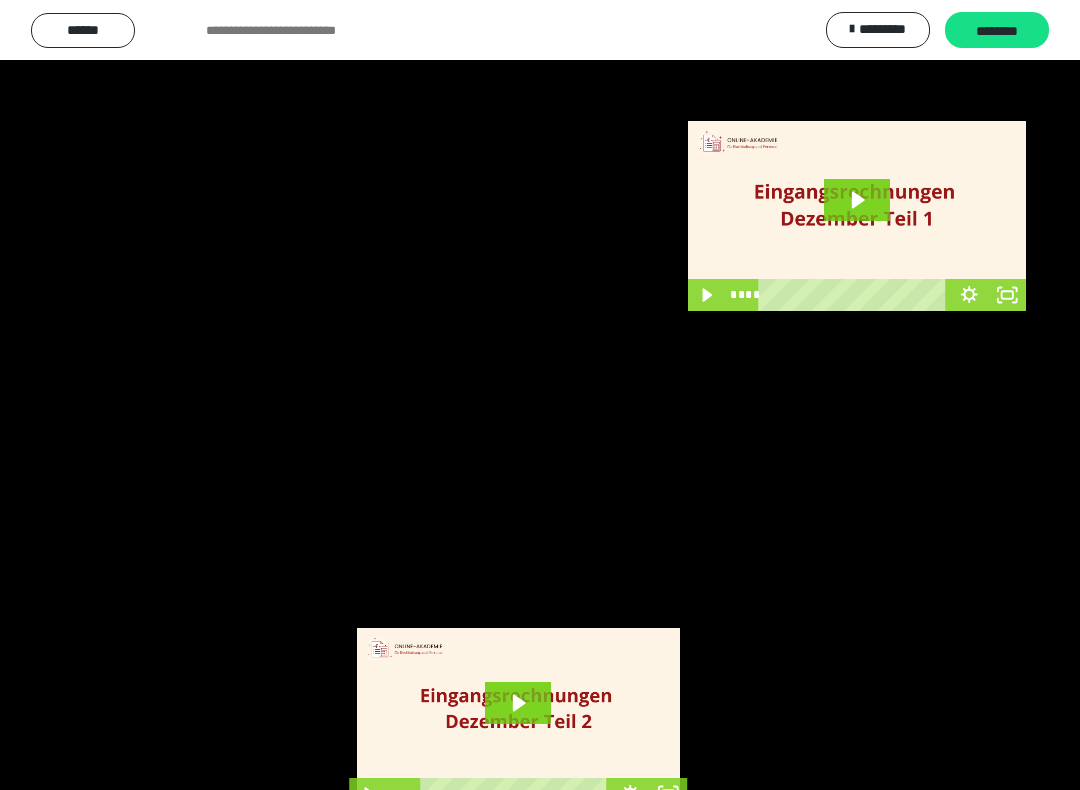 click at bounding box center [540, 395] 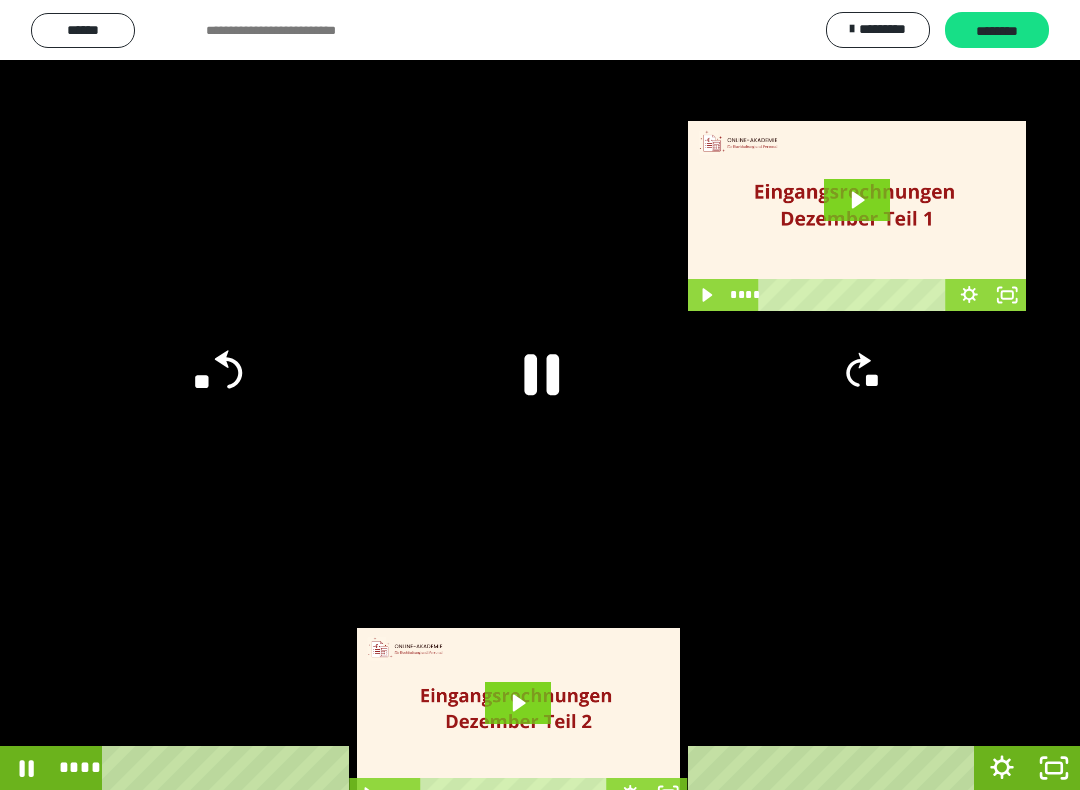 click on "**" 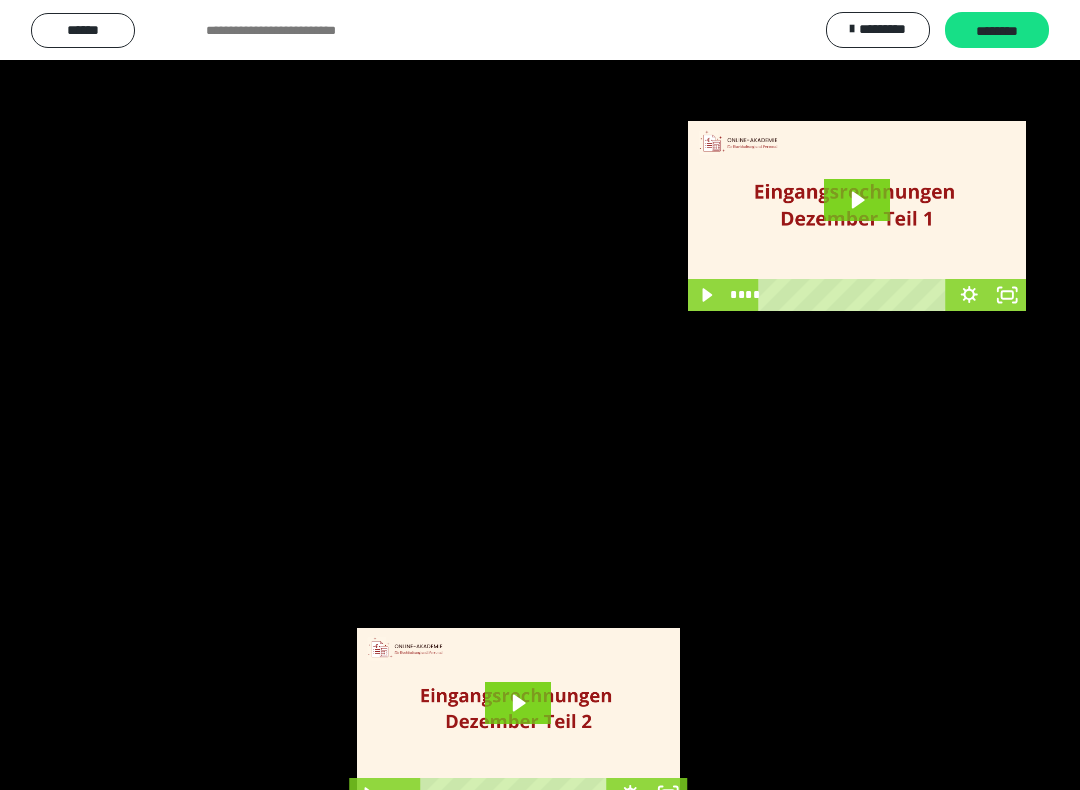 click at bounding box center [540, 395] 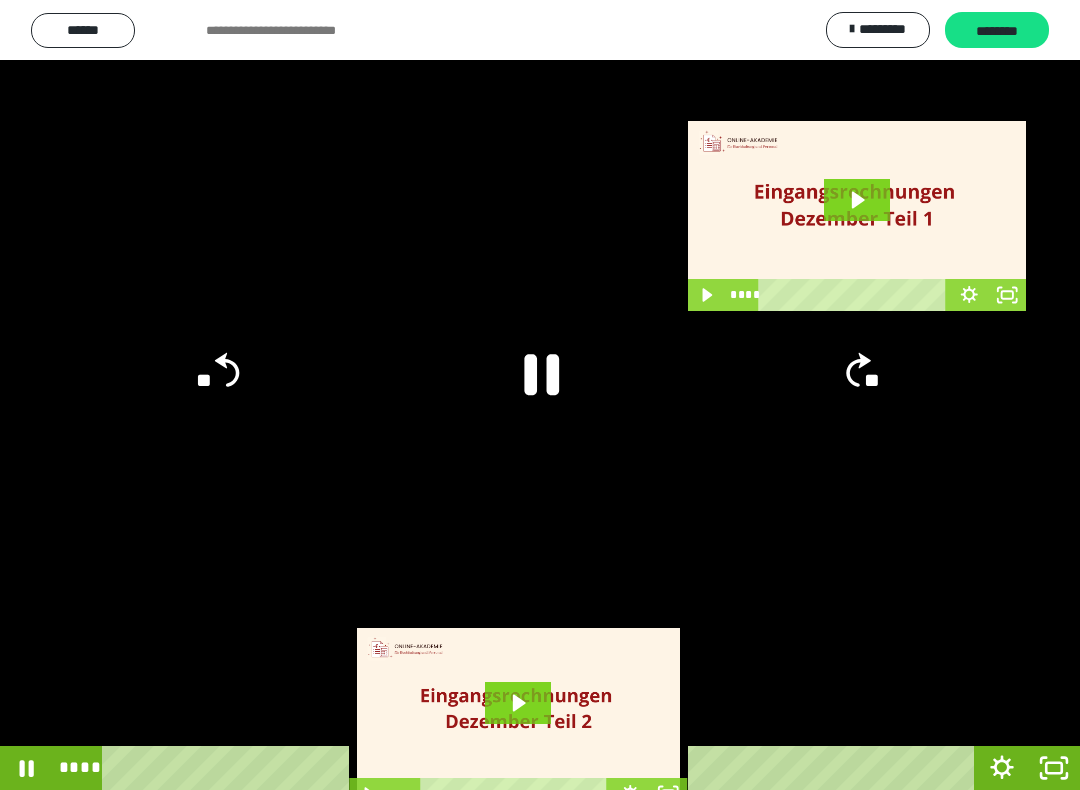 click on "**" 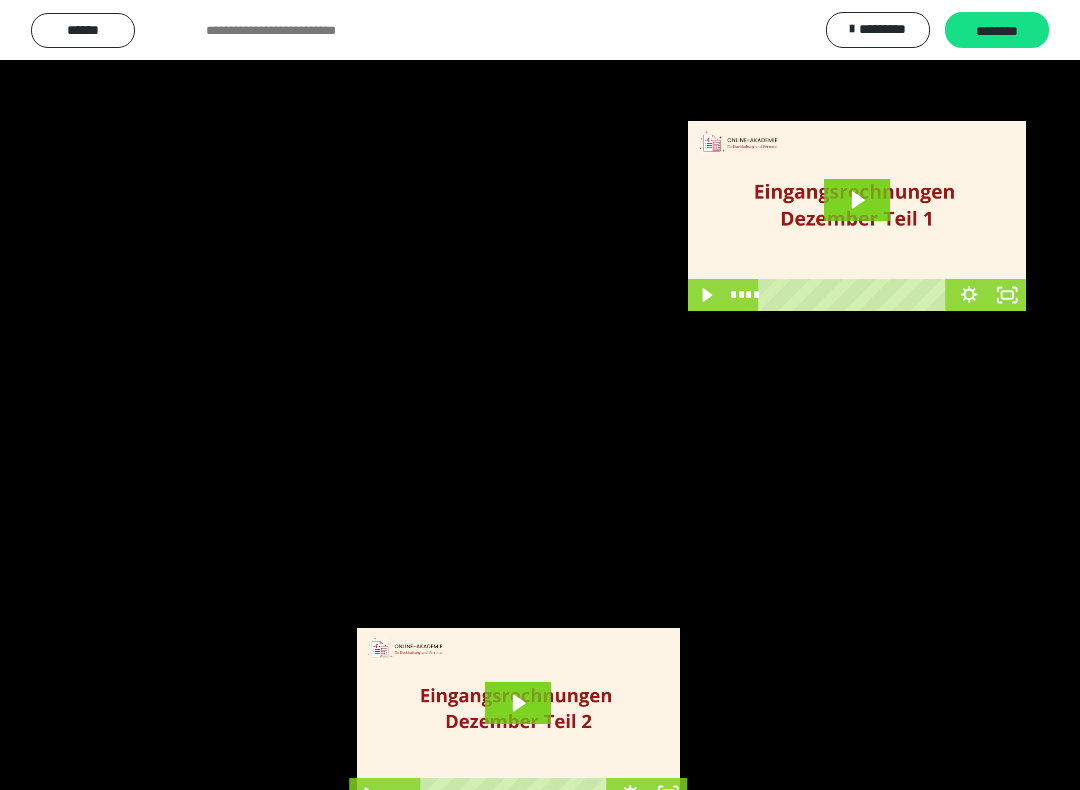 click at bounding box center (540, 395) 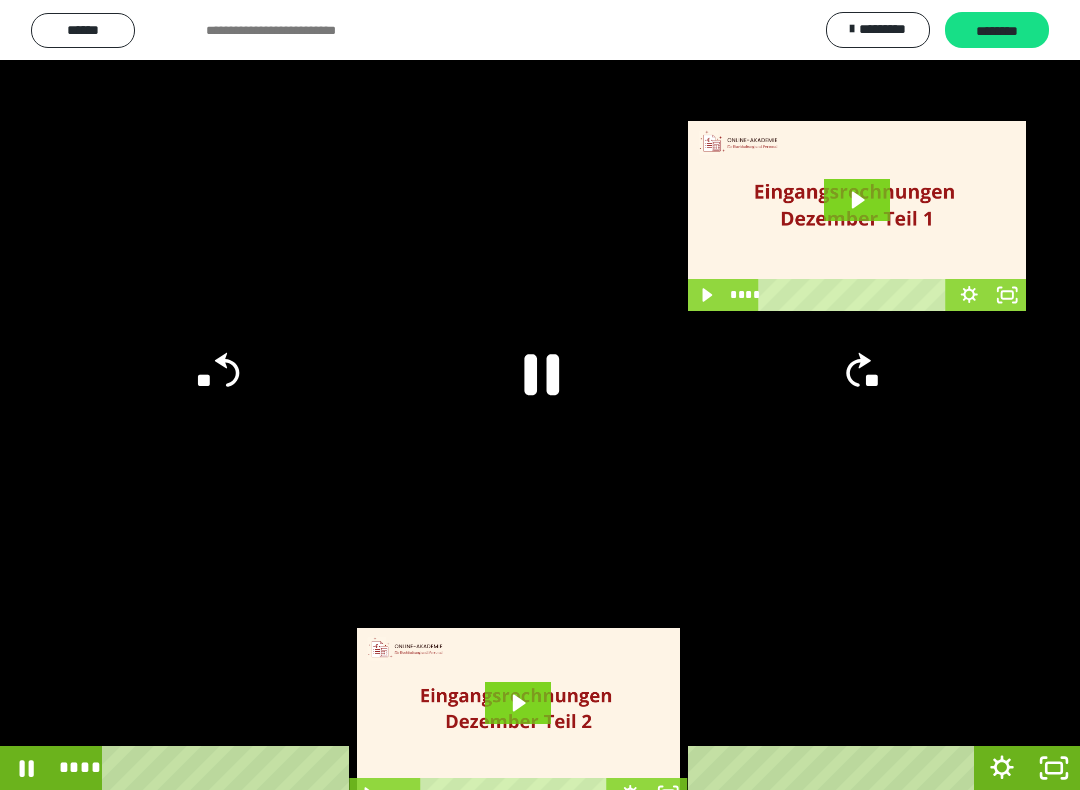 click on "**" 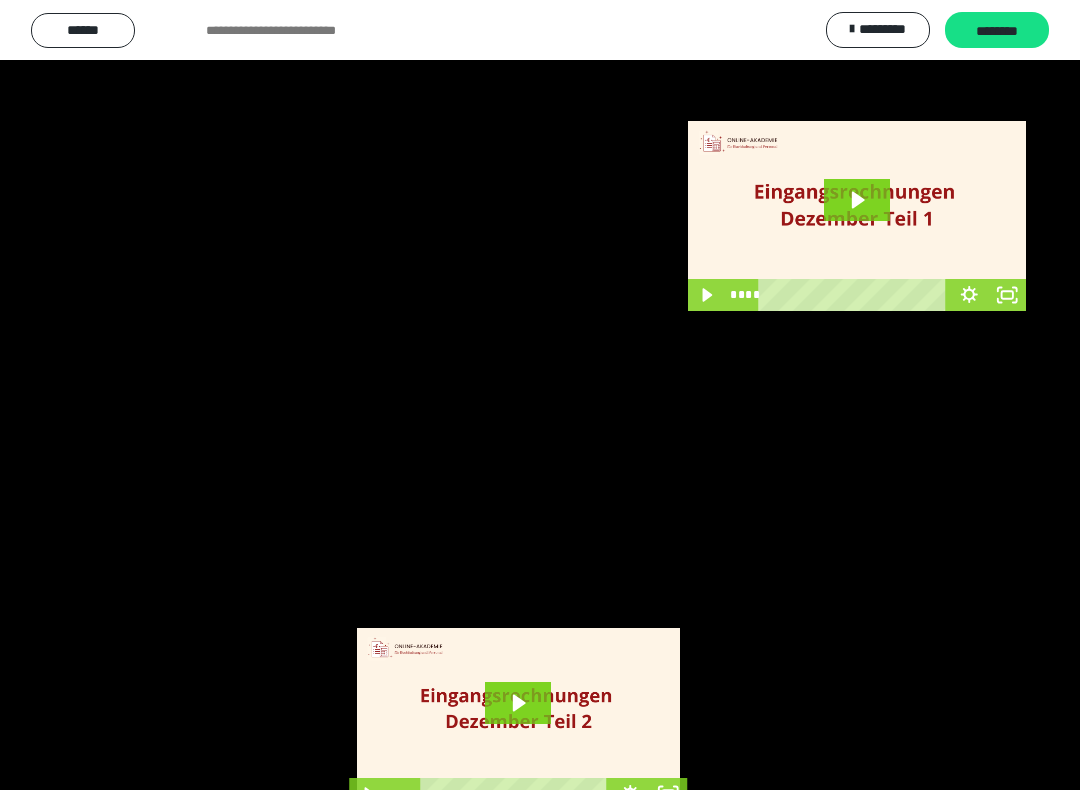 click at bounding box center [540, 395] 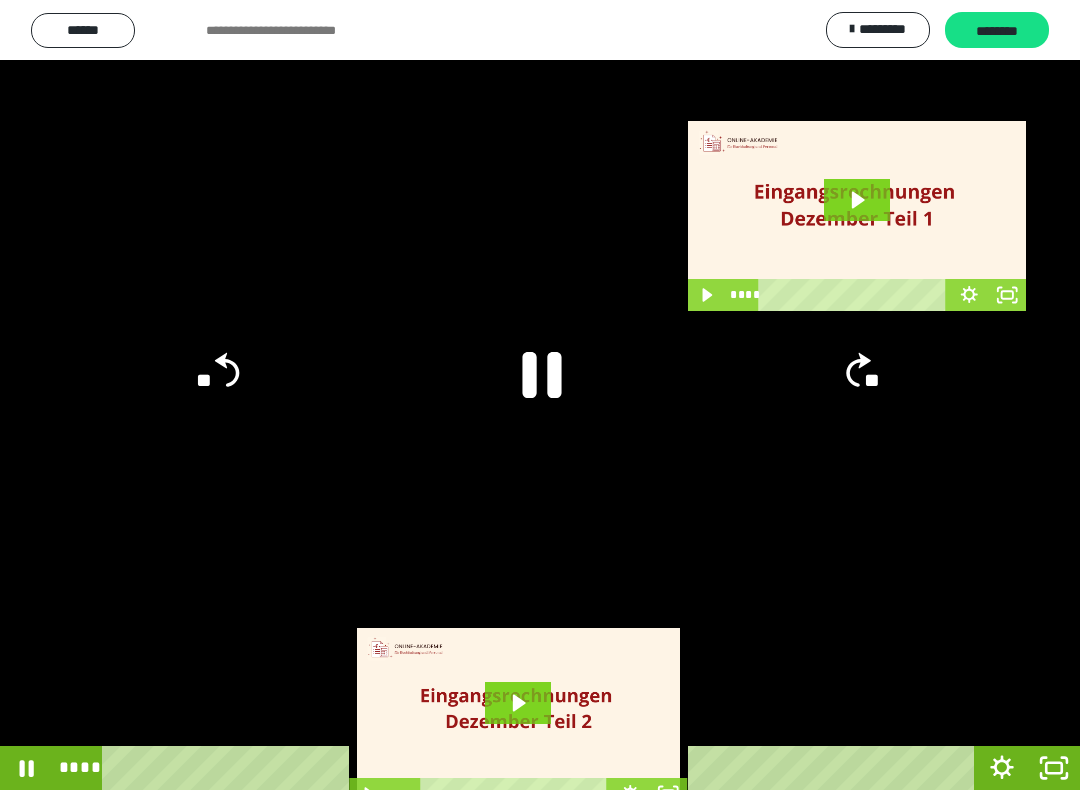 click 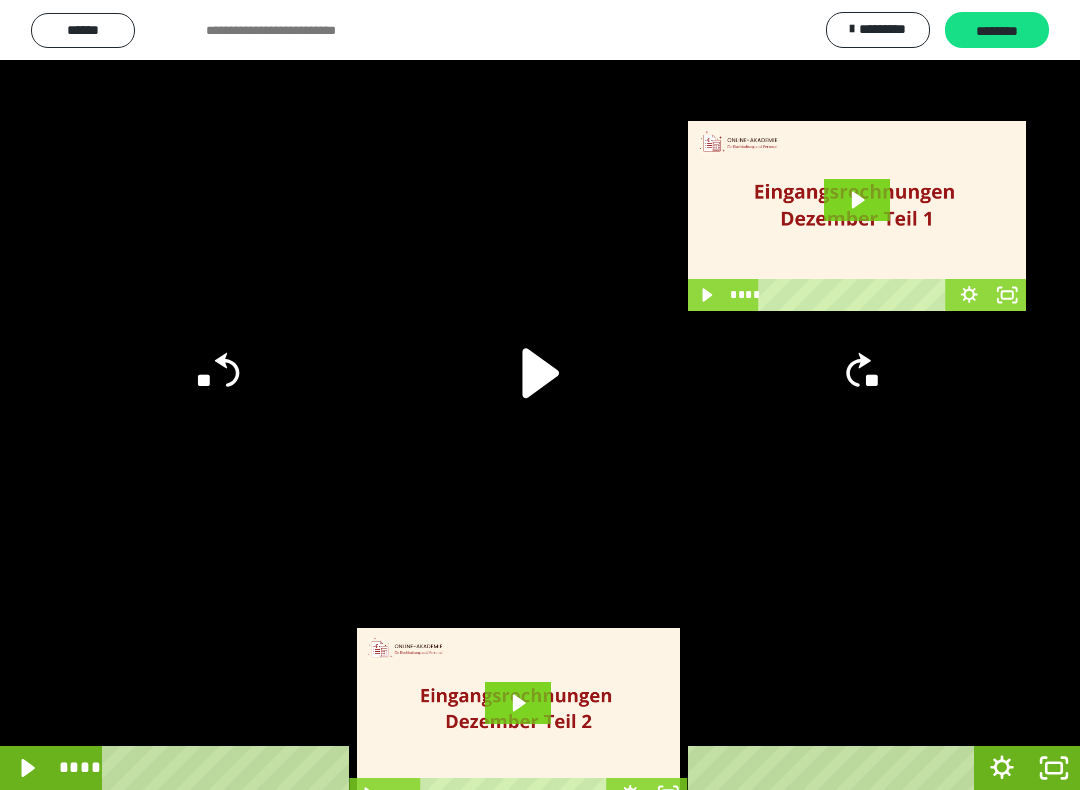 click 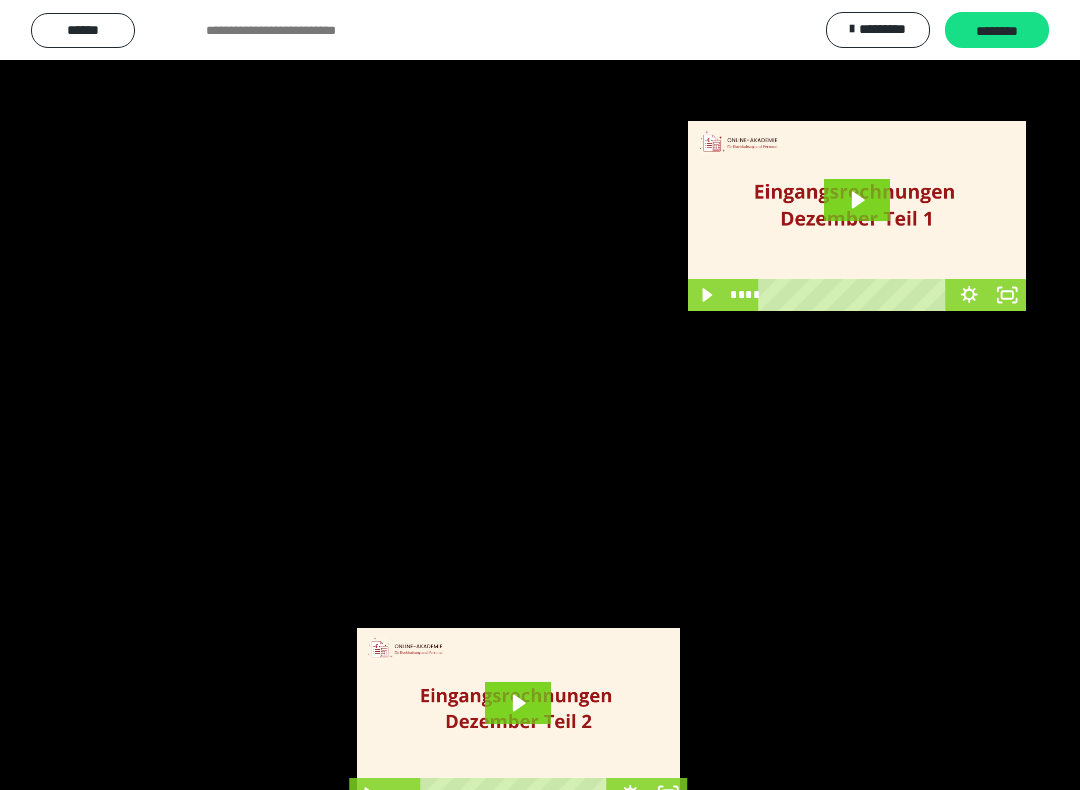 click at bounding box center [540, 395] 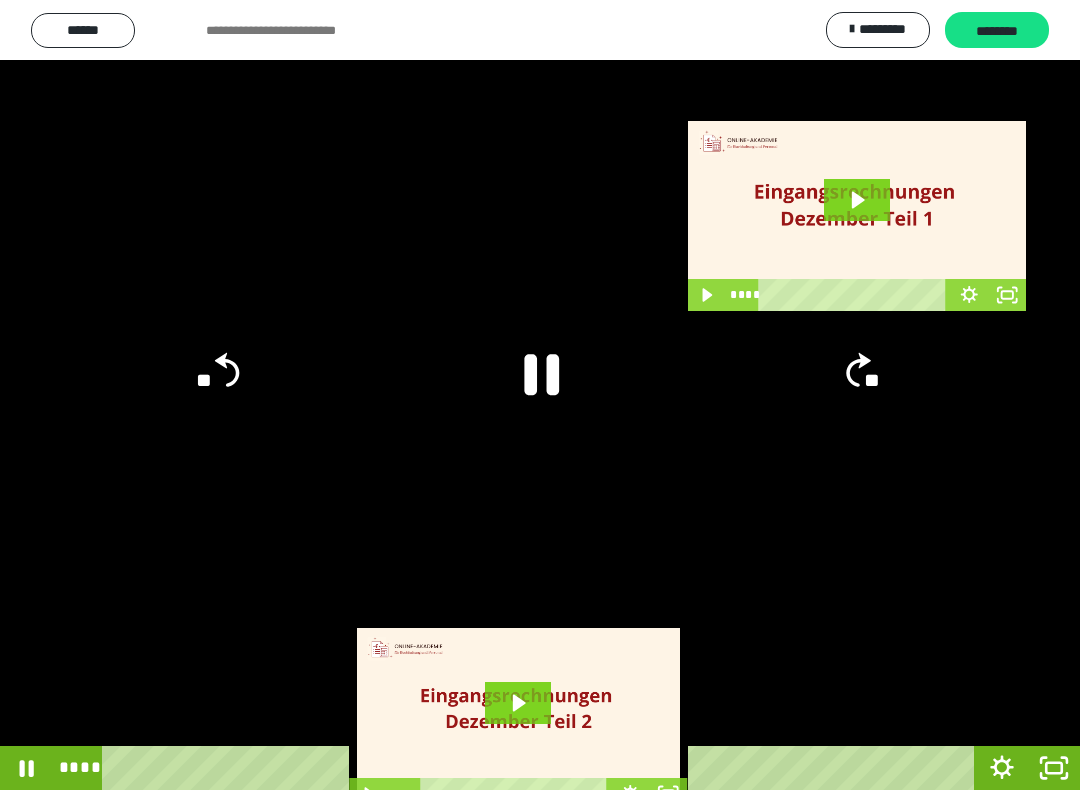 click on "**" 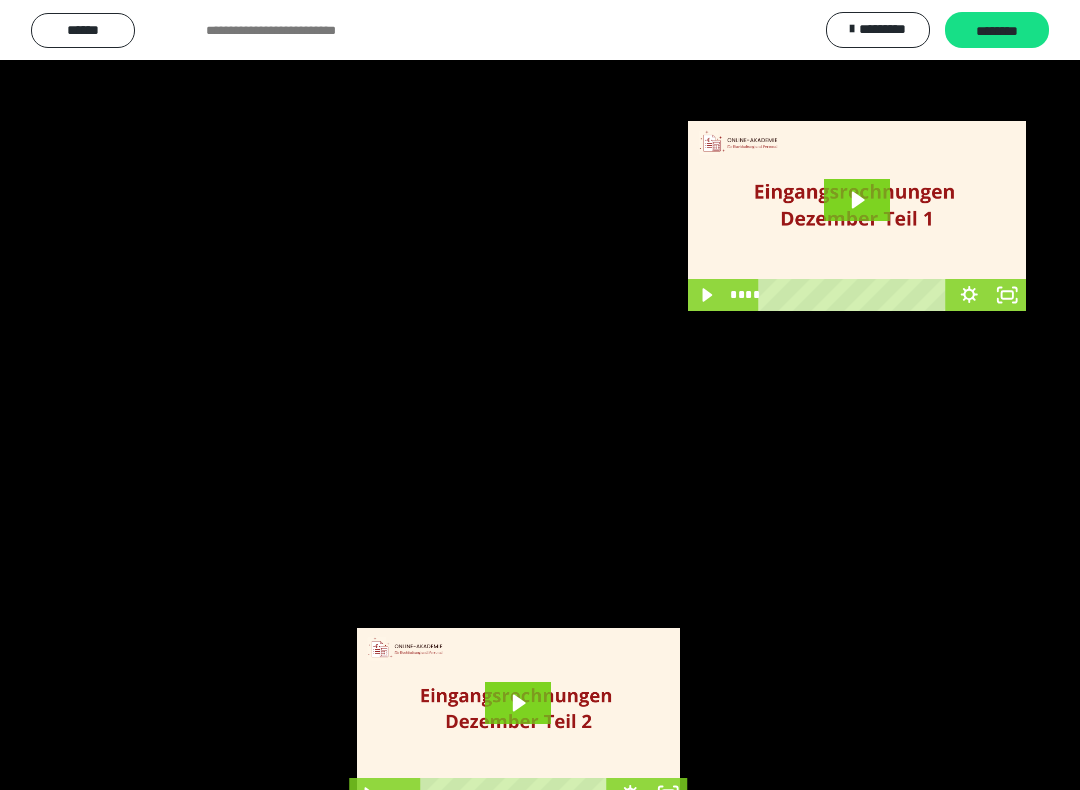 click at bounding box center (540, 395) 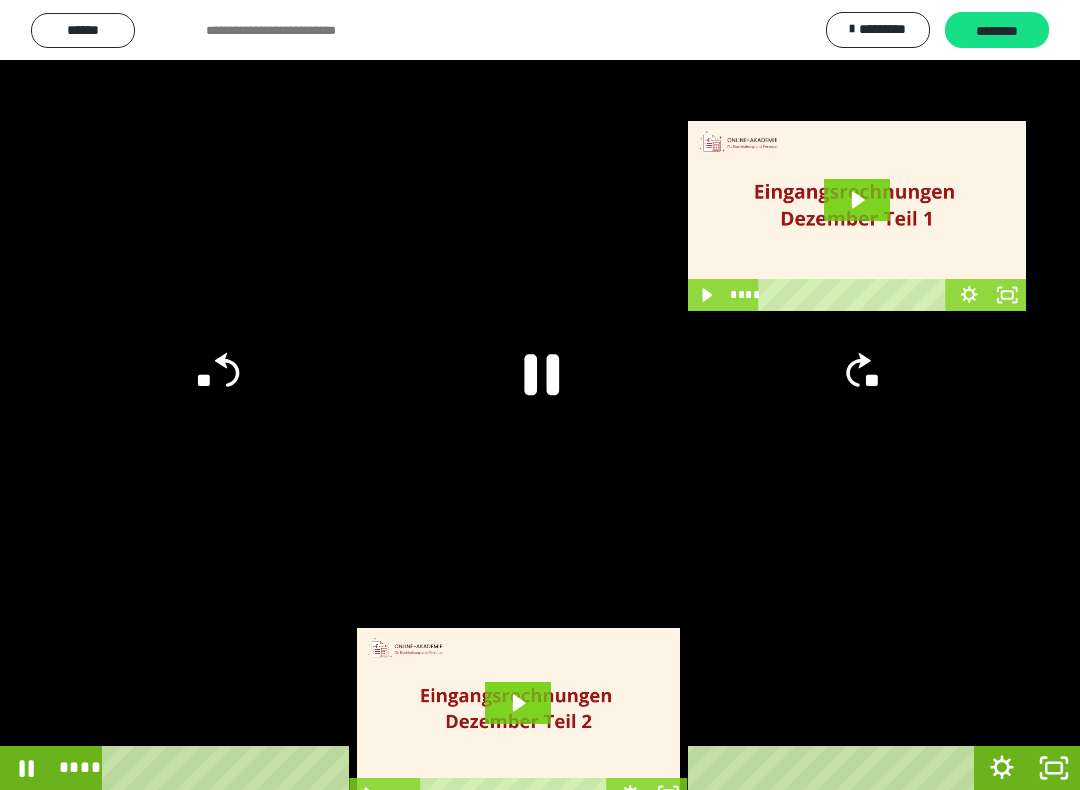 click on "**" 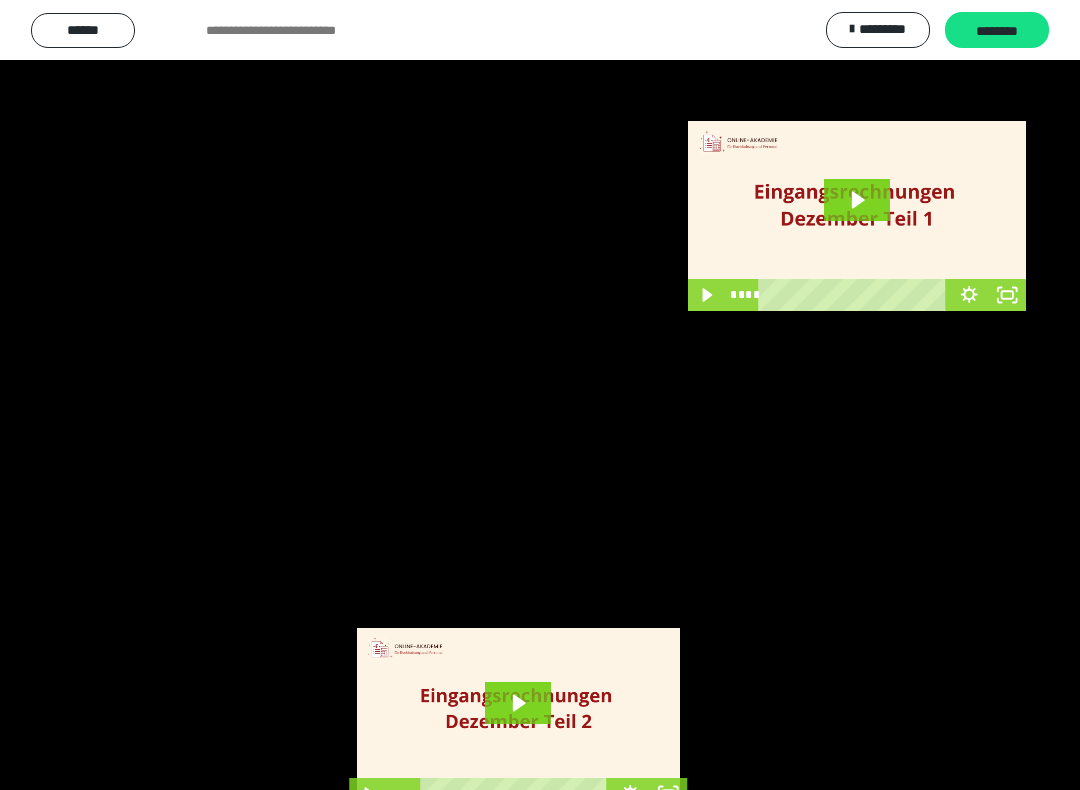 click at bounding box center (540, 395) 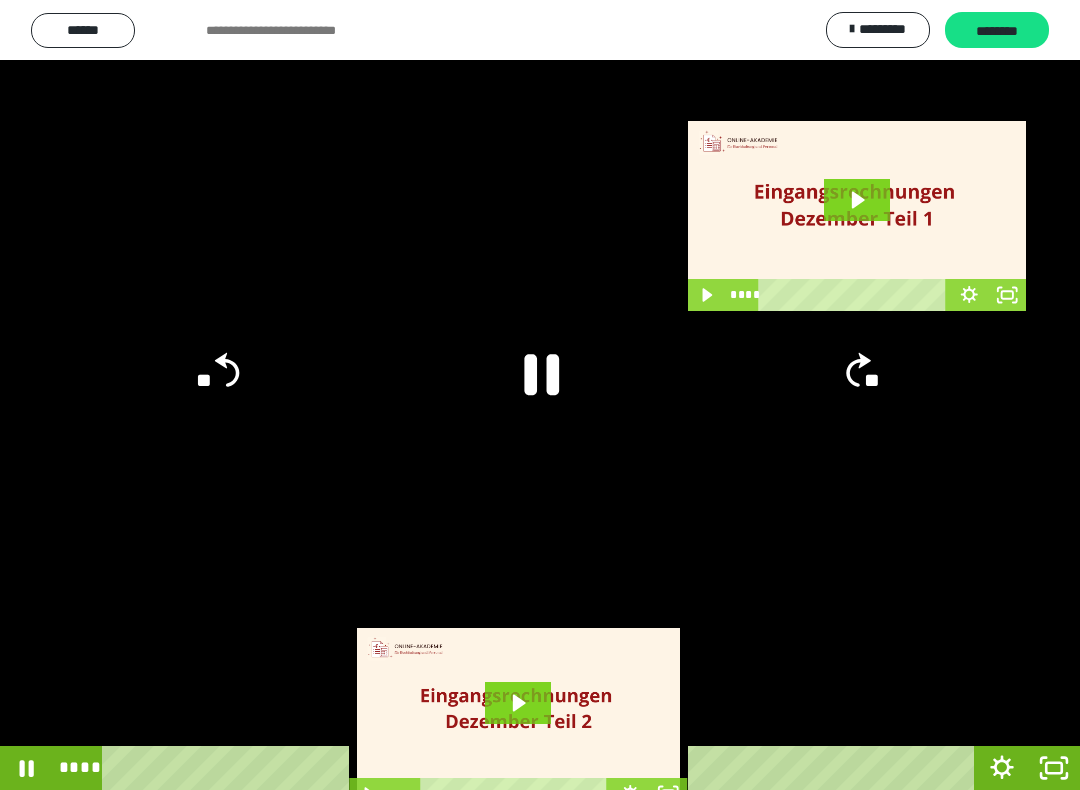 click 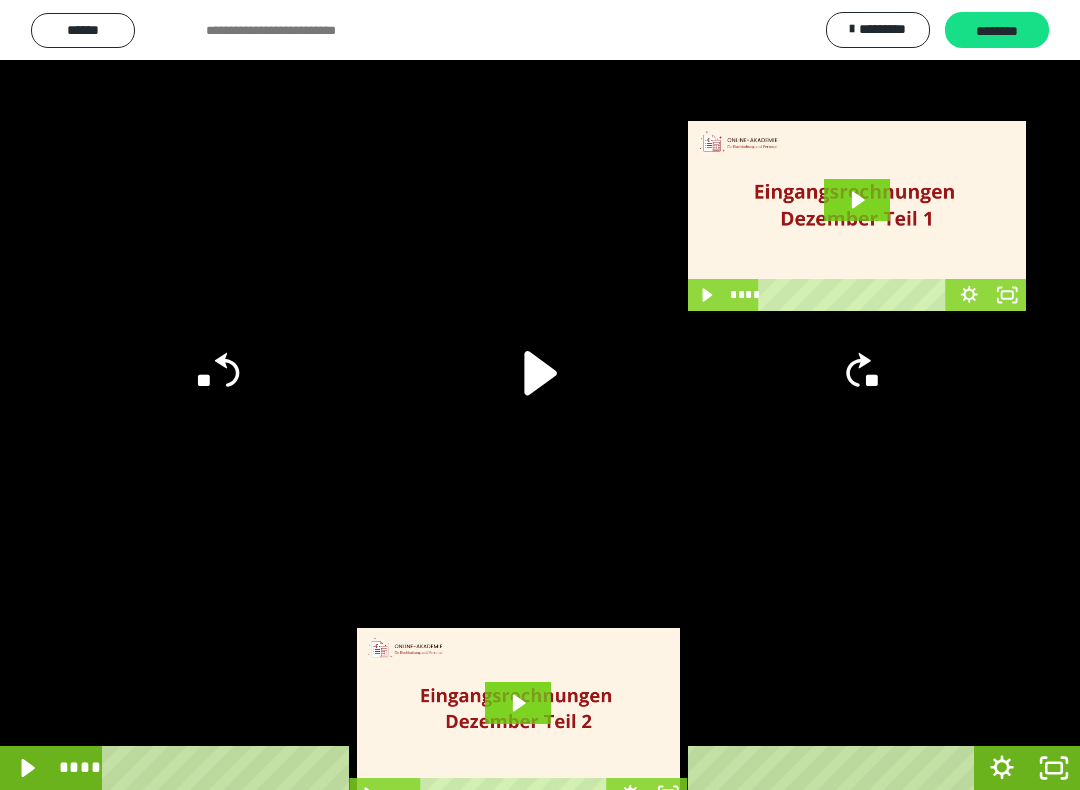 click 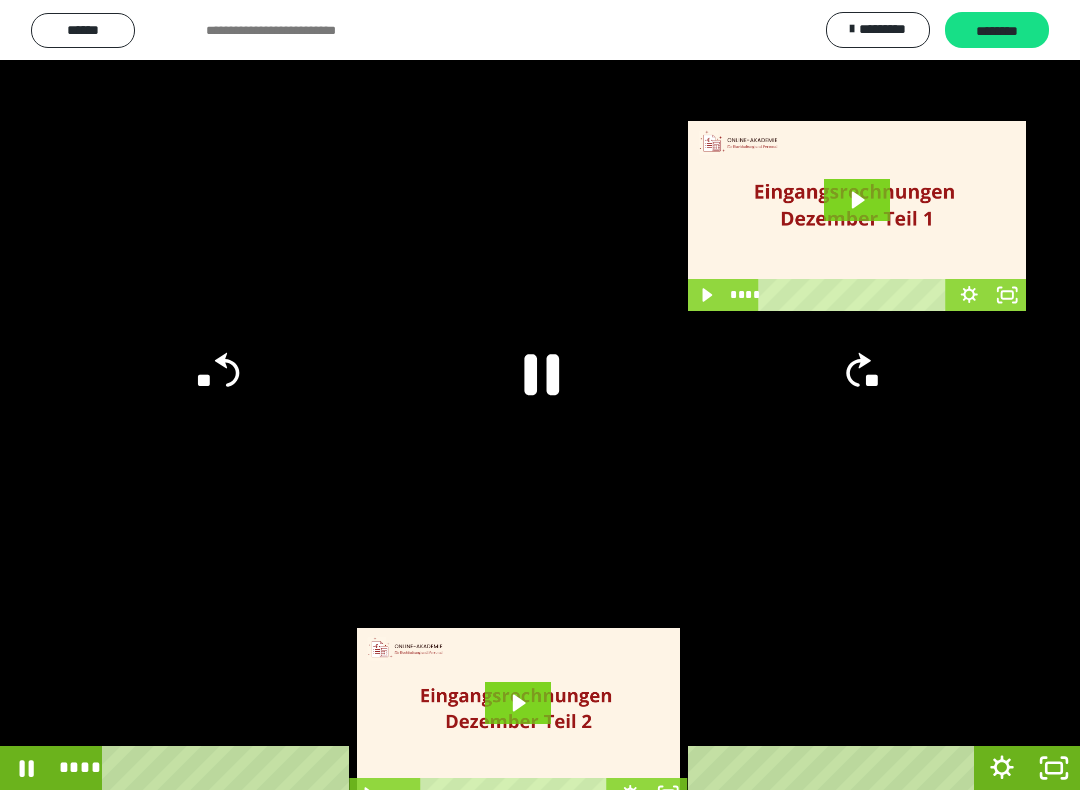 click on "**" 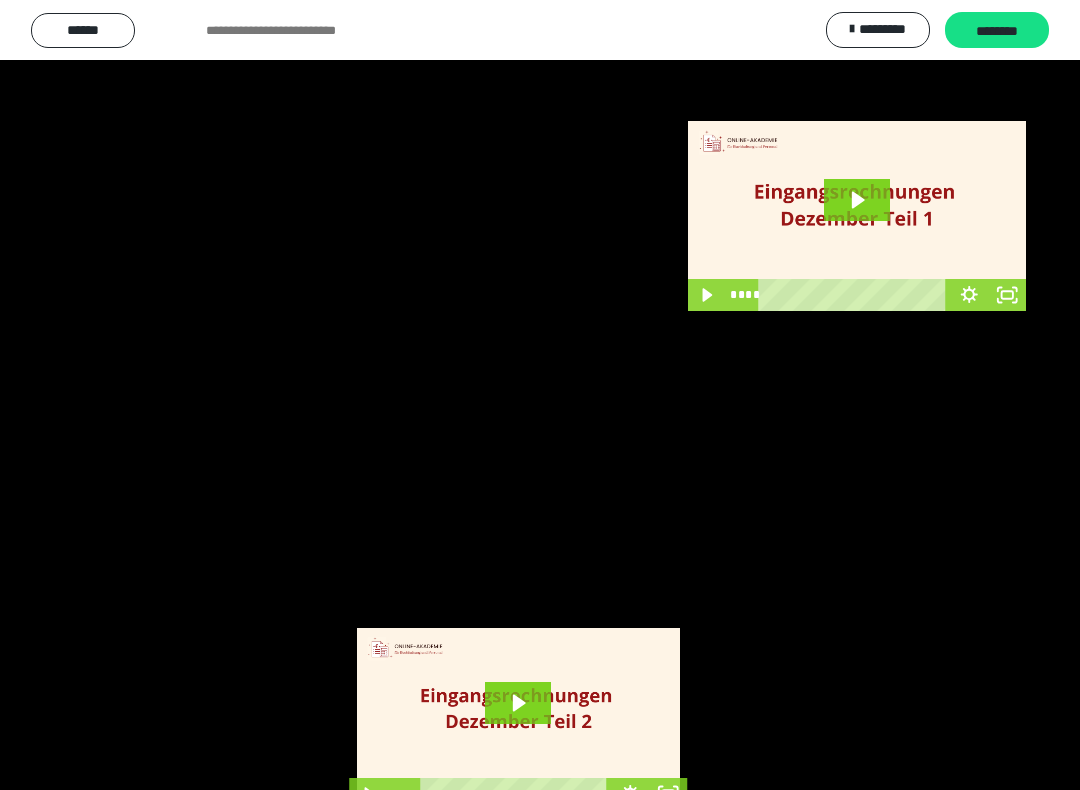 click at bounding box center [540, 395] 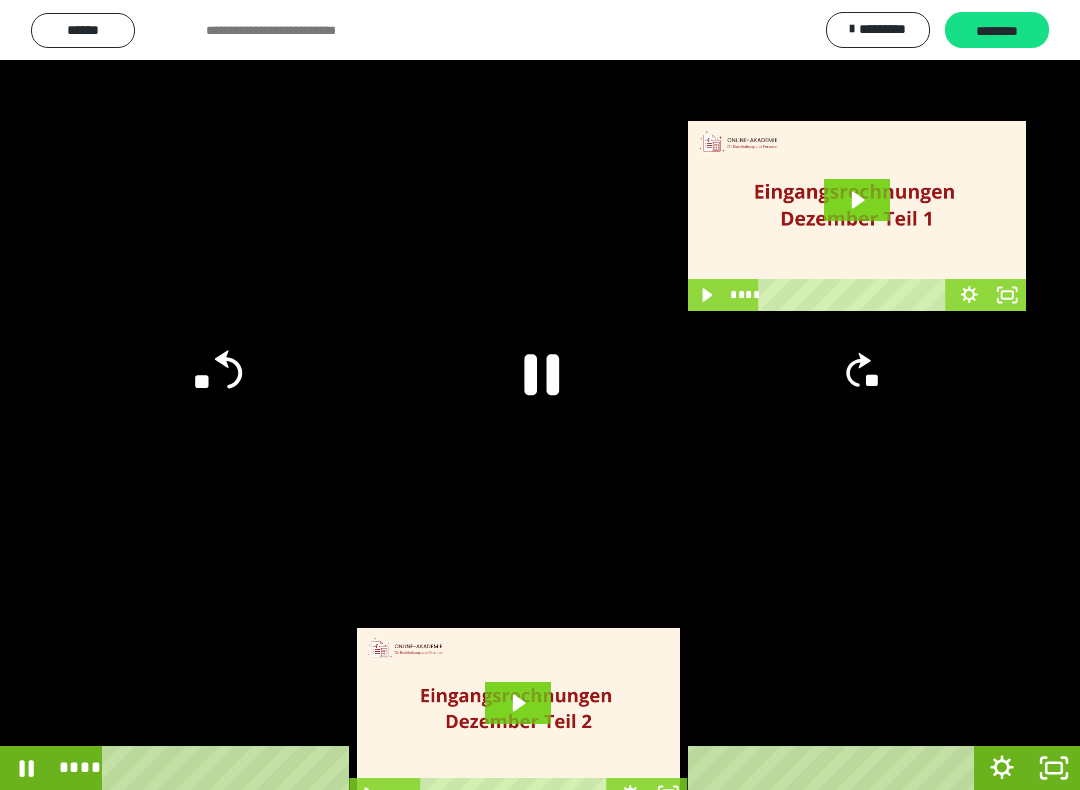 click on "**" 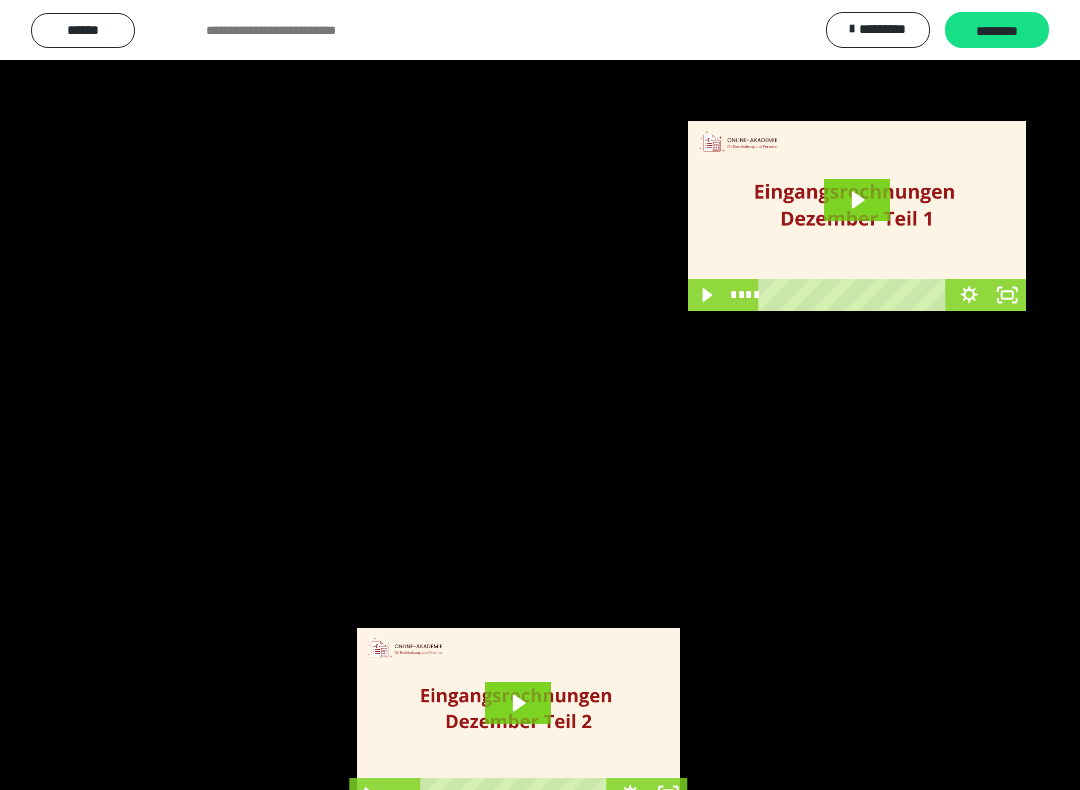 click at bounding box center (540, 395) 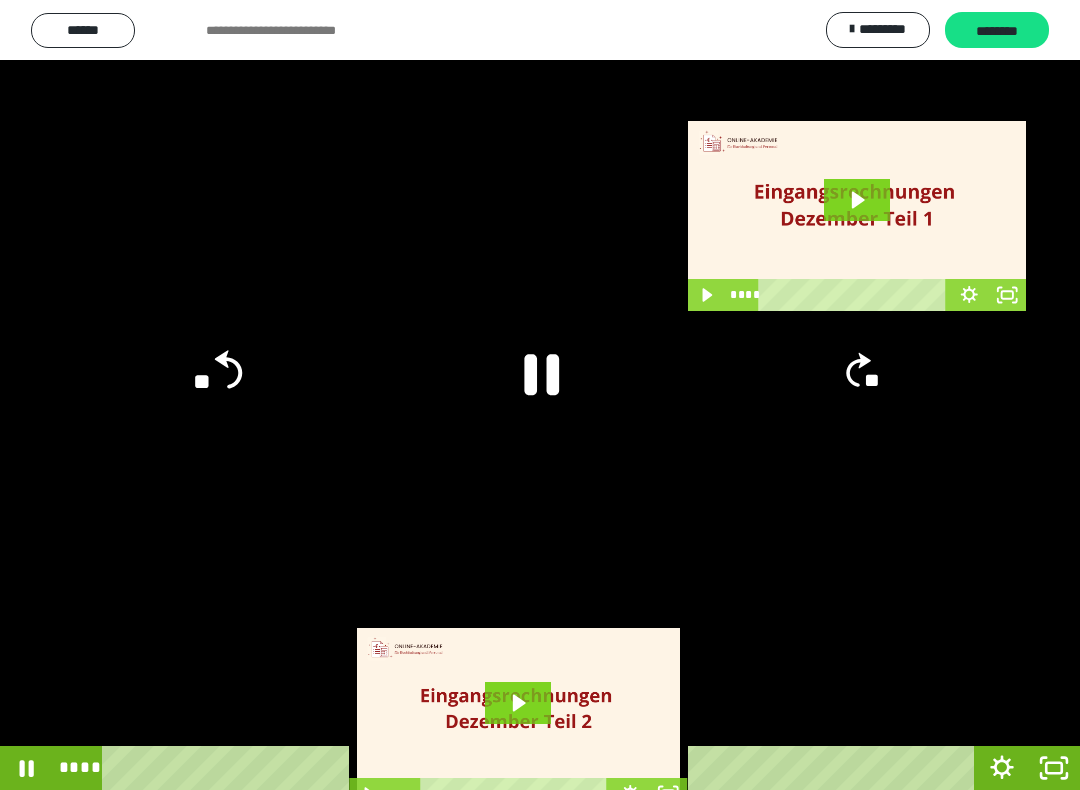 click on "**" 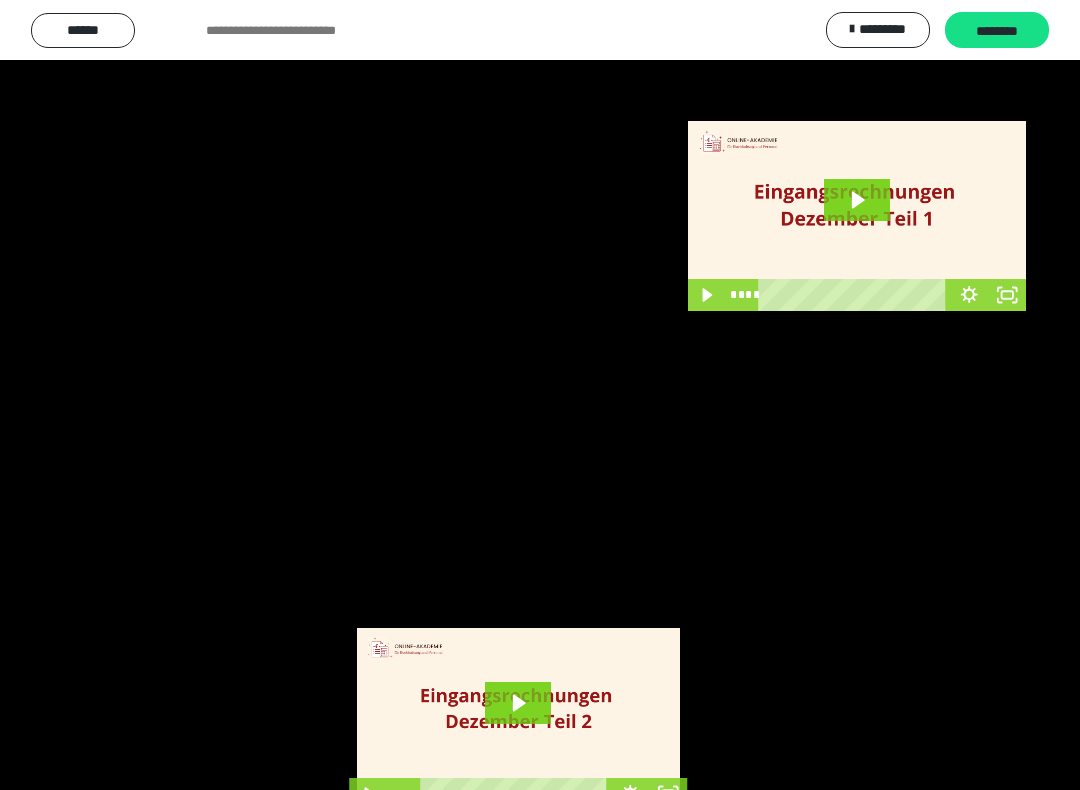 click at bounding box center (540, 395) 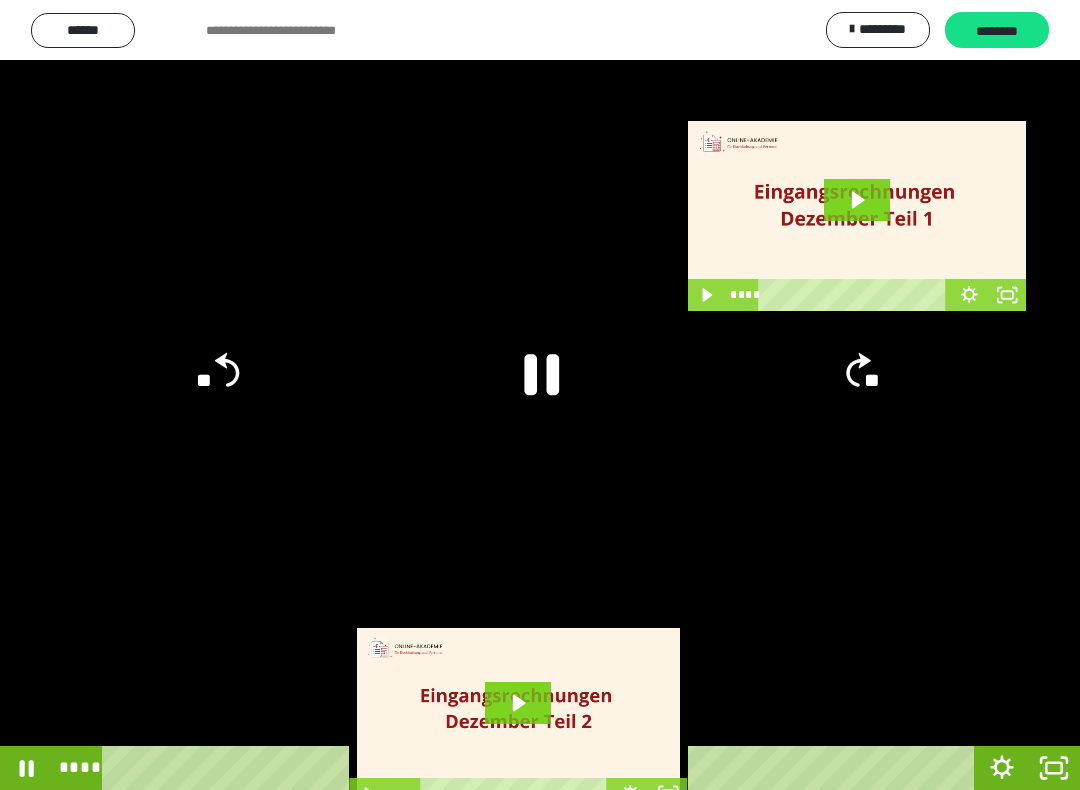 click on "**" 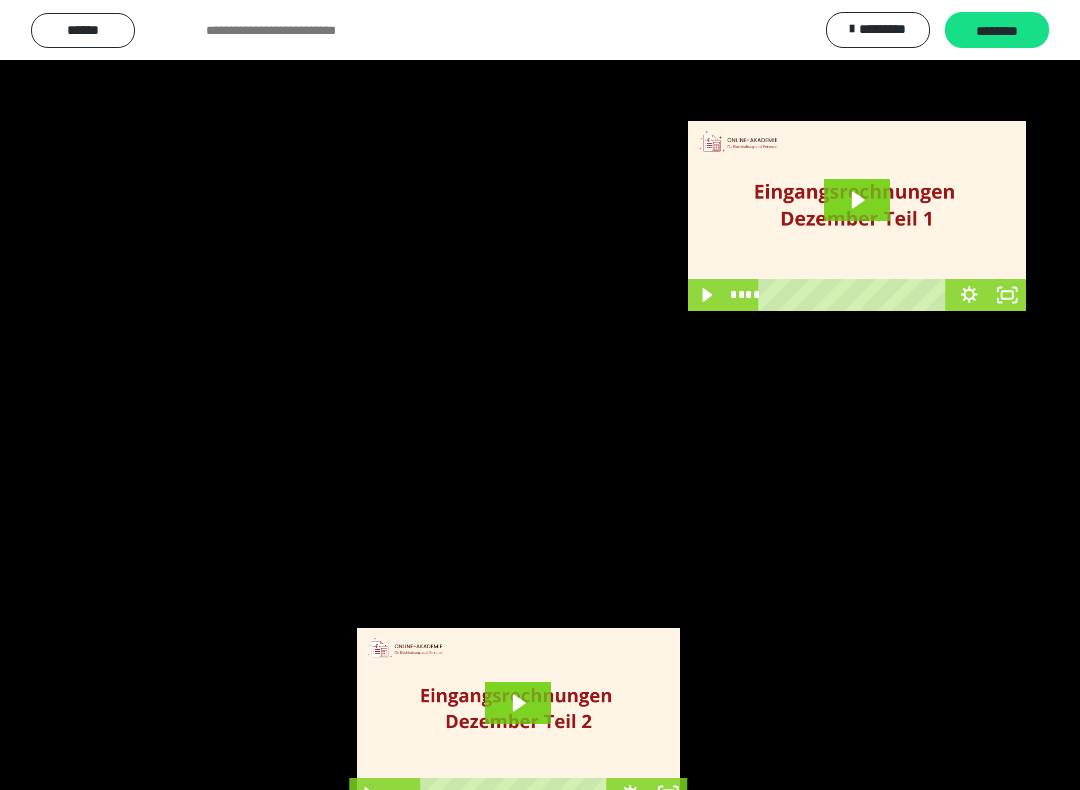 click at bounding box center [540, 395] 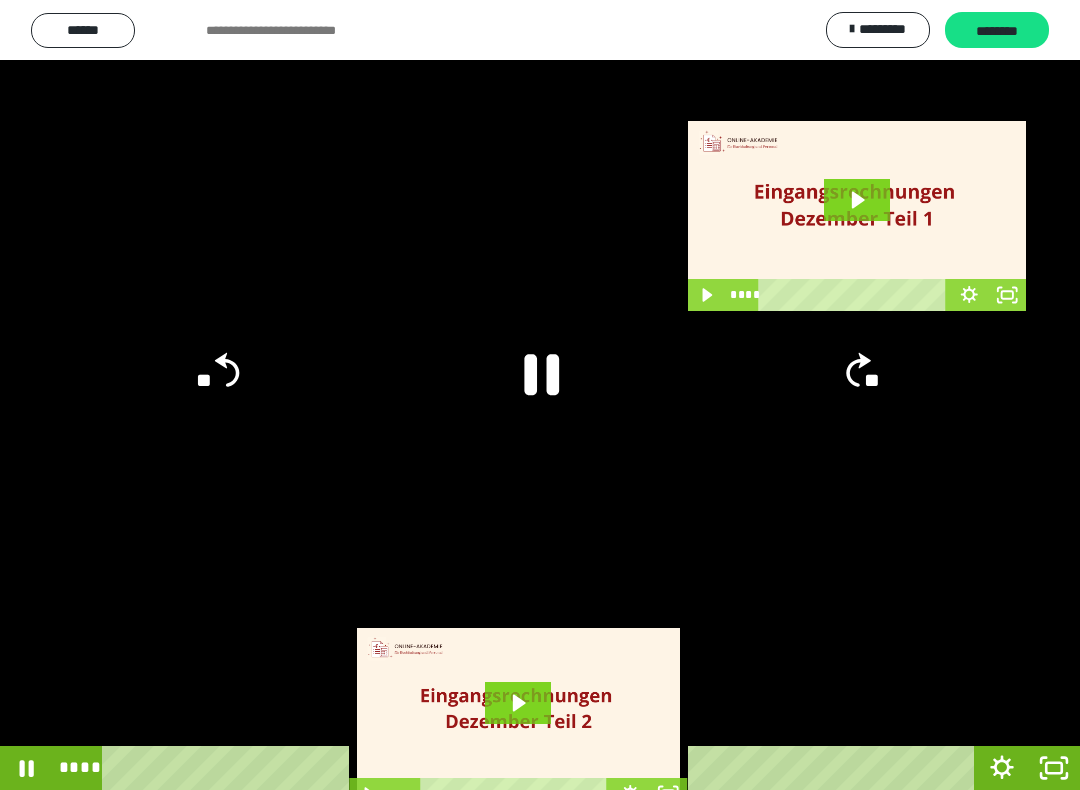 click 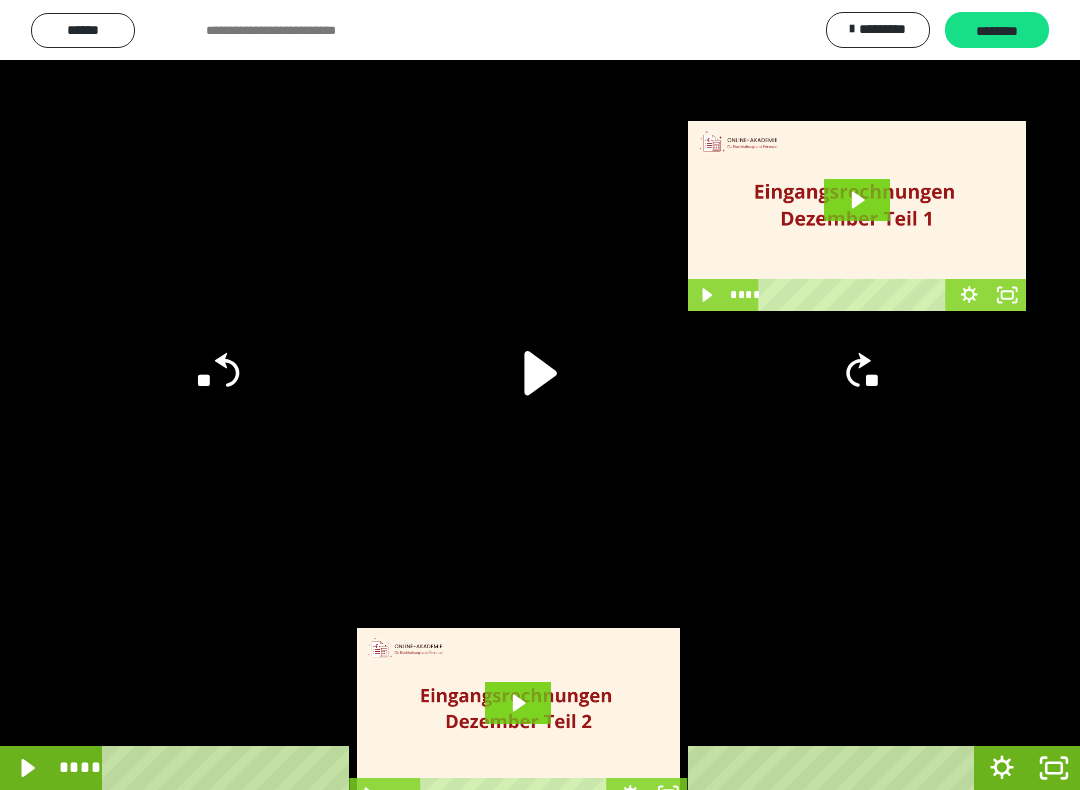 click 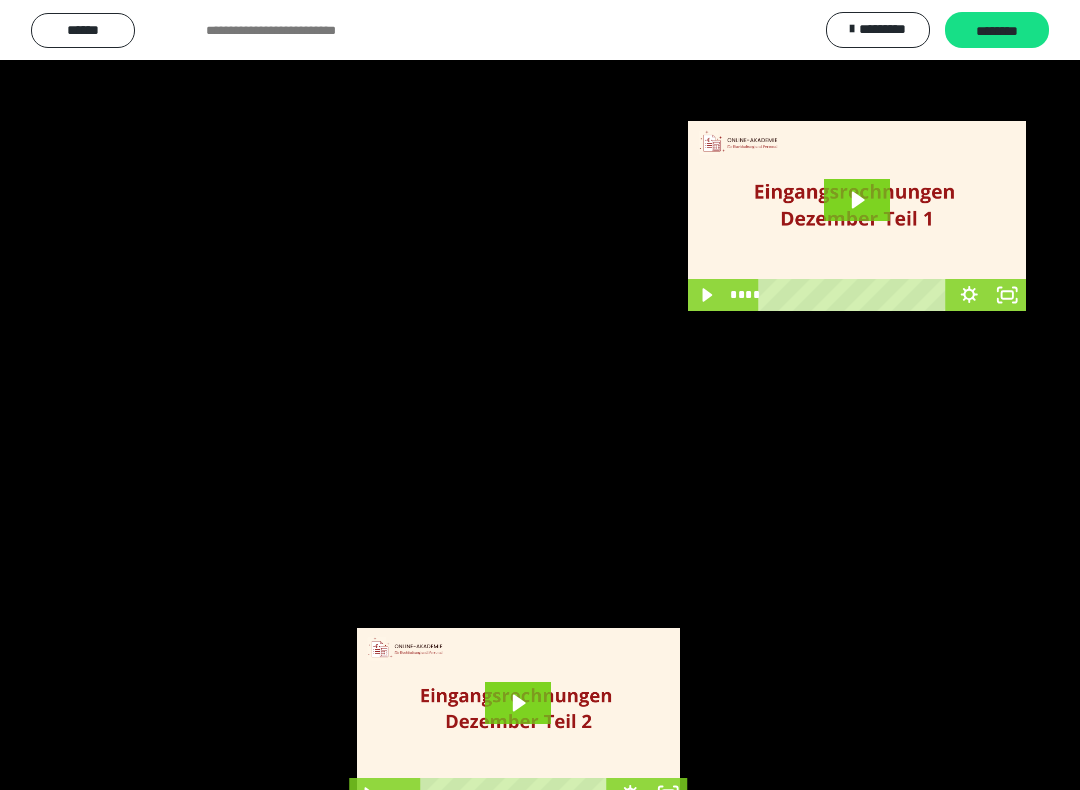 click at bounding box center (540, 395) 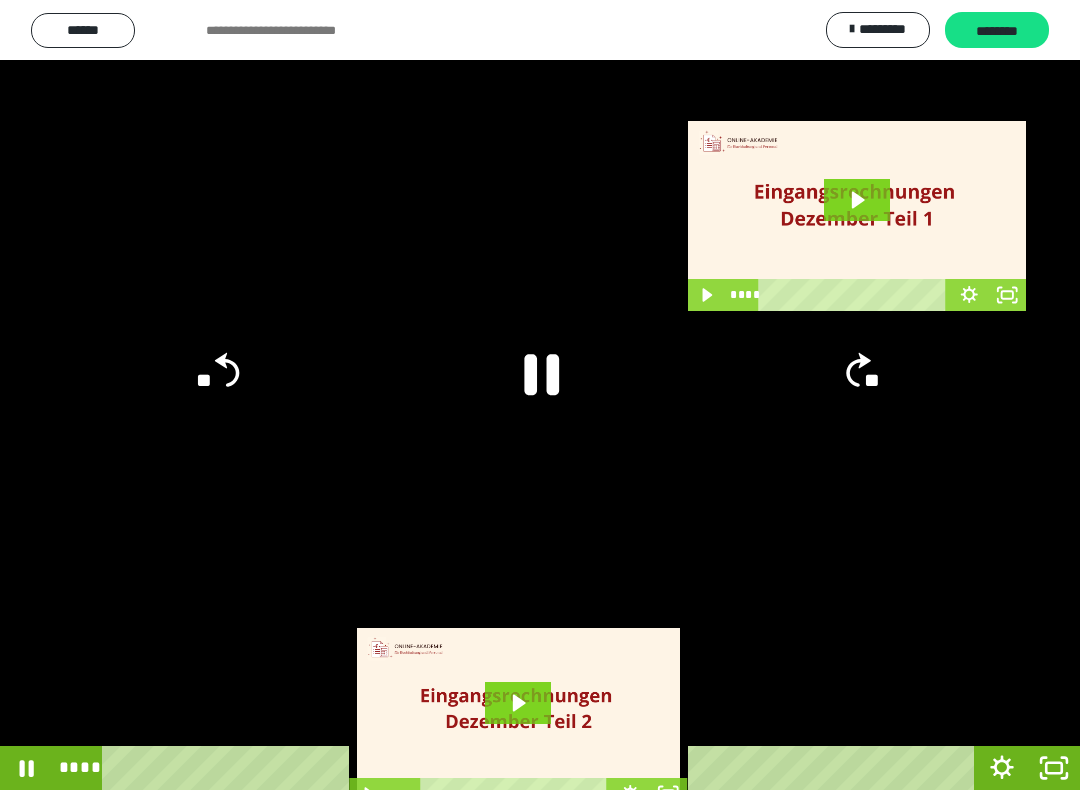 click 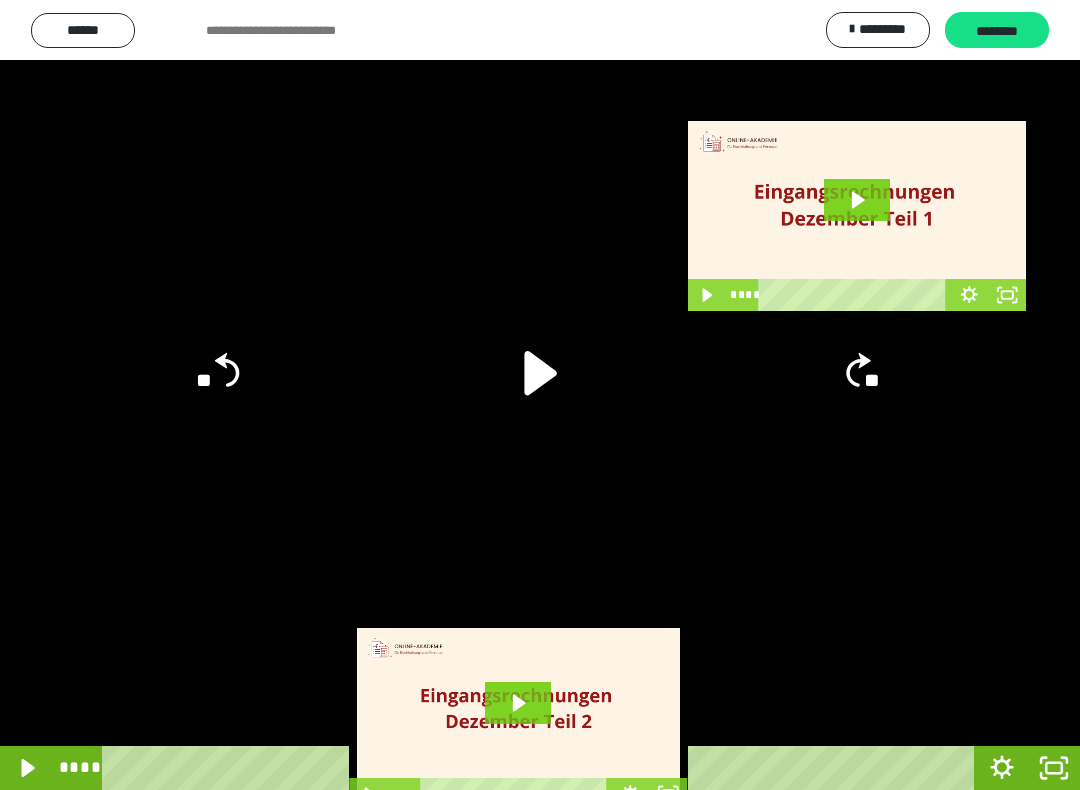 click 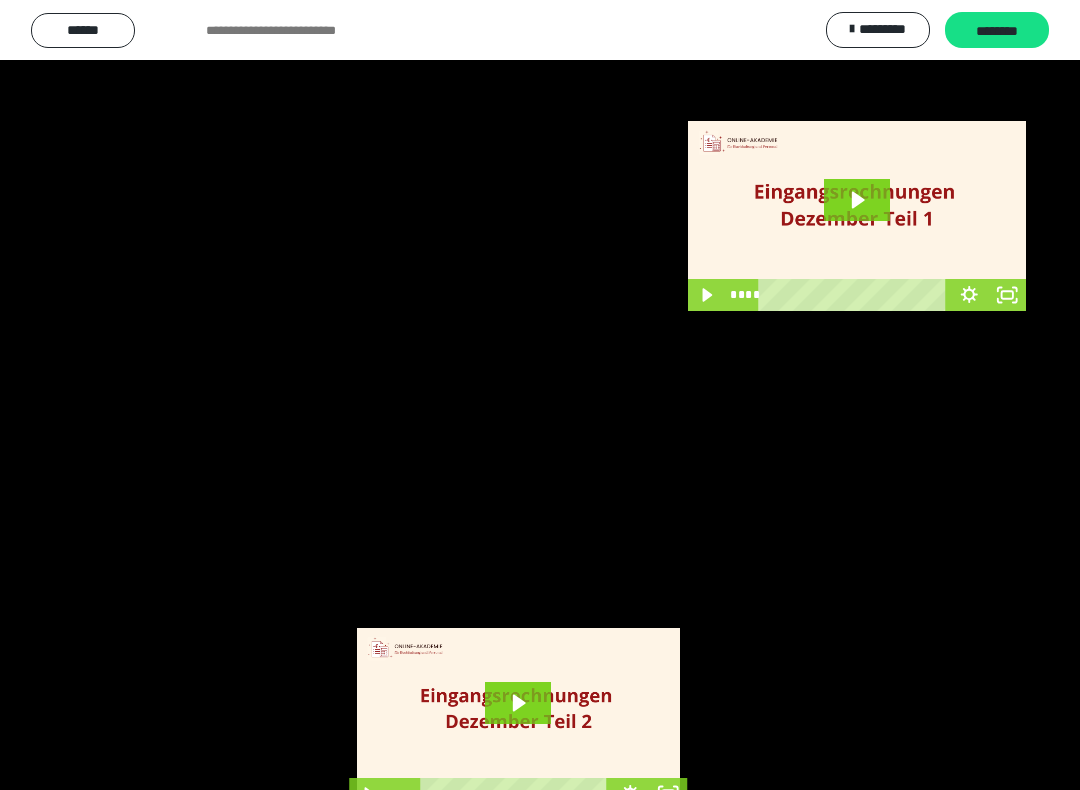 click at bounding box center [540, 395] 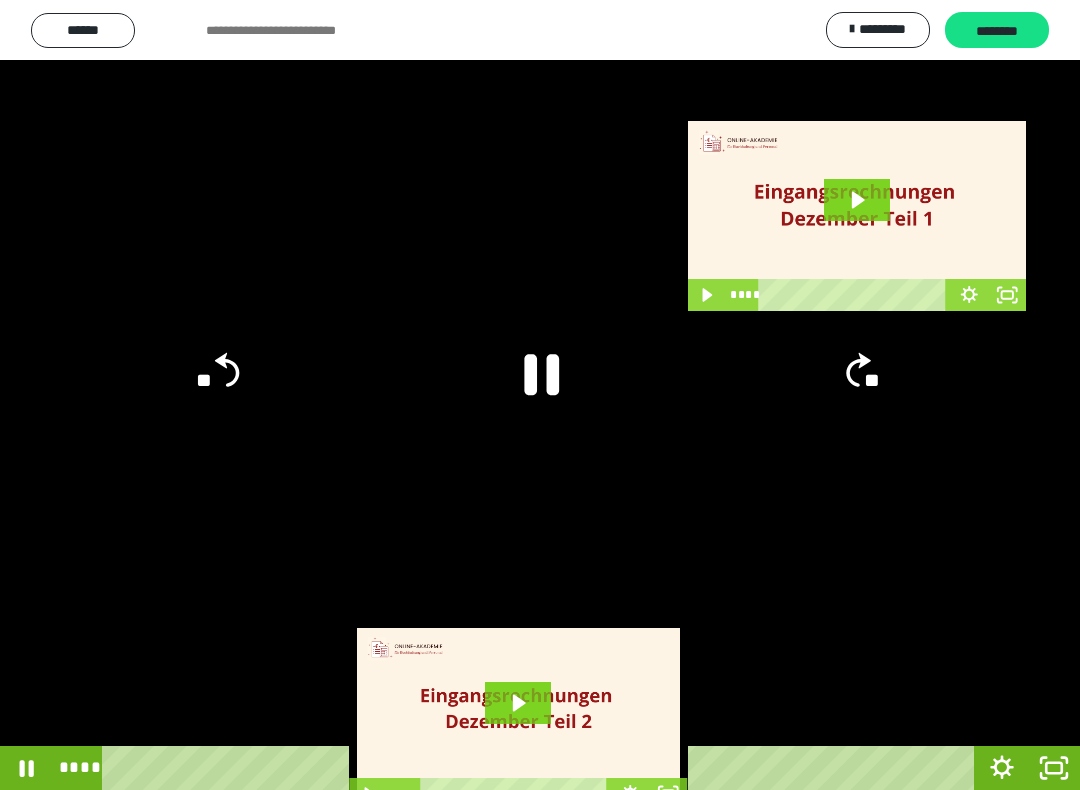 click 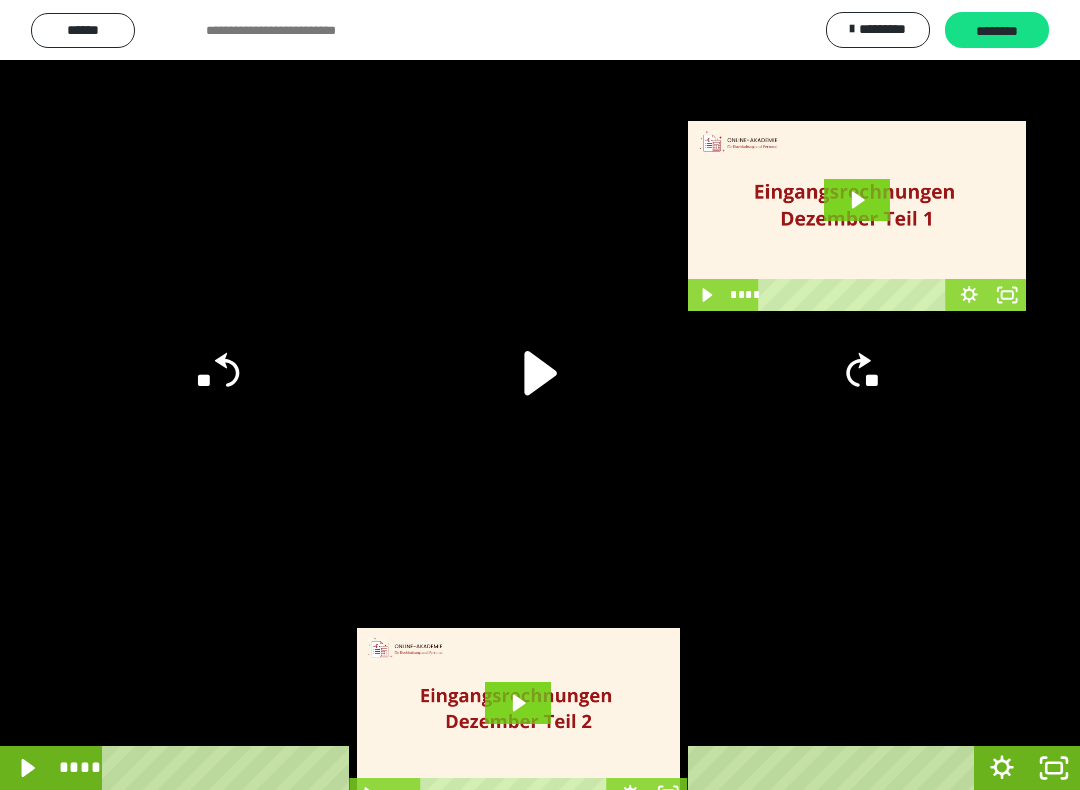click at bounding box center [540, 395] 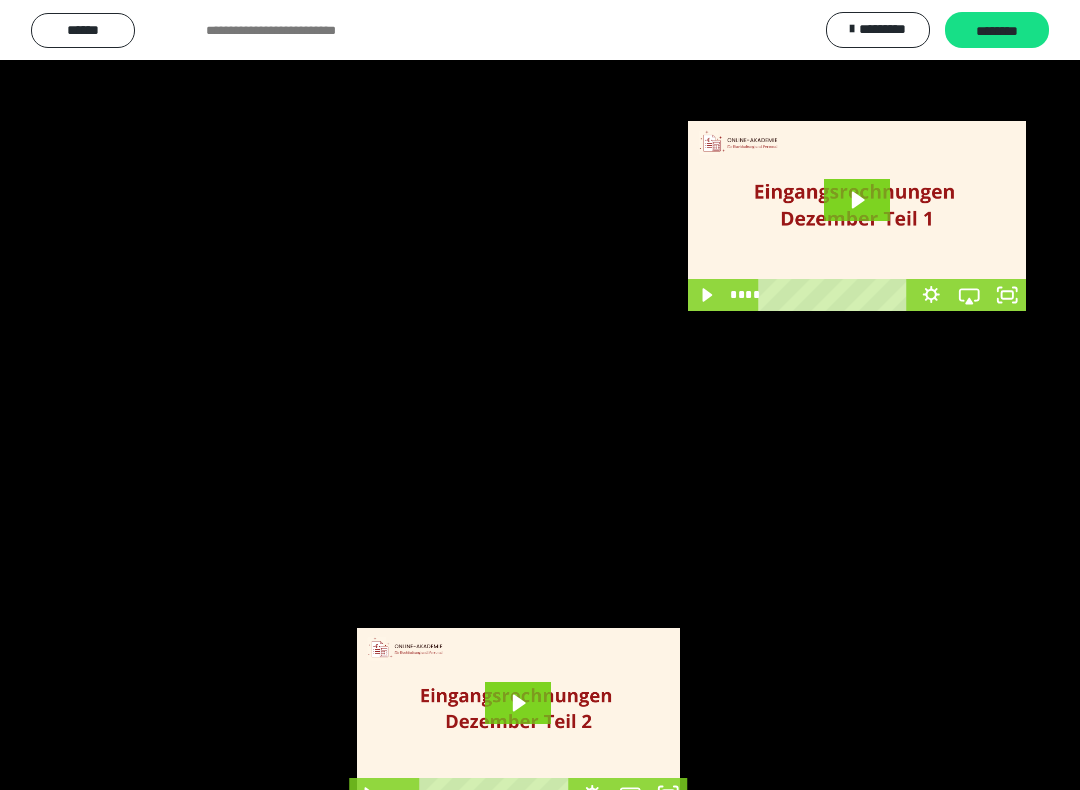 click at bounding box center (540, 395) 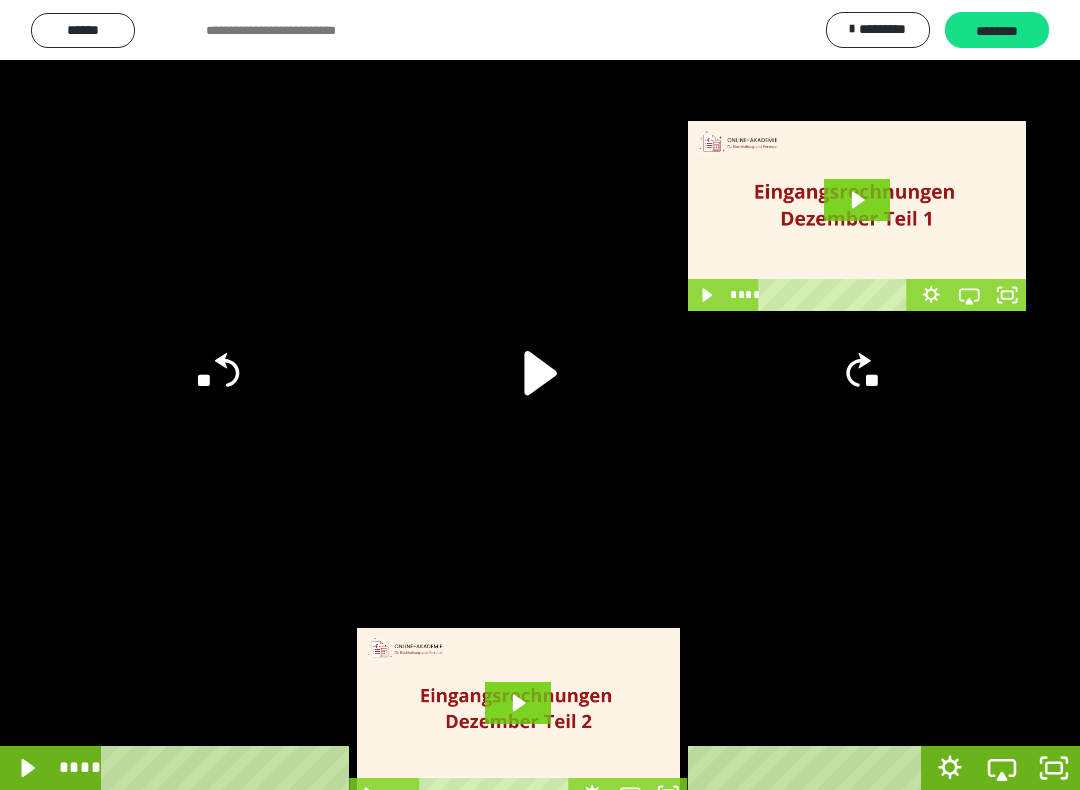 click 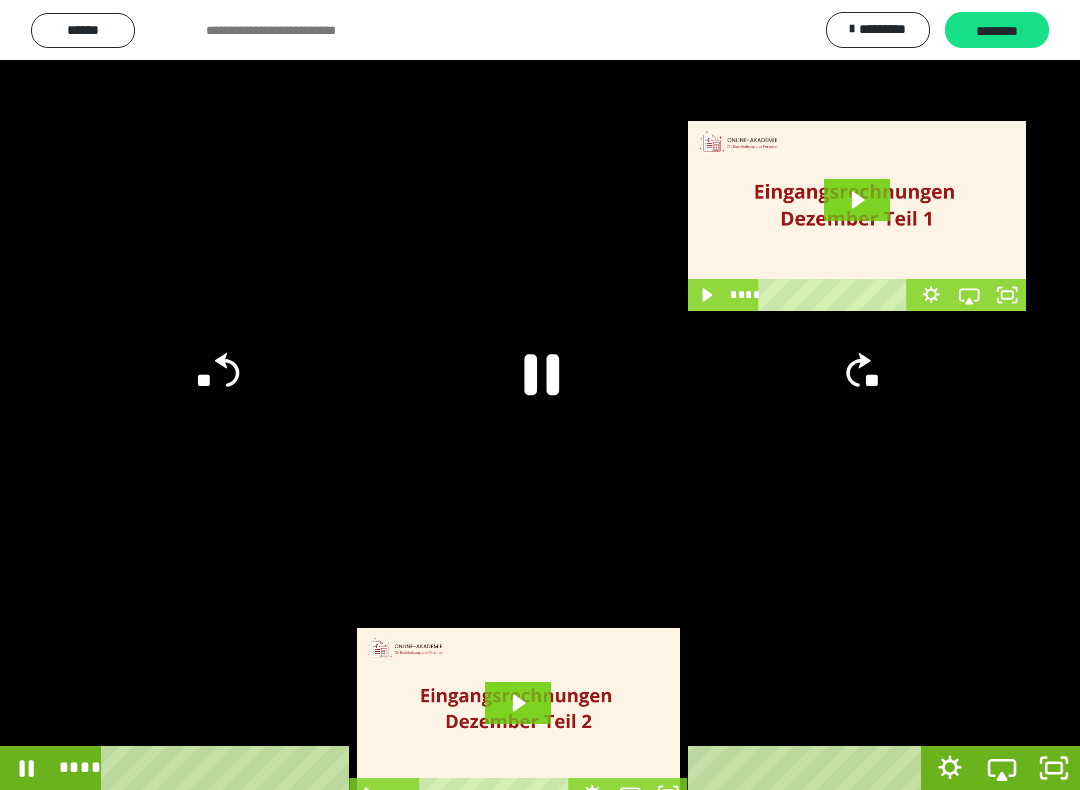 click 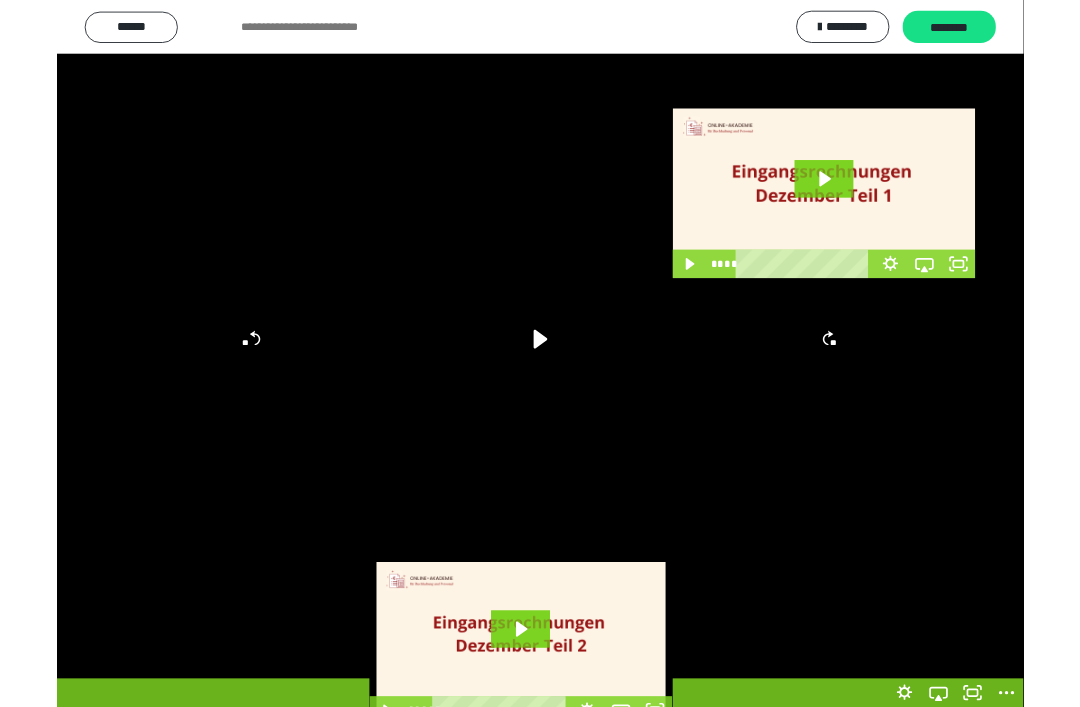 scroll, scrollTop: 0, scrollLeft: 0, axis: both 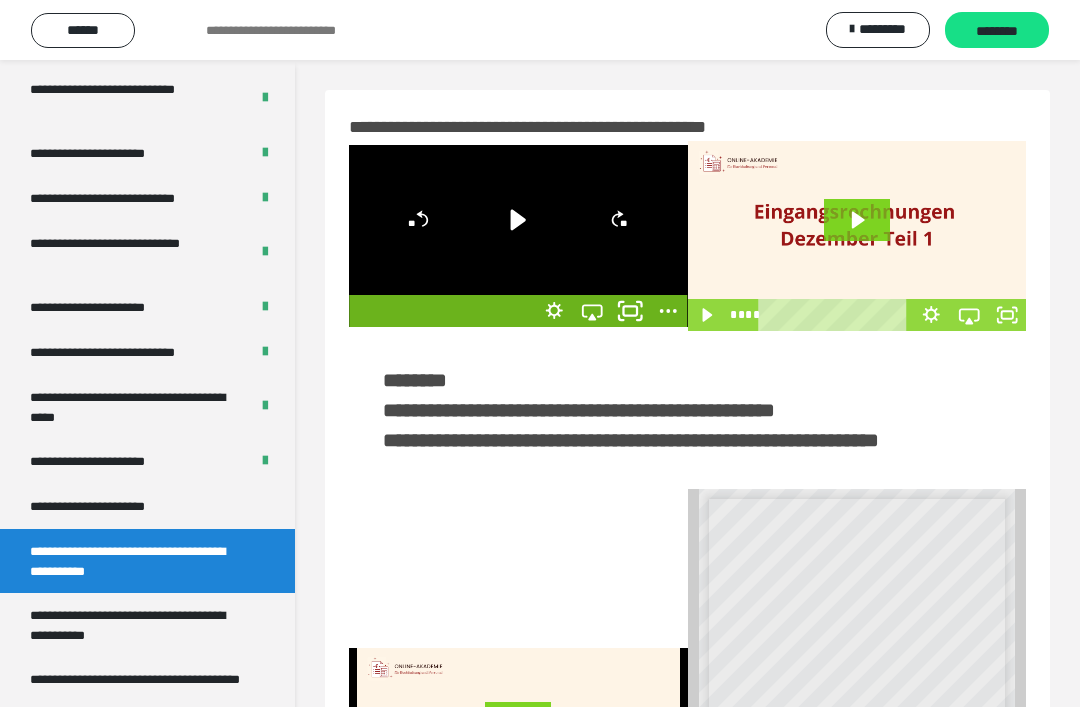 click at bounding box center [593, 311] 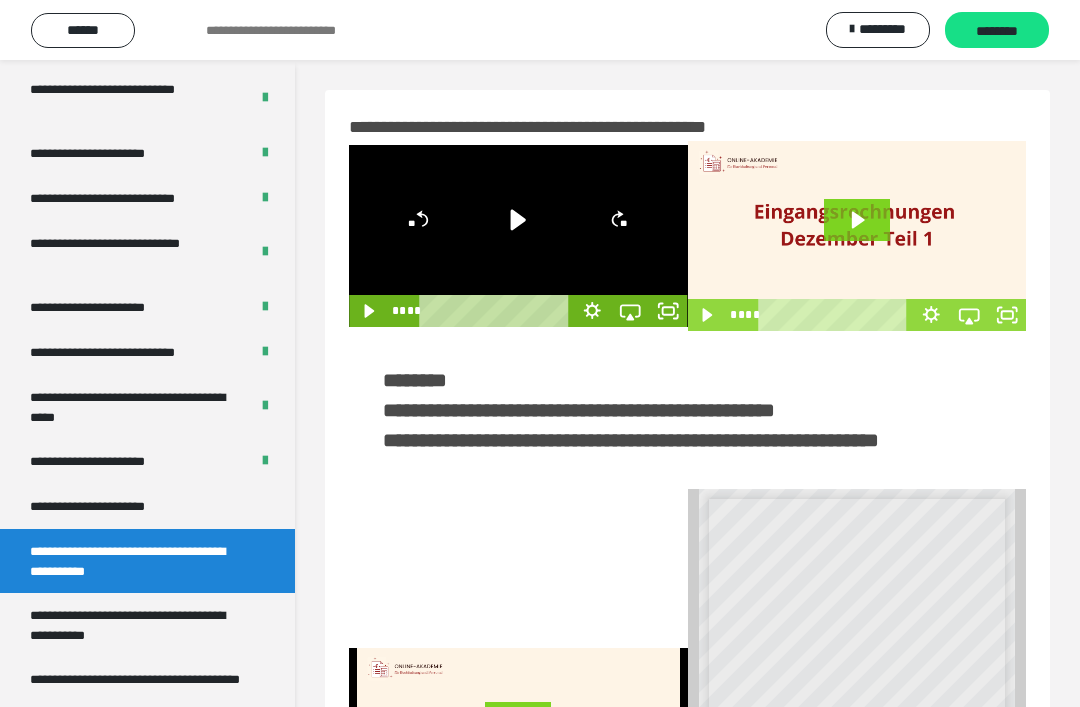 click 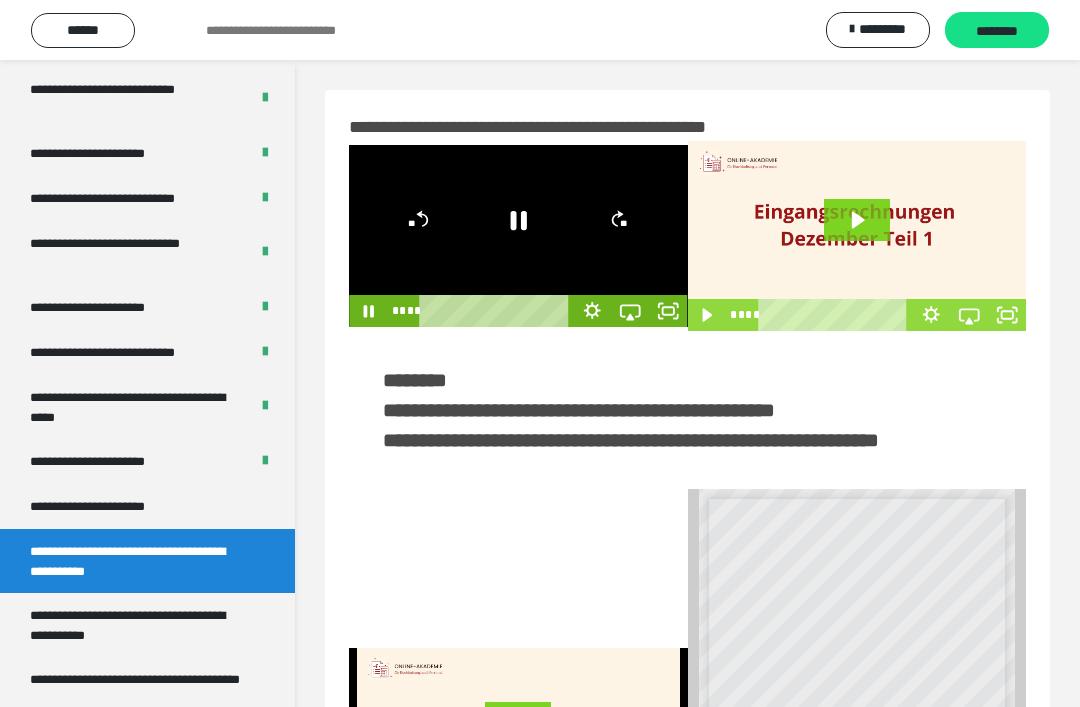 click 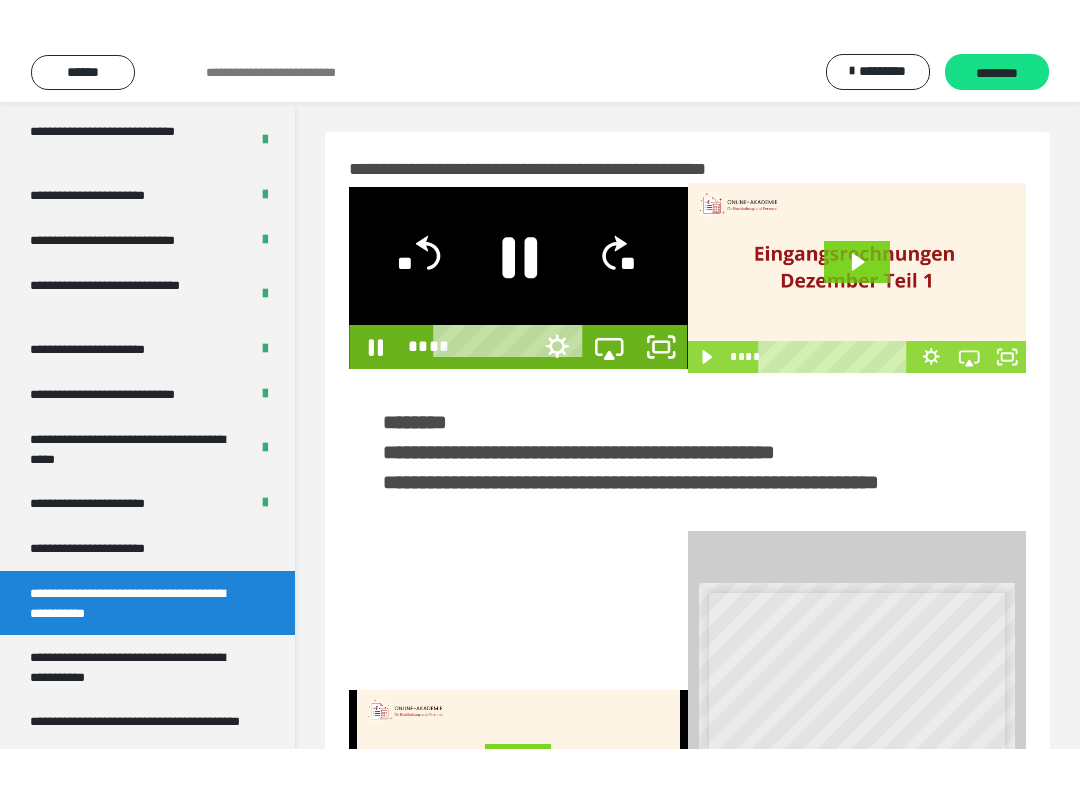 scroll, scrollTop: 20, scrollLeft: 0, axis: vertical 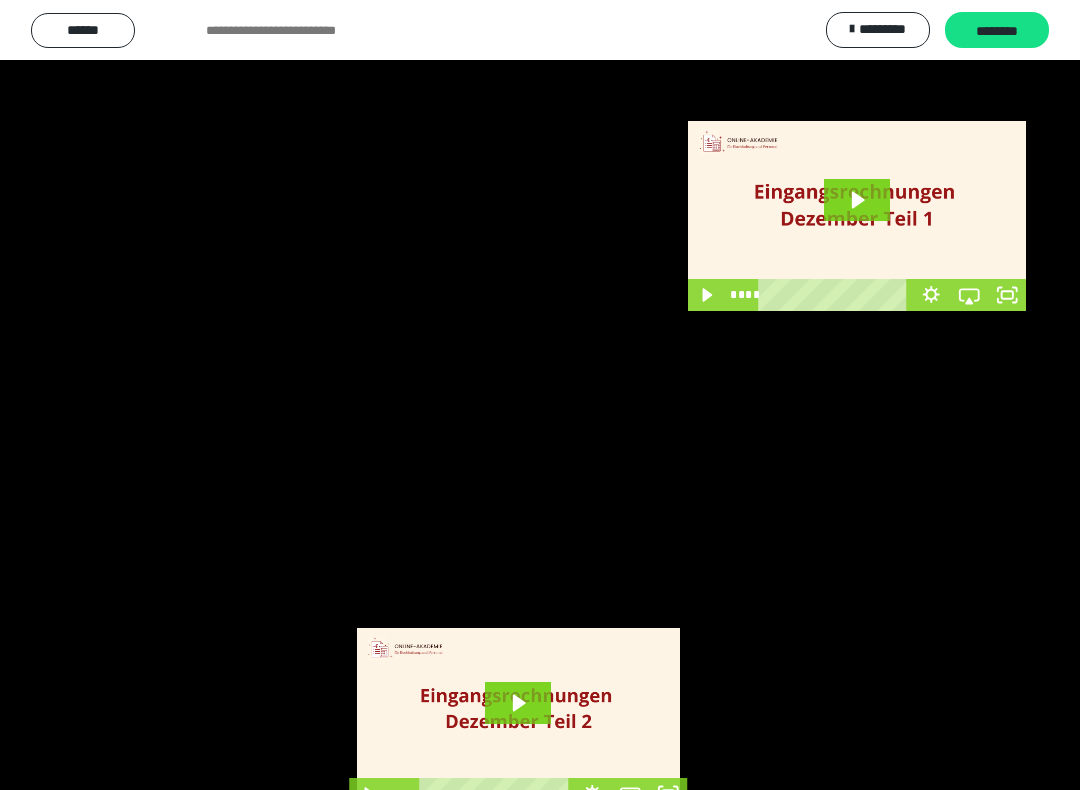 click at bounding box center (540, 395) 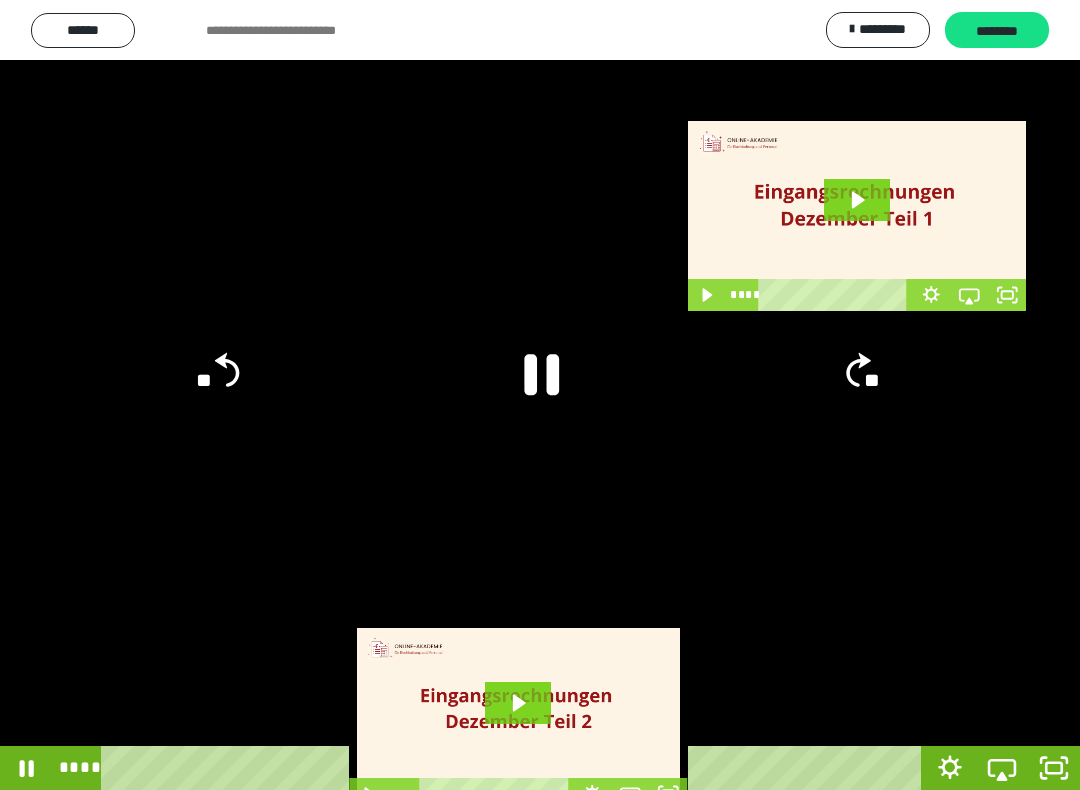 click 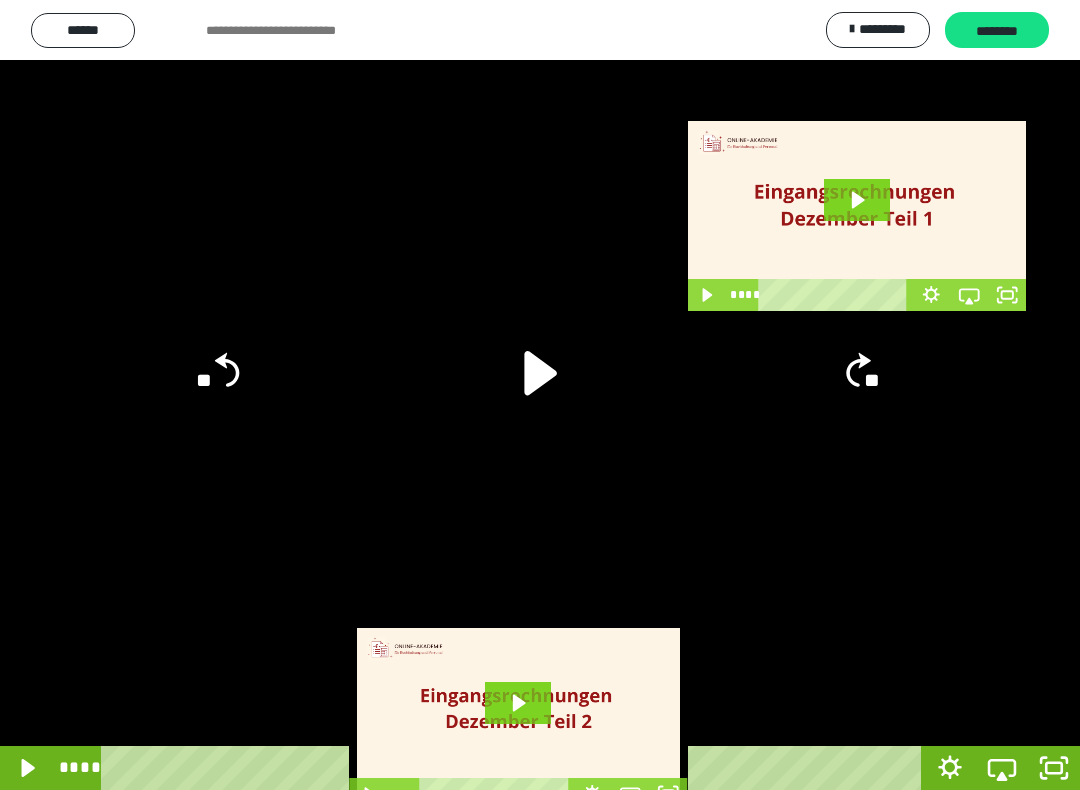 click 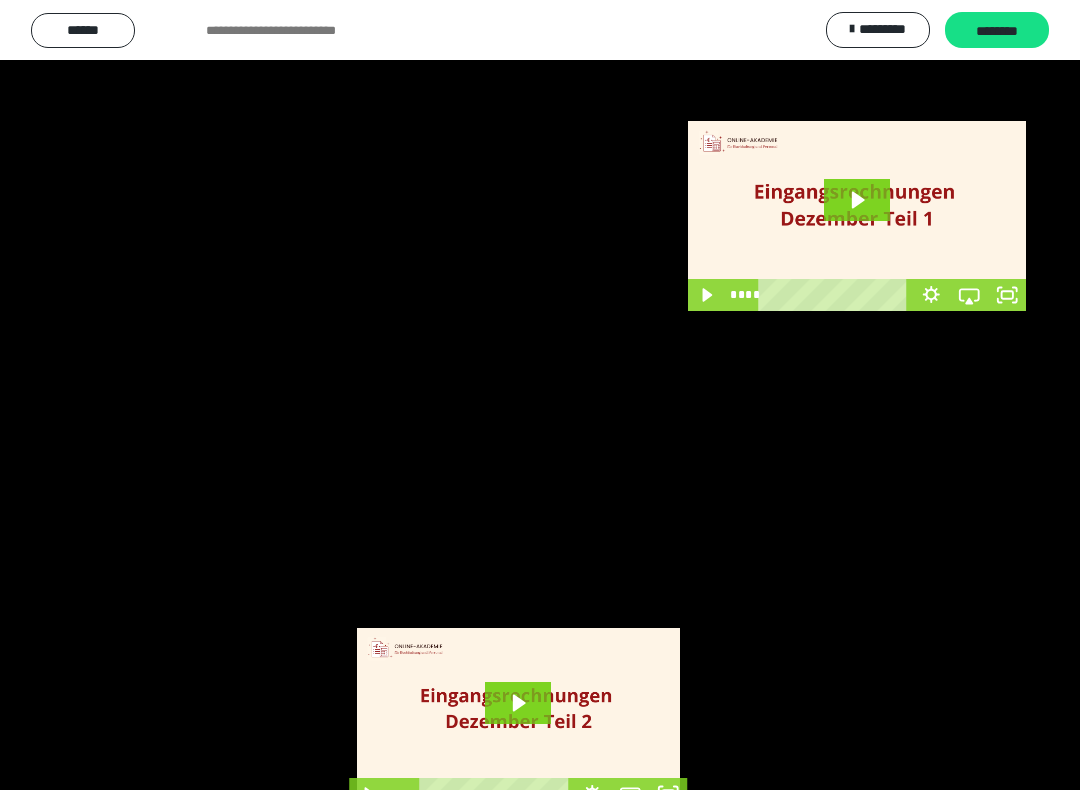click at bounding box center [540, 395] 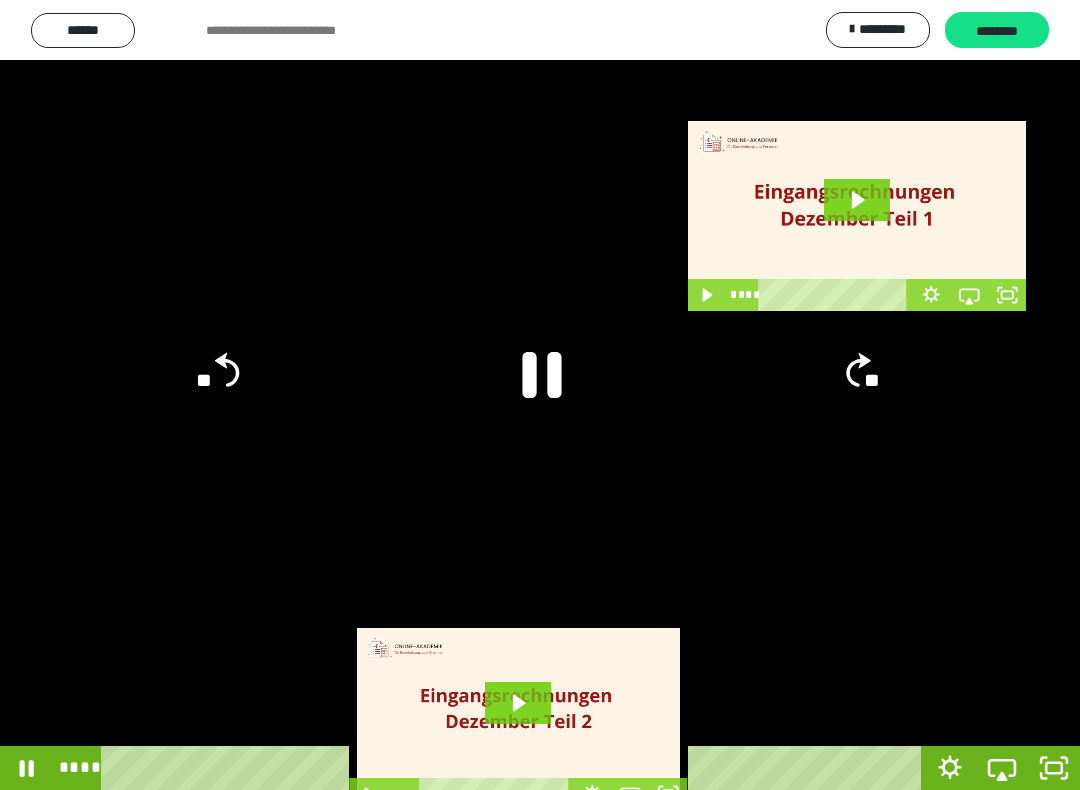 click 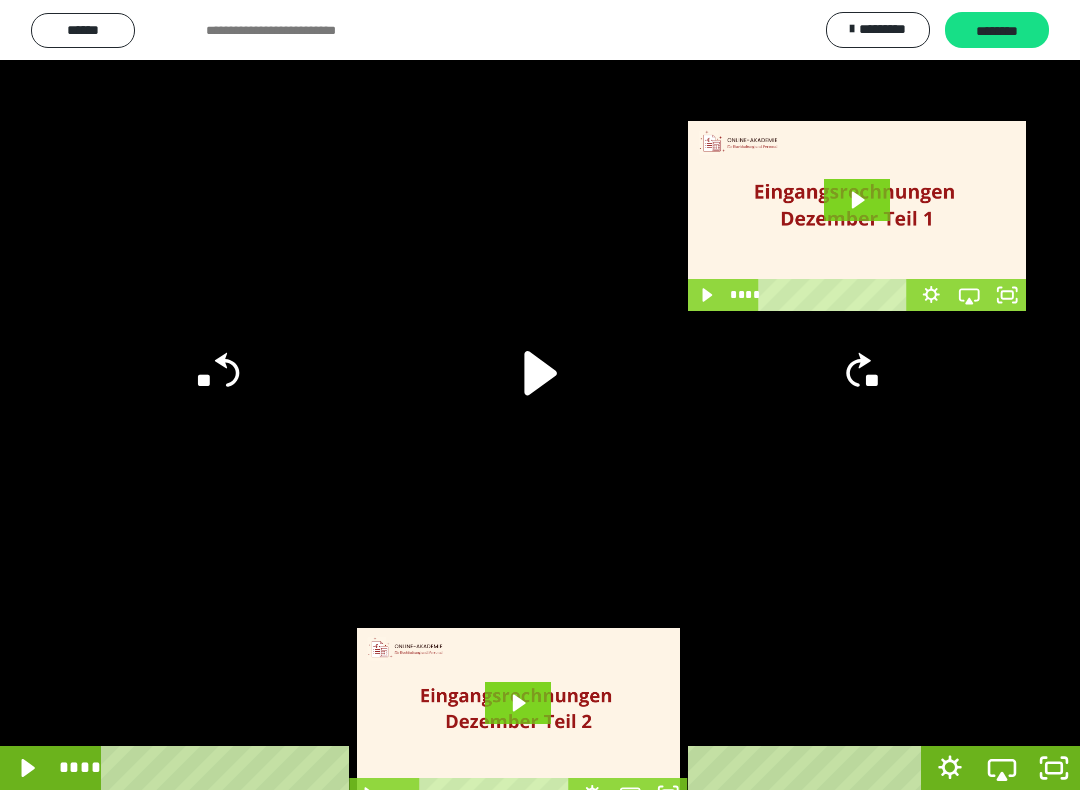 click at bounding box center (540, 395) 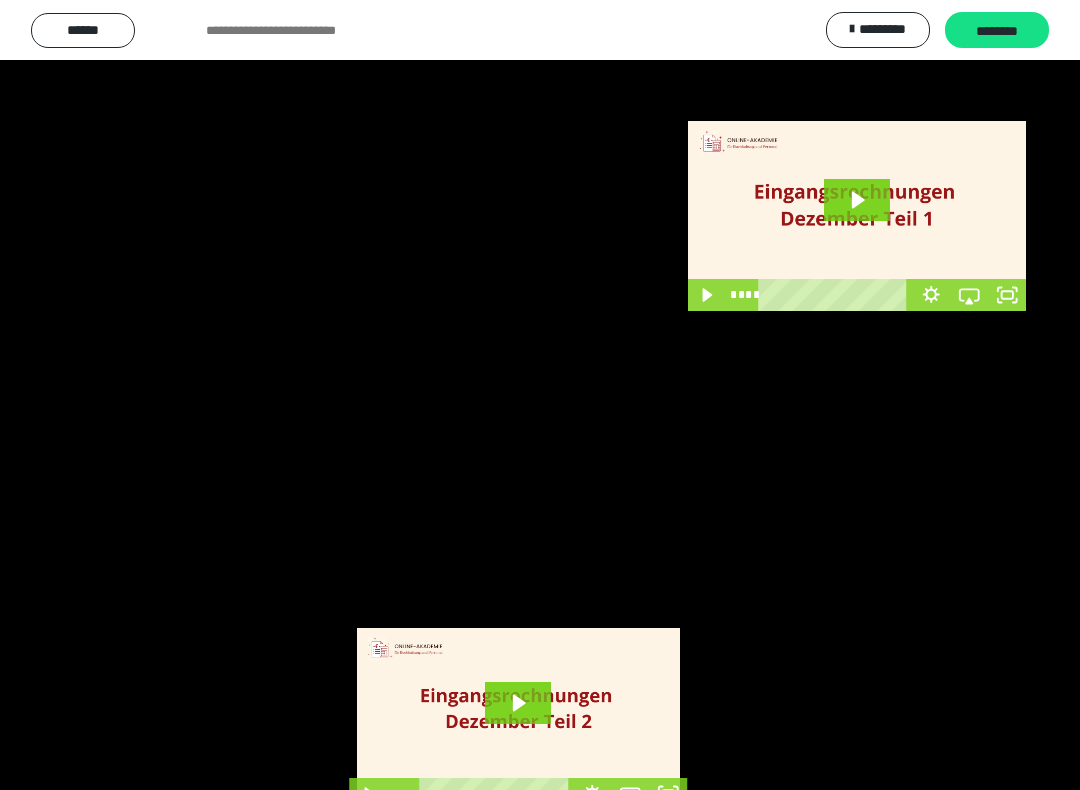 click at bounding box center [540, 395] 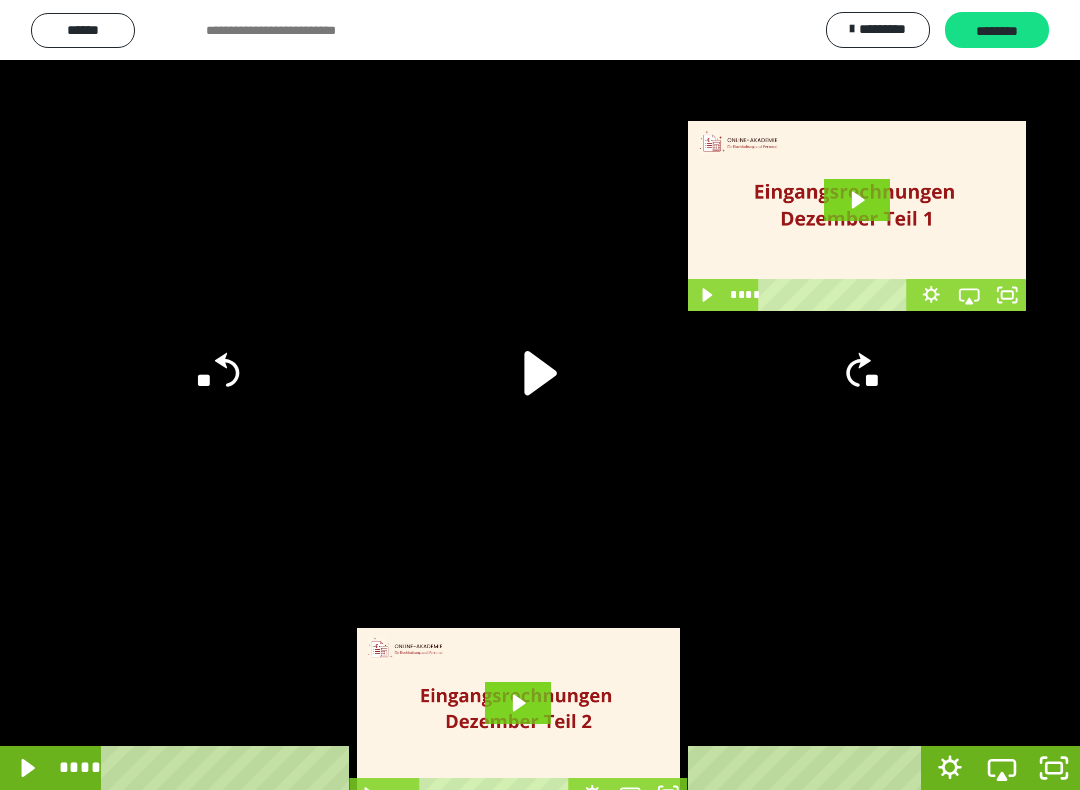 click 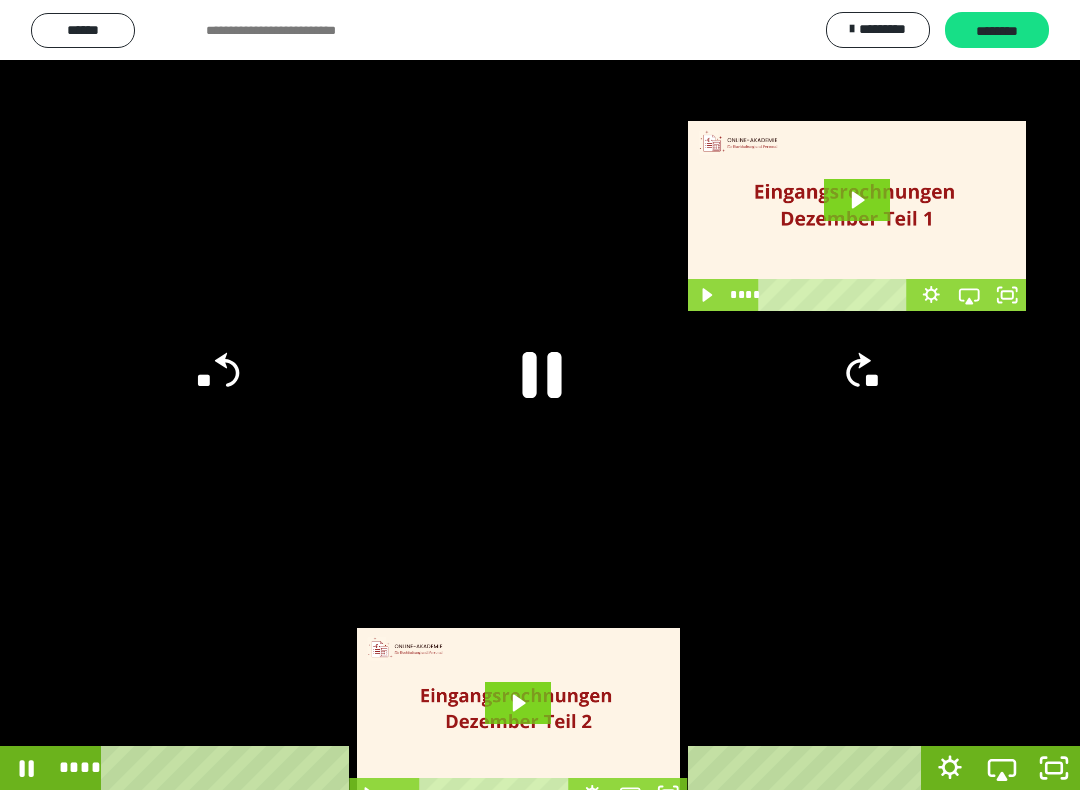 click 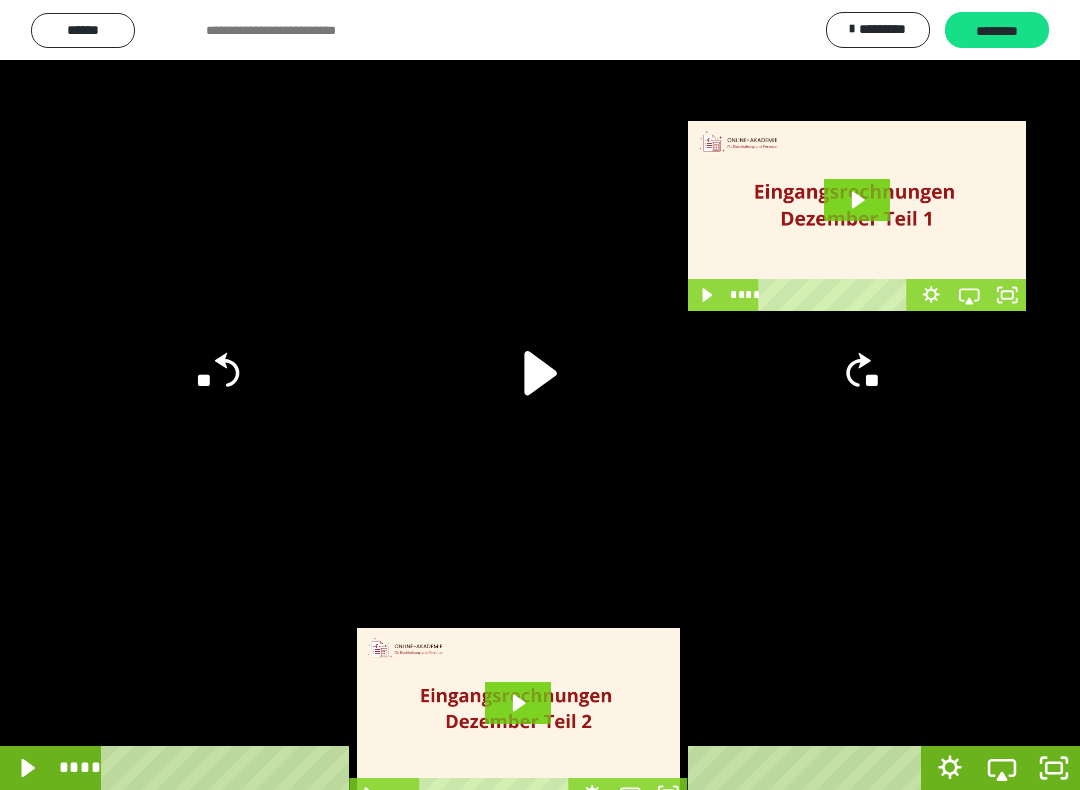click at bounding box center (540, 395) 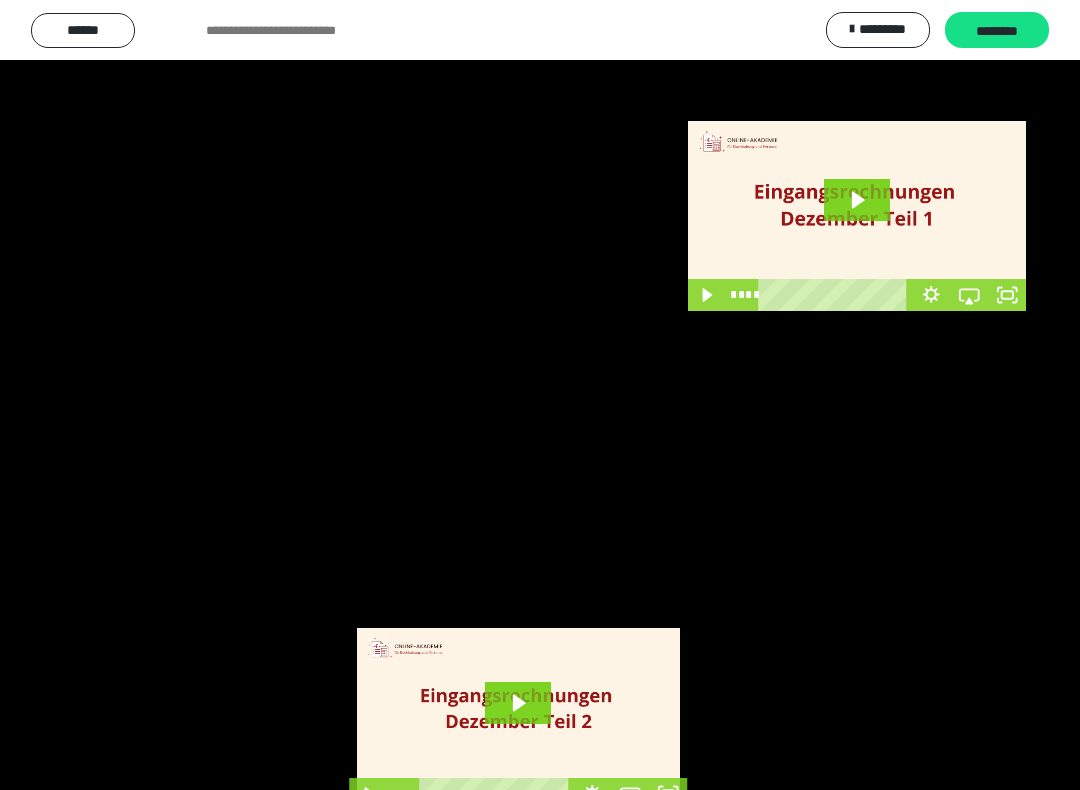click at bounding box center [540, 395] 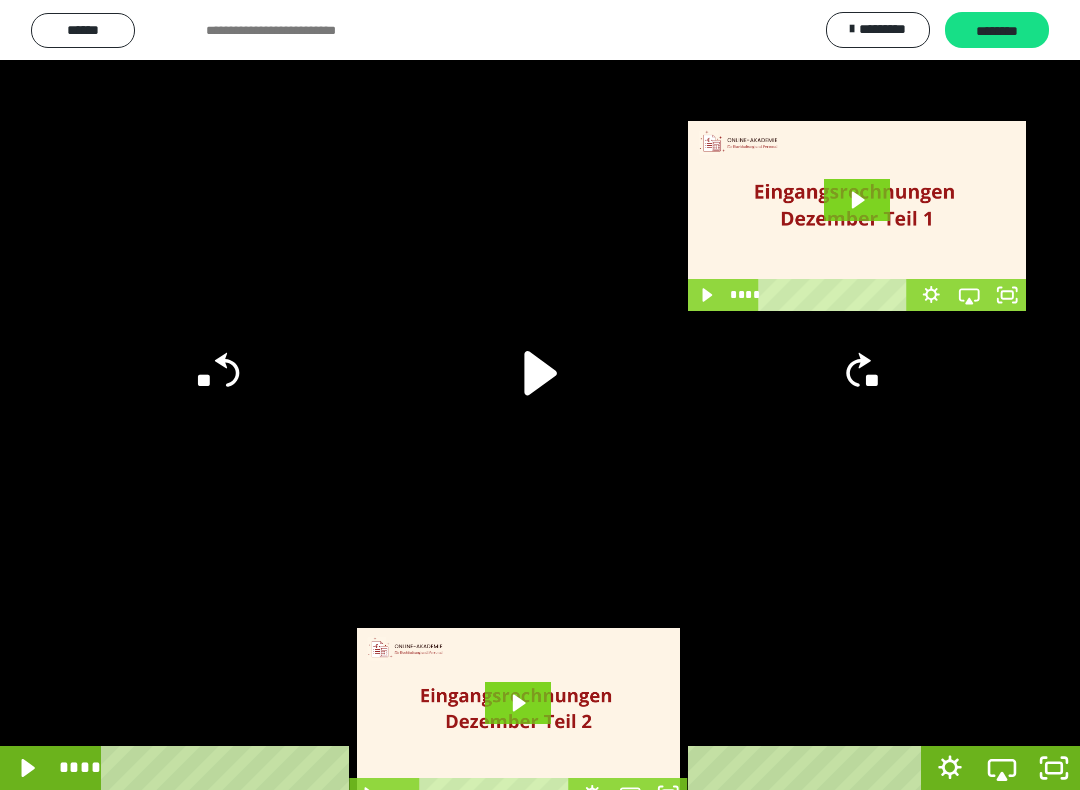click 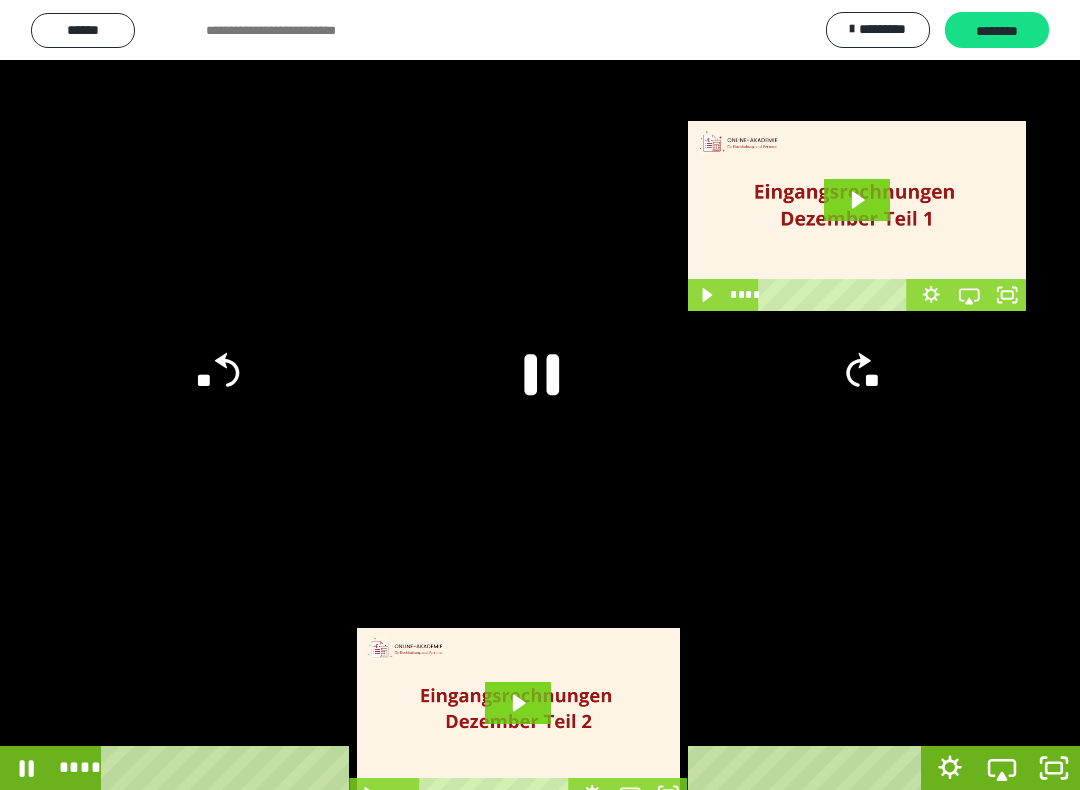 click 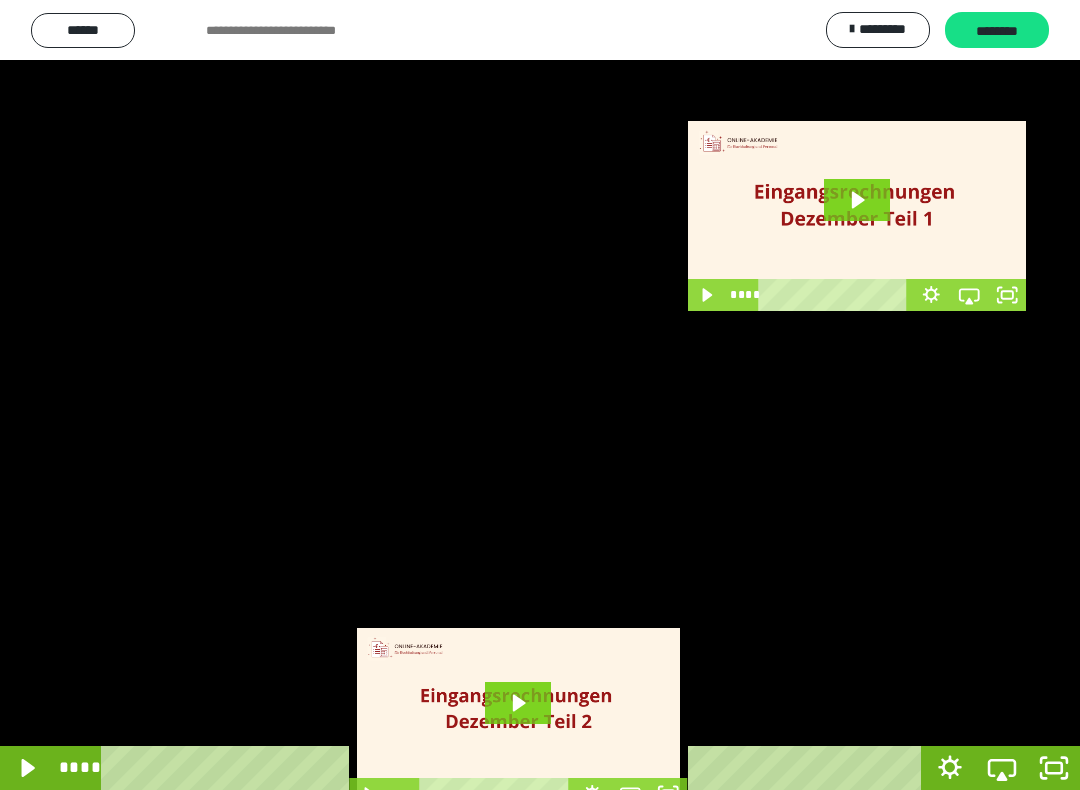click at bounding box center [540, 395] 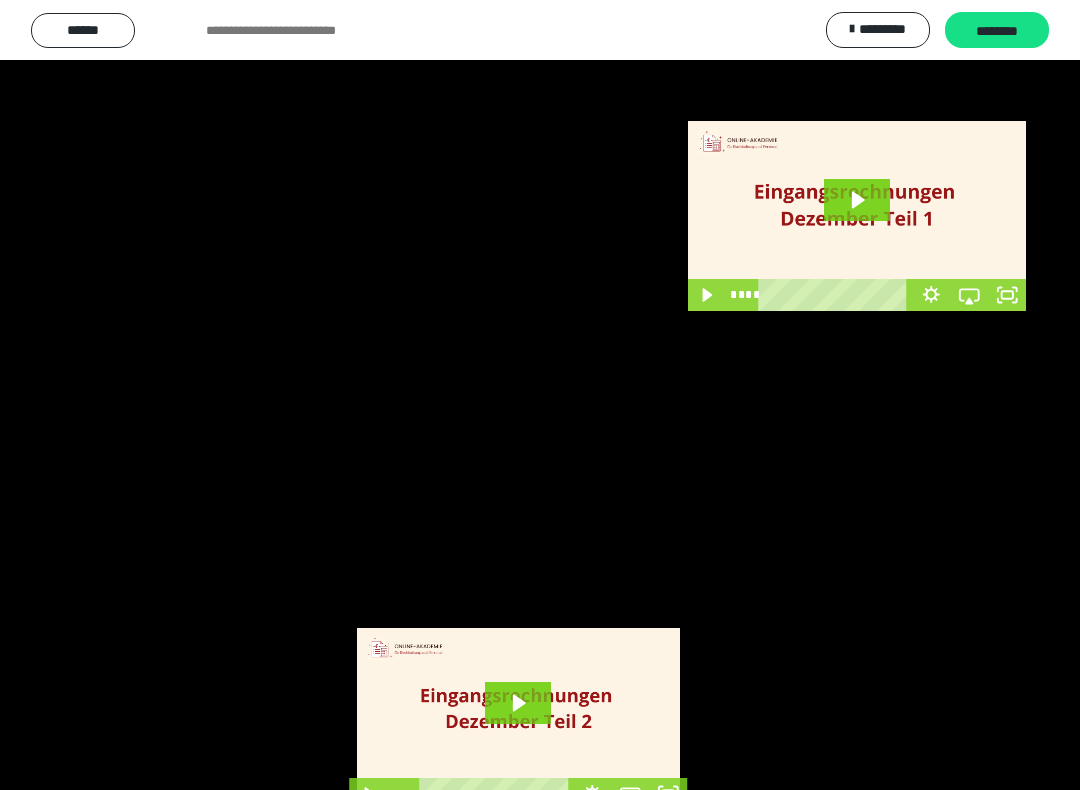 click at bounding box center [540, 395] 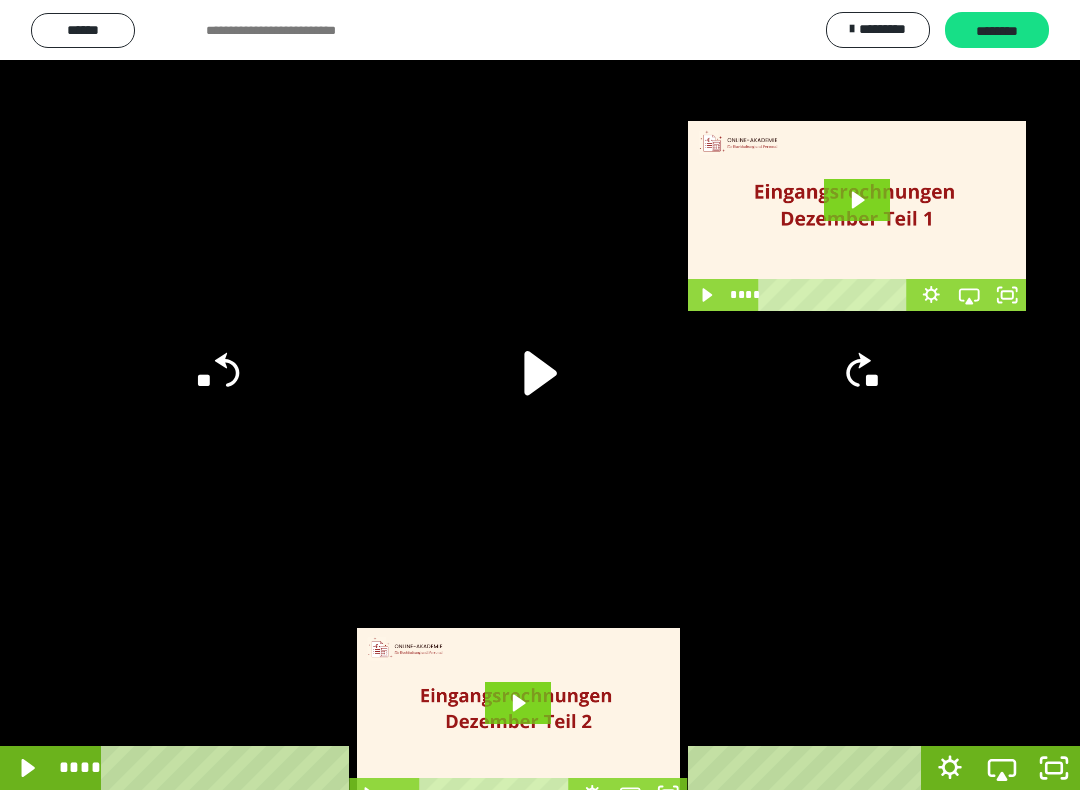 click 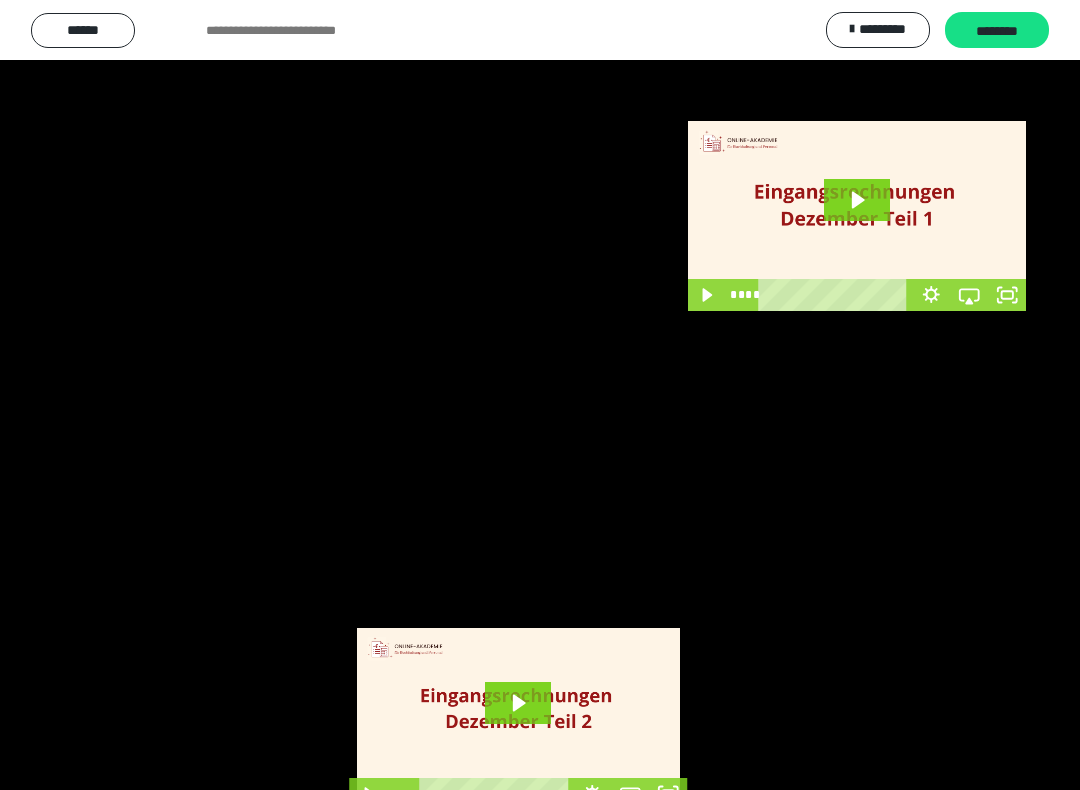 click at bounding box center (540, 395) 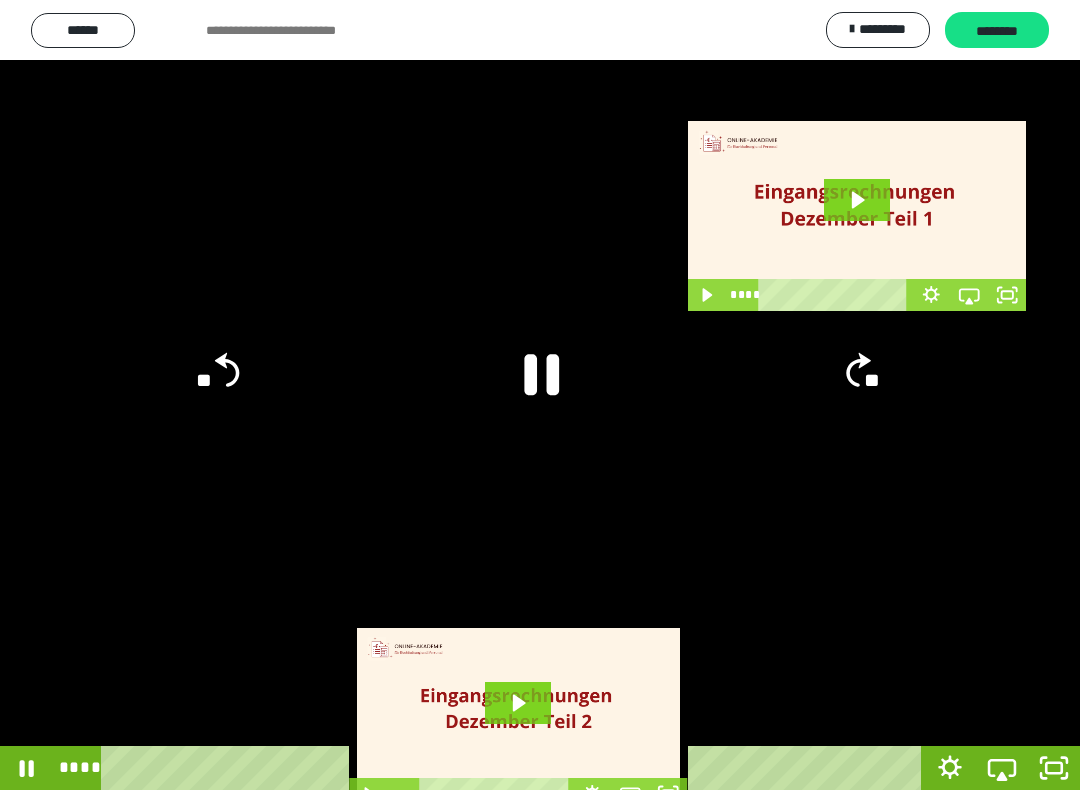 click 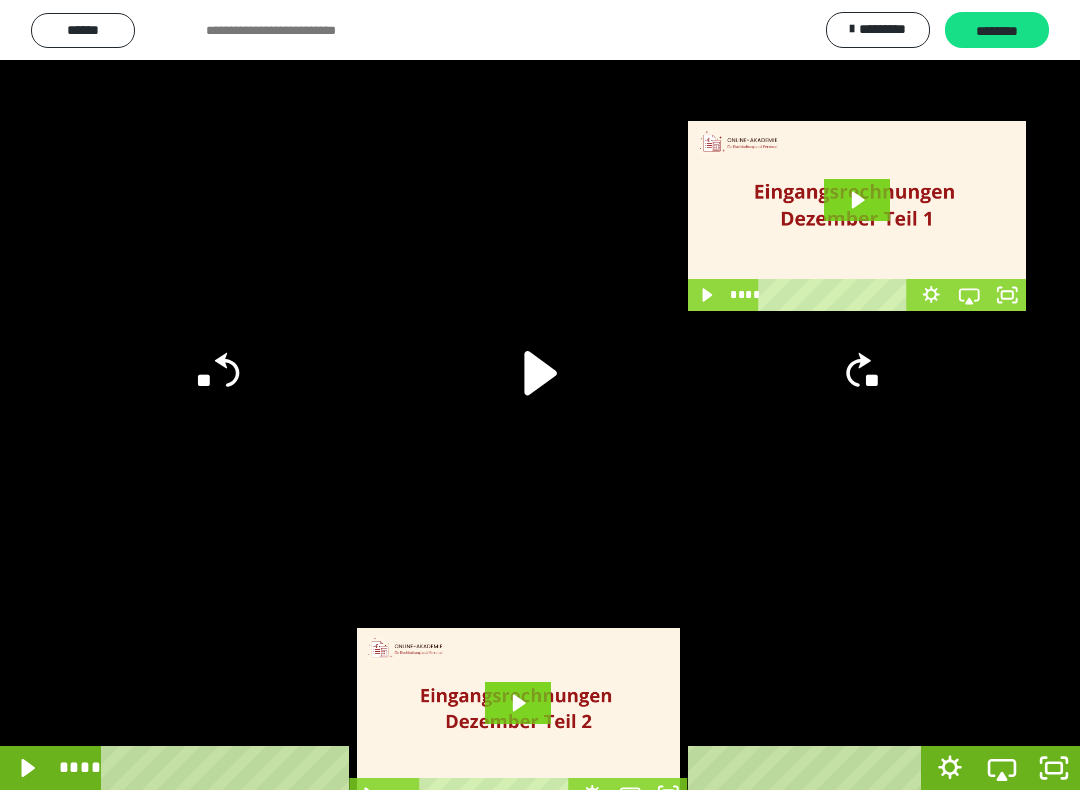 click at bounding box center [540, 395] 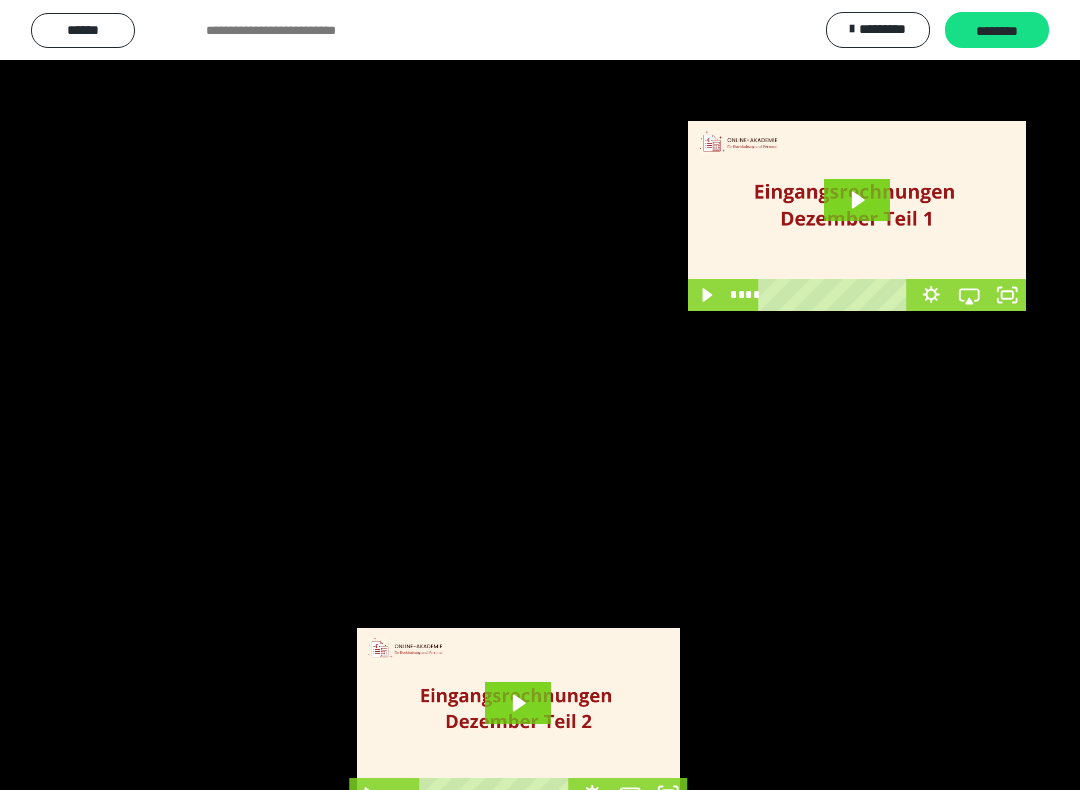click at bounding box center (540, 395) 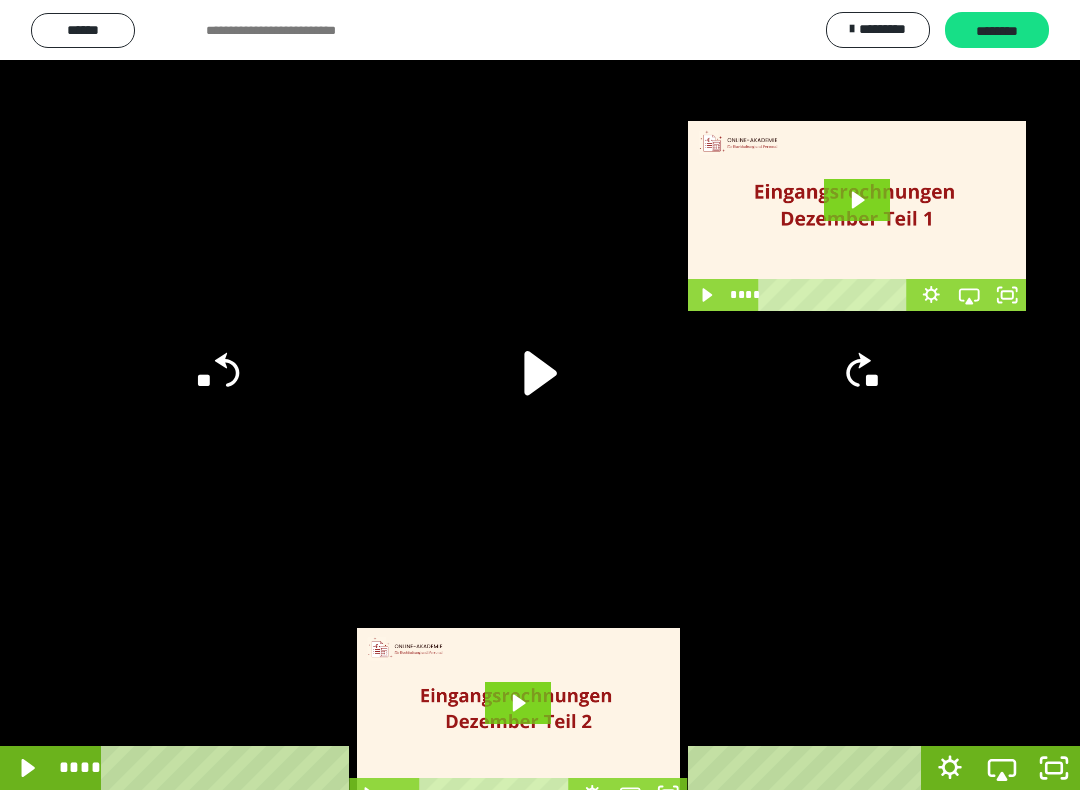 click 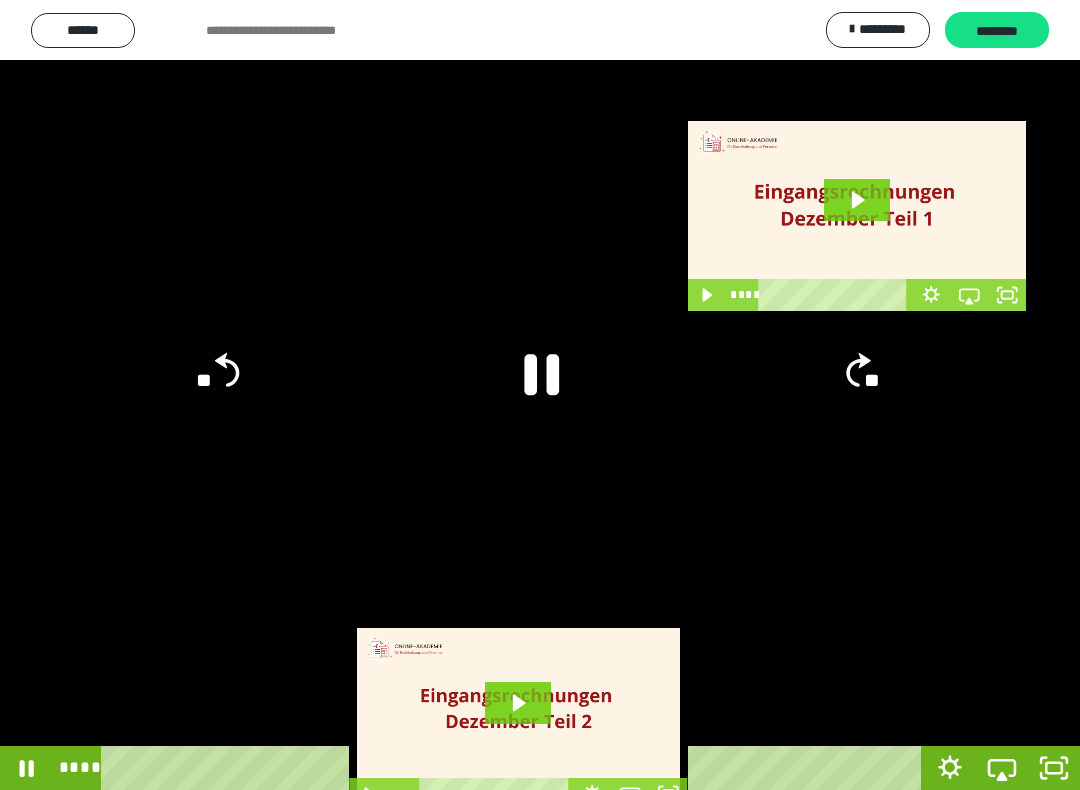 click 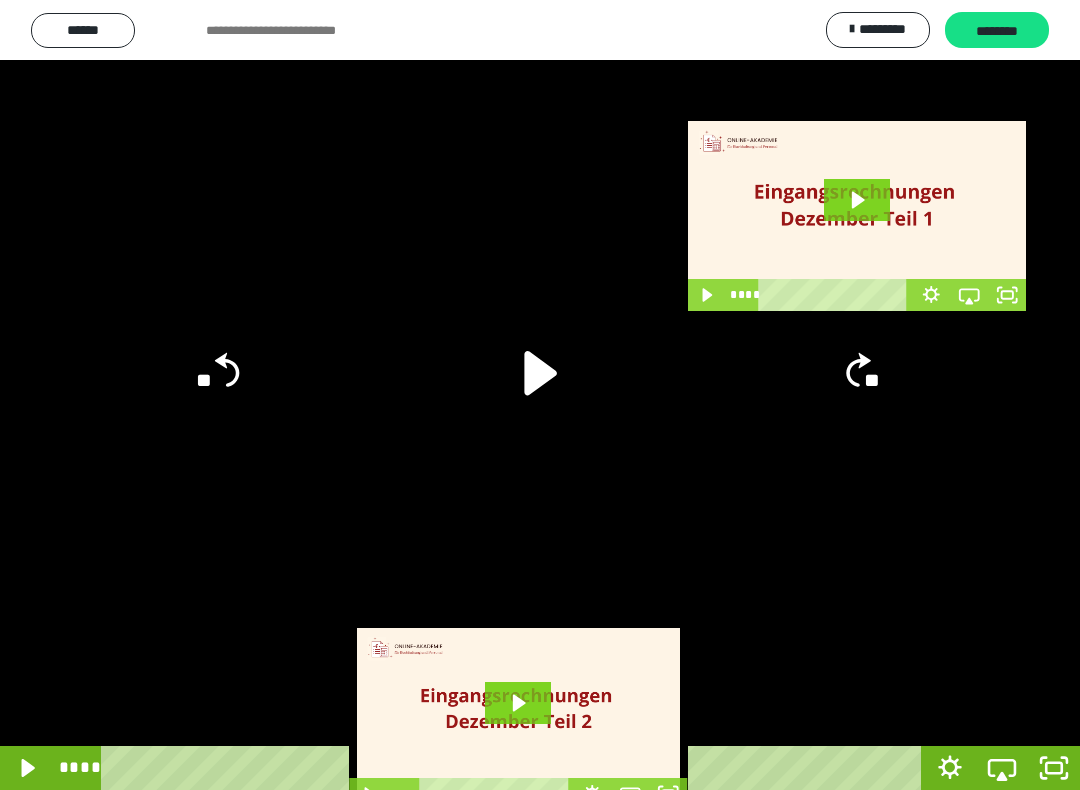 click at bounding box center (540, 395) 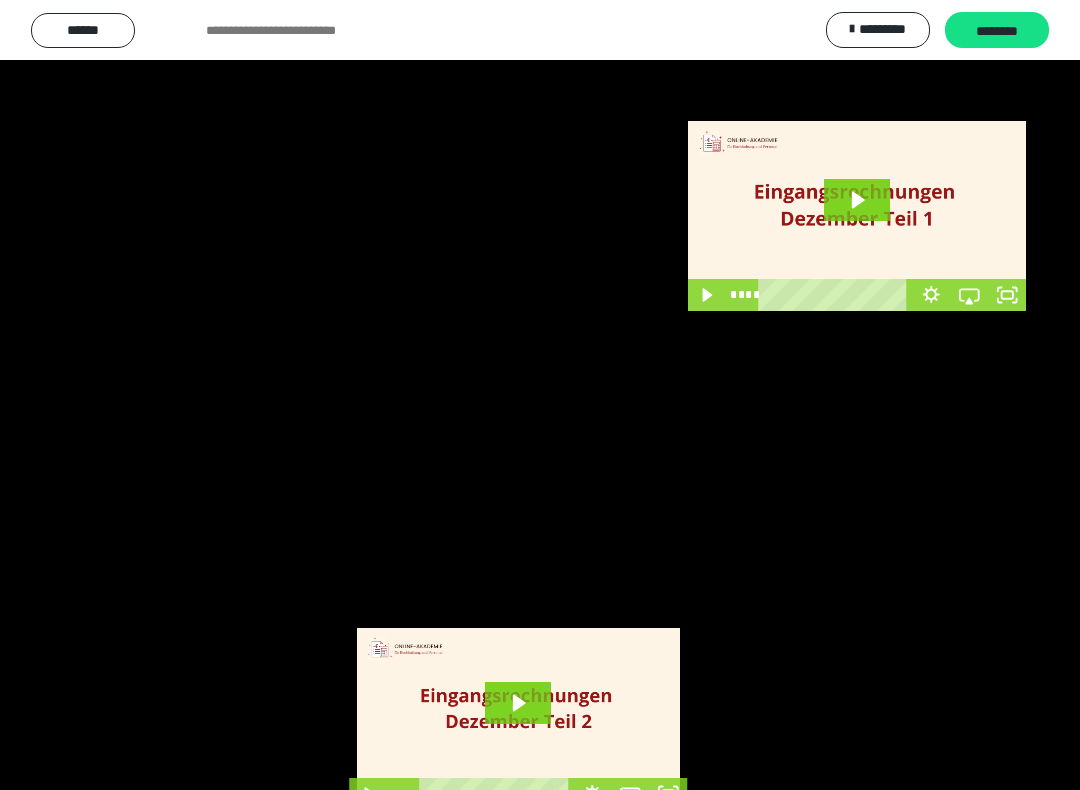 click at bounding box center [540, 395] 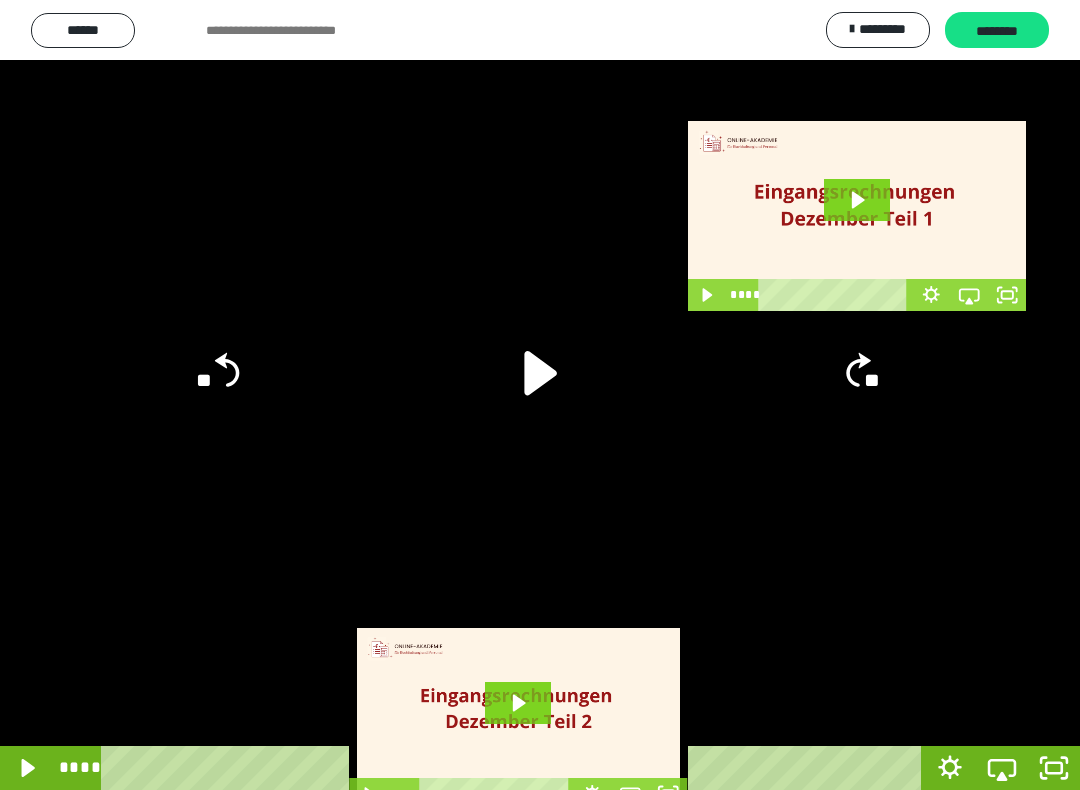 click 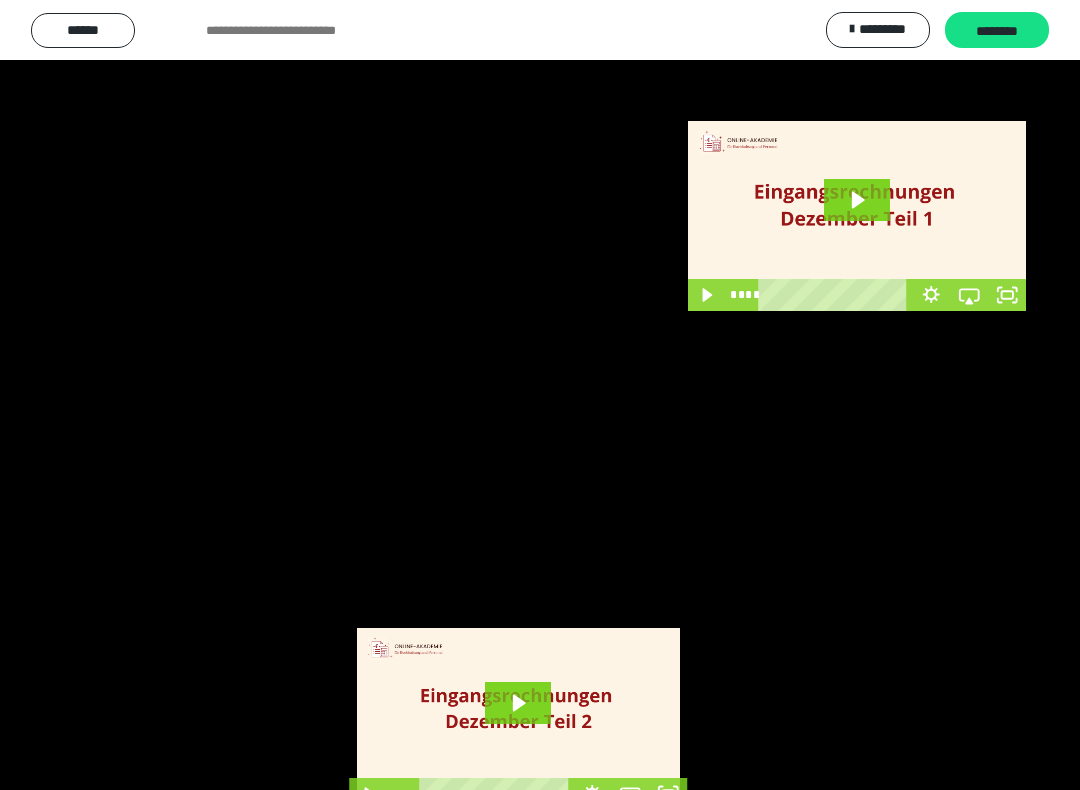 click at bounding box center [540, 395] 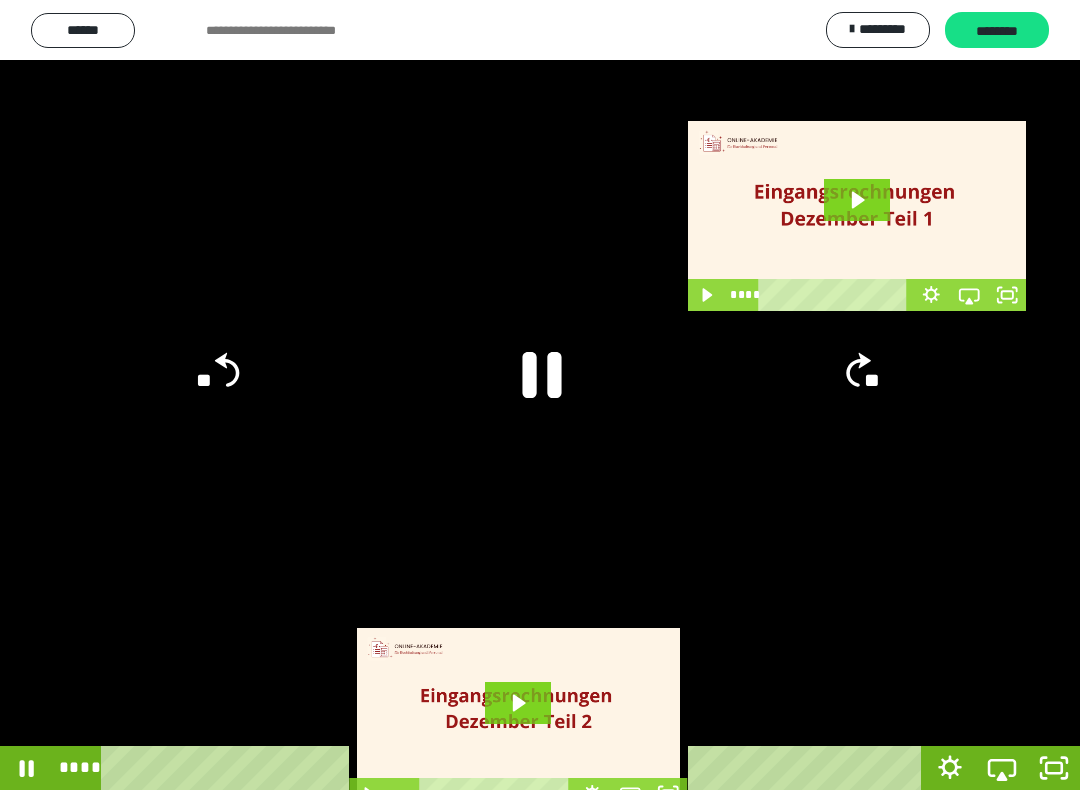 click 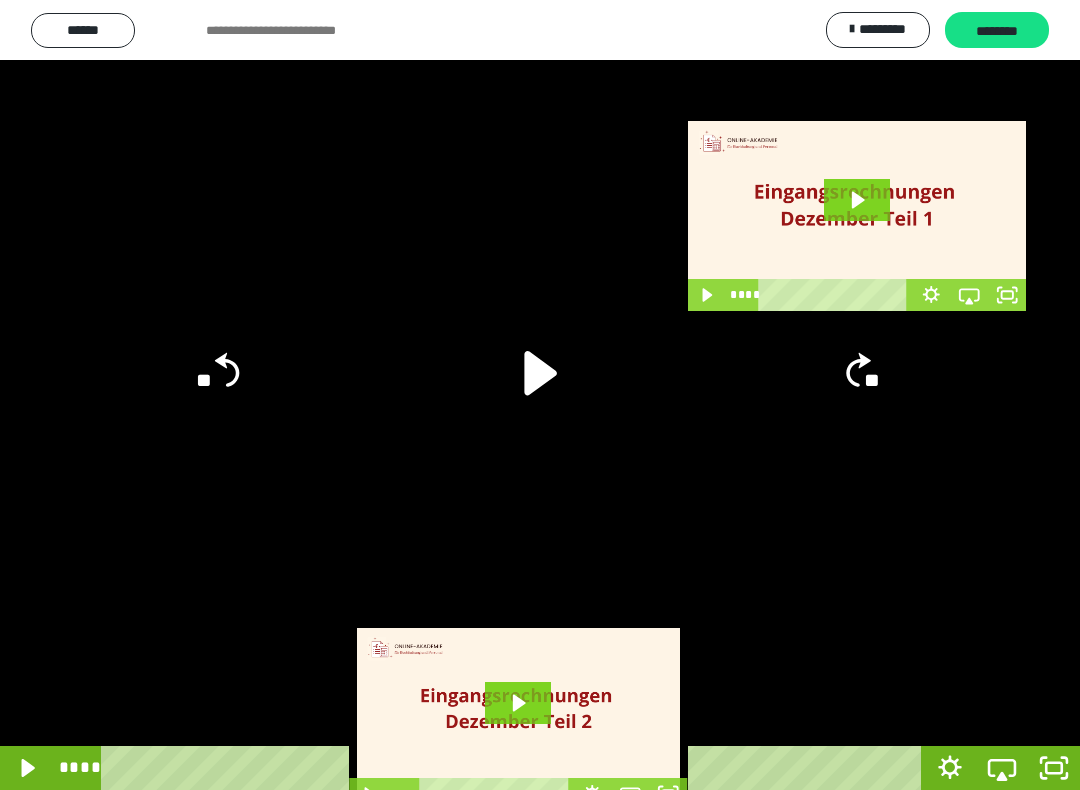 click 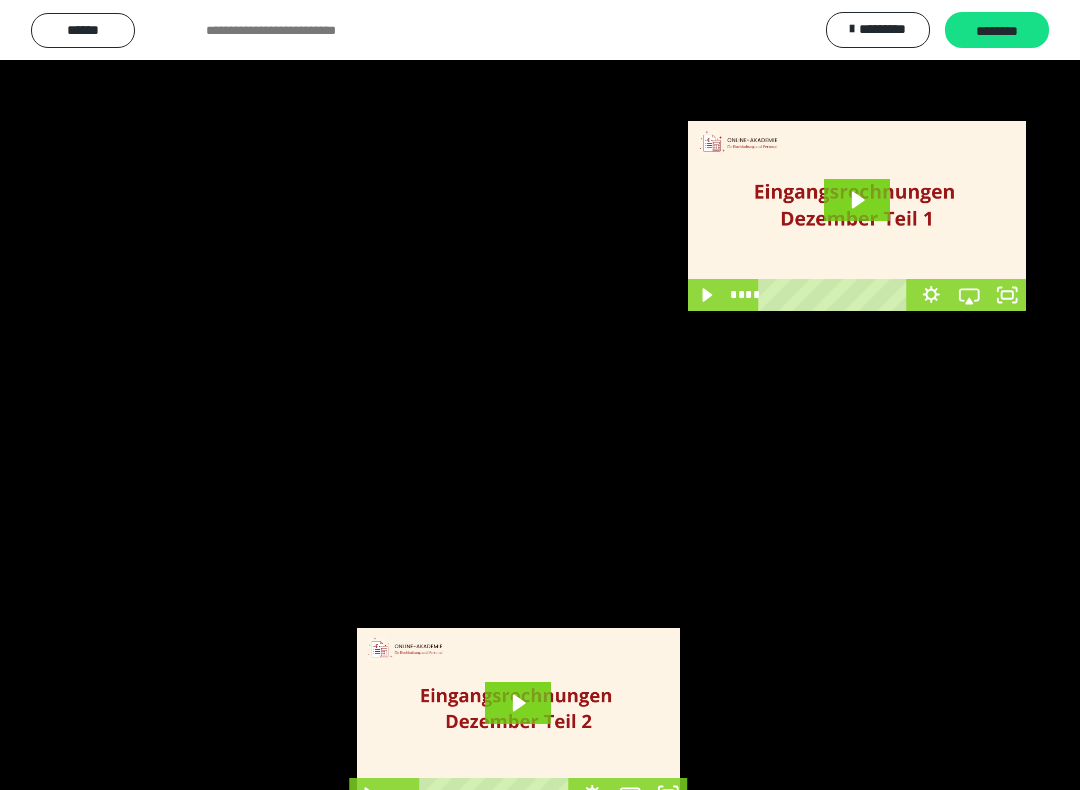 click at bounding box center [540, 395] 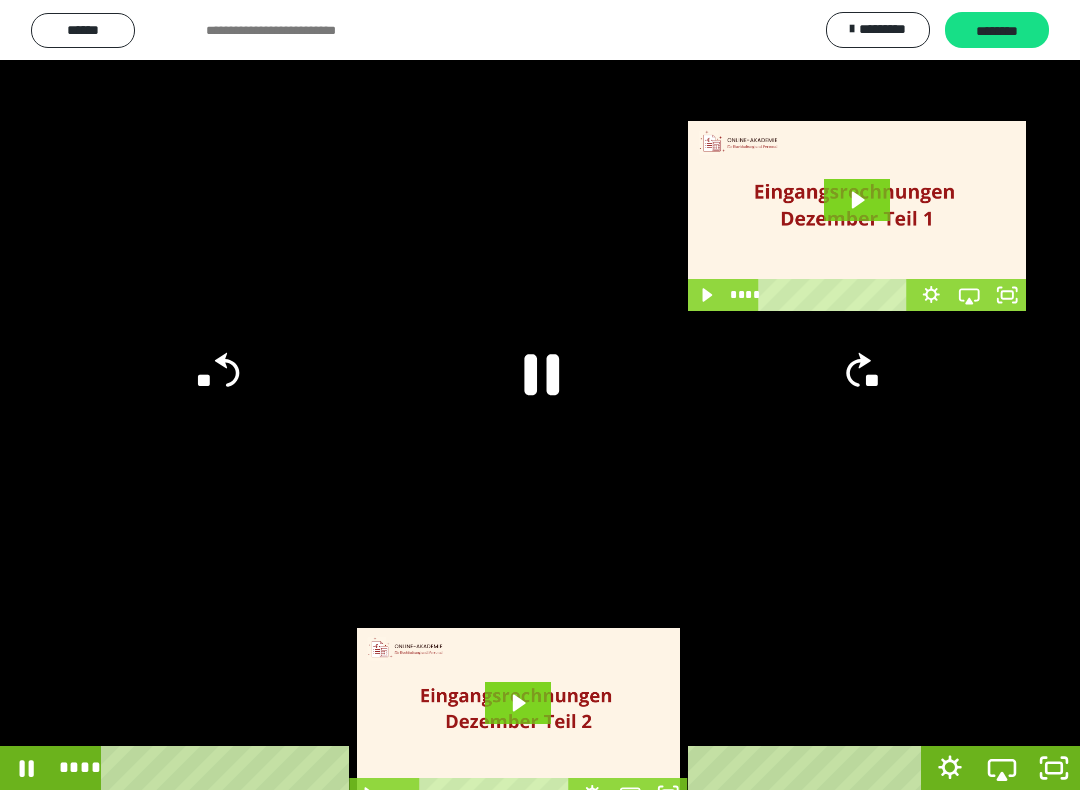 click 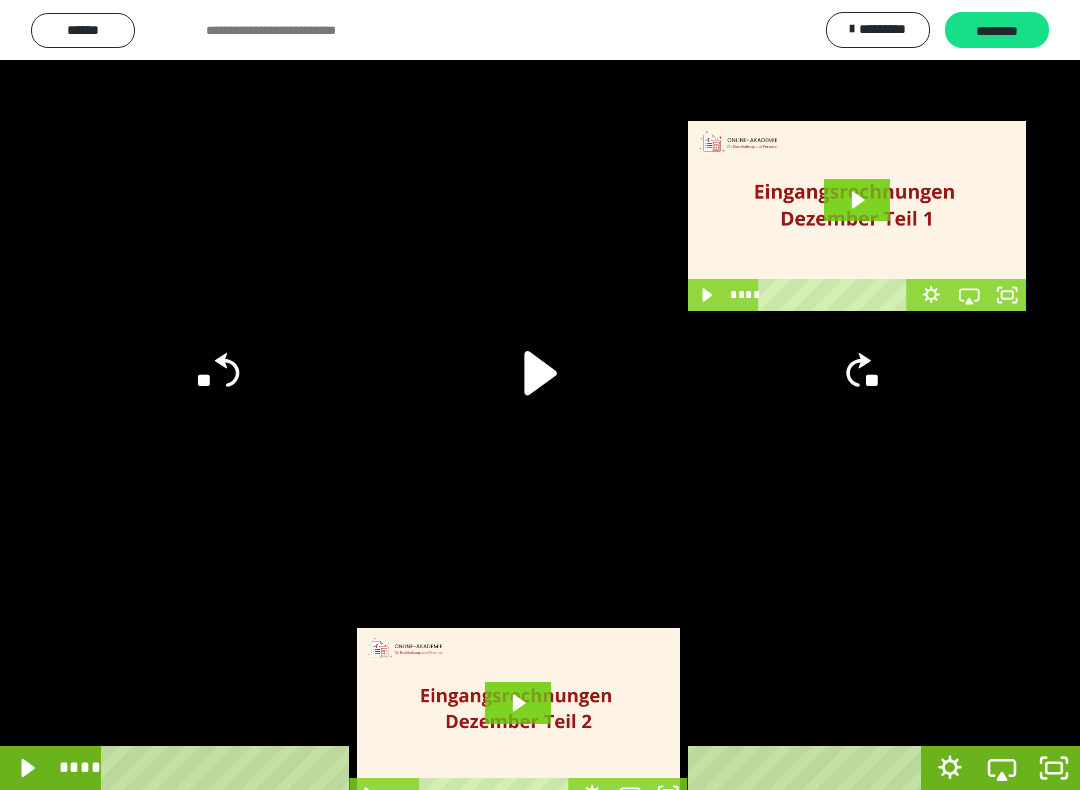 click at bounding box center [540, 395] 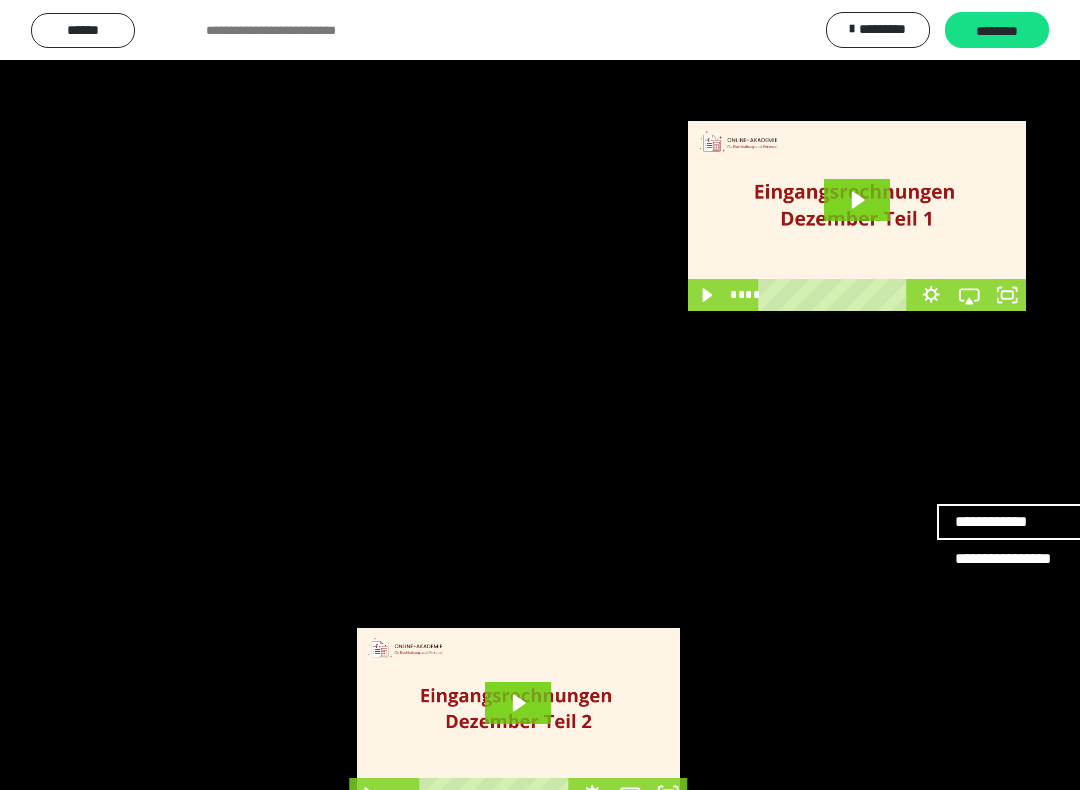 click at bounding box center [540, 395] 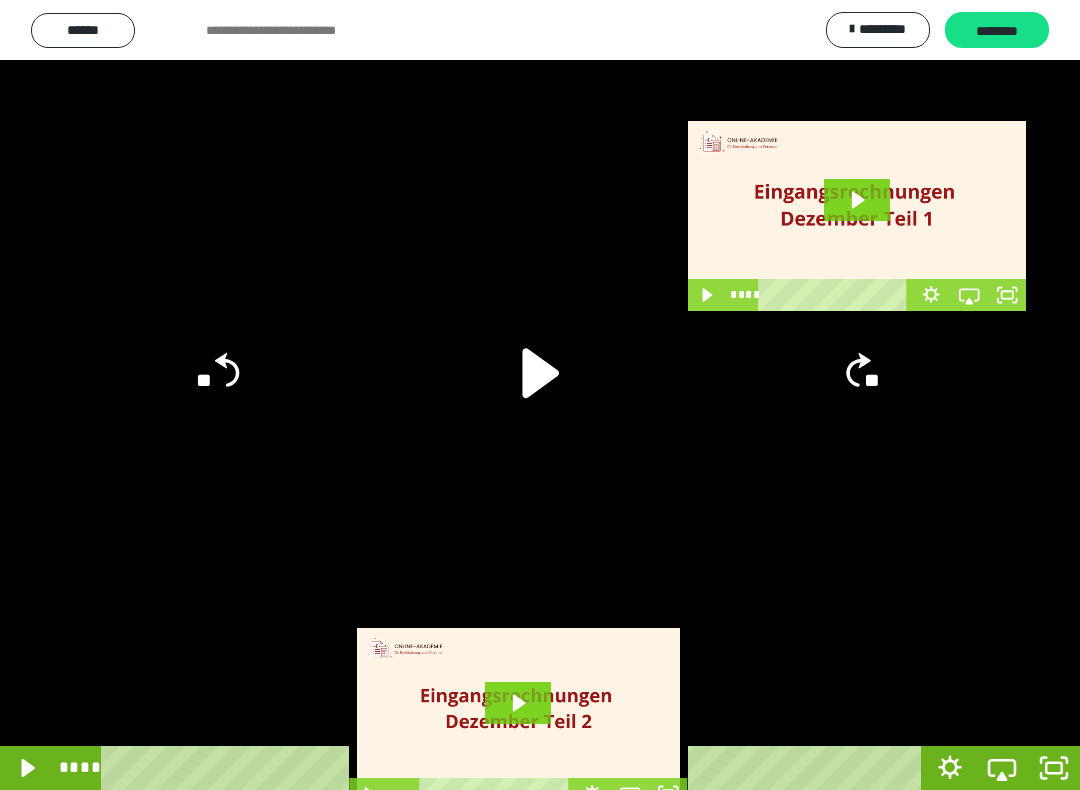 click 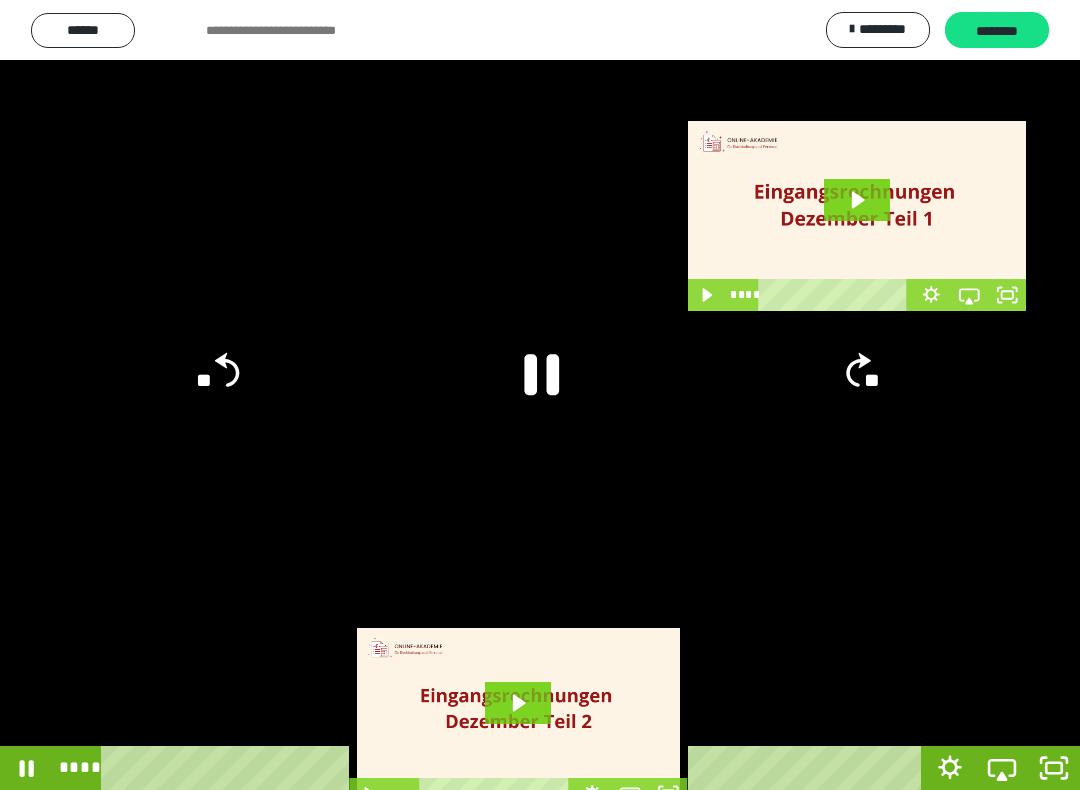 click at bounding box center (540, 395) 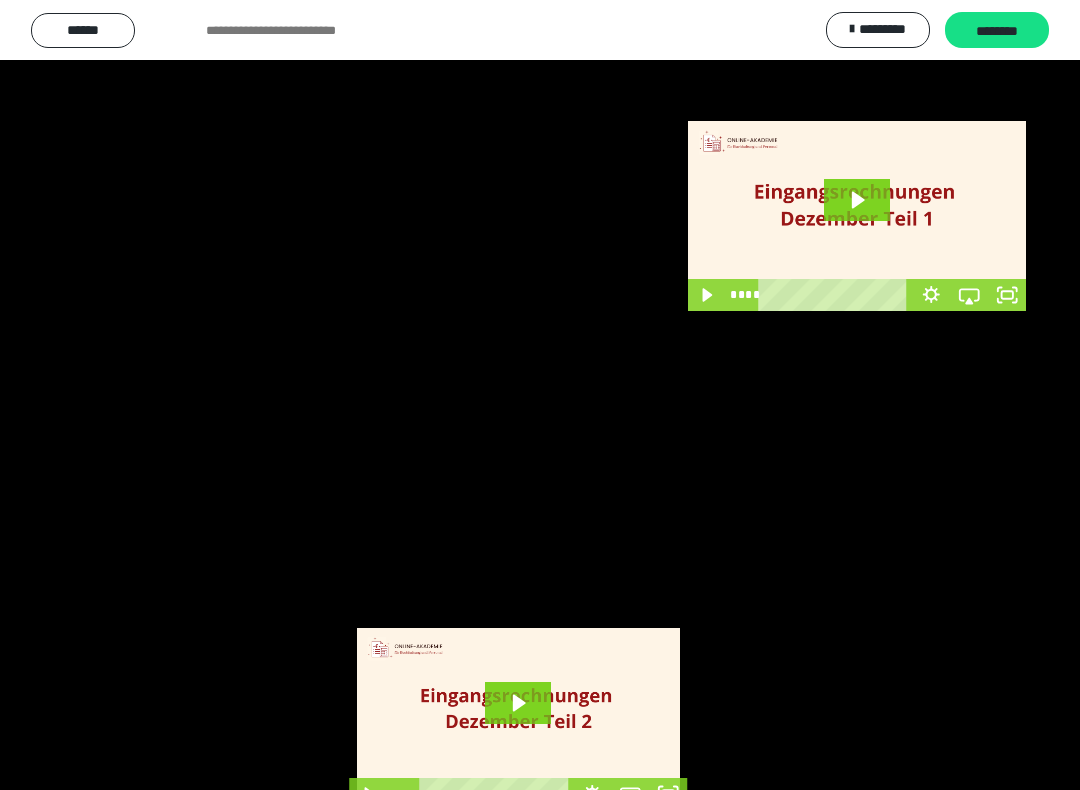click at bounding box center (540, 395) 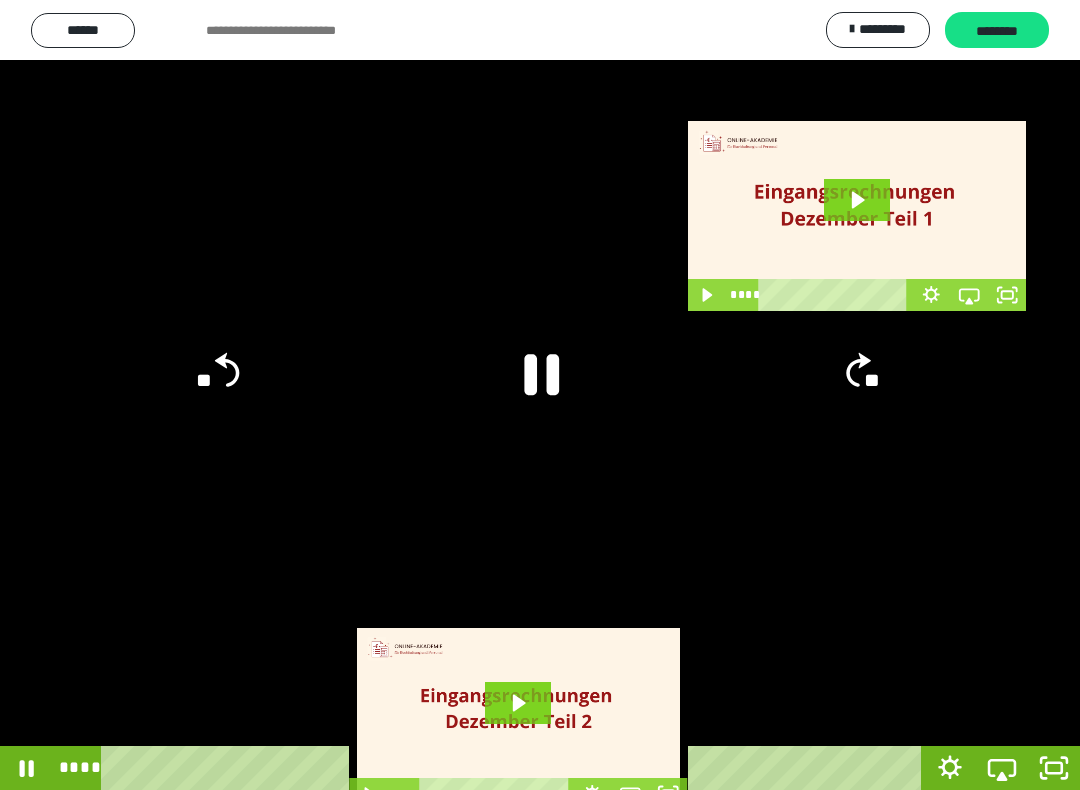 click 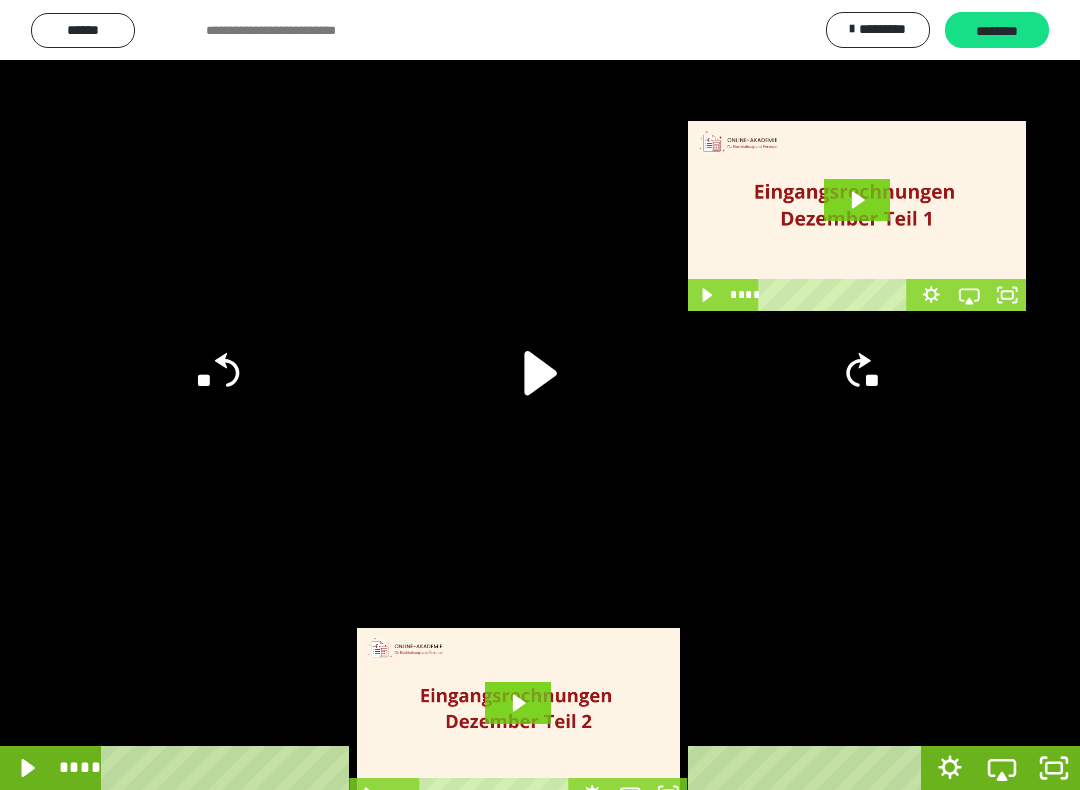 click 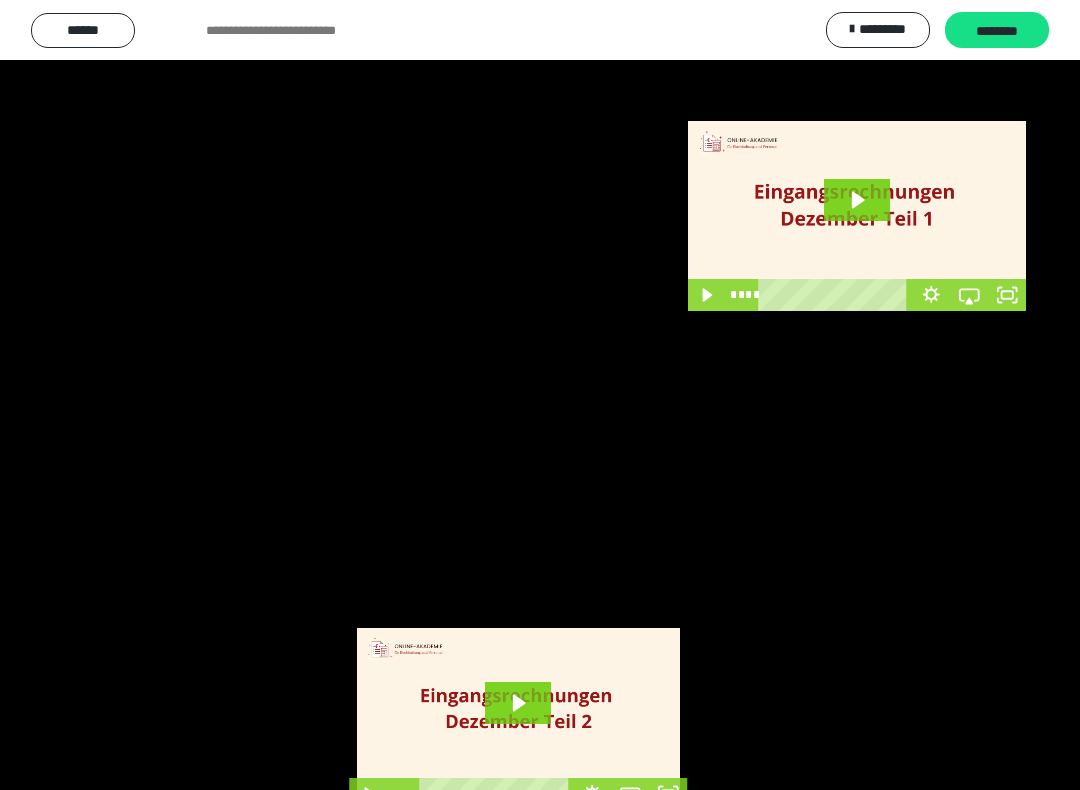 click at bounding box center (540, 395) 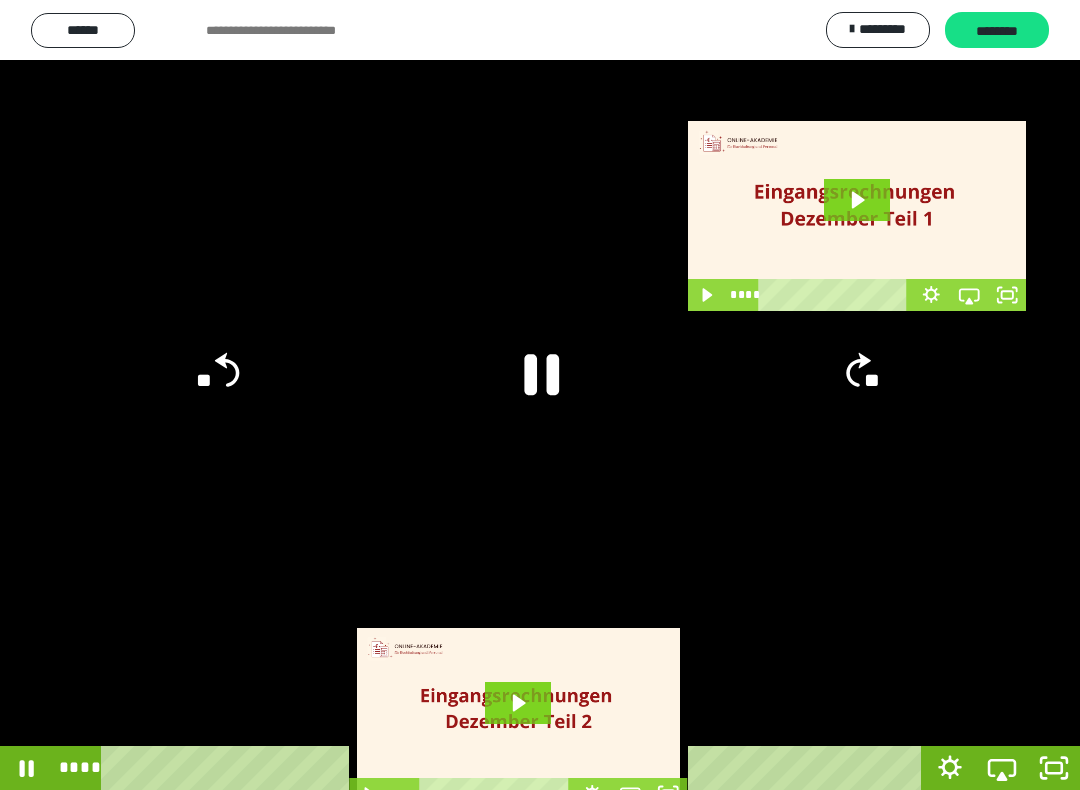 click 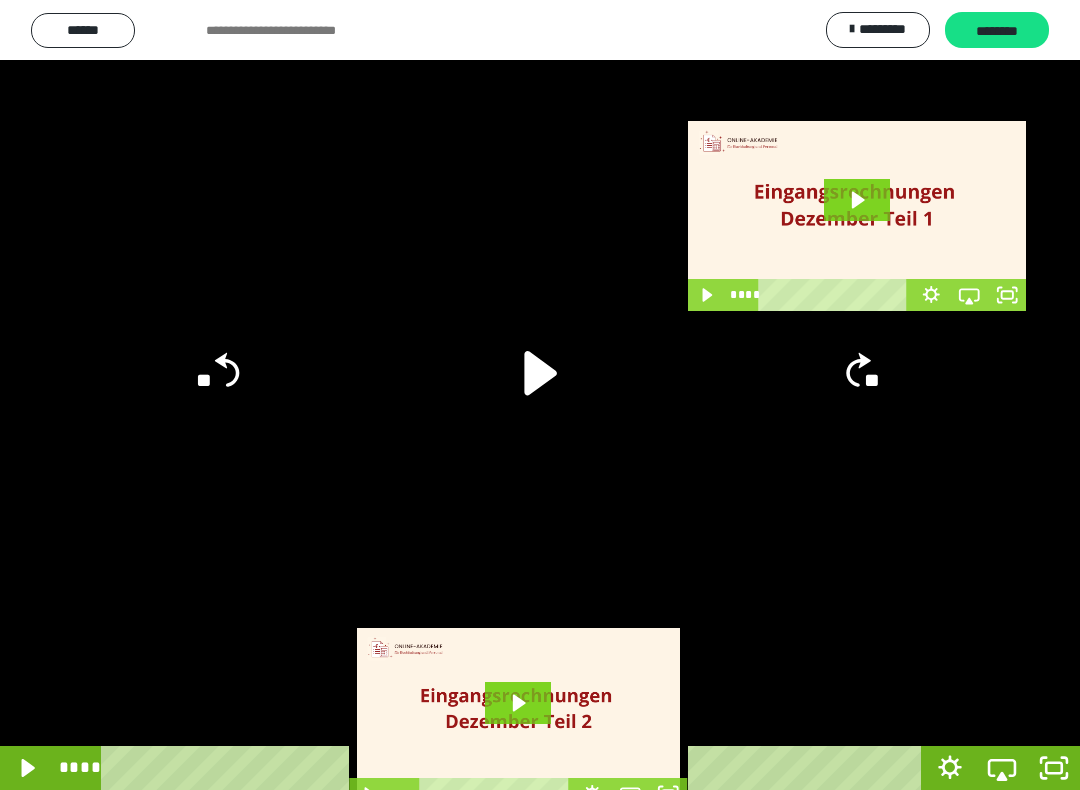 click 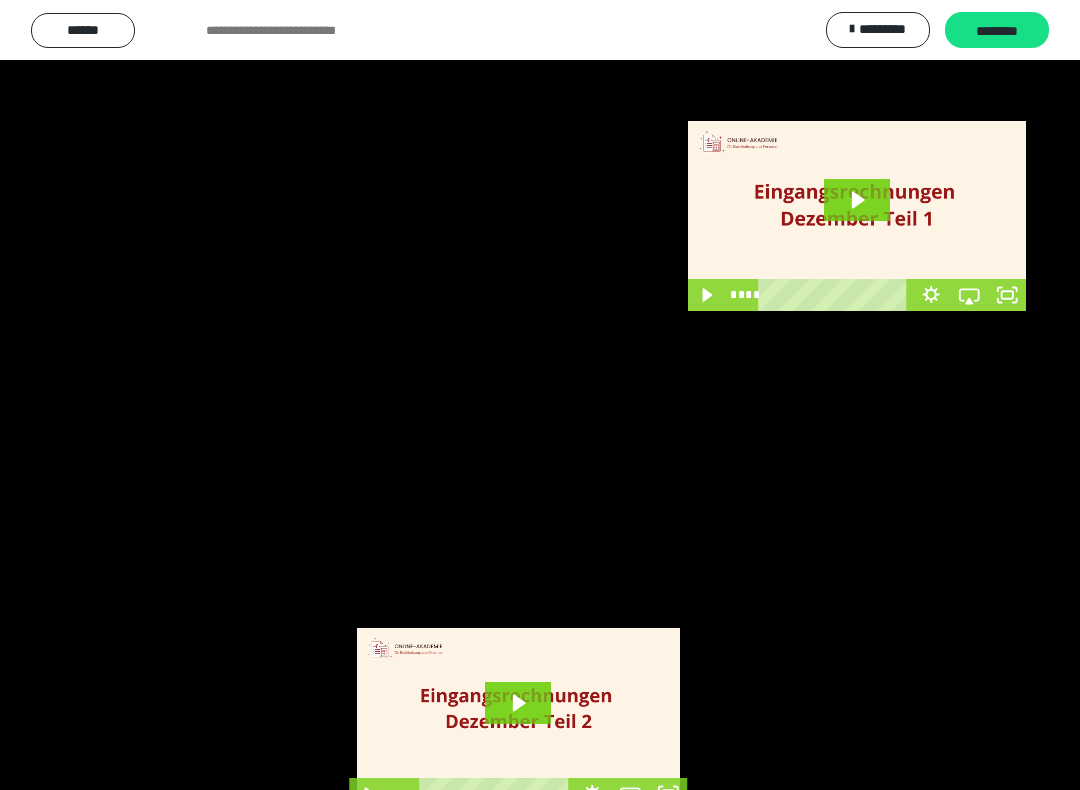 click at bounding box center [540, 395] 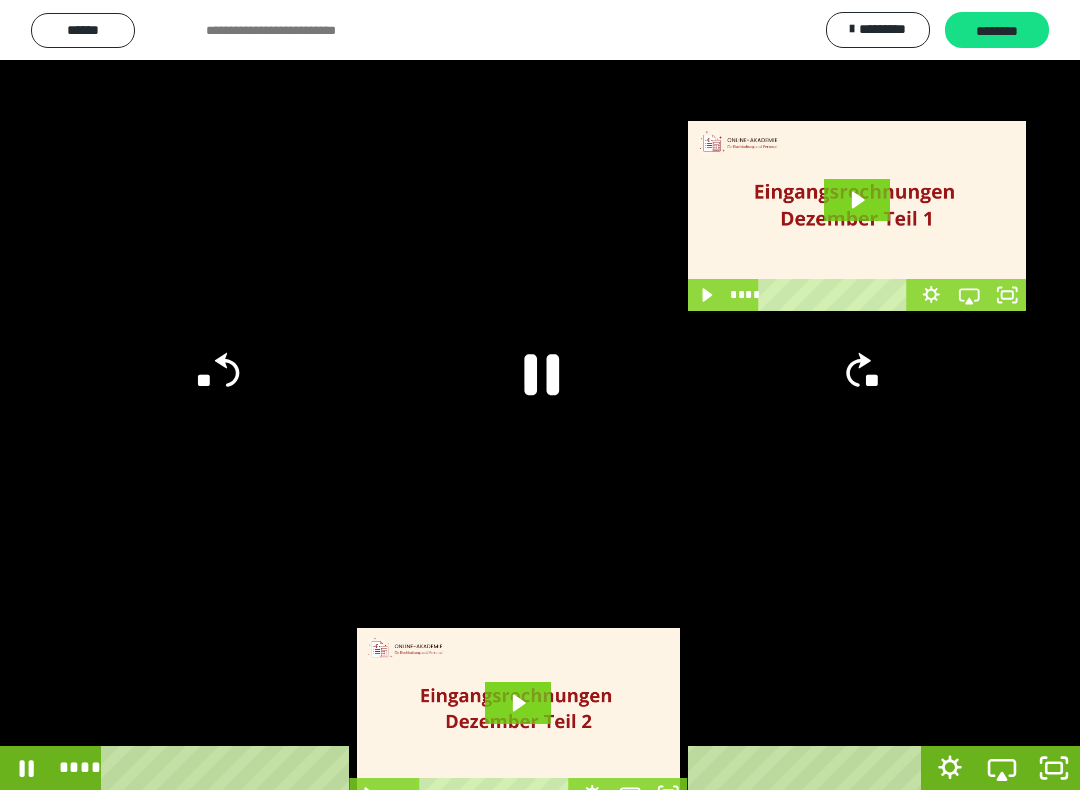 click 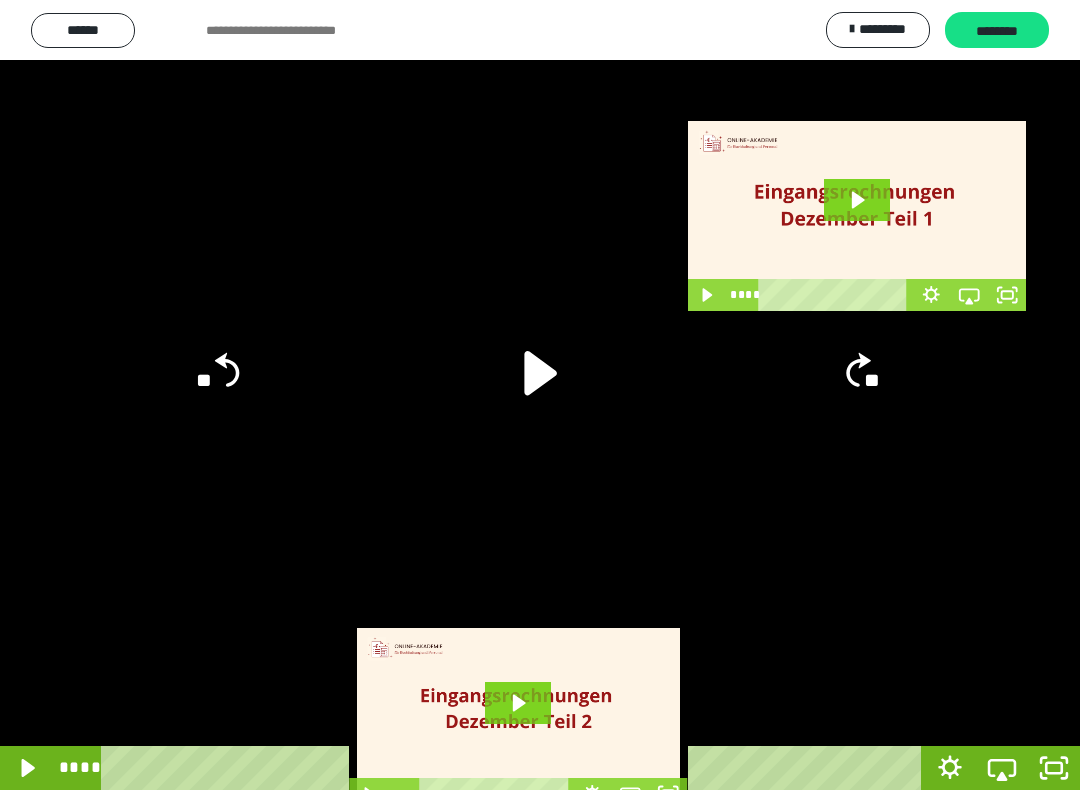 click at bounding box center (540, 395) 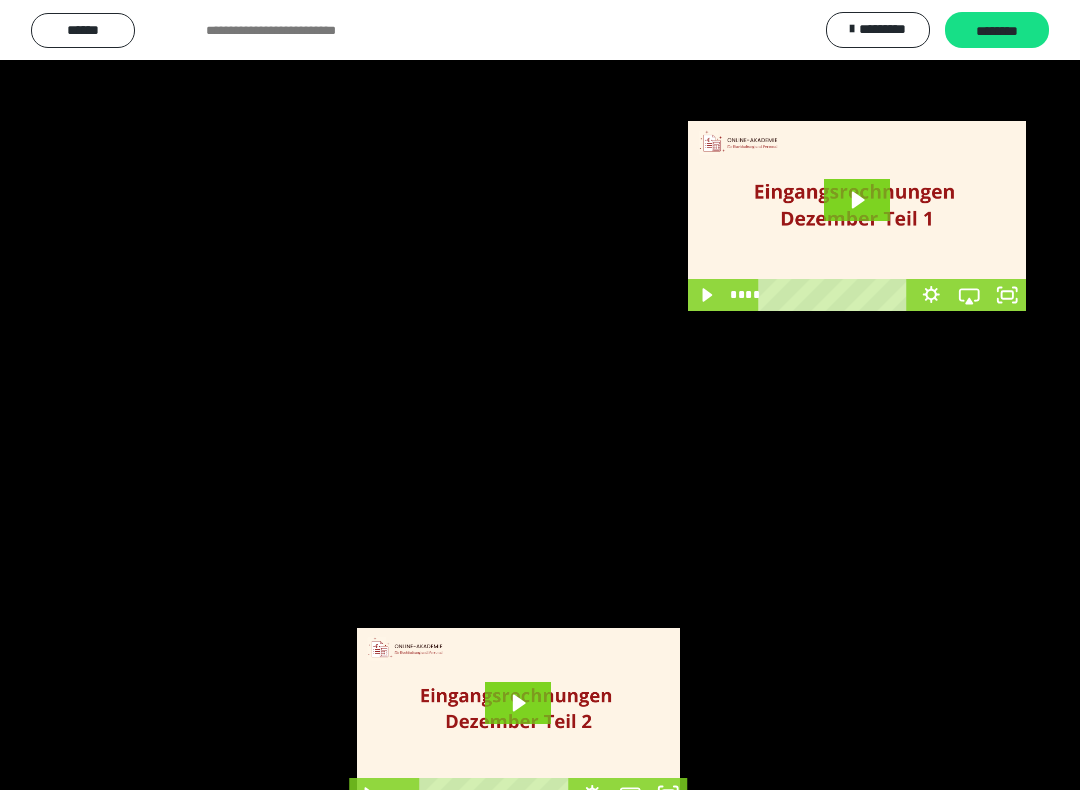 click at bounding box center (540, 395) 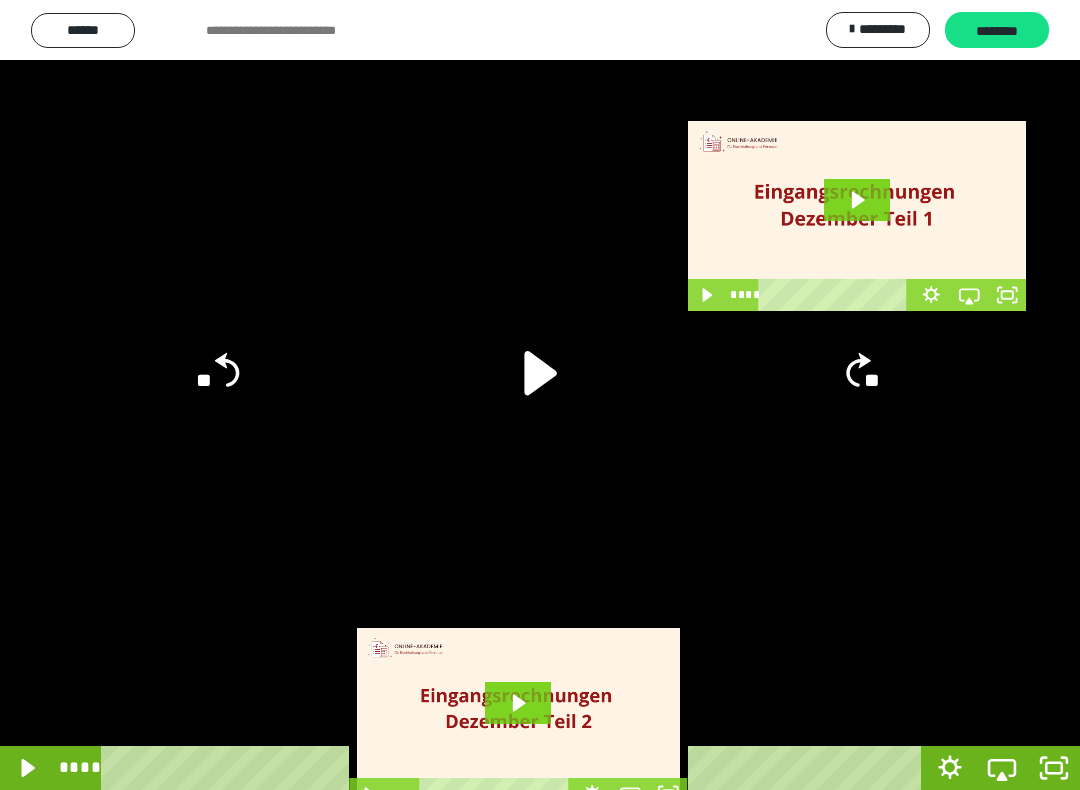click 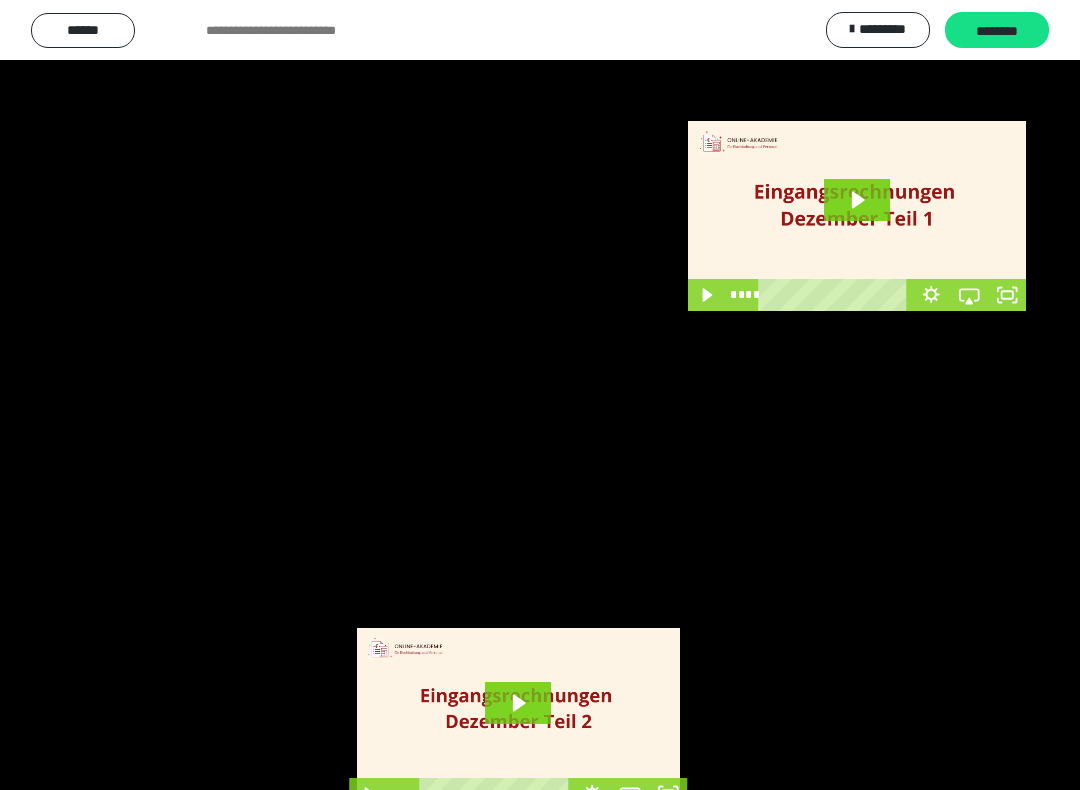 click at bounding box center [540, 395] 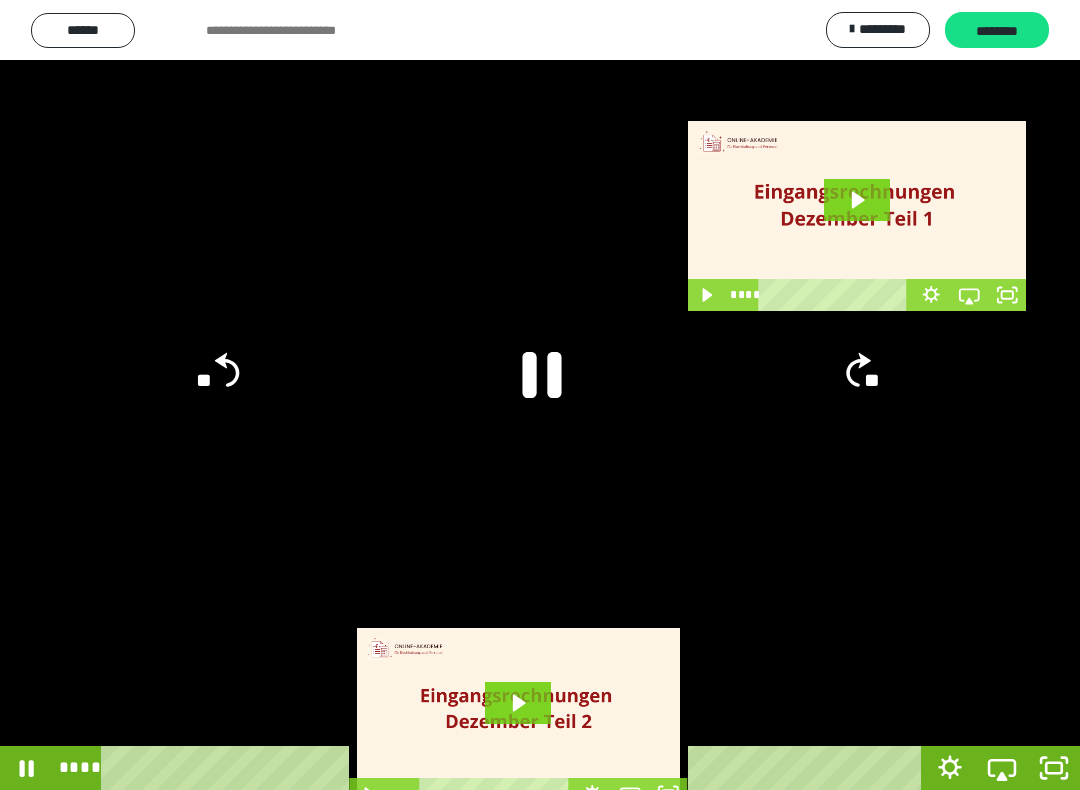 click 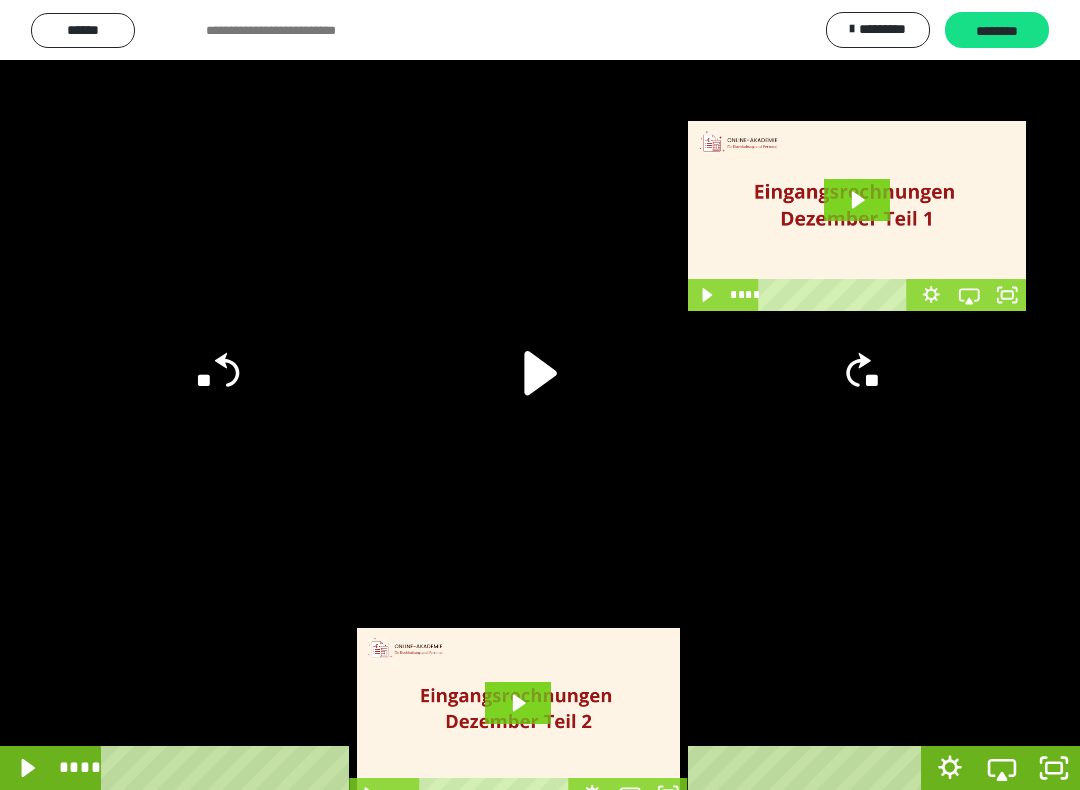click at bounding box center (540, 395) 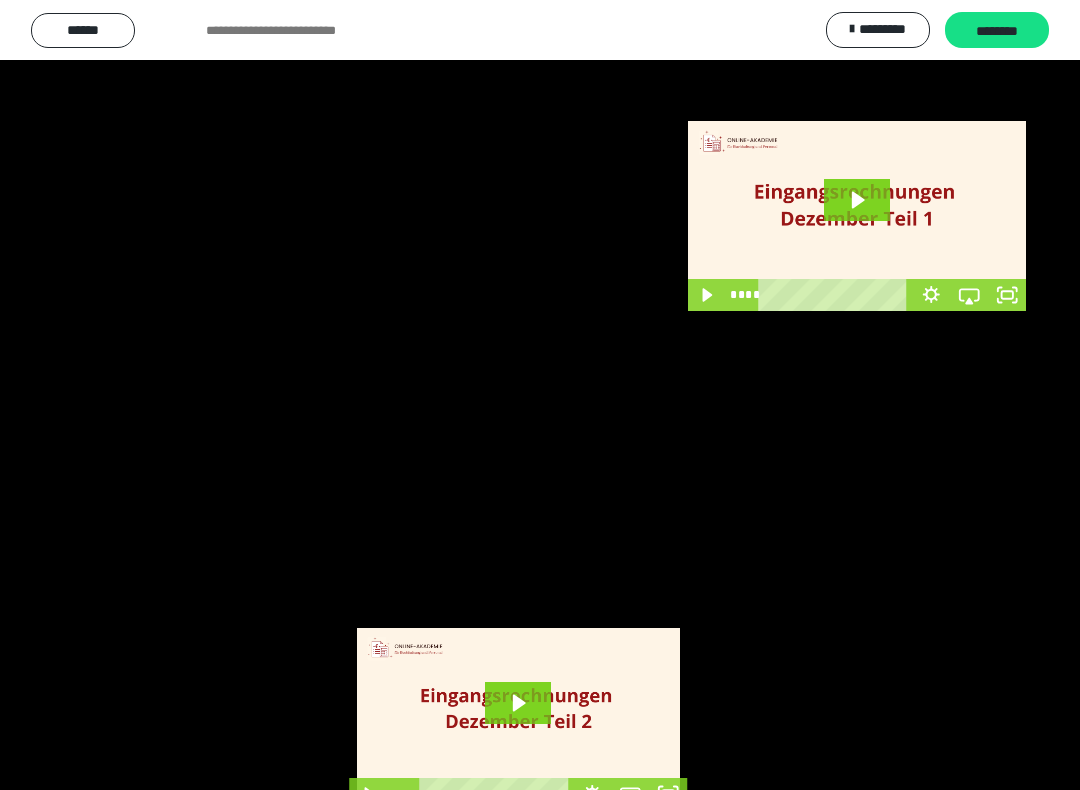 click at bounding box center [540, 395] 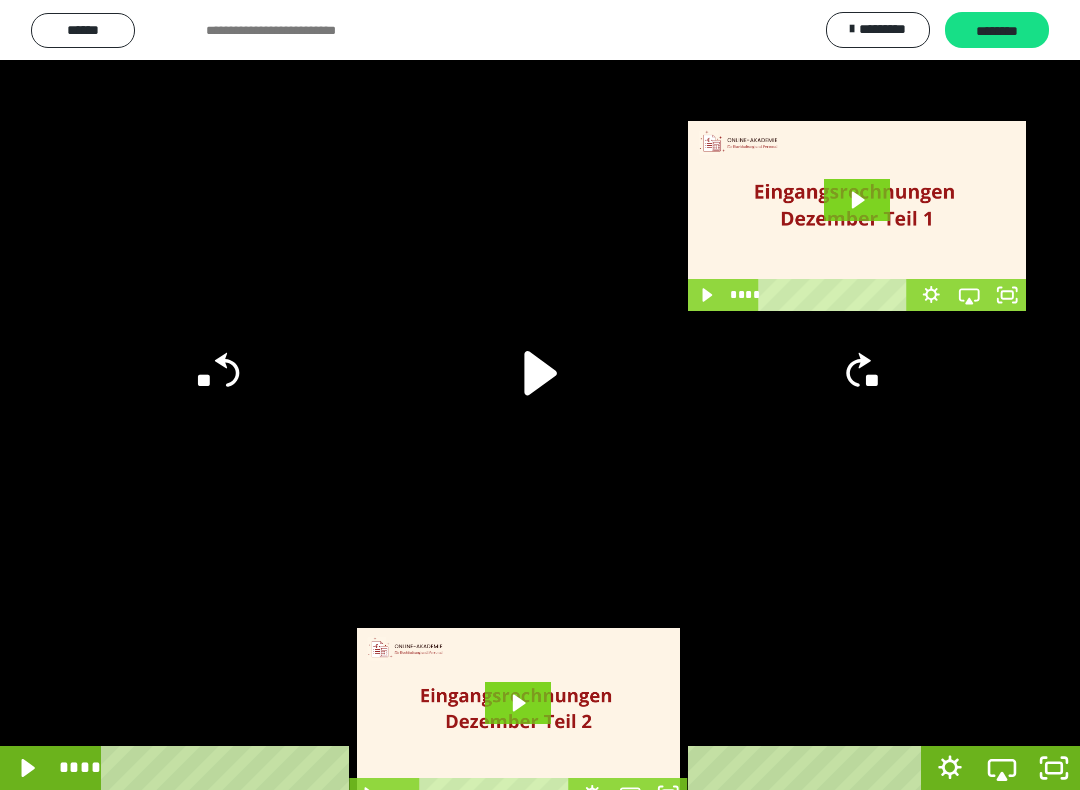 click 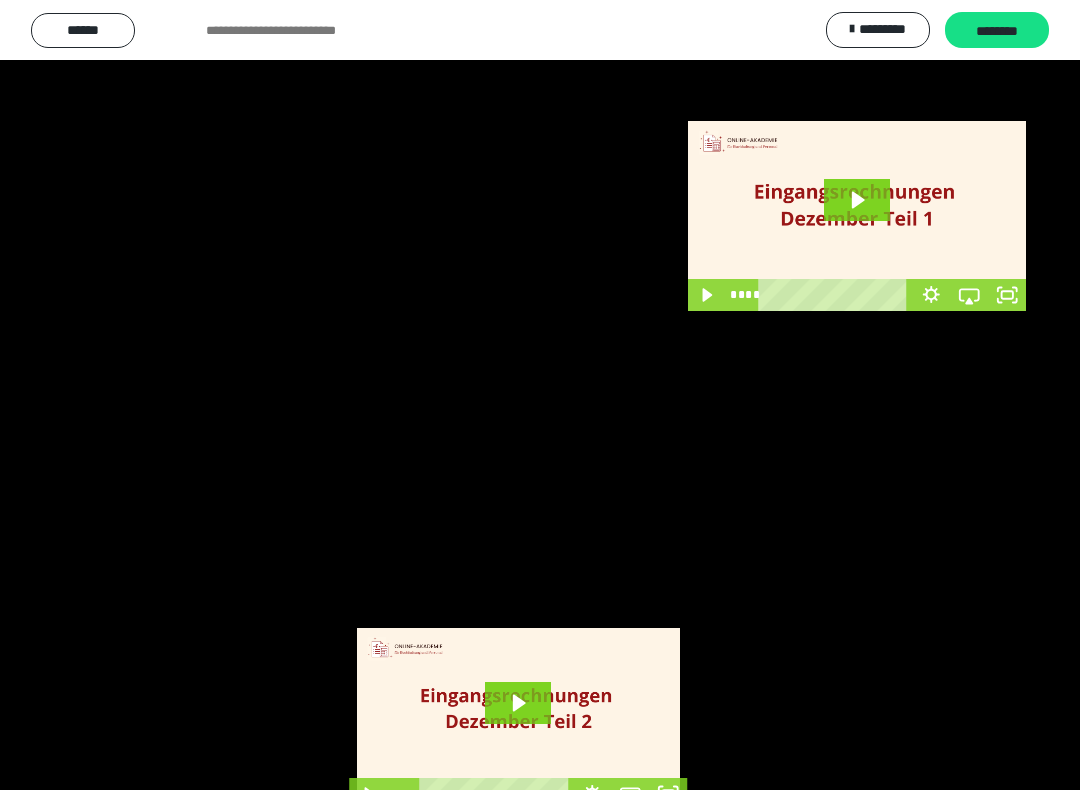 click at bounding box center (540, 395) 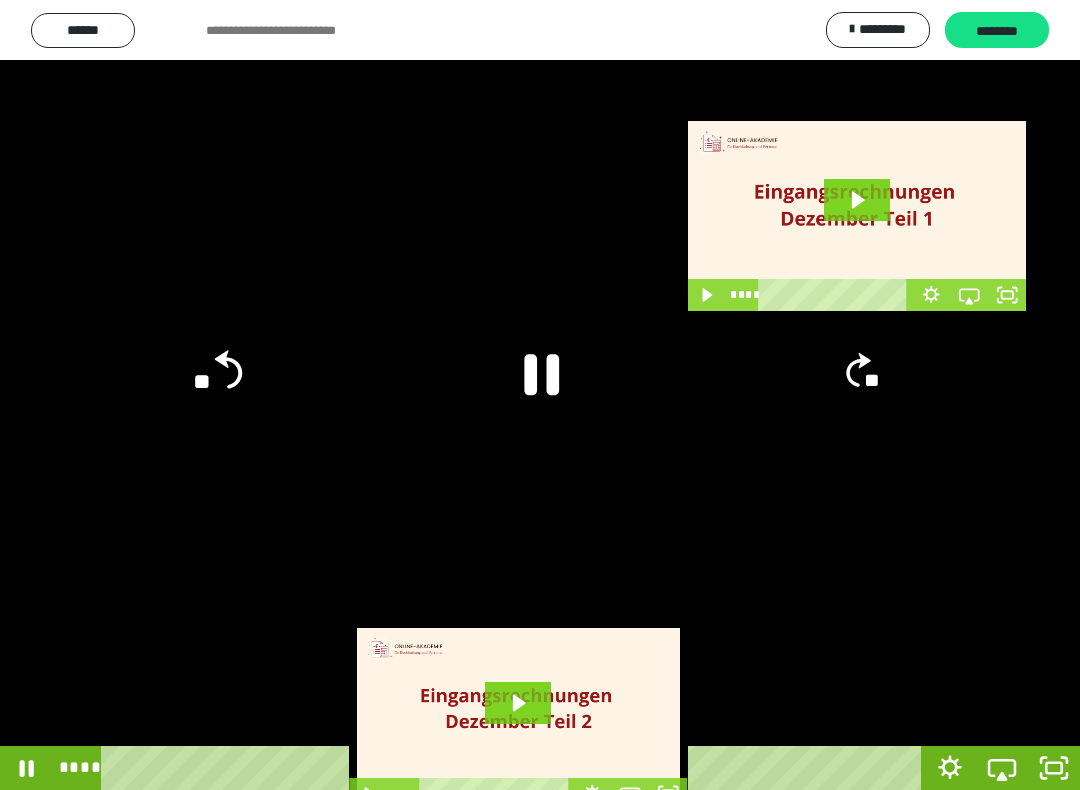 click on "**" 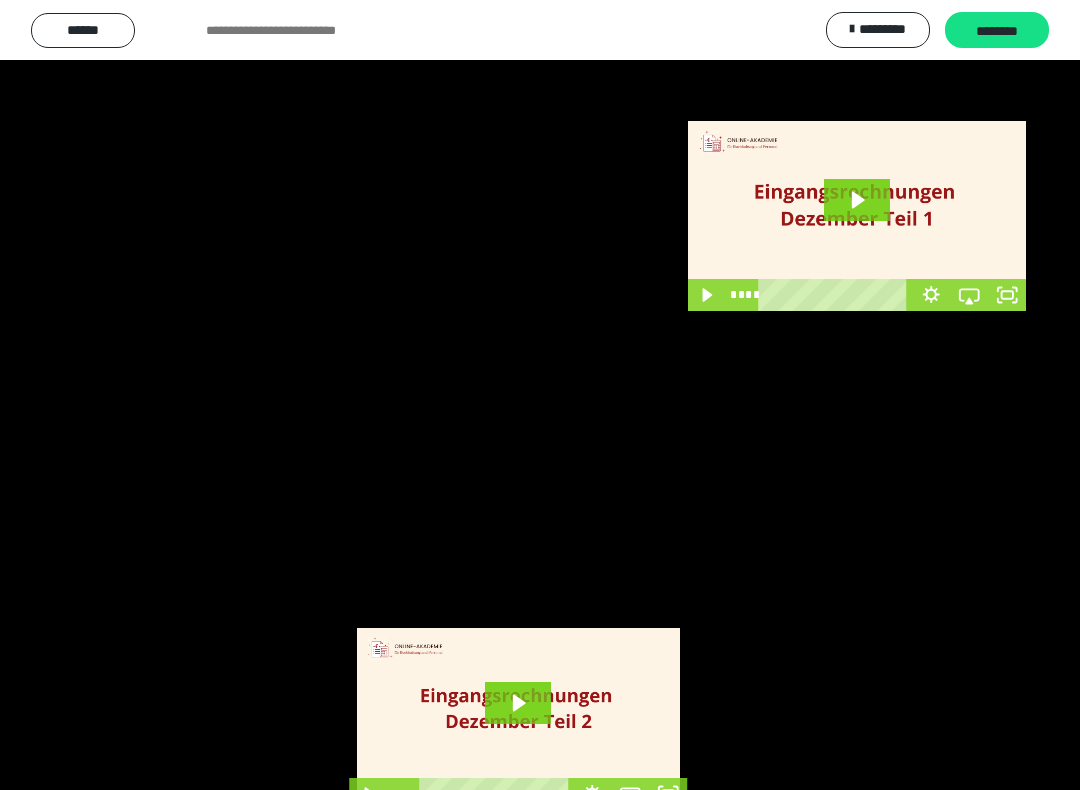 click at bounding box center [540, 395] 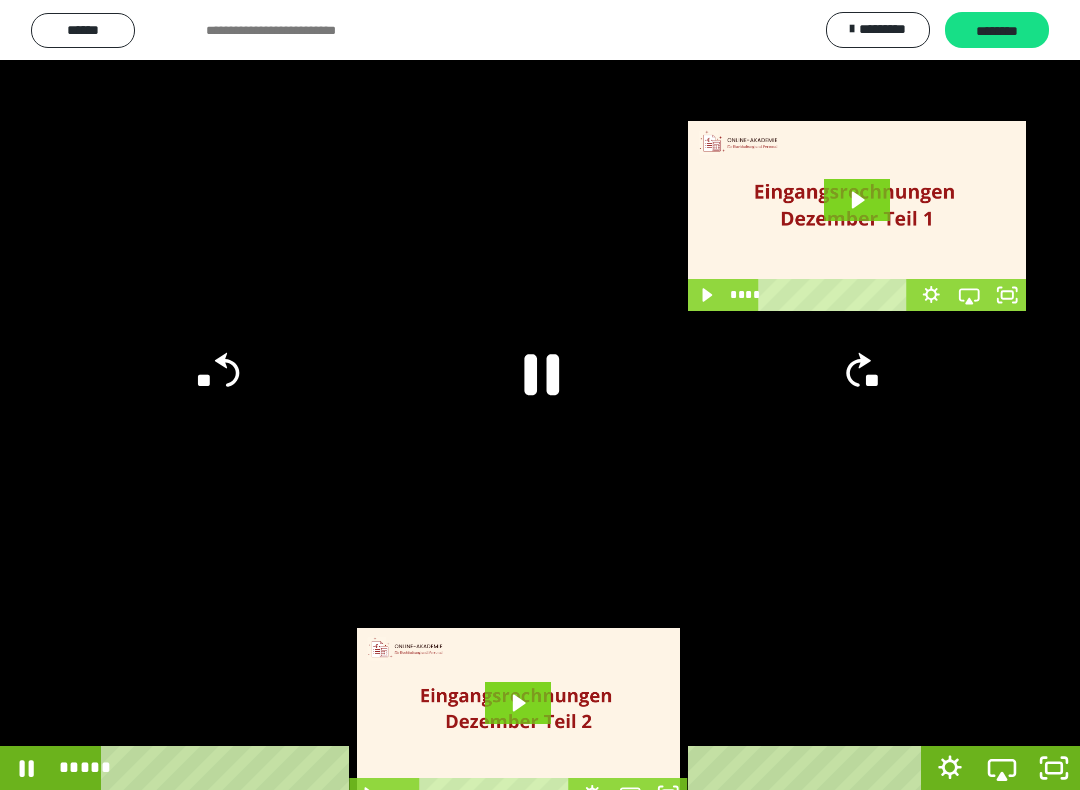 click on "**" 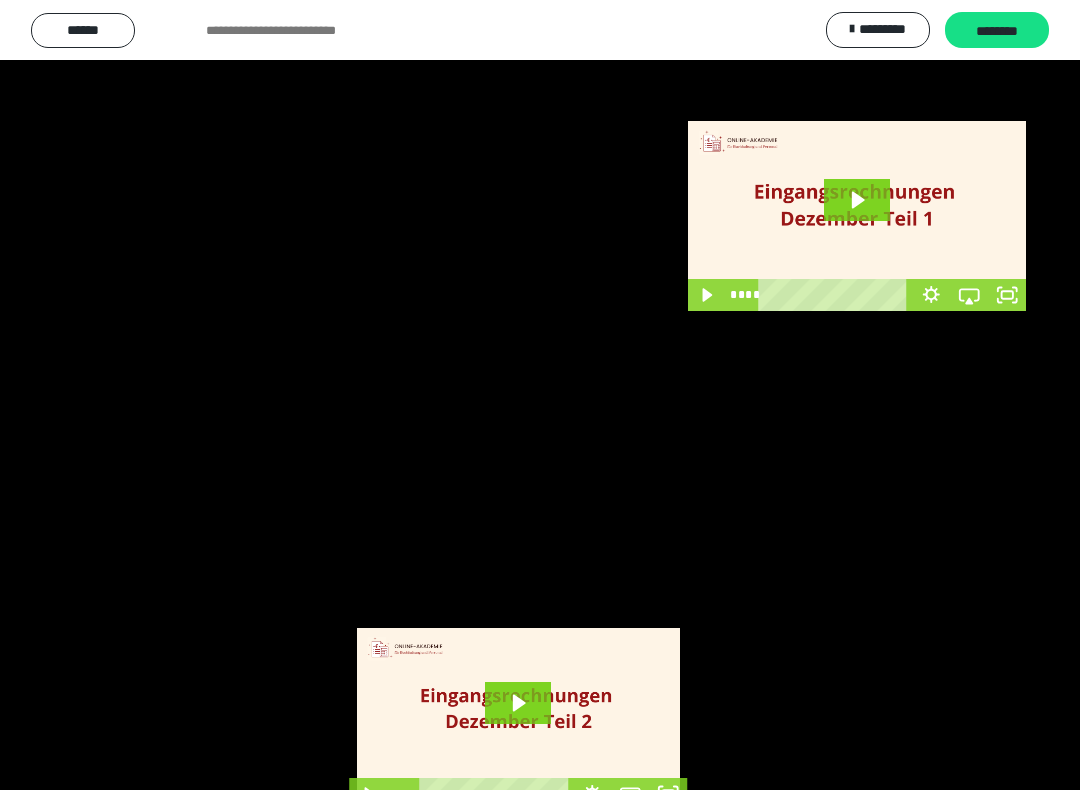 click at bounding box center [540, 395] 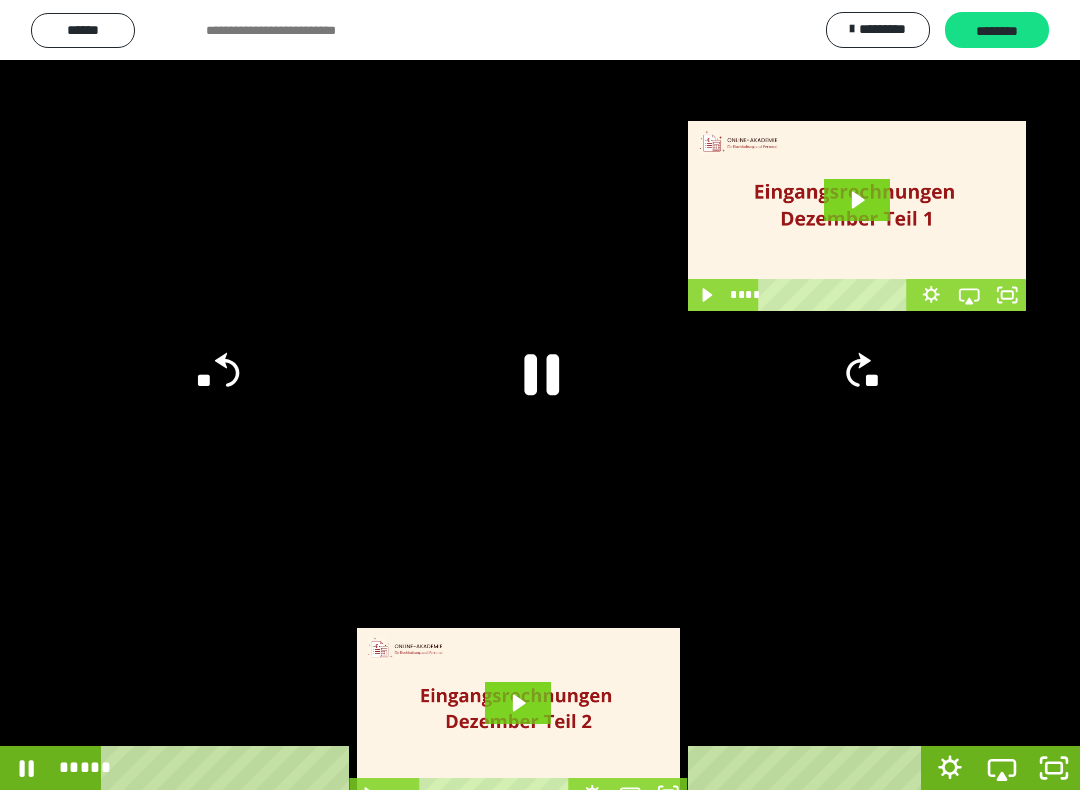 click 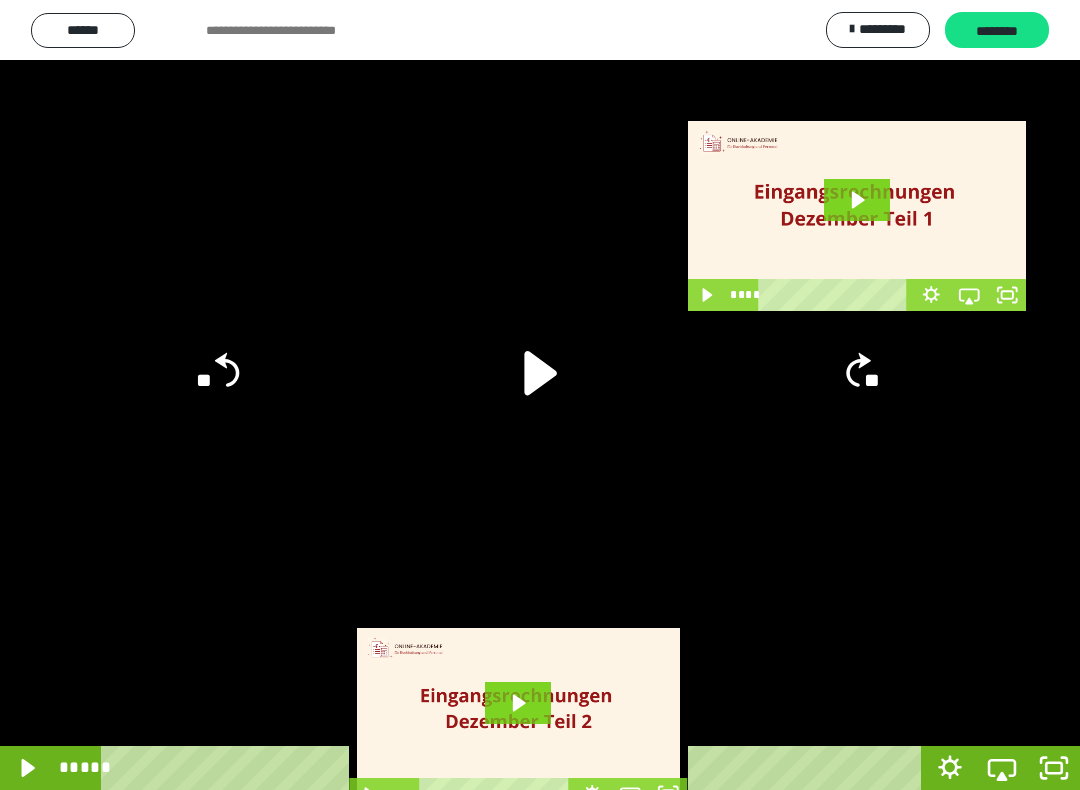 click at bounding box center [540, 395] 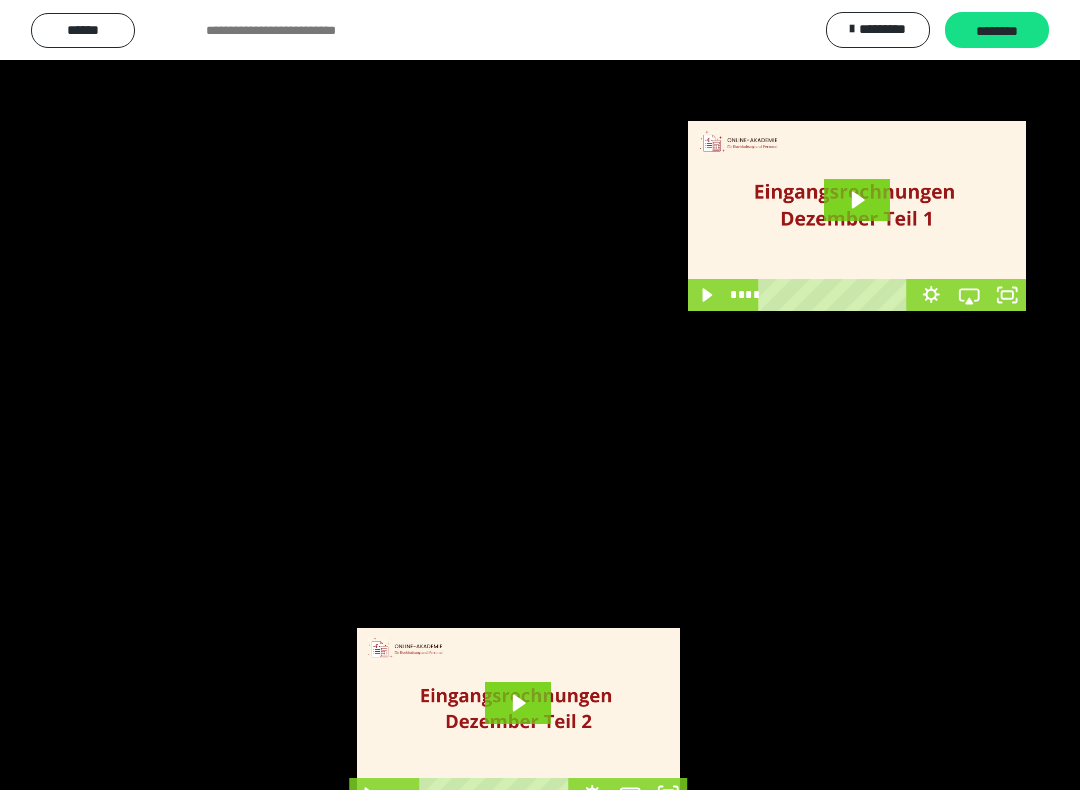 click at bounding box center (540, 395) 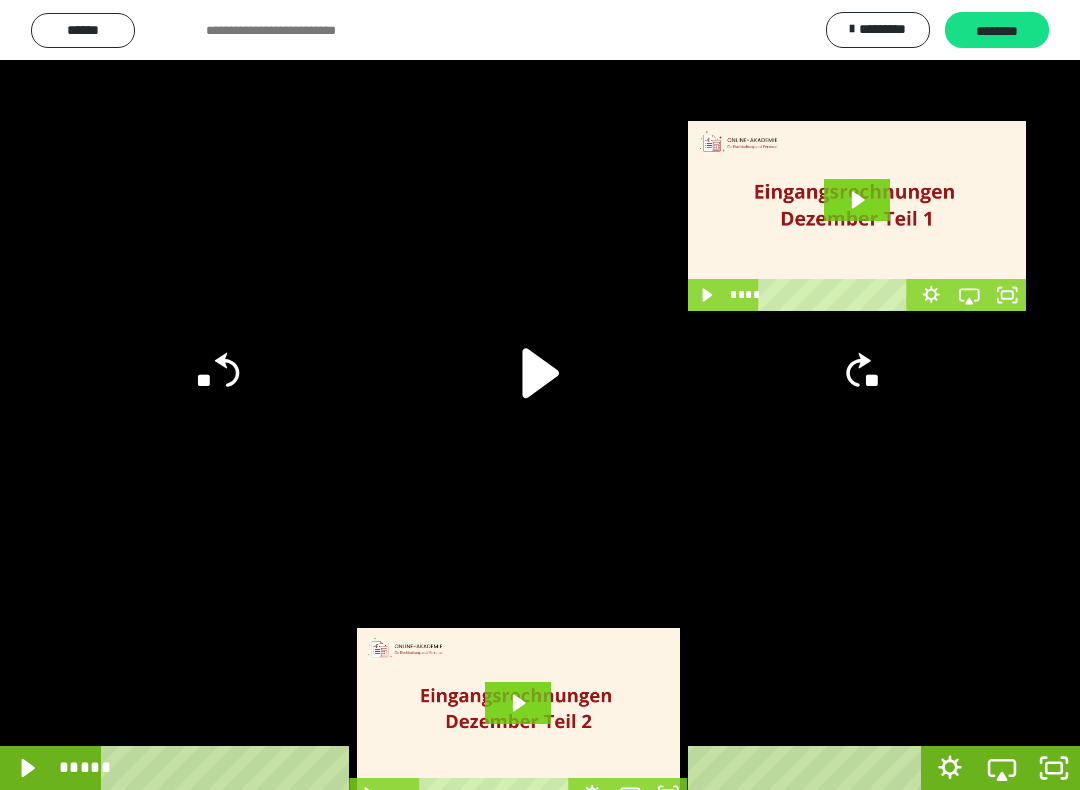 click 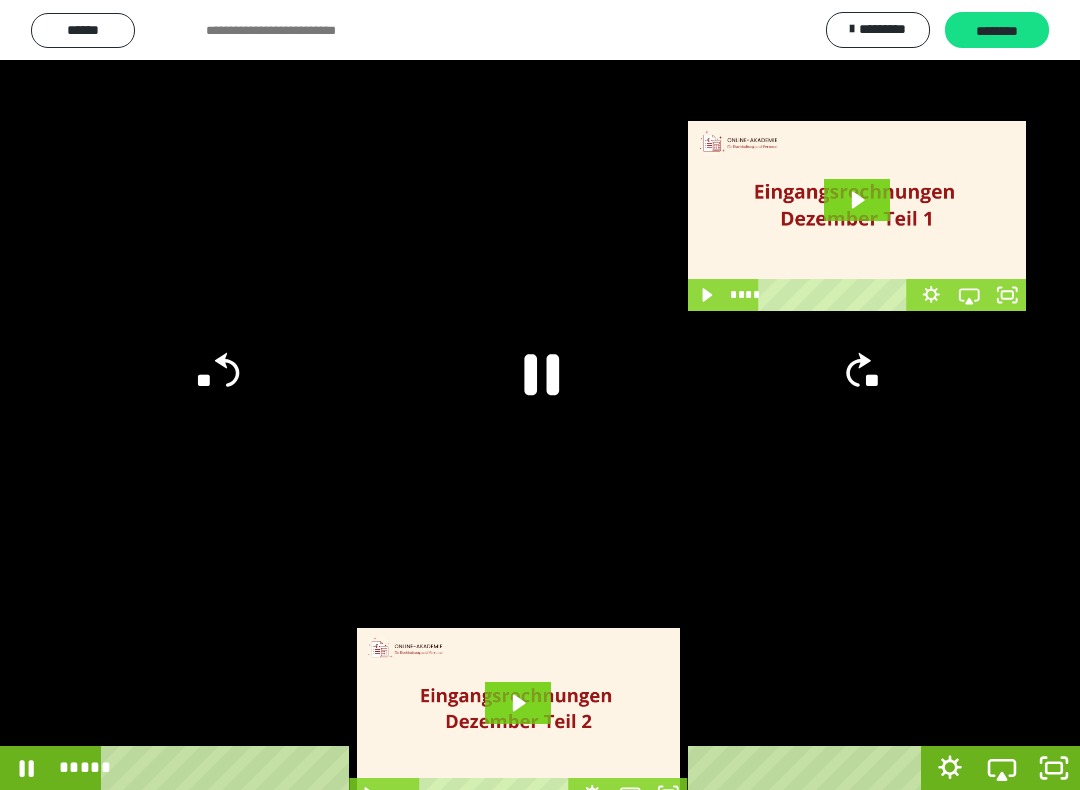 click at bounding box center [540, 395] 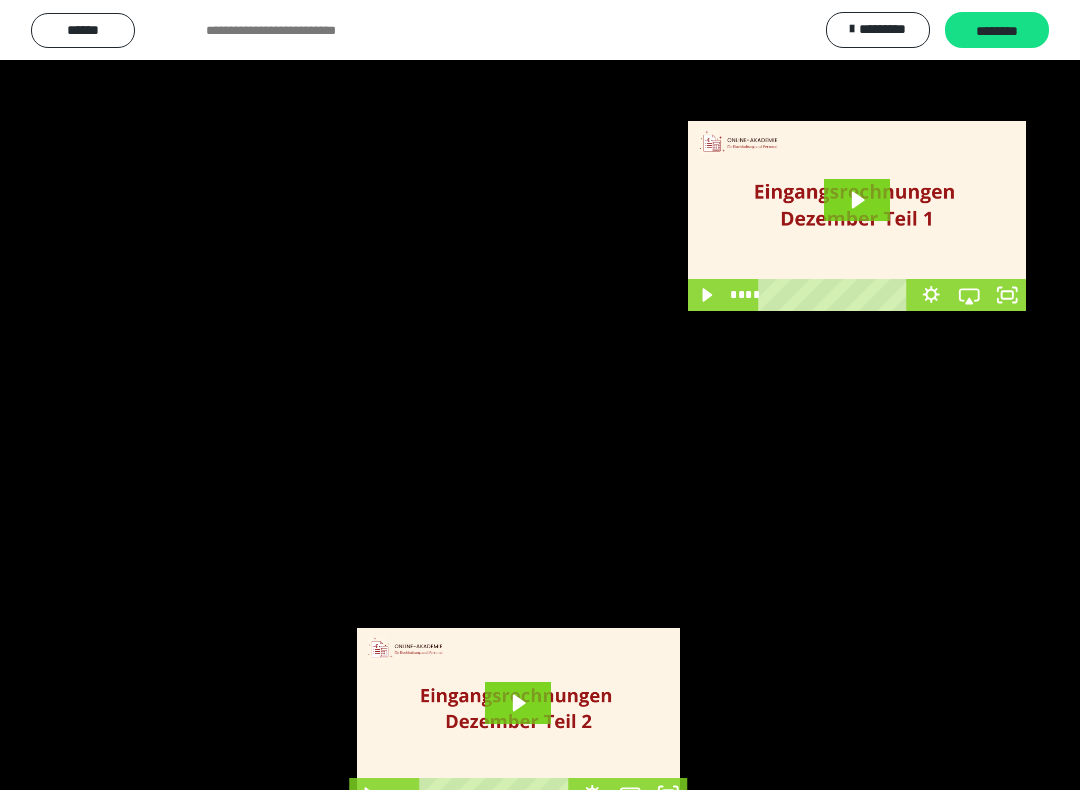click at bounding box center [540, 395] 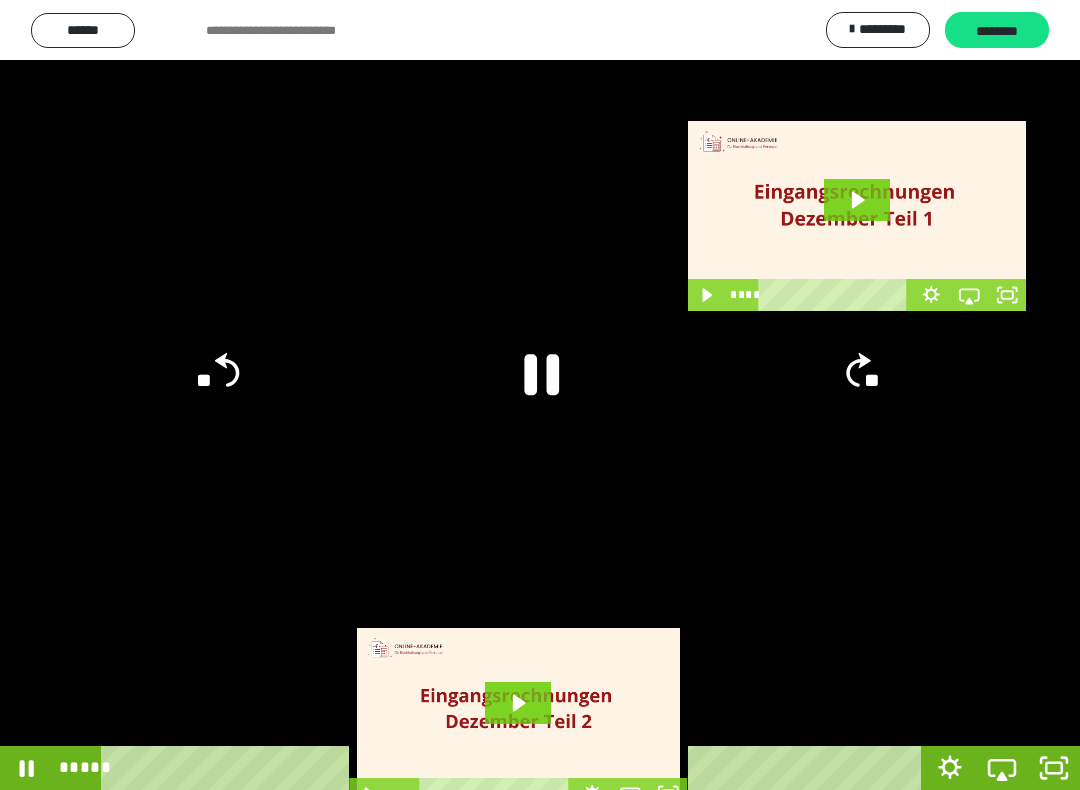 click 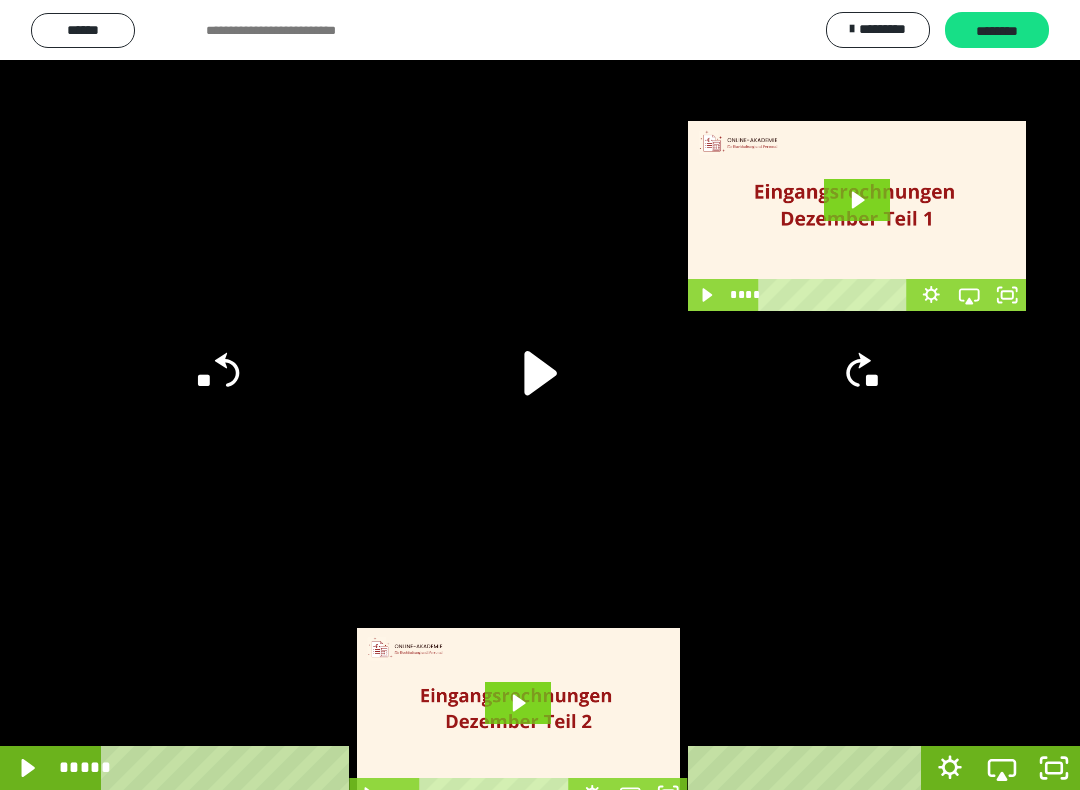 click 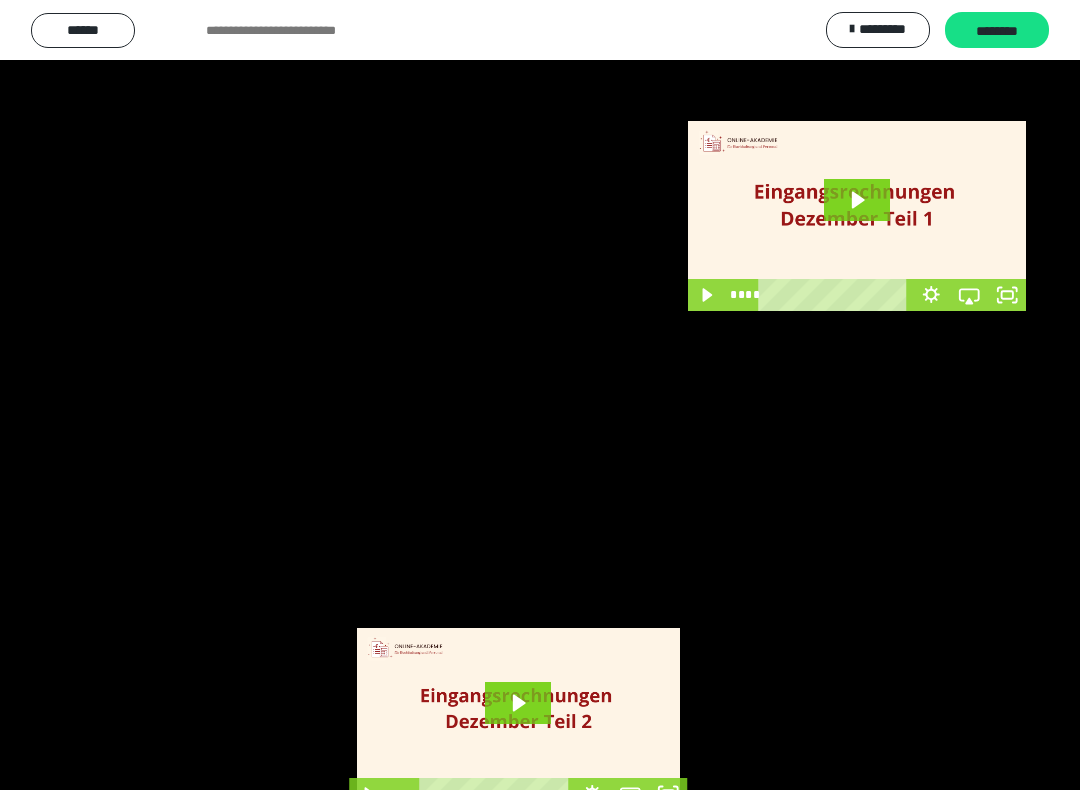 click at bounding box center (540, 395) 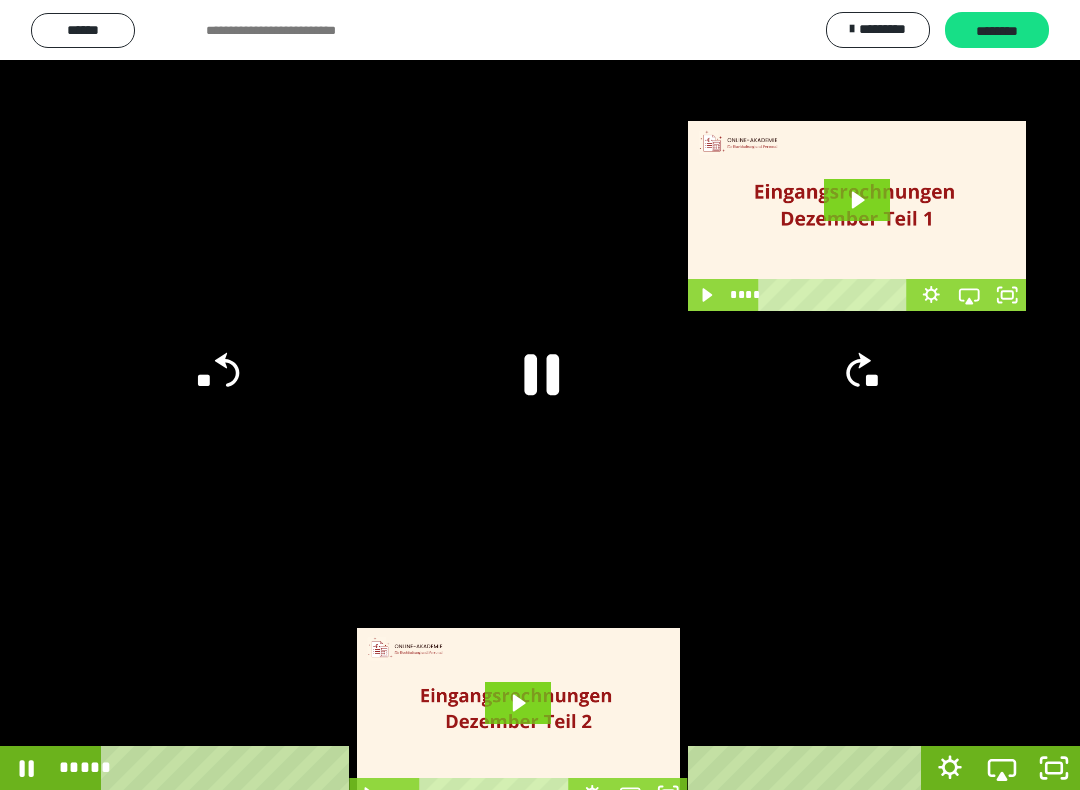 click 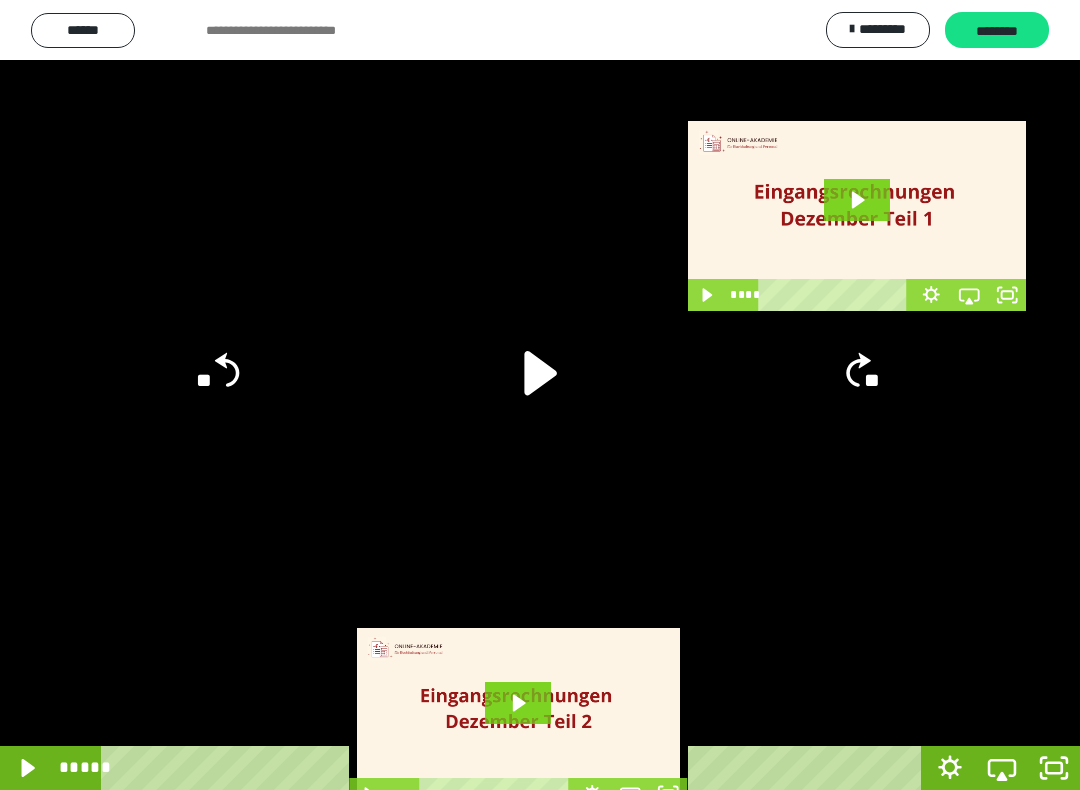 click at bounding box center [540, 395] 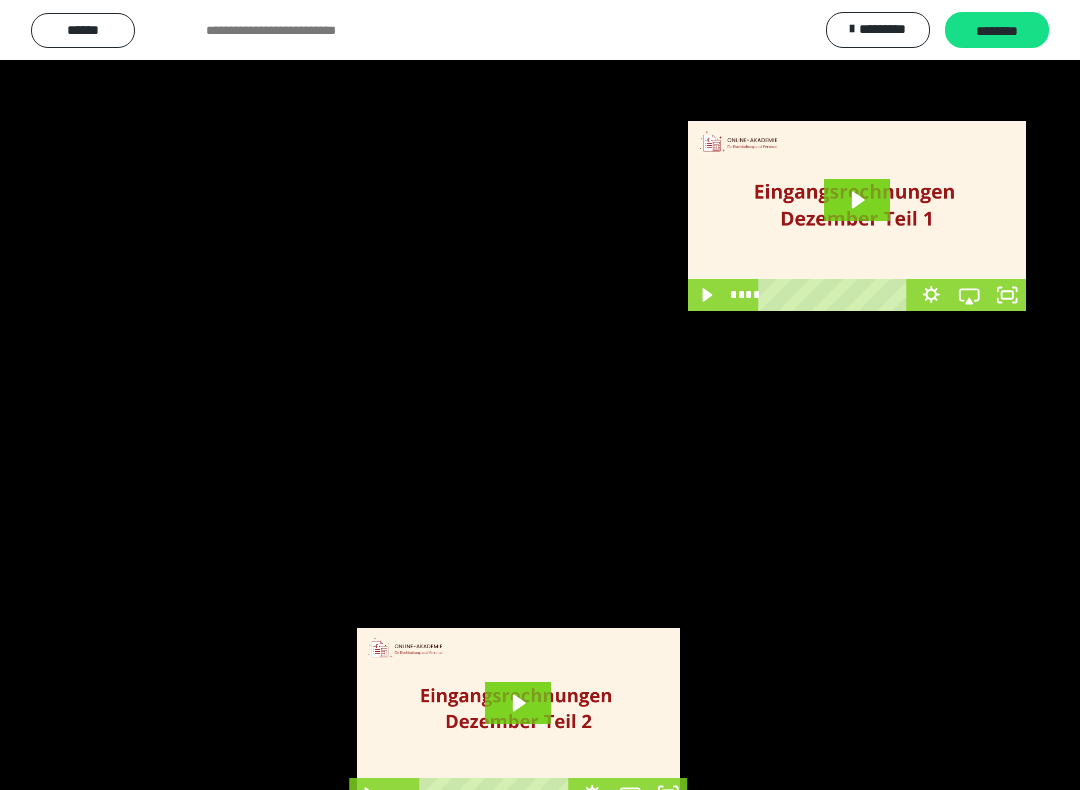 click at bounding box center (540, 395) 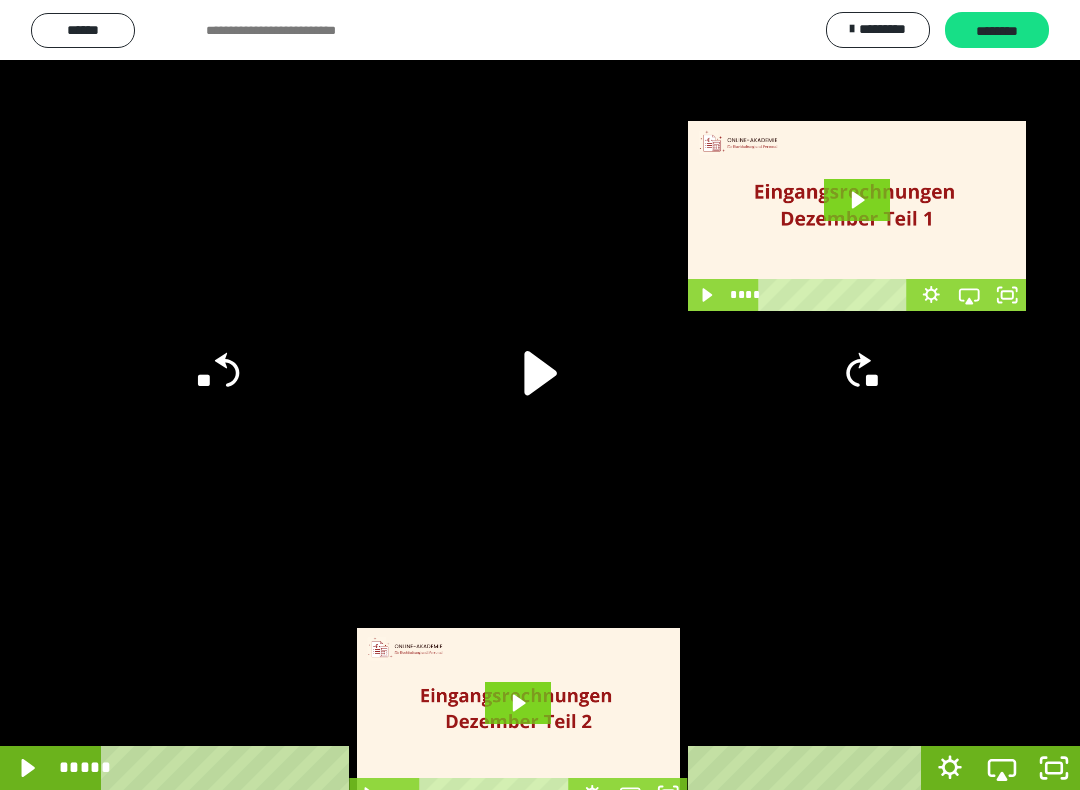 click on "**" 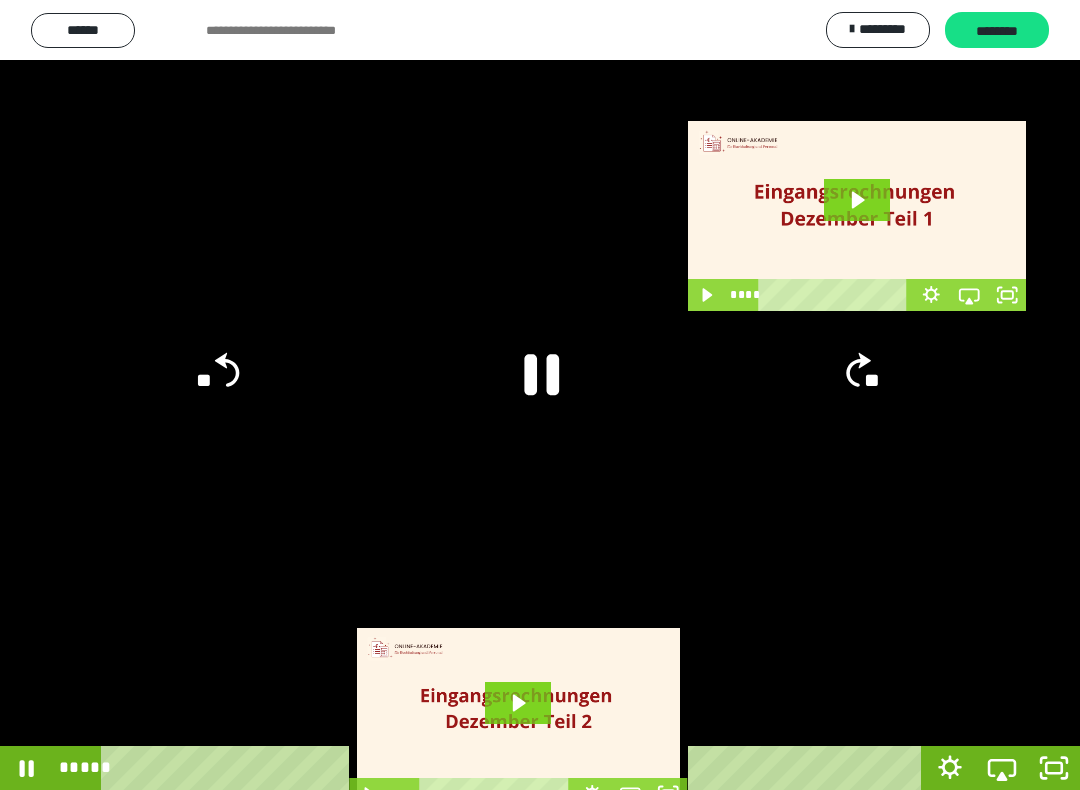 click at bounding box center [540, 395] 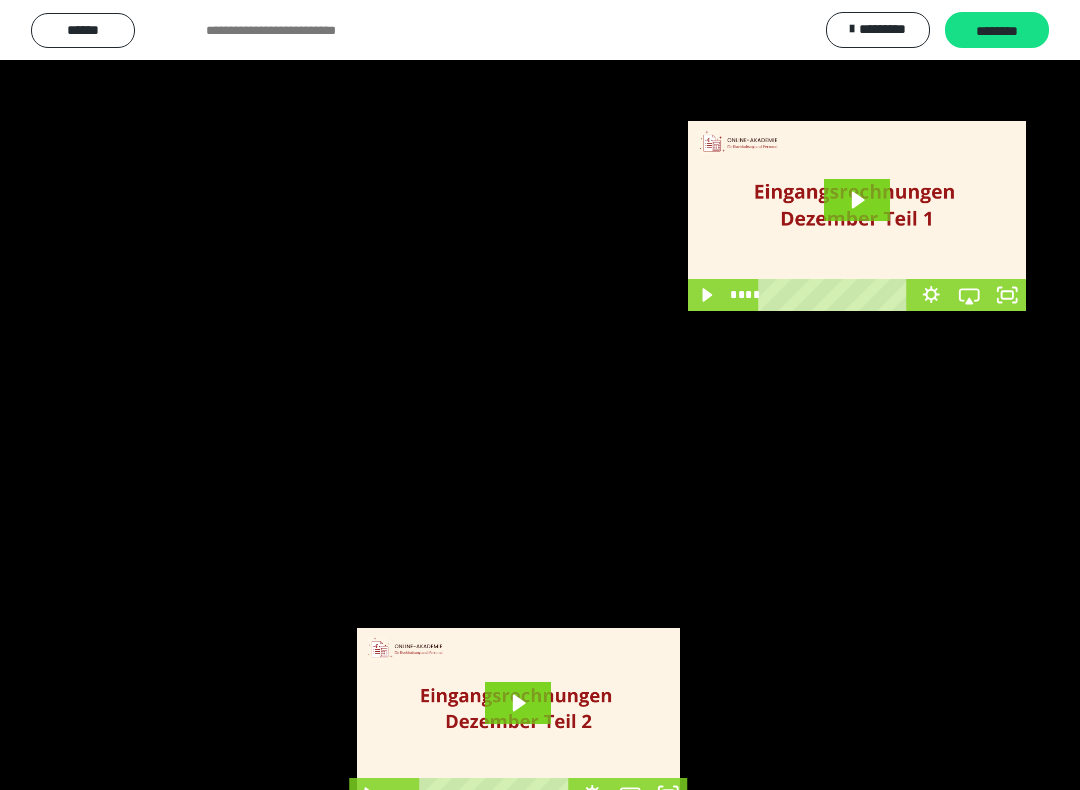 click at bounding box center (540, 395) 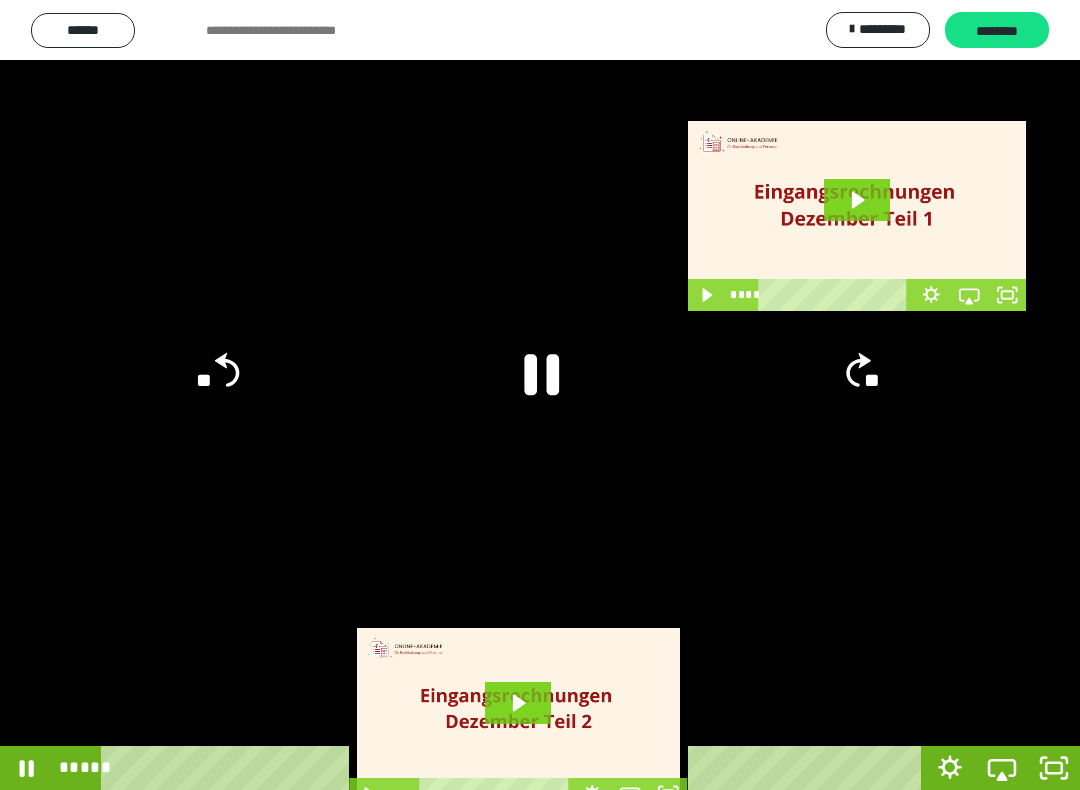 click 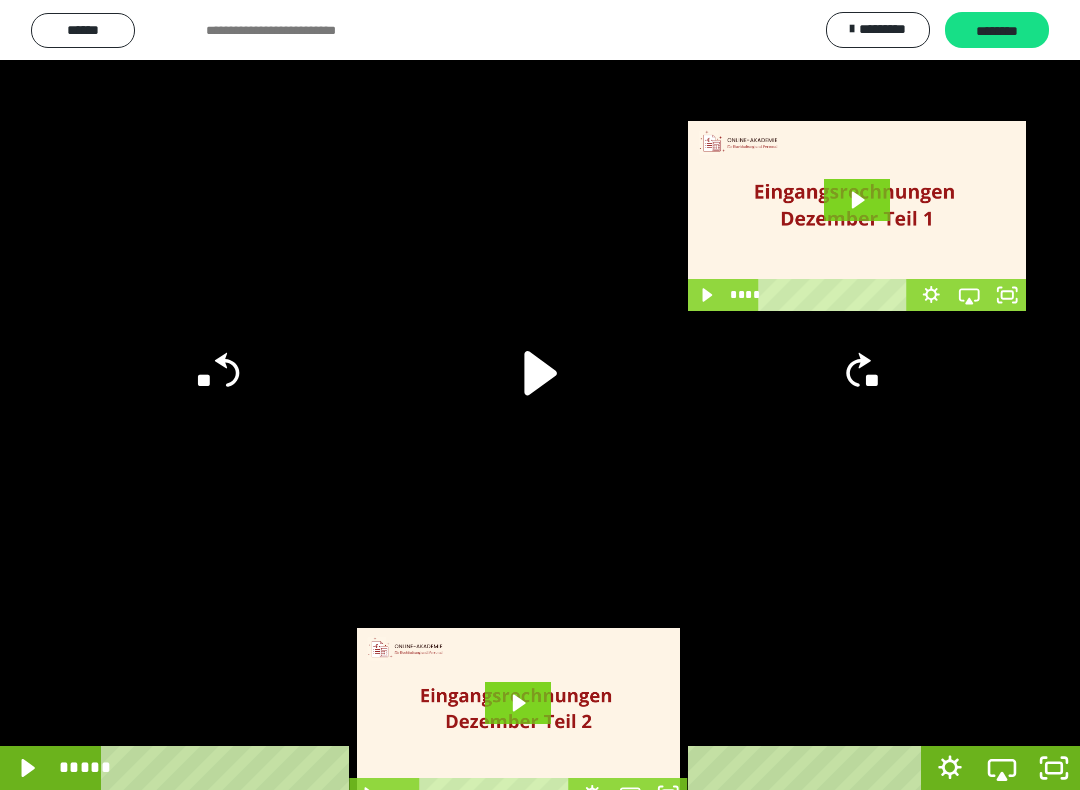click 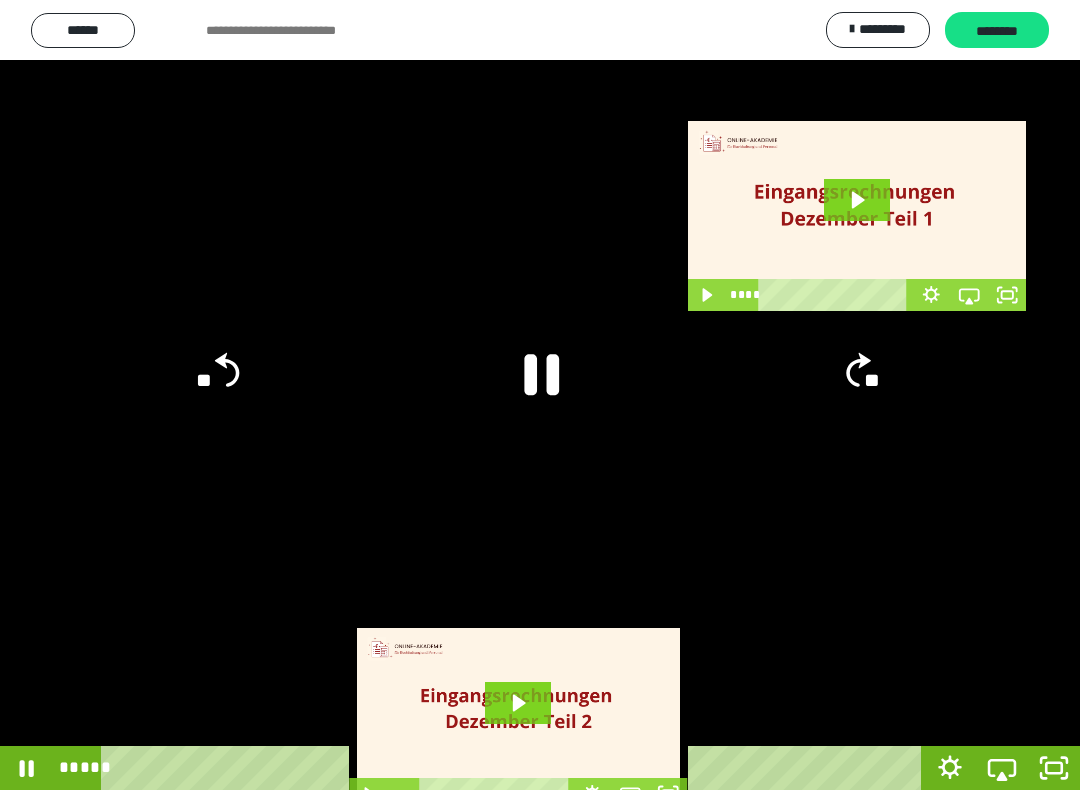 click at bounding box center (540, 395) 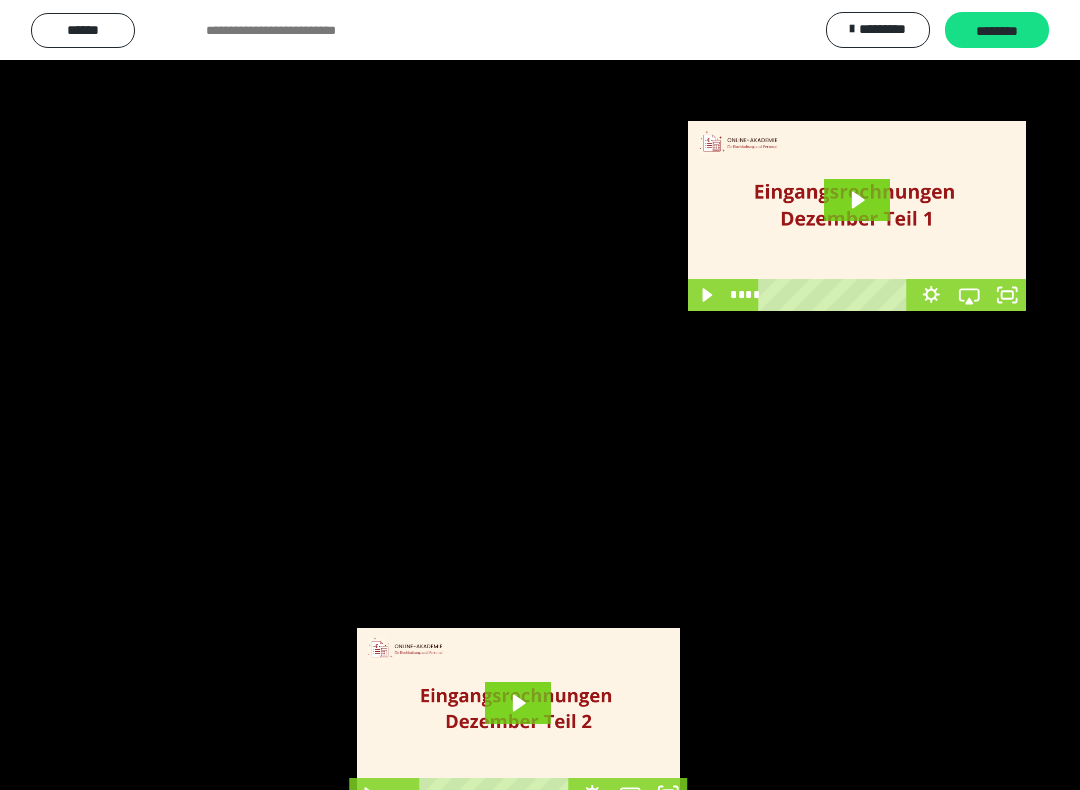 click at bounding box center [540, 395] 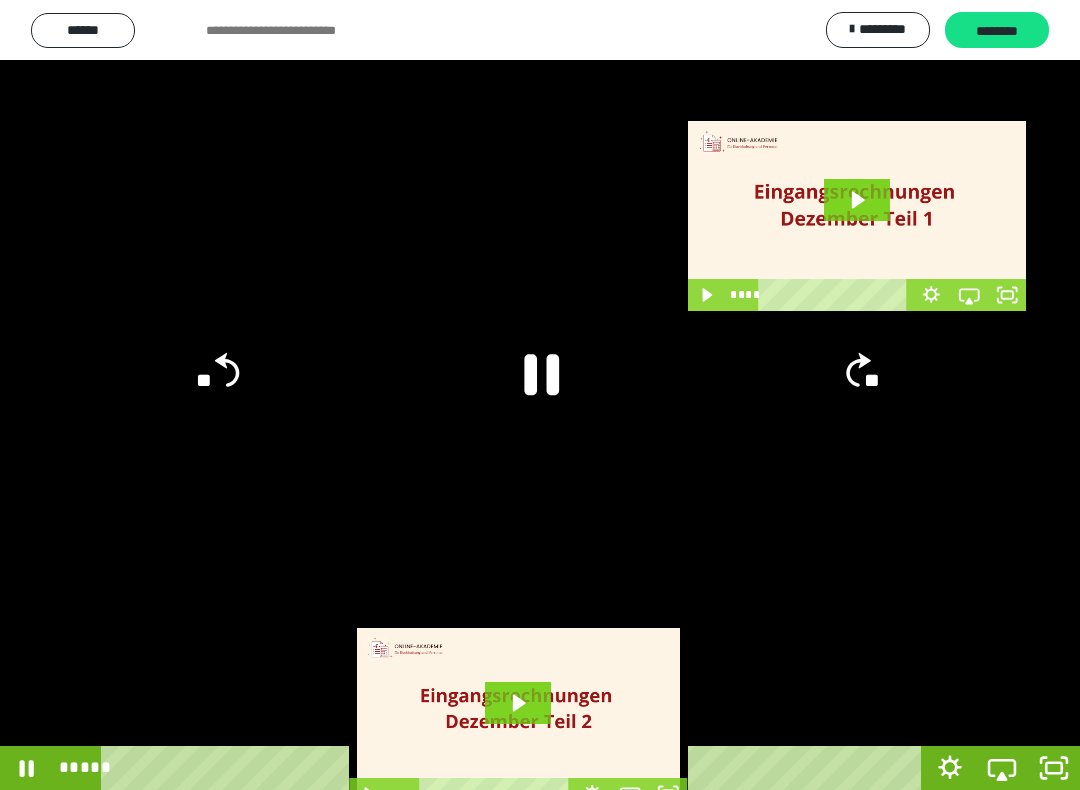 click on "**" 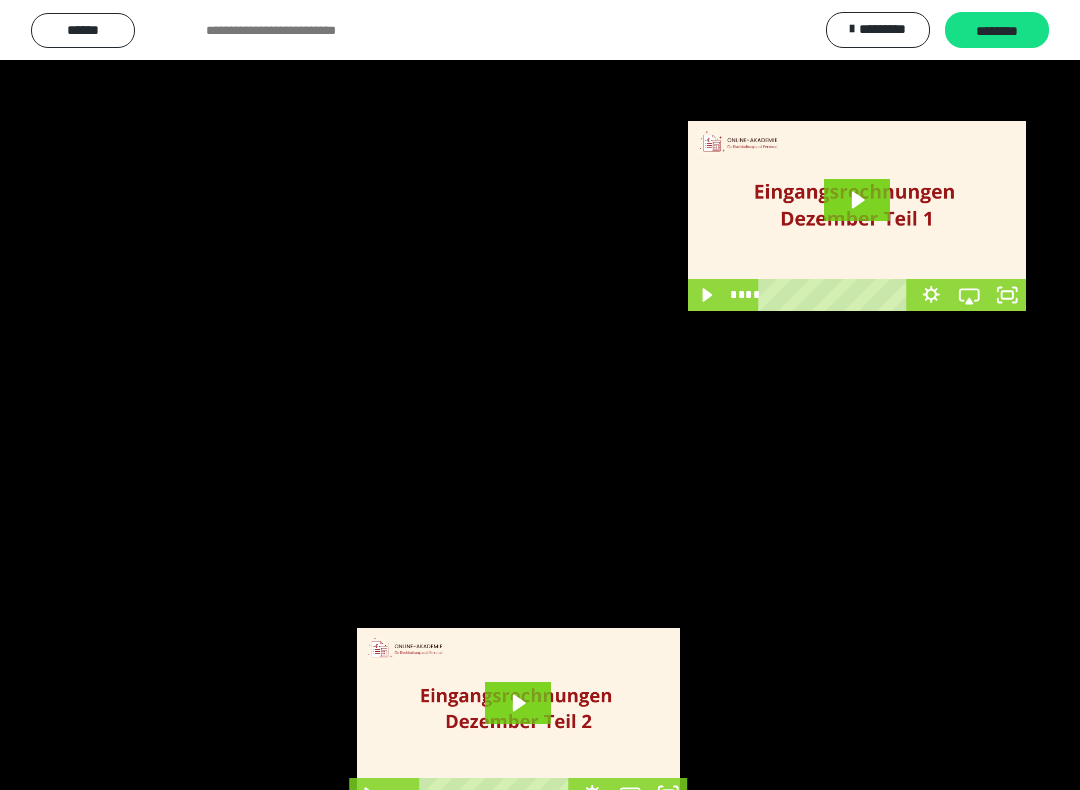click at bounding box center [540, 395] 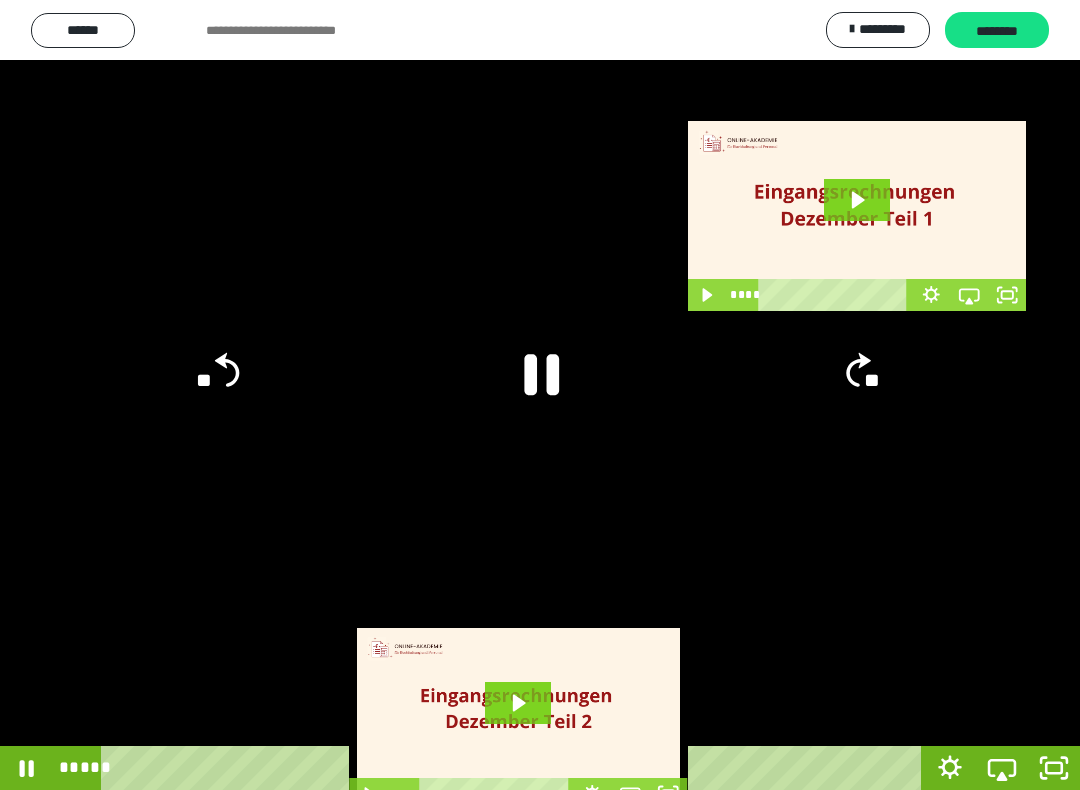 click at bounding box center (540, 395) 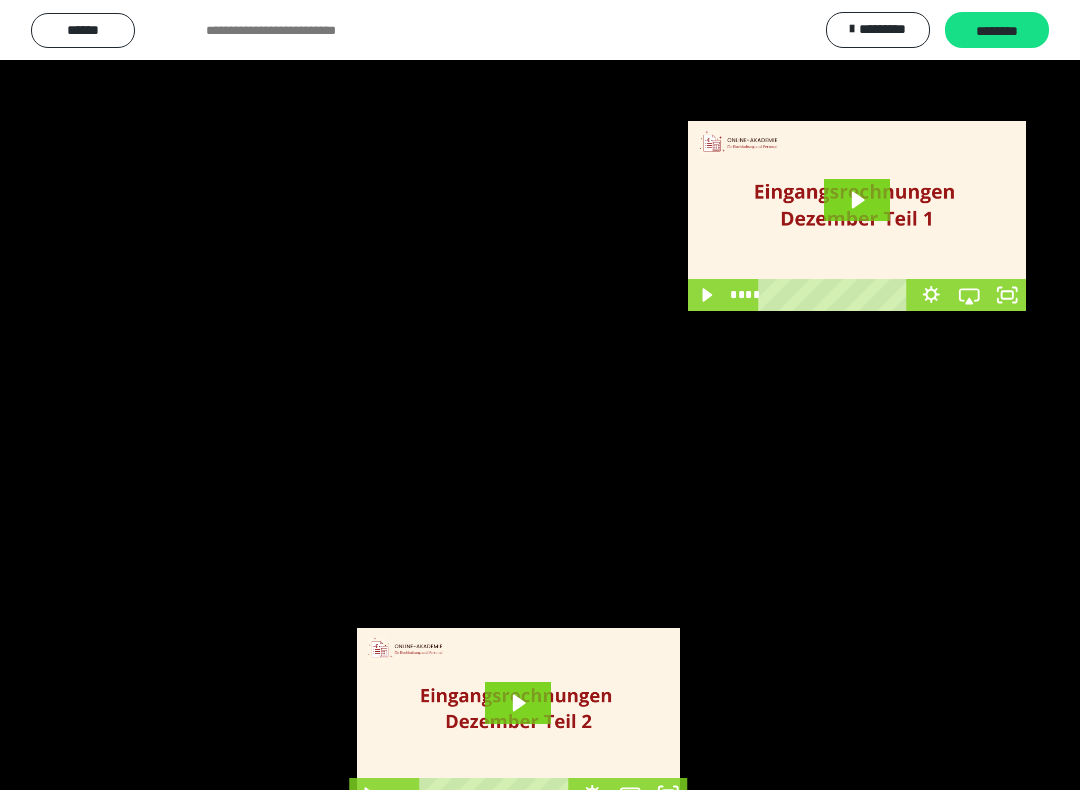 click at bounding box center (540, 395) 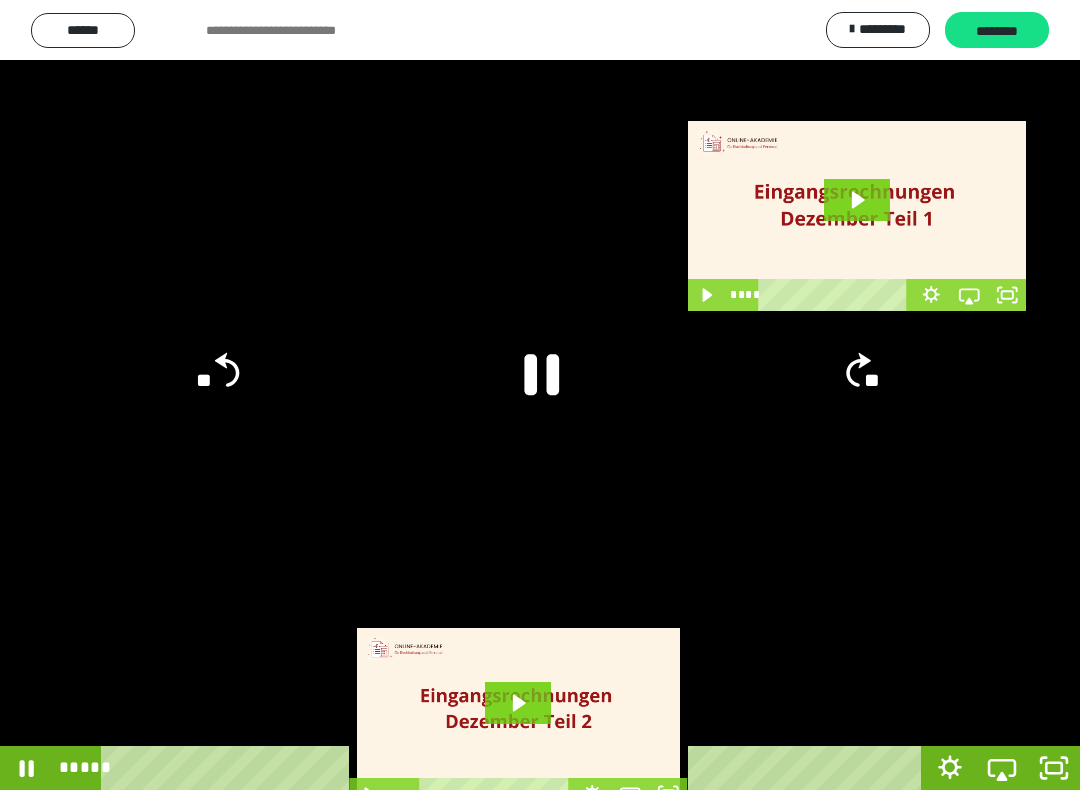 click 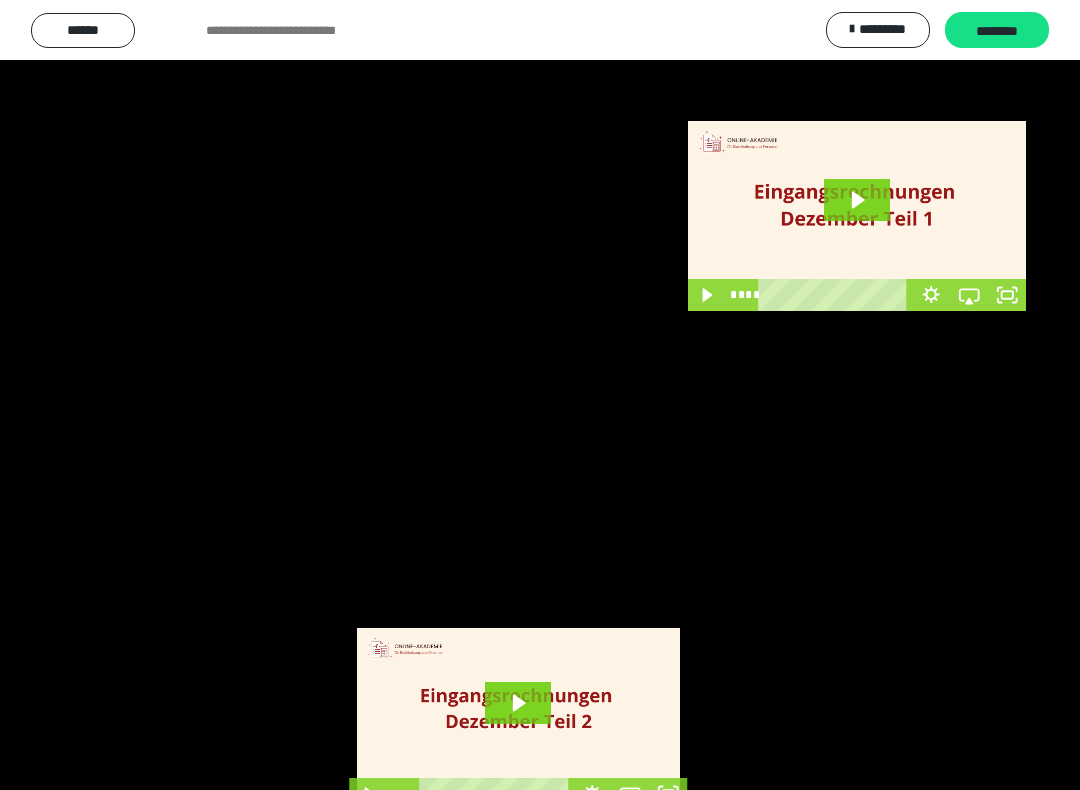 click at bounding box center (540, 395) 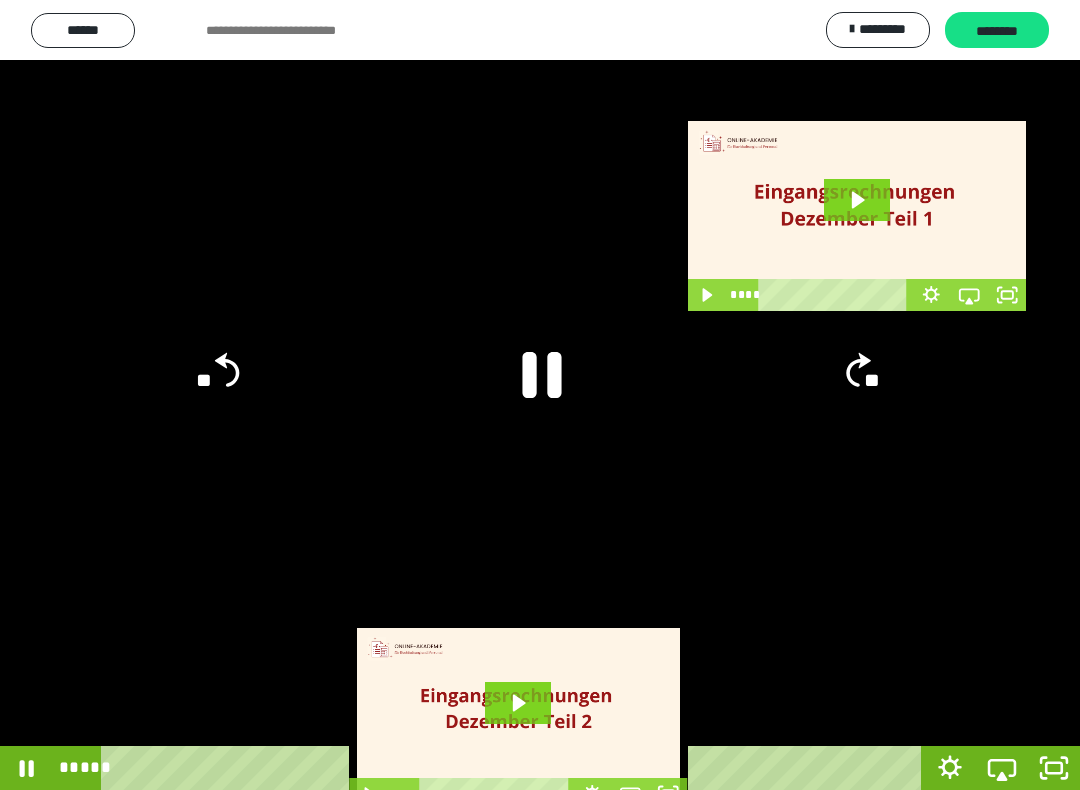 click 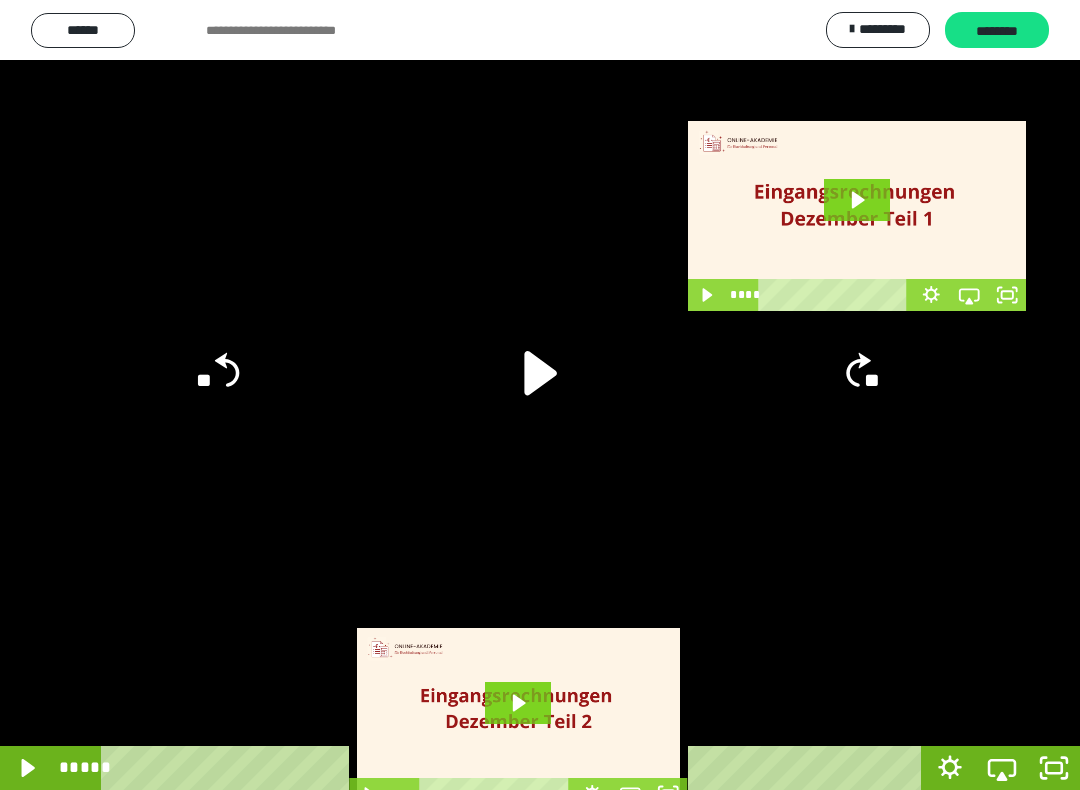 click 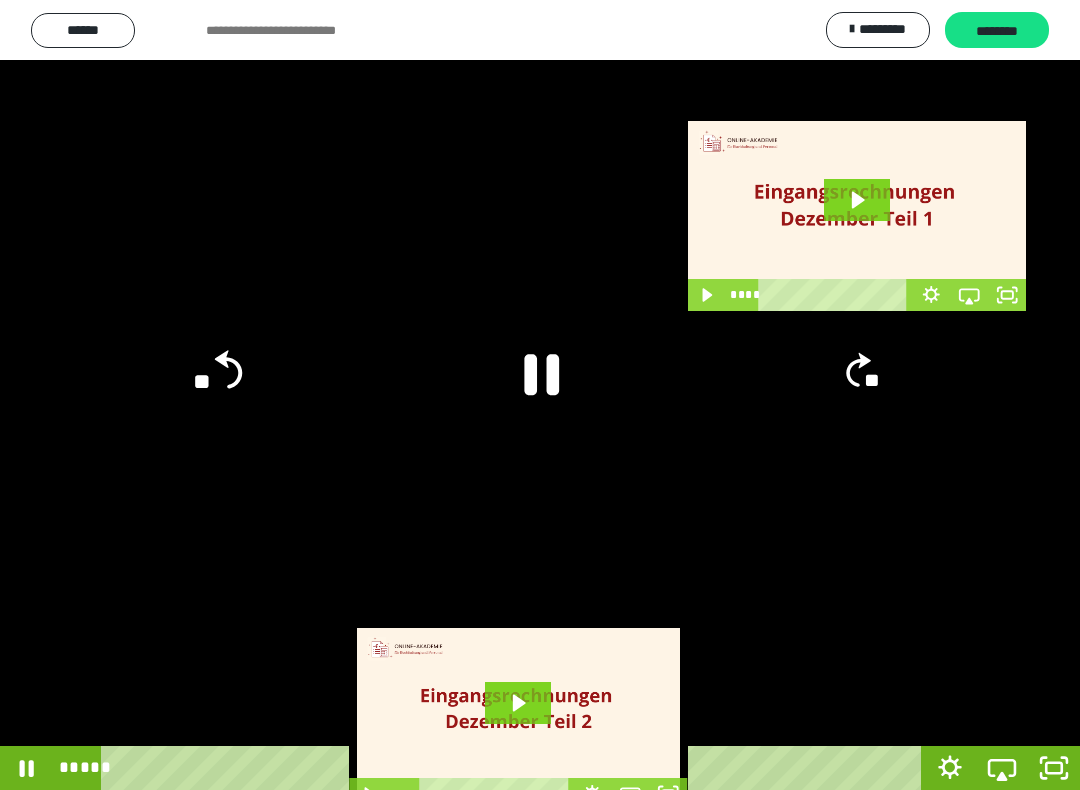 click on "**" 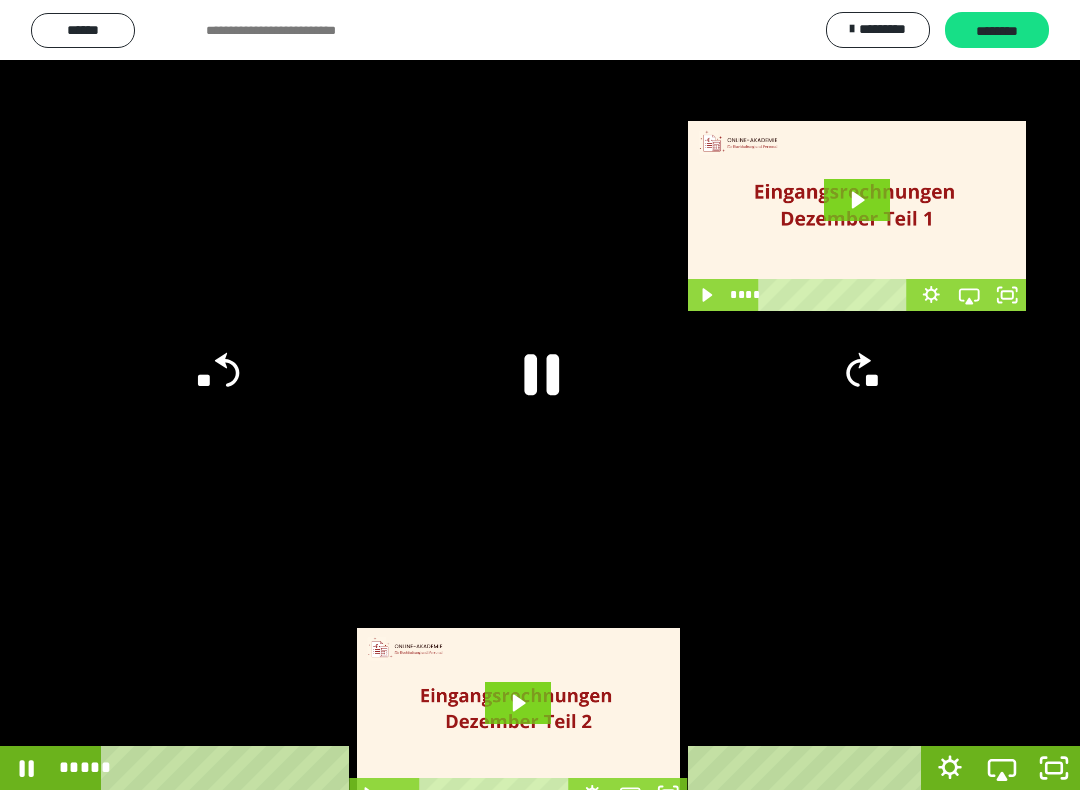 click 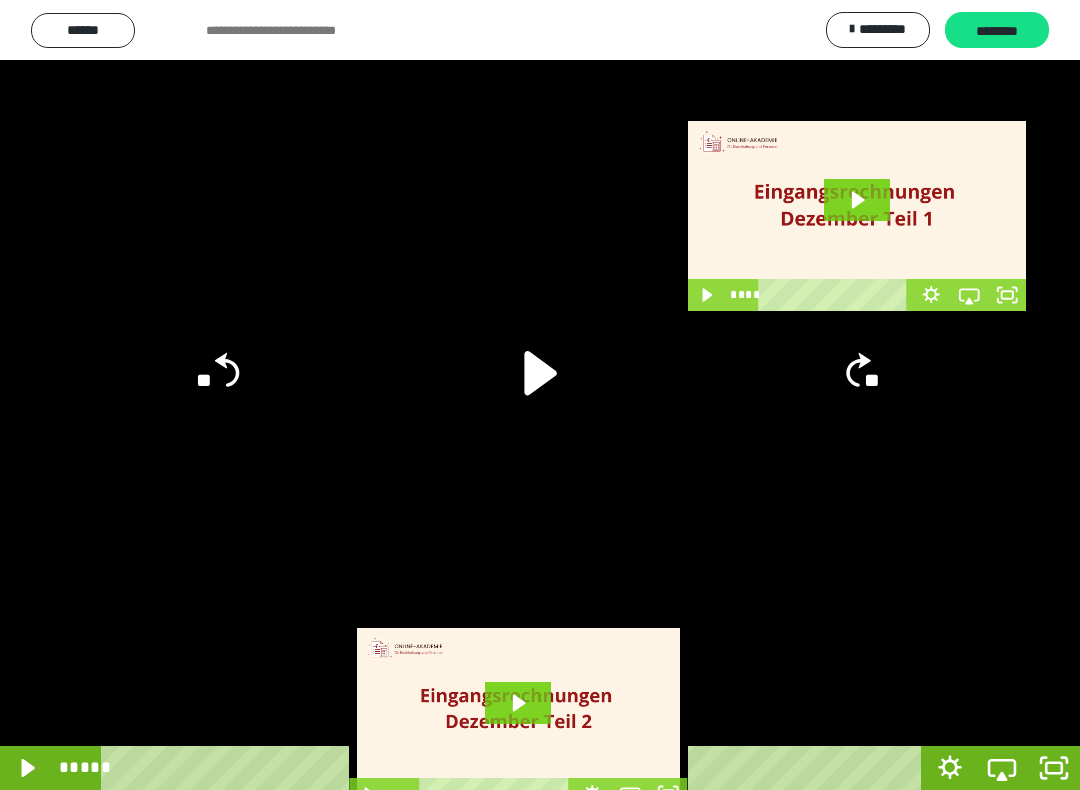 click 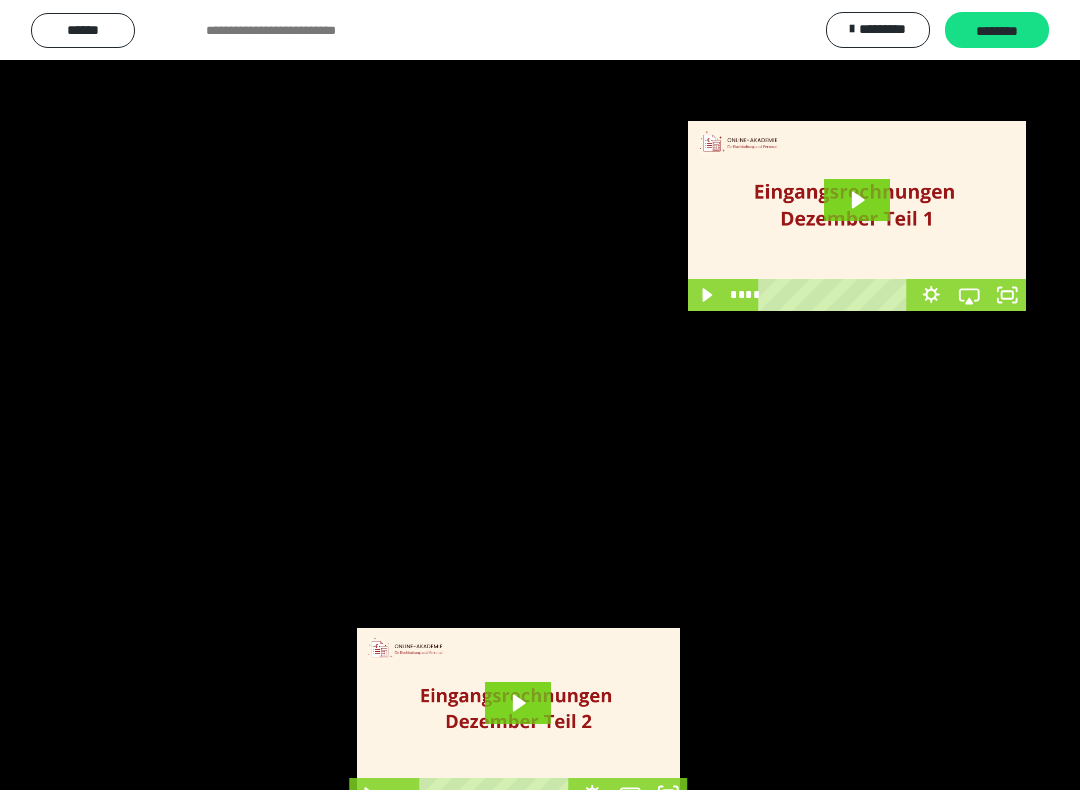 click at bounding box center (540, 395) 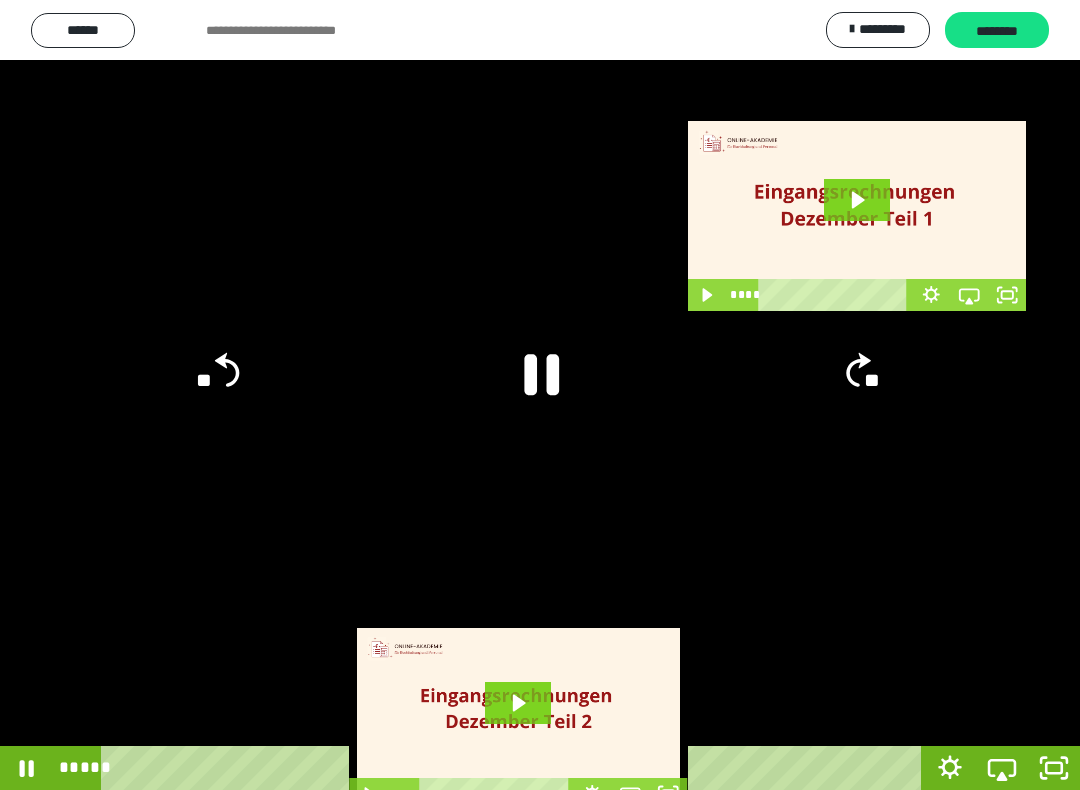 click 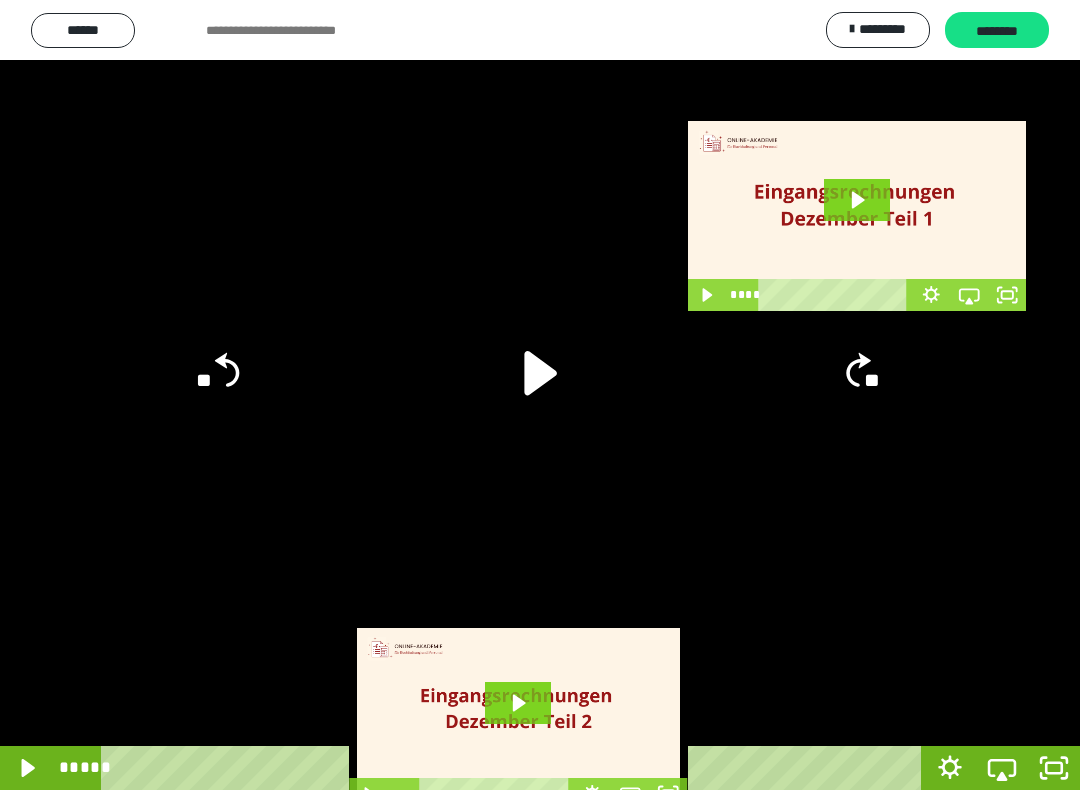 click on "**" 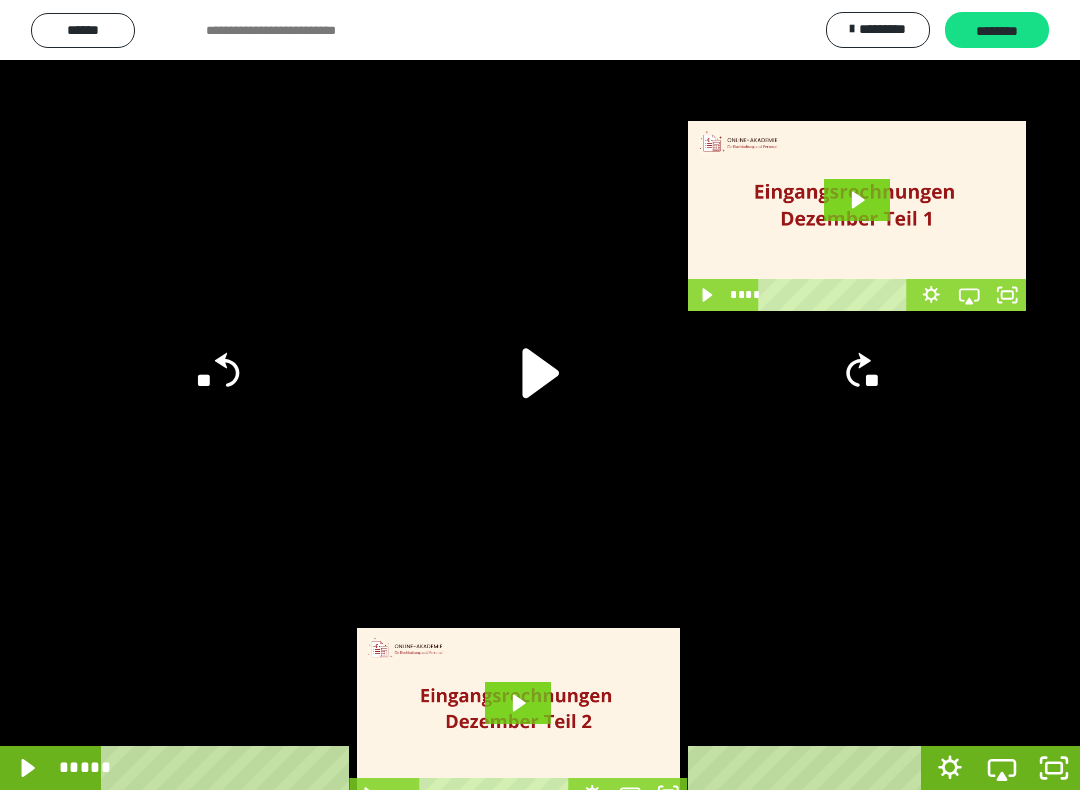 click 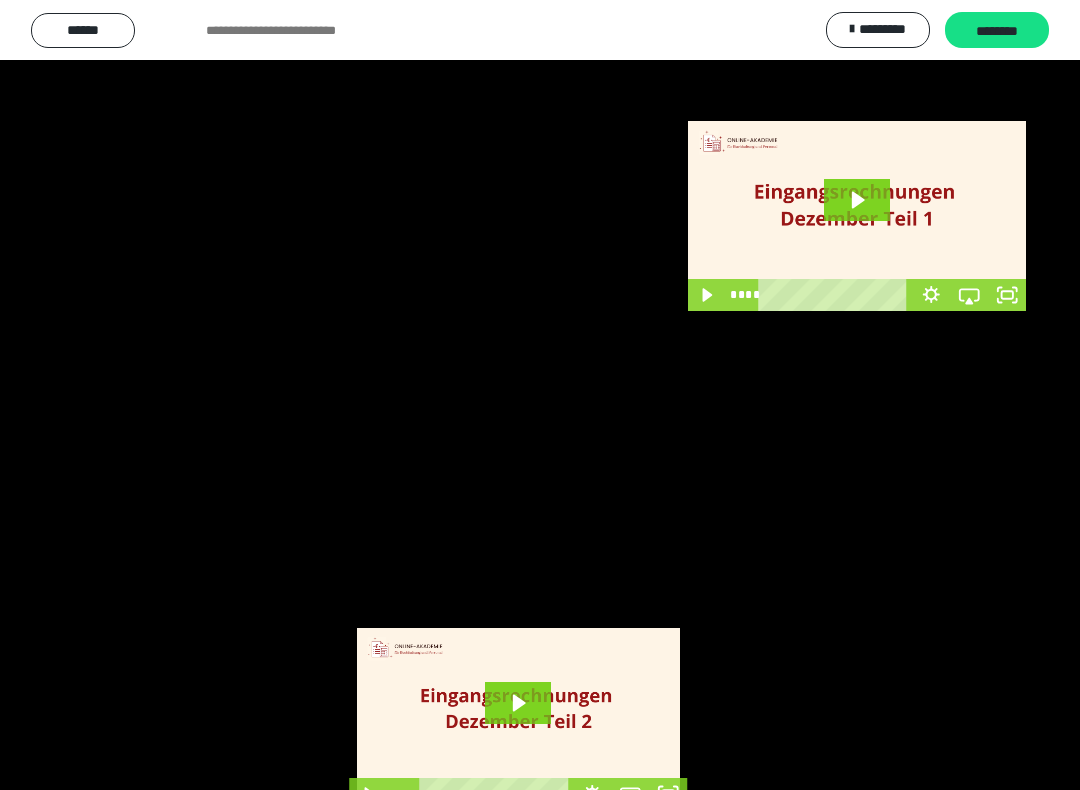 click at bounding box center [540, 395] 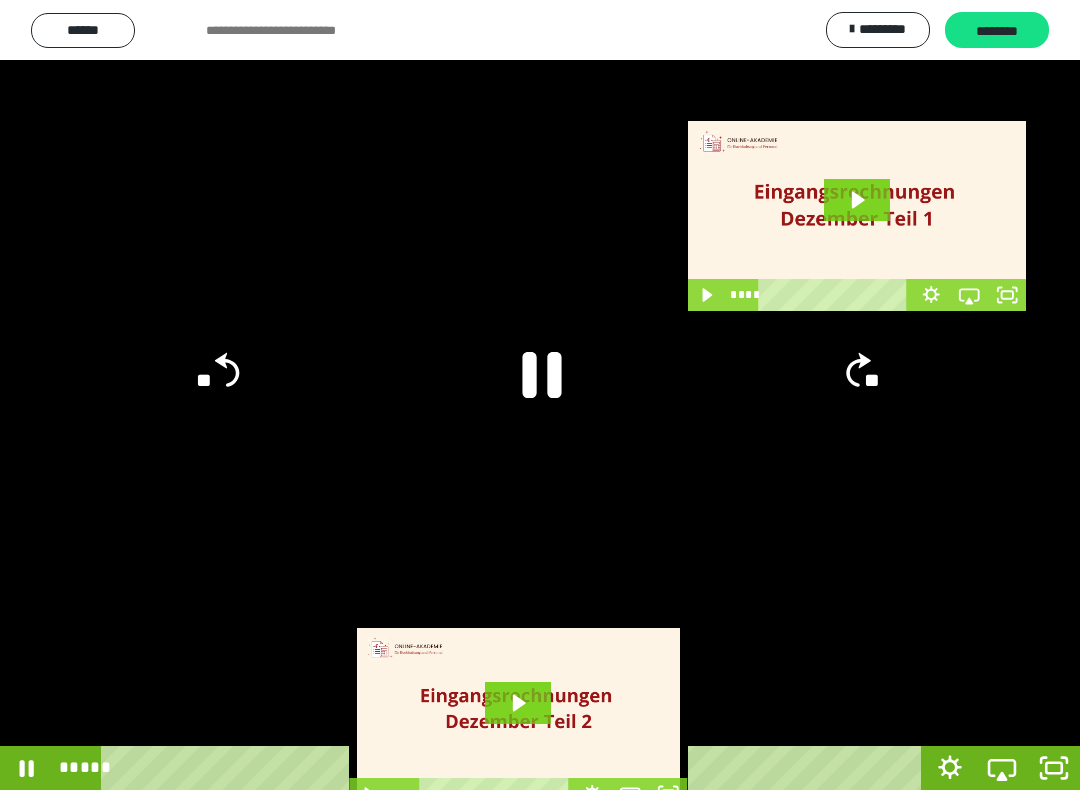 click 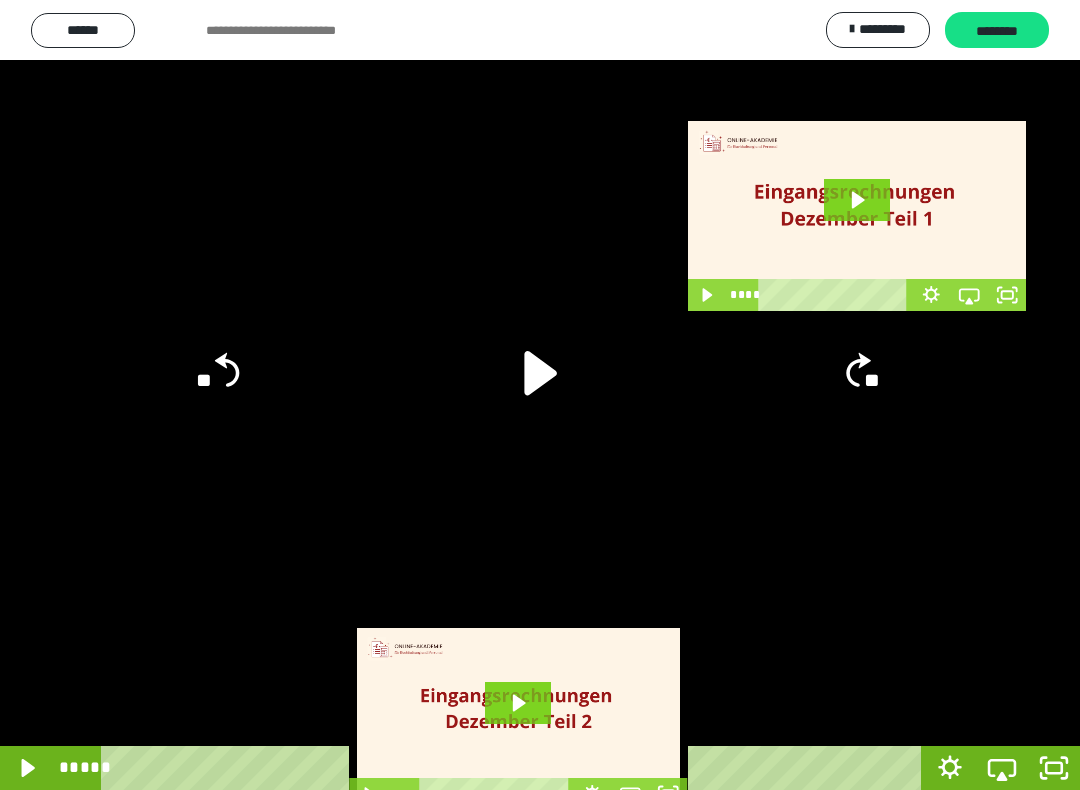 click at bounding box center [540, 395] 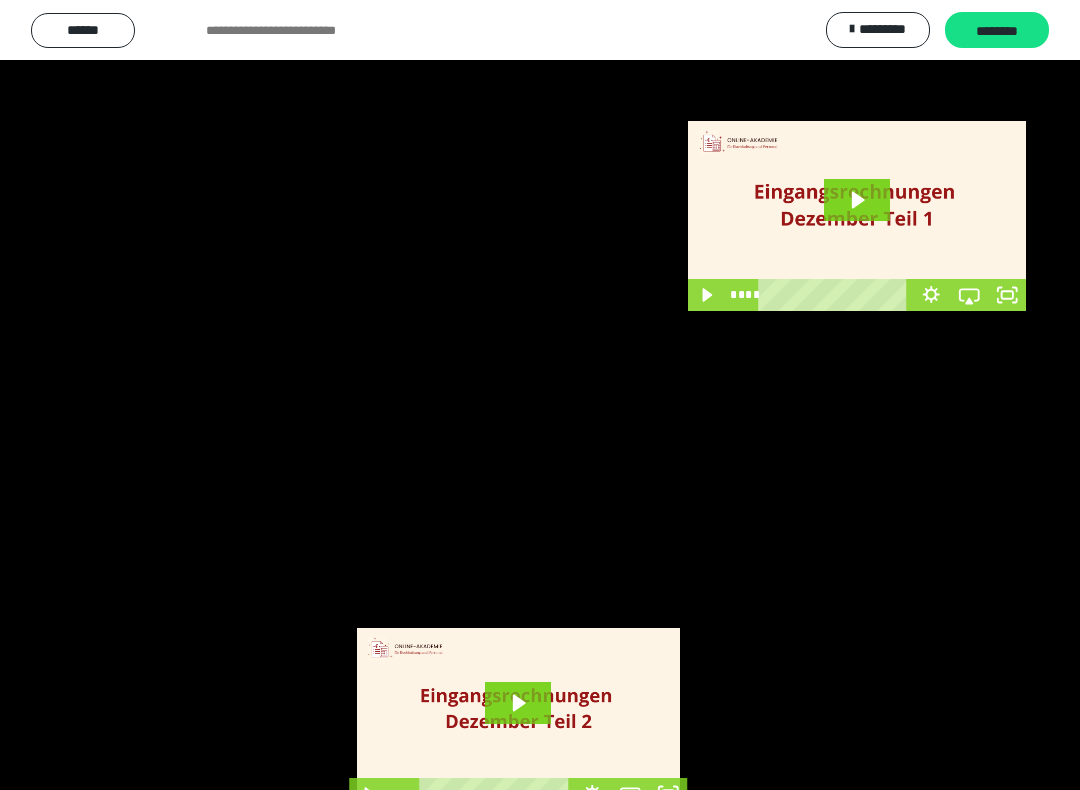 click at bounding box center (540, 395) 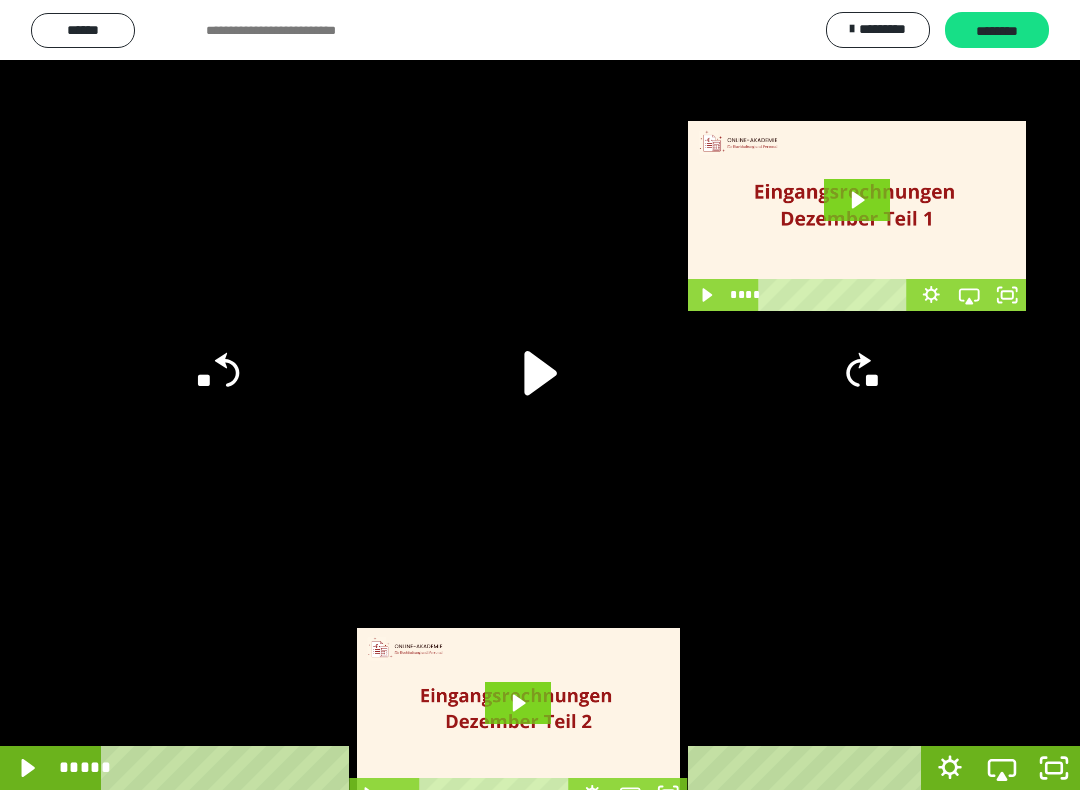 click at bounding box center (540, 395) 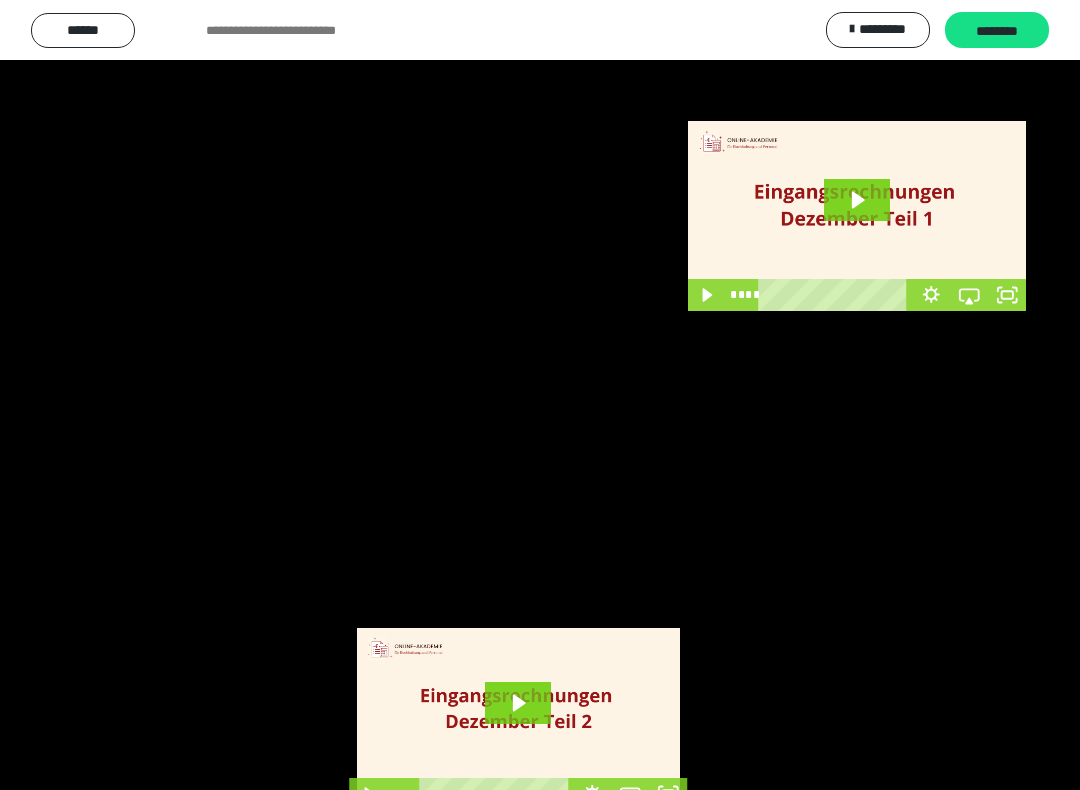 click at bounding box center (540, 395) 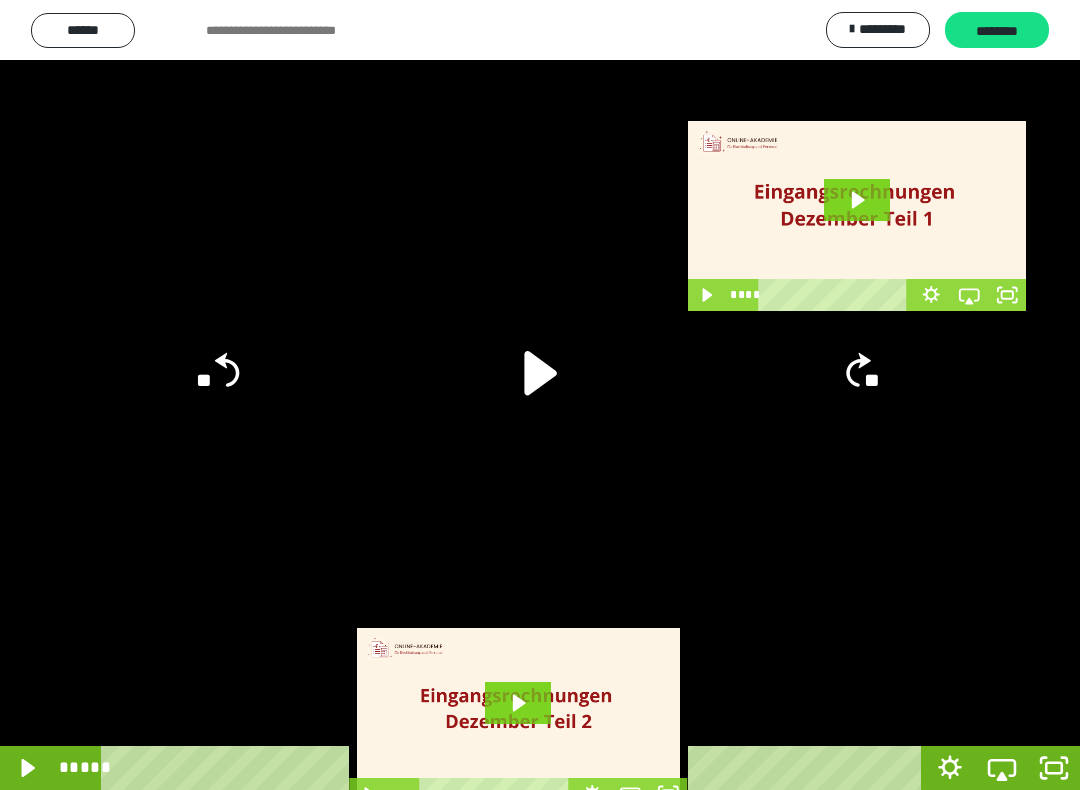 click 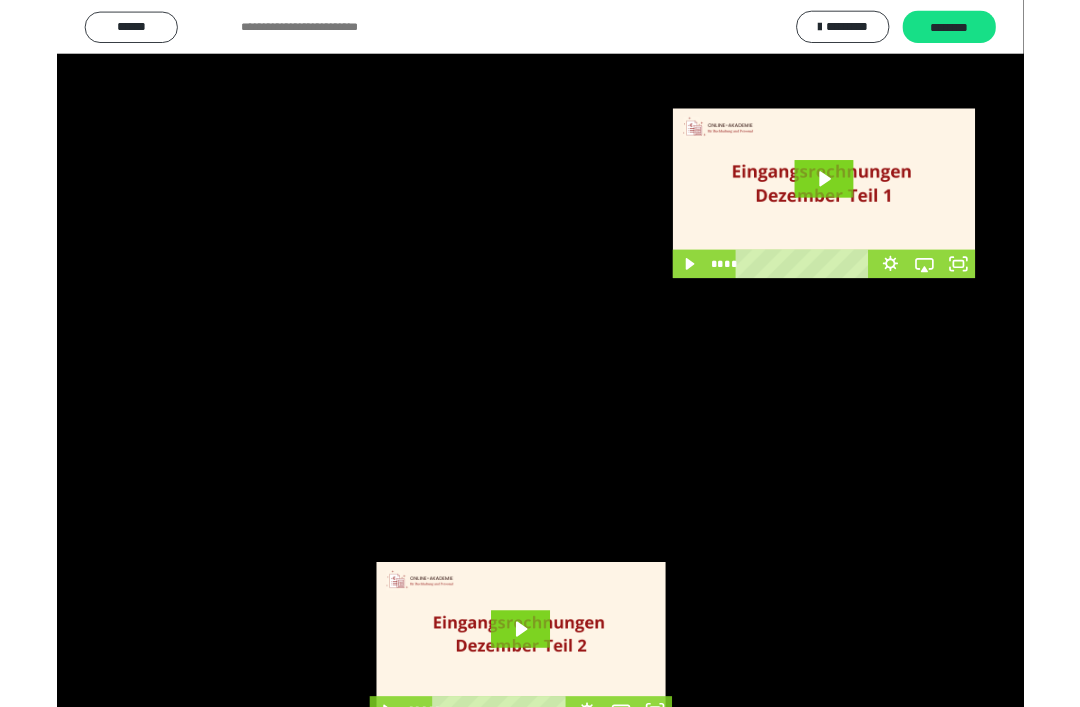 scroll, scrollTop: 0, scrollLeft: 0, axis: both 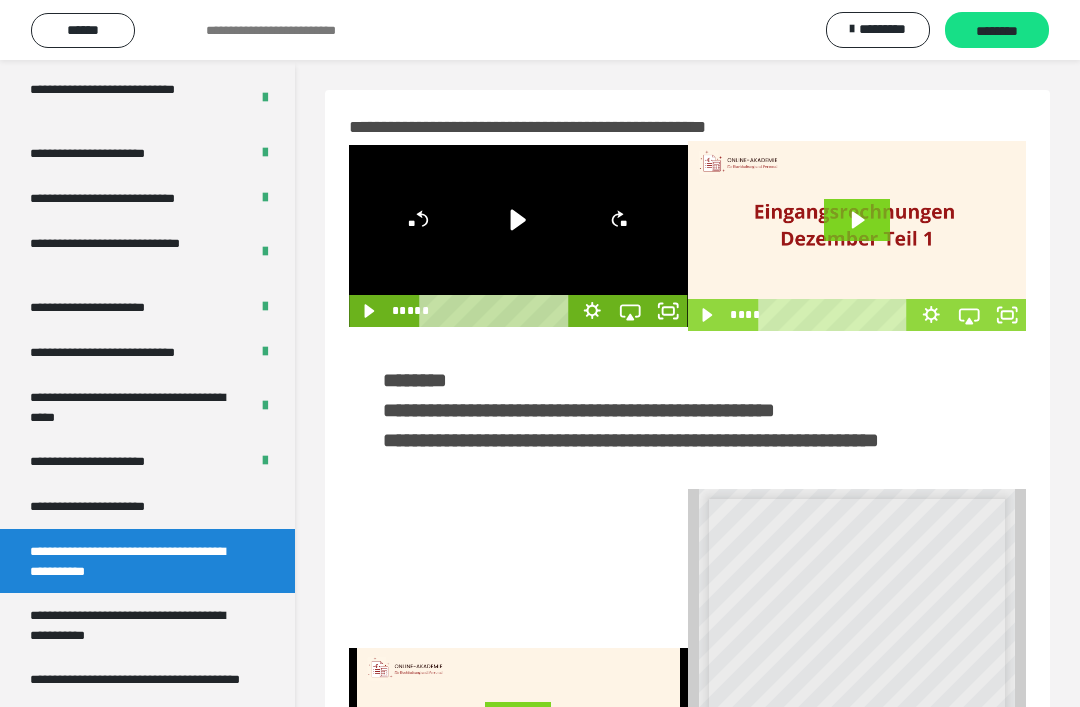 click at bounding box center (857, 236) 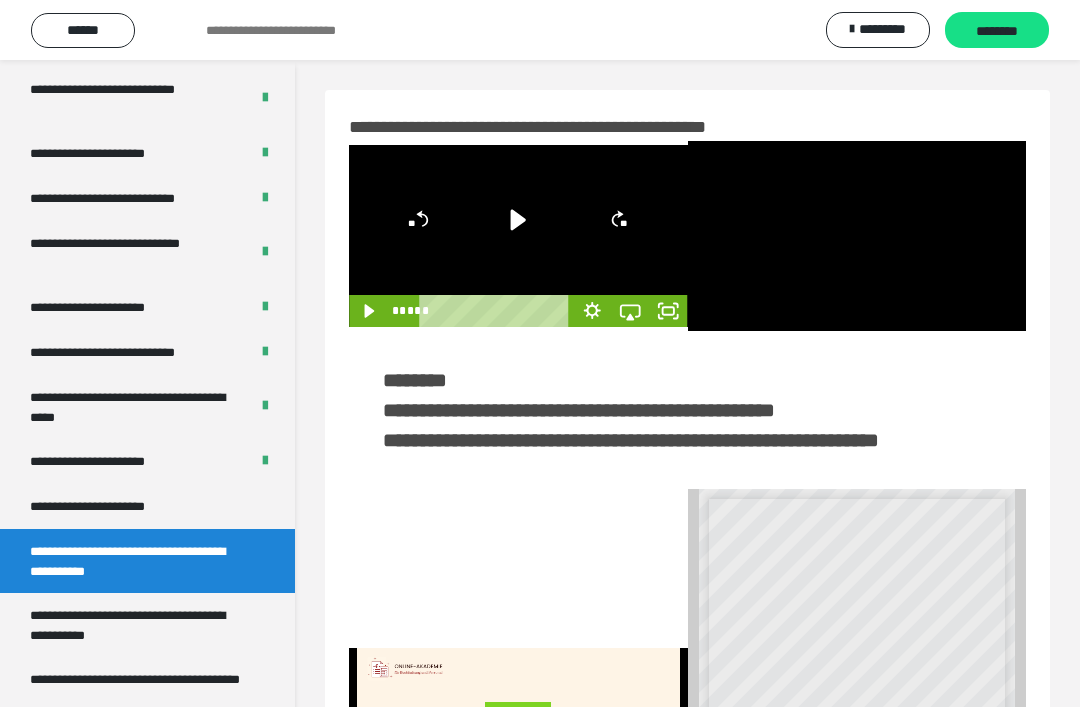 click at bounding box center [857, 236] 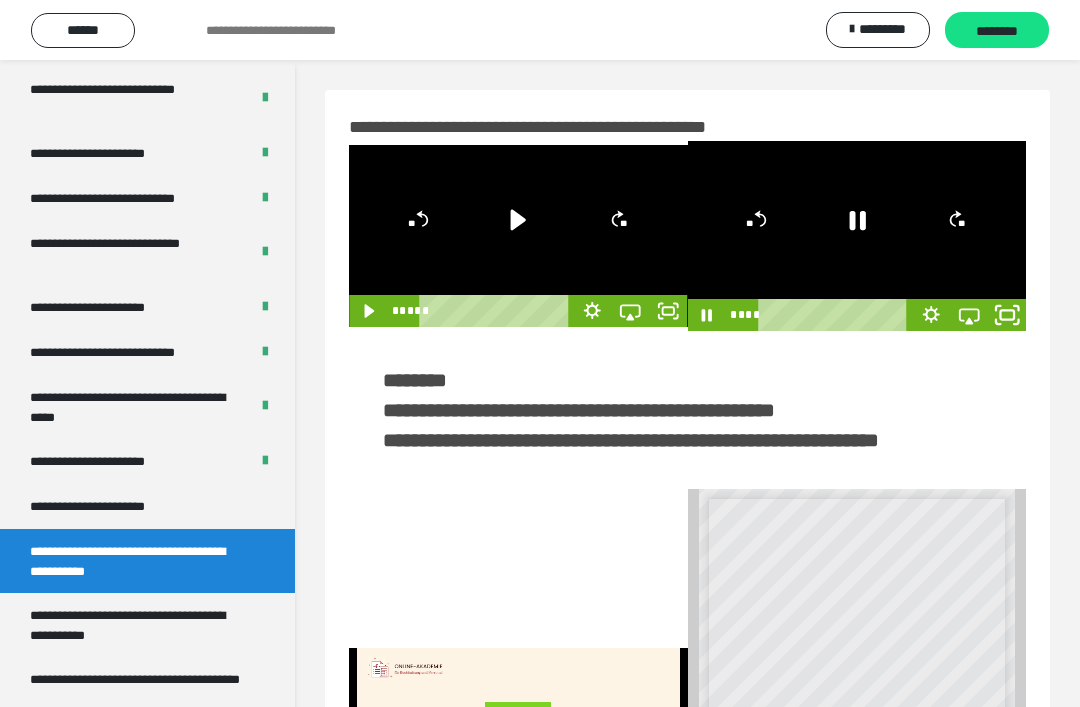 click 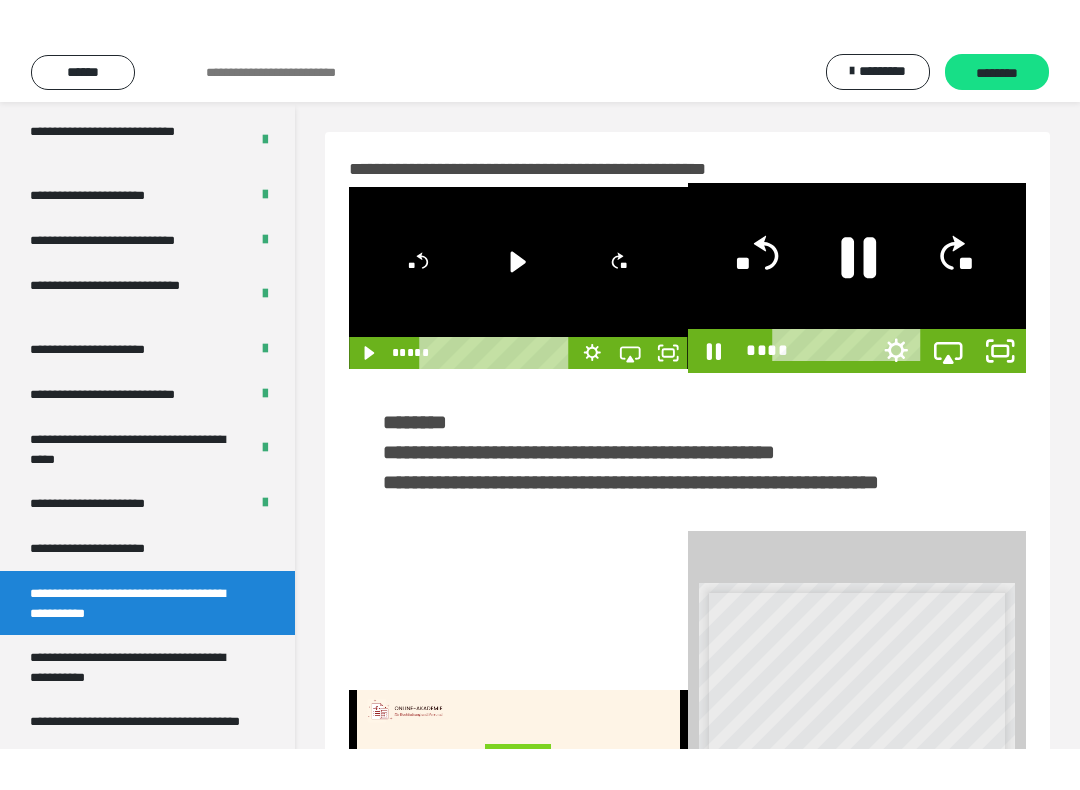 scroll, scrollTop: 20, scrollLeft: 0, axis: vertical 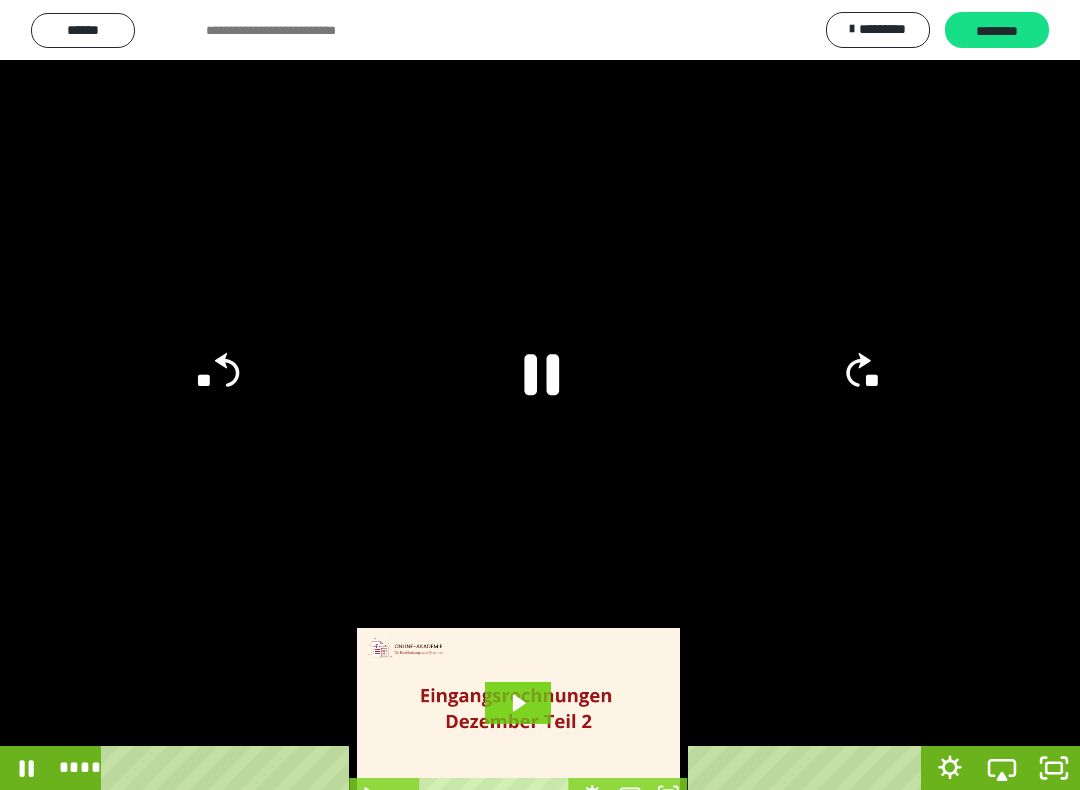 click 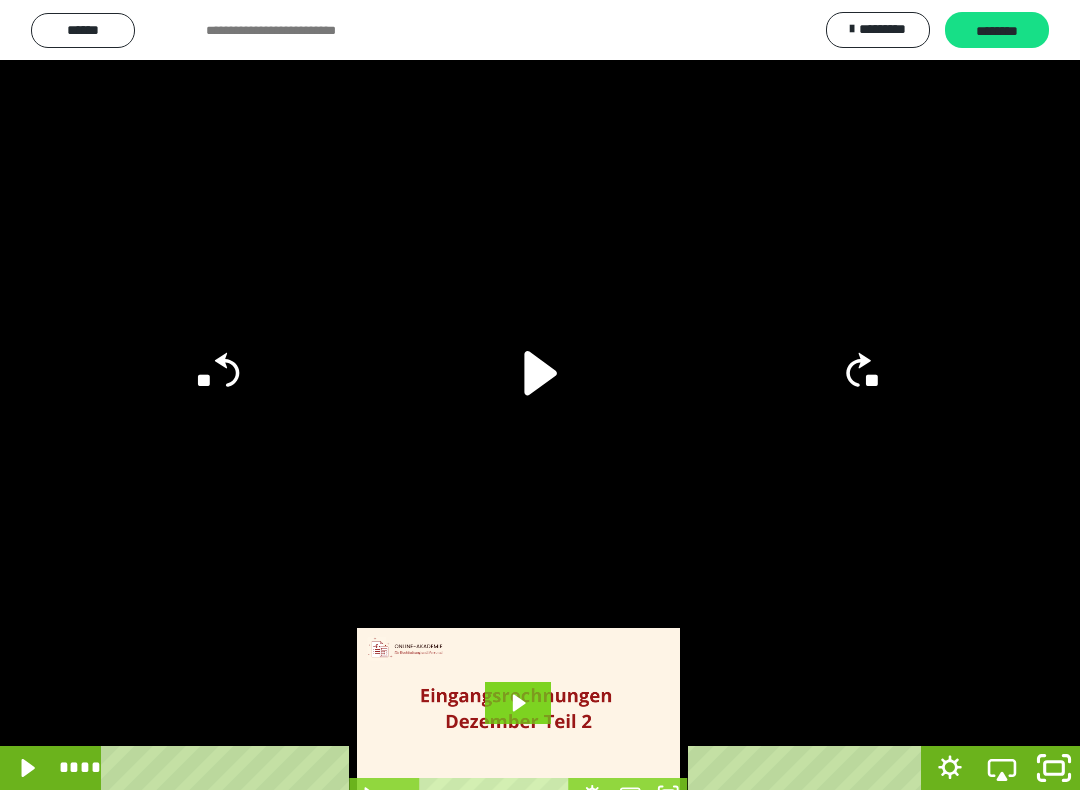 click 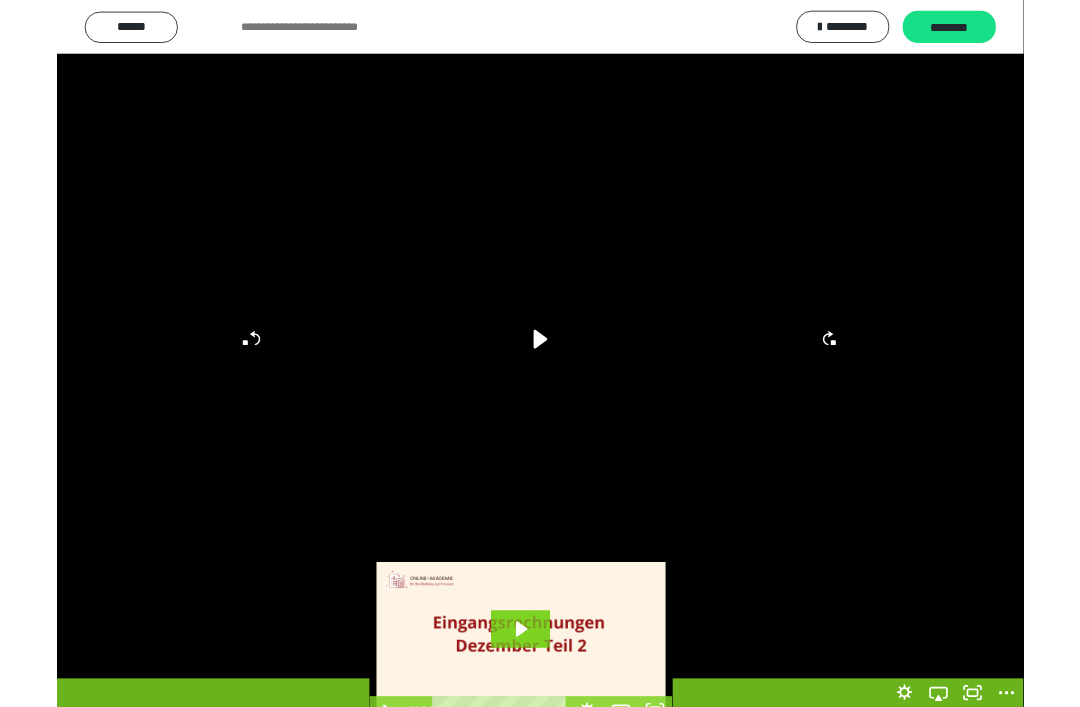 scroll, scrollTop: 0, scrollLeft: 0, axis: both 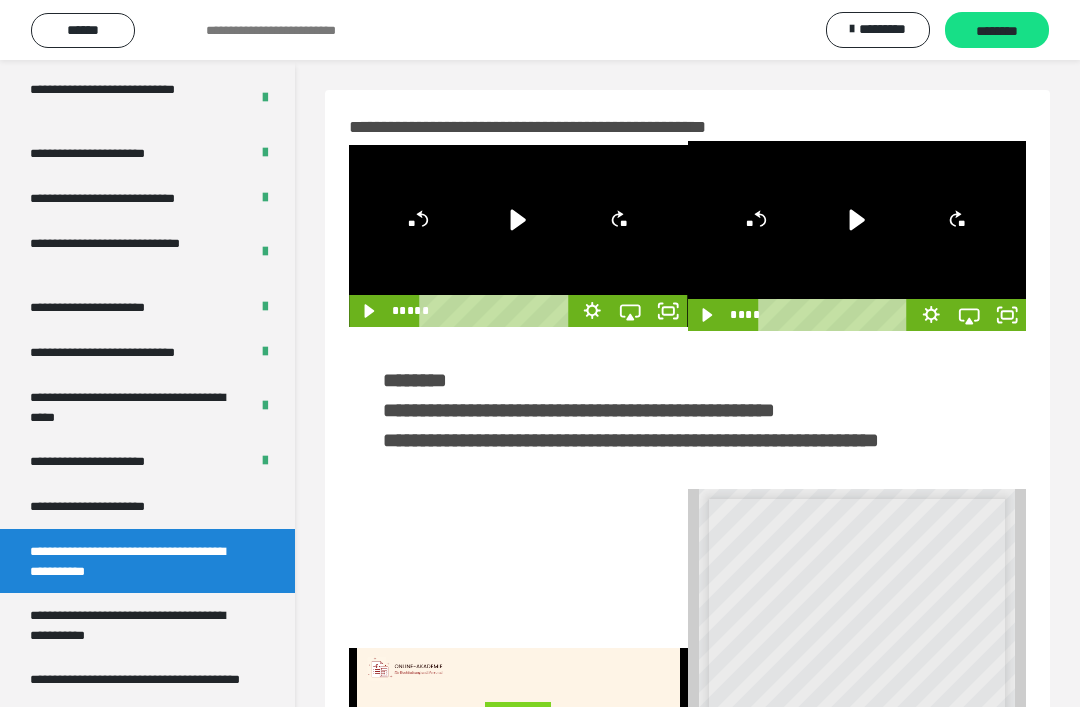 click 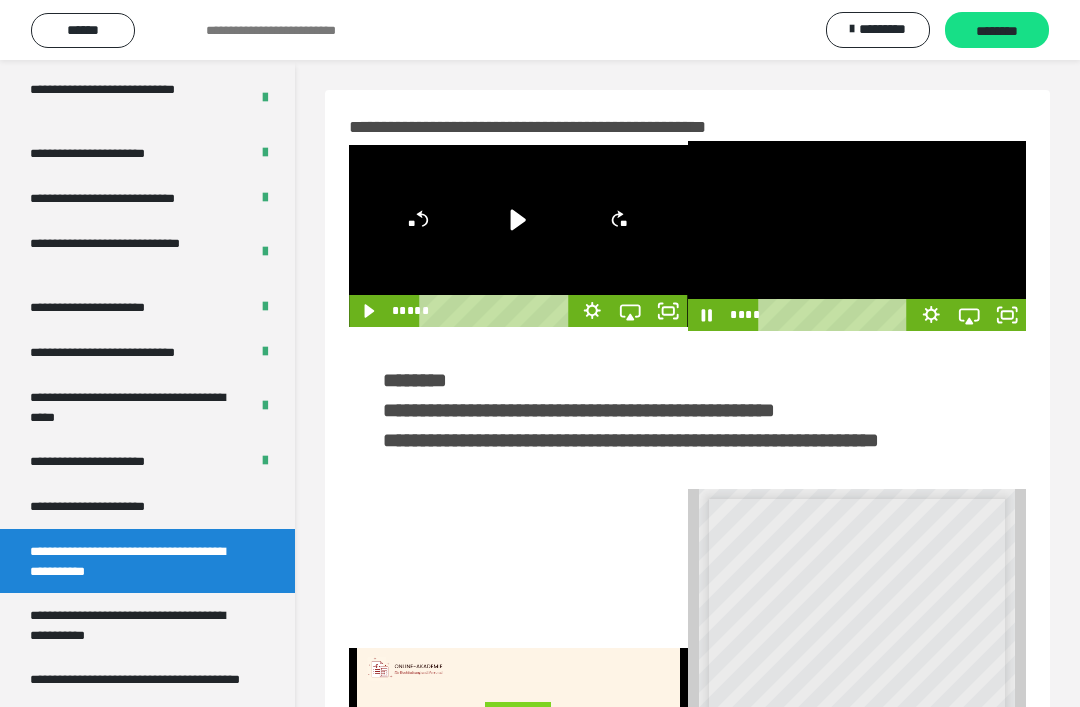 click 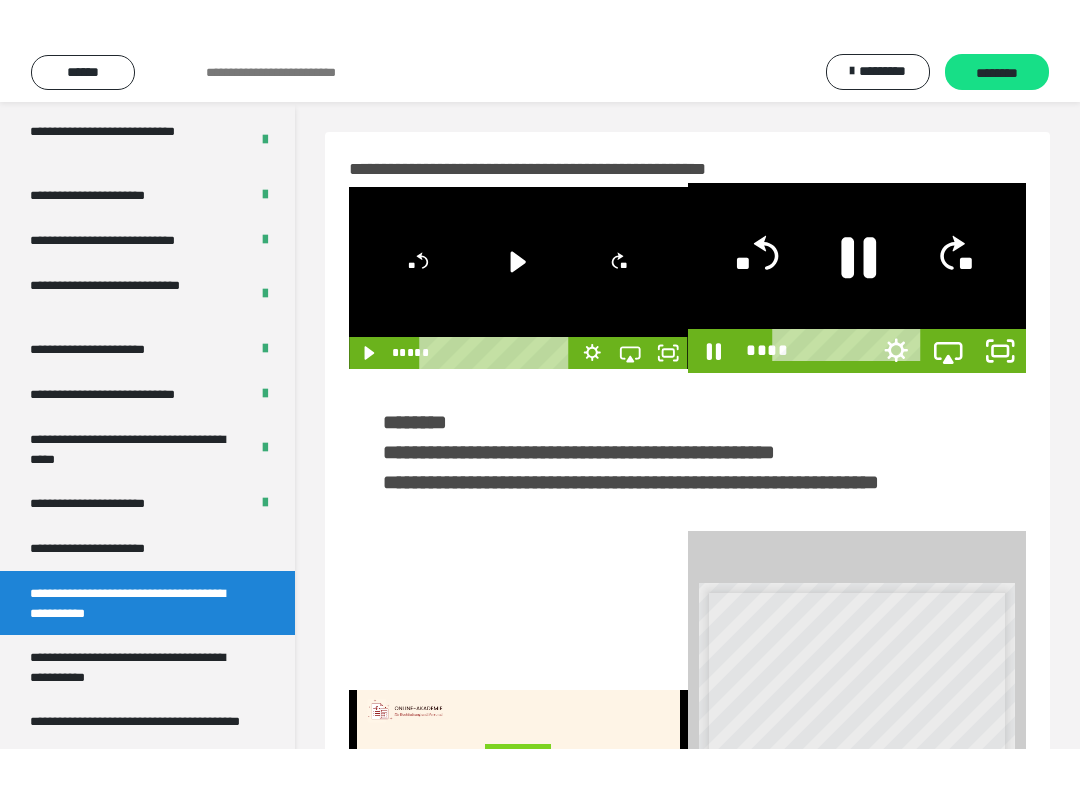 scroll, scrollTop: 20, scrollLeft: 0, axis: vertical 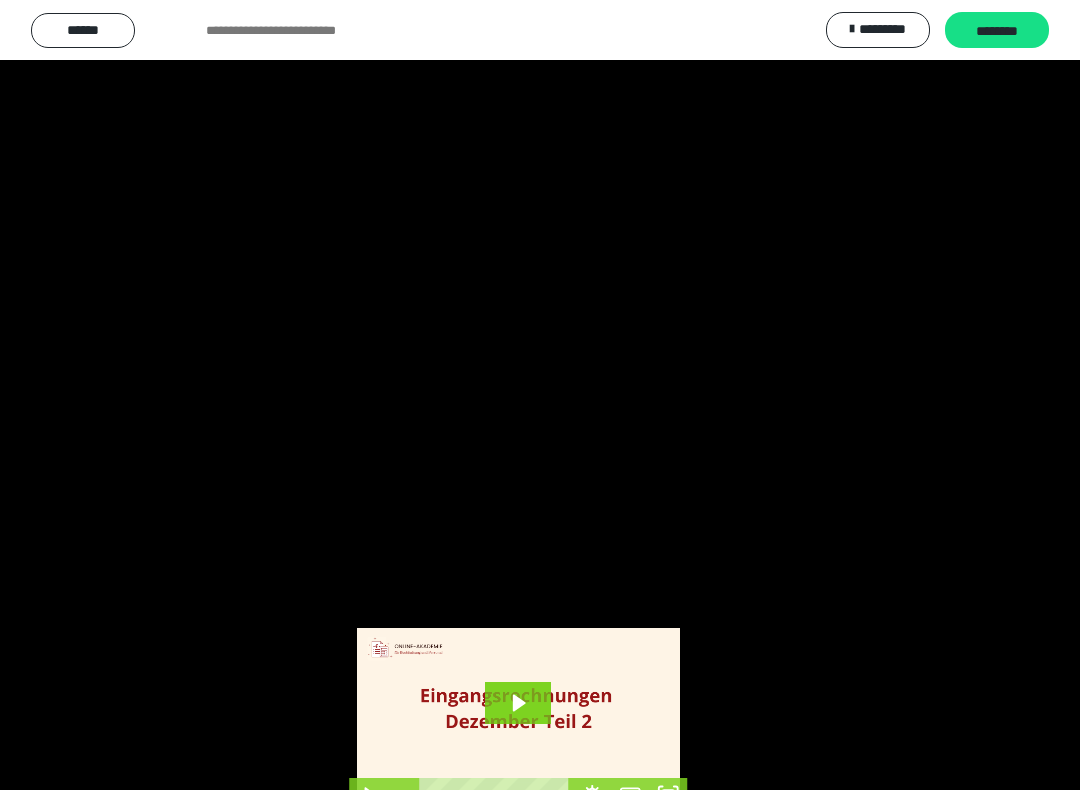 click at bounding box center [540, 395] 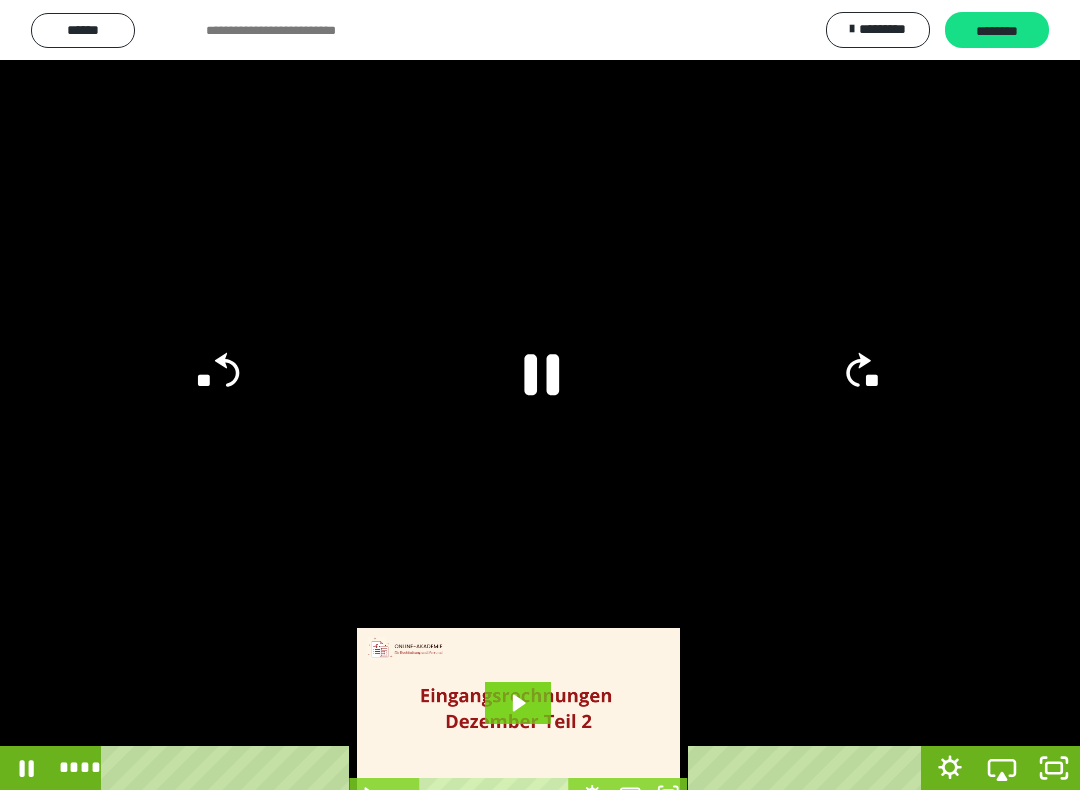 click on "**" 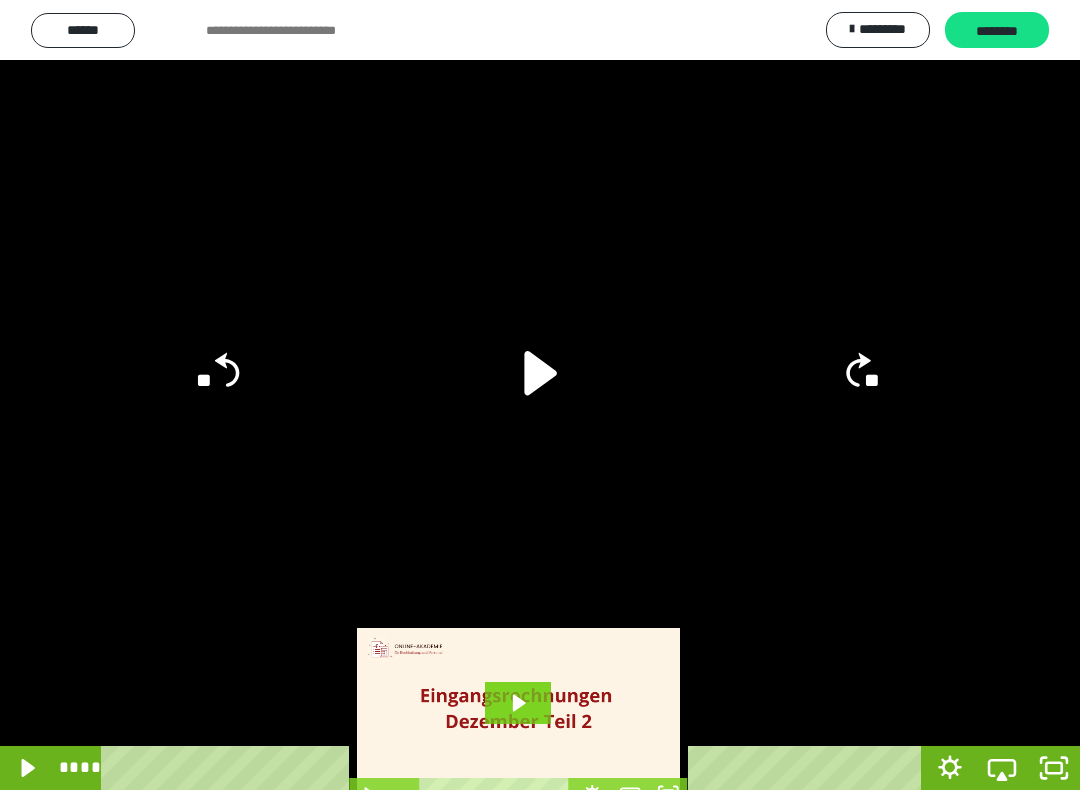 click 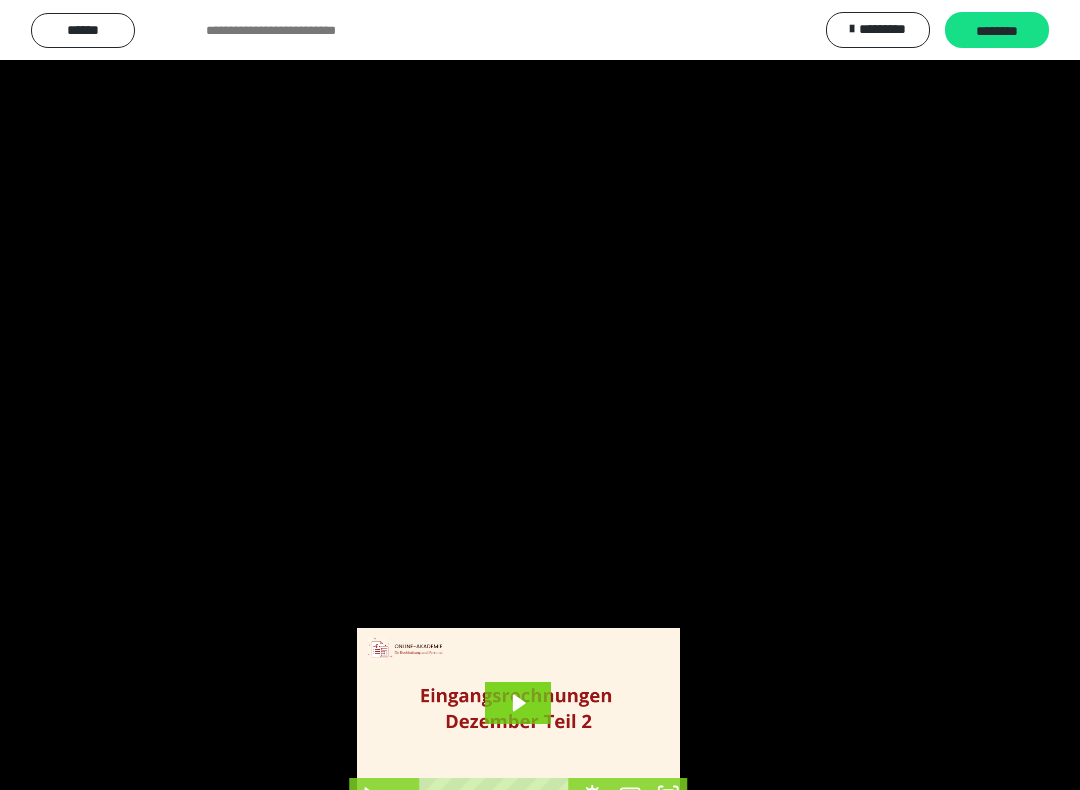 click at bounding box center [540, 395] 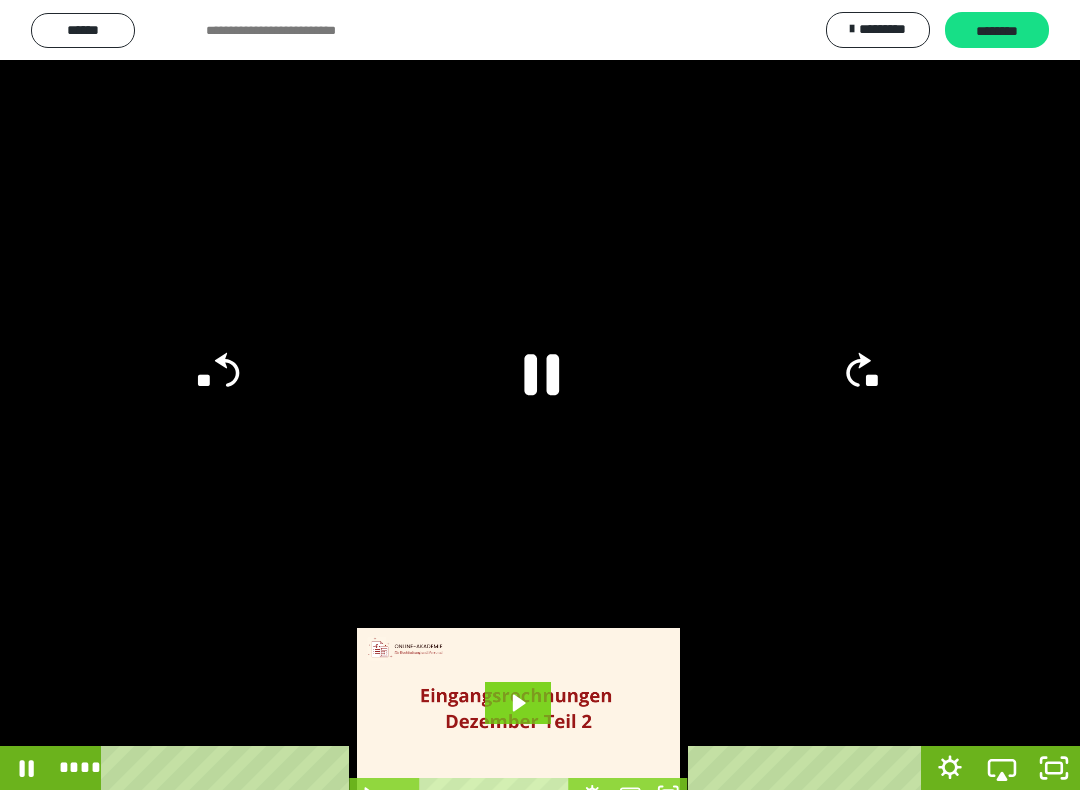 click 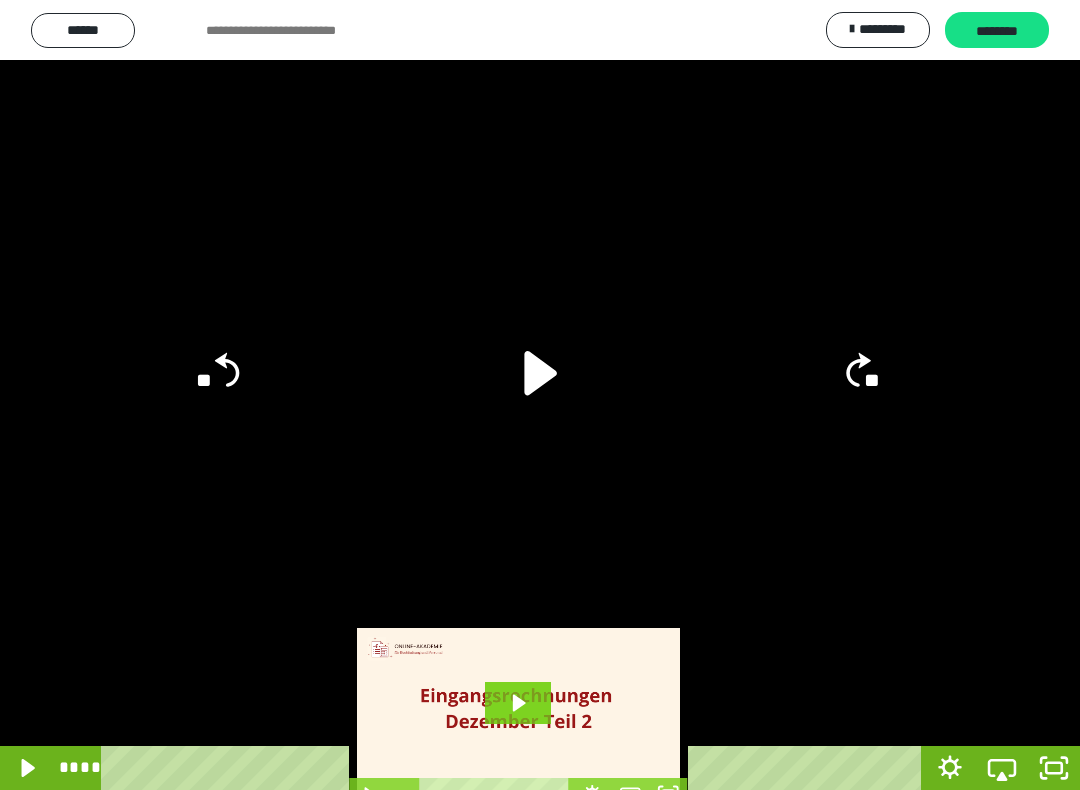 click at bounding box center (540, 395) 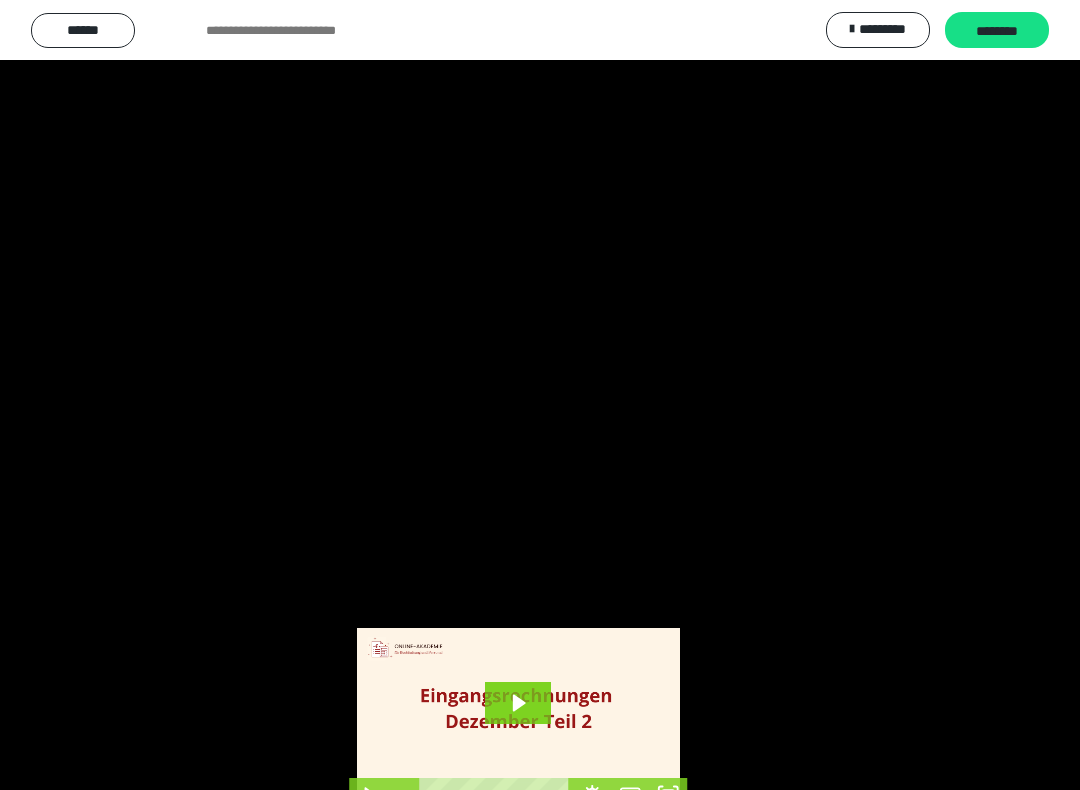 click at bounding box center [540, 395] 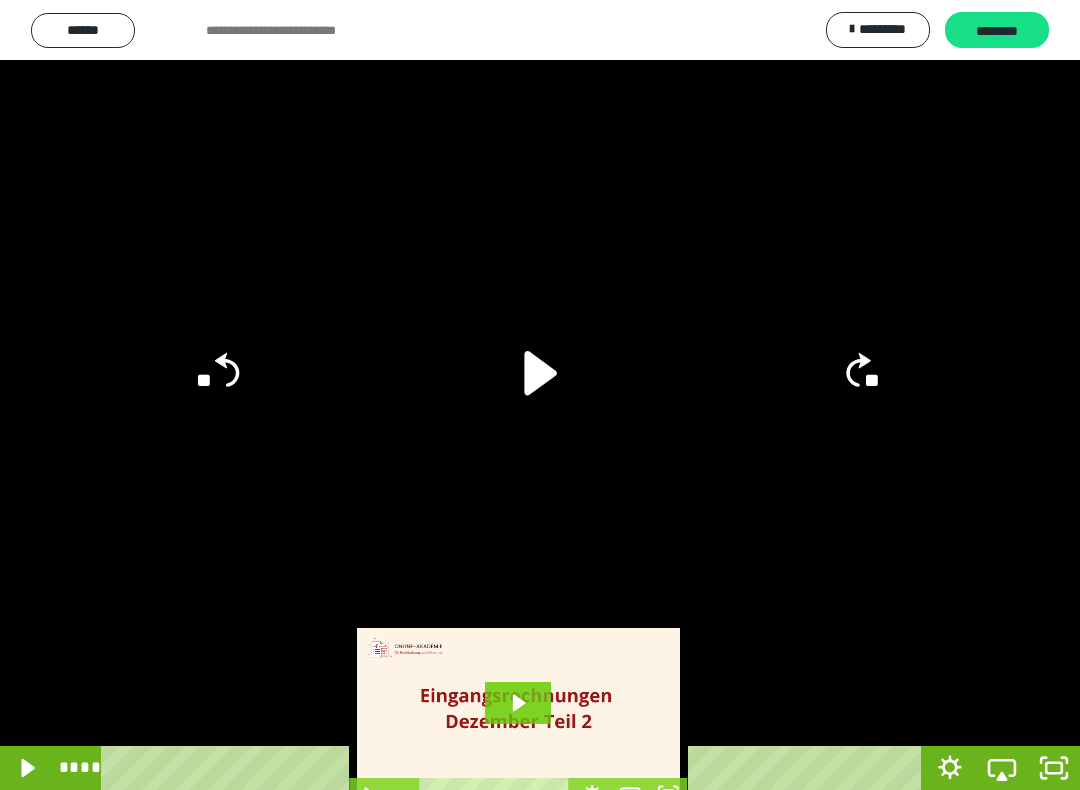 click 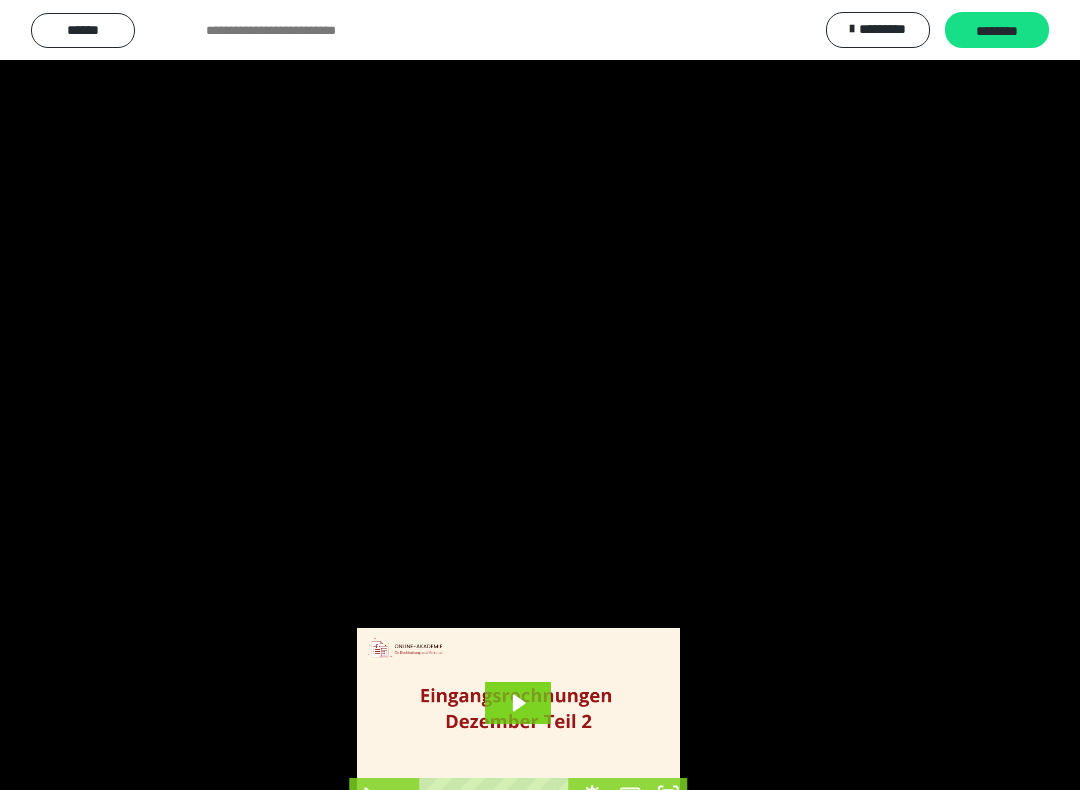 click at bounding box center [540, 395] 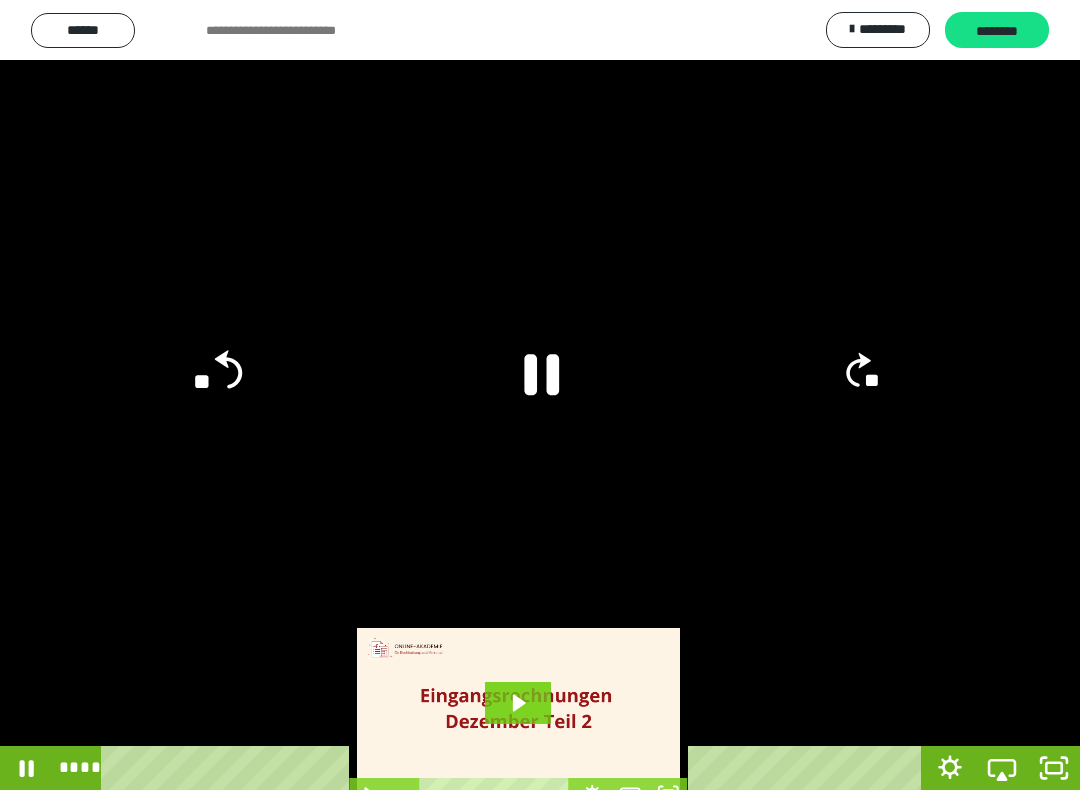 click 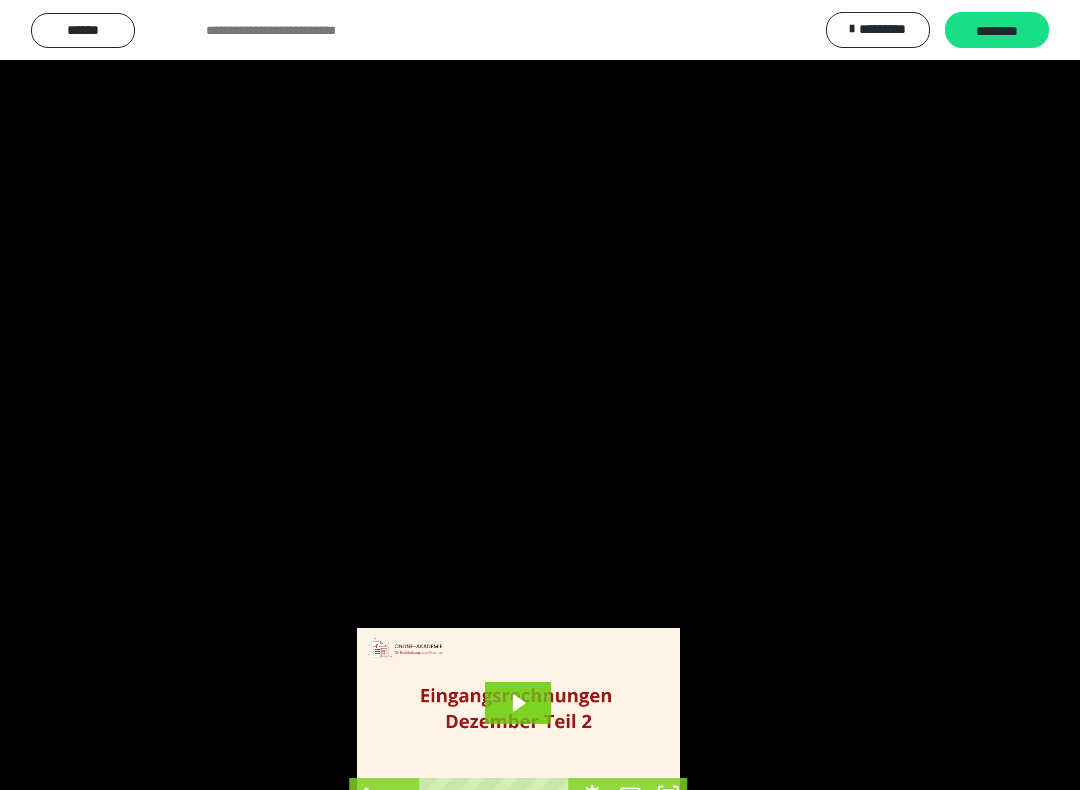 click at bounding box center [540, 395] 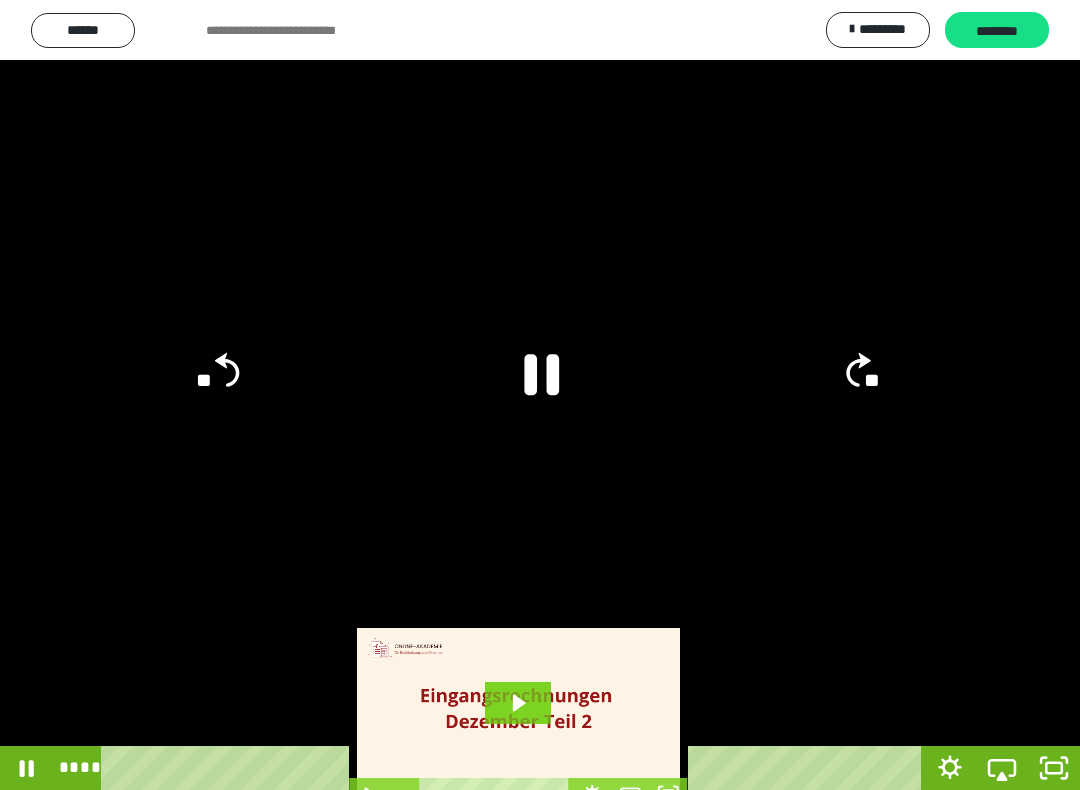 click 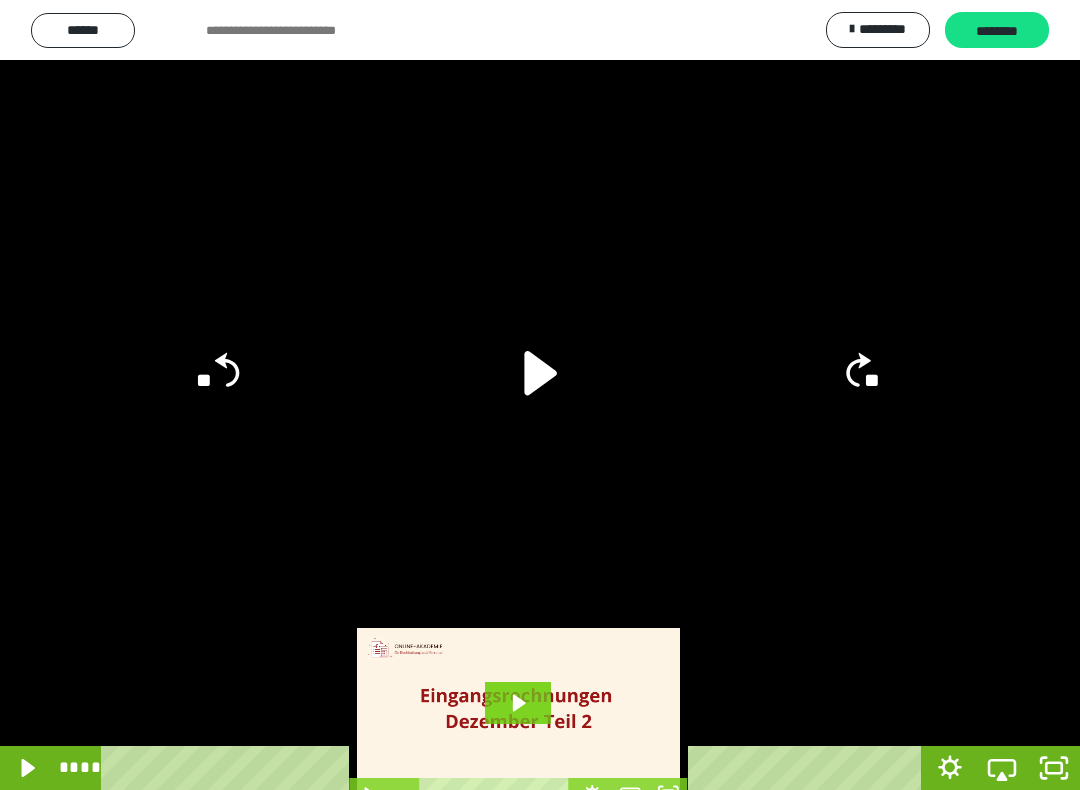 click 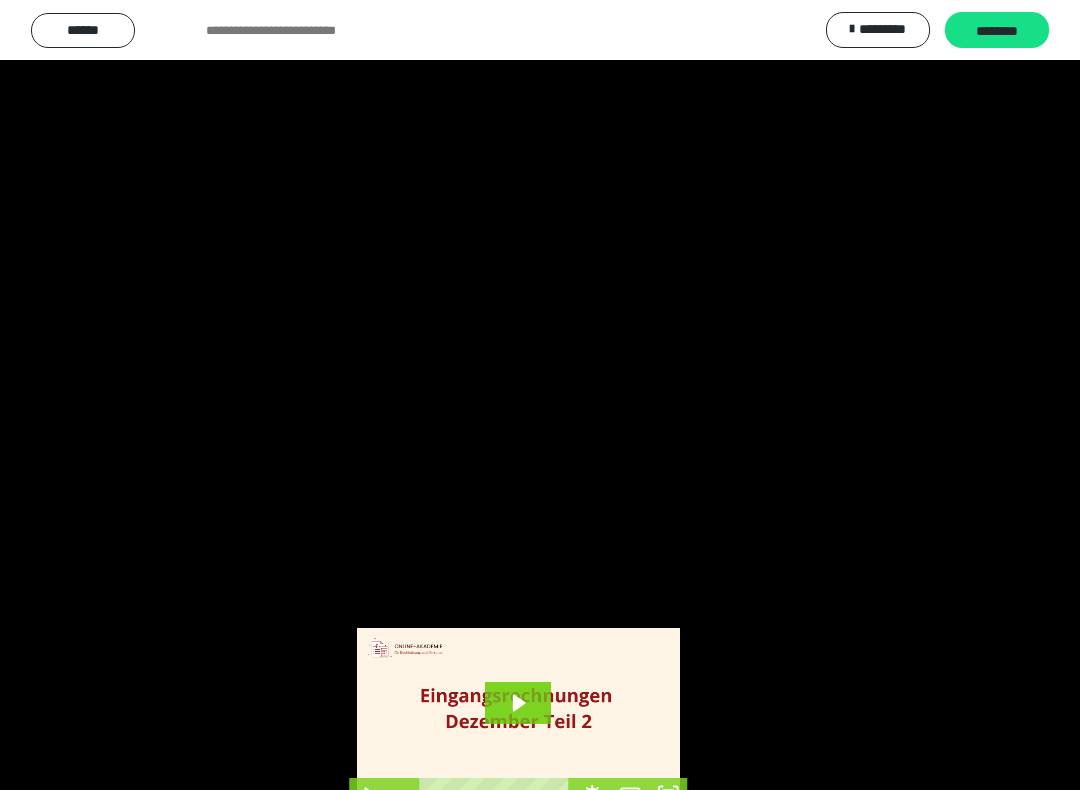click at bounding box center (540, 395) 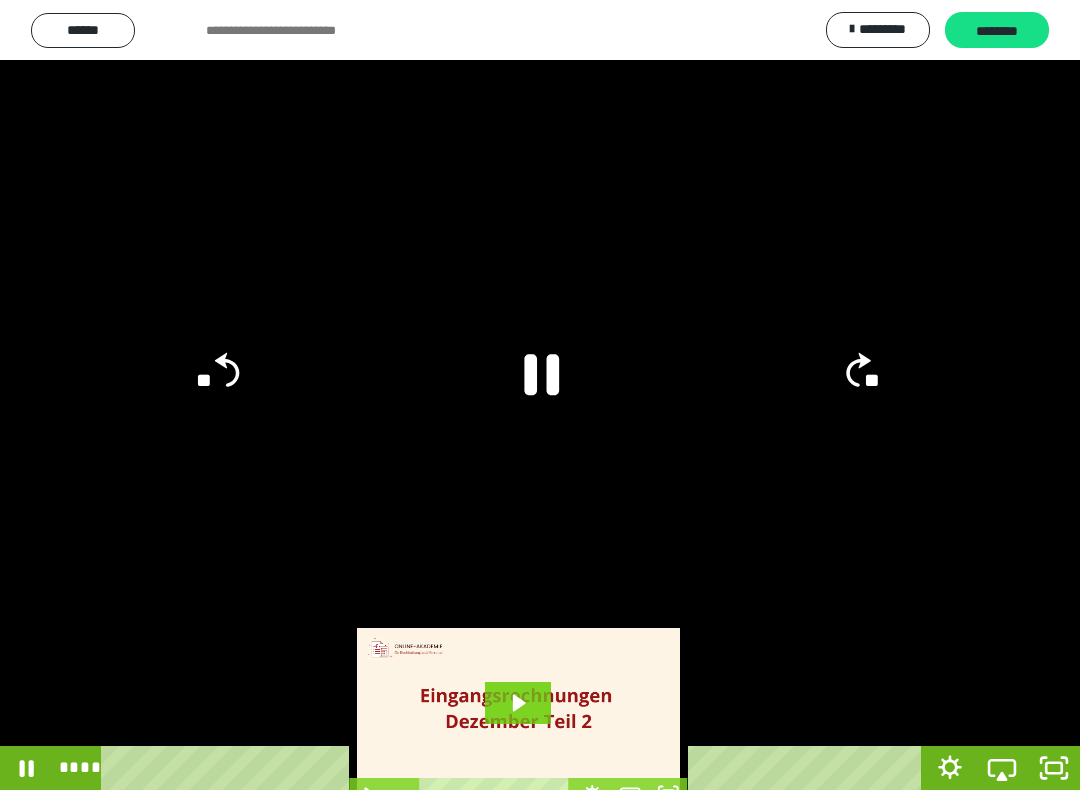 click 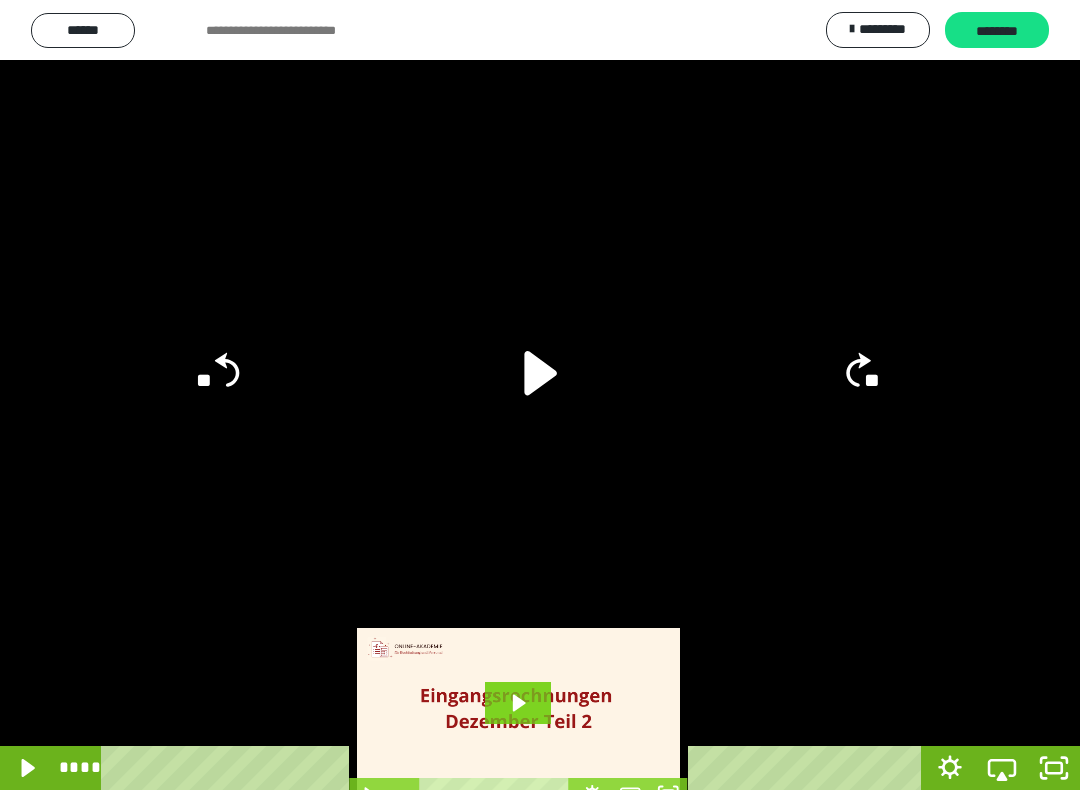 click 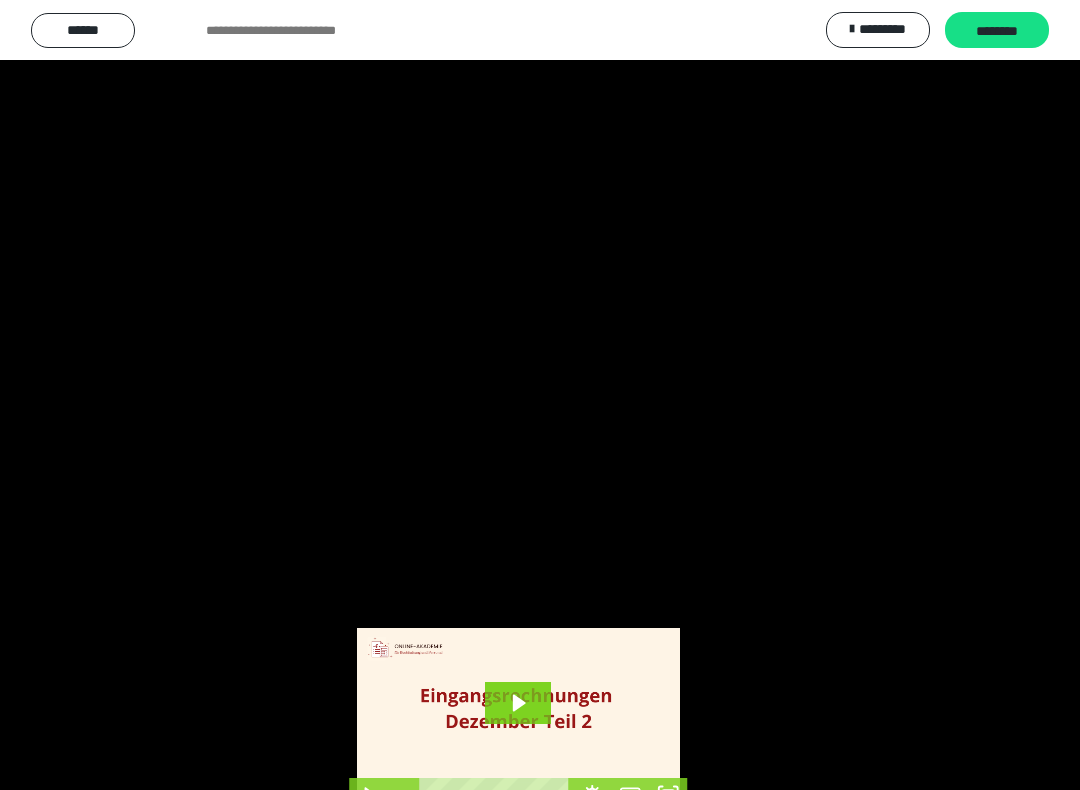 click at bounding box center [540, 395] 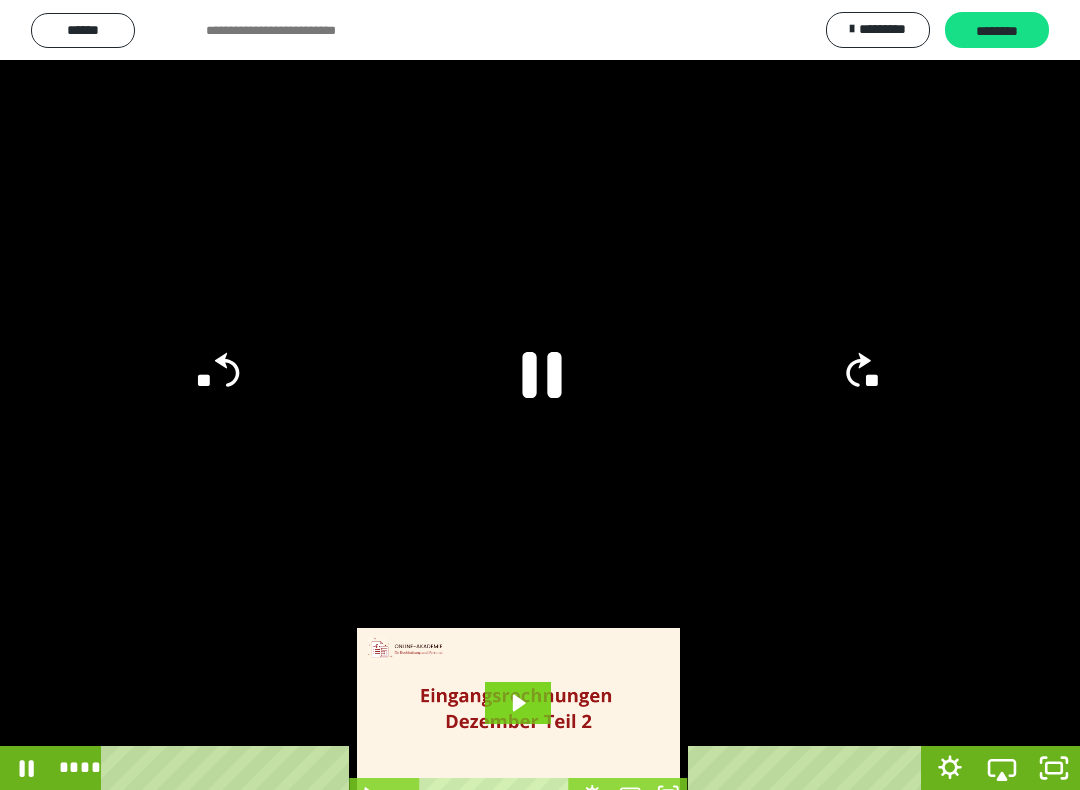 click 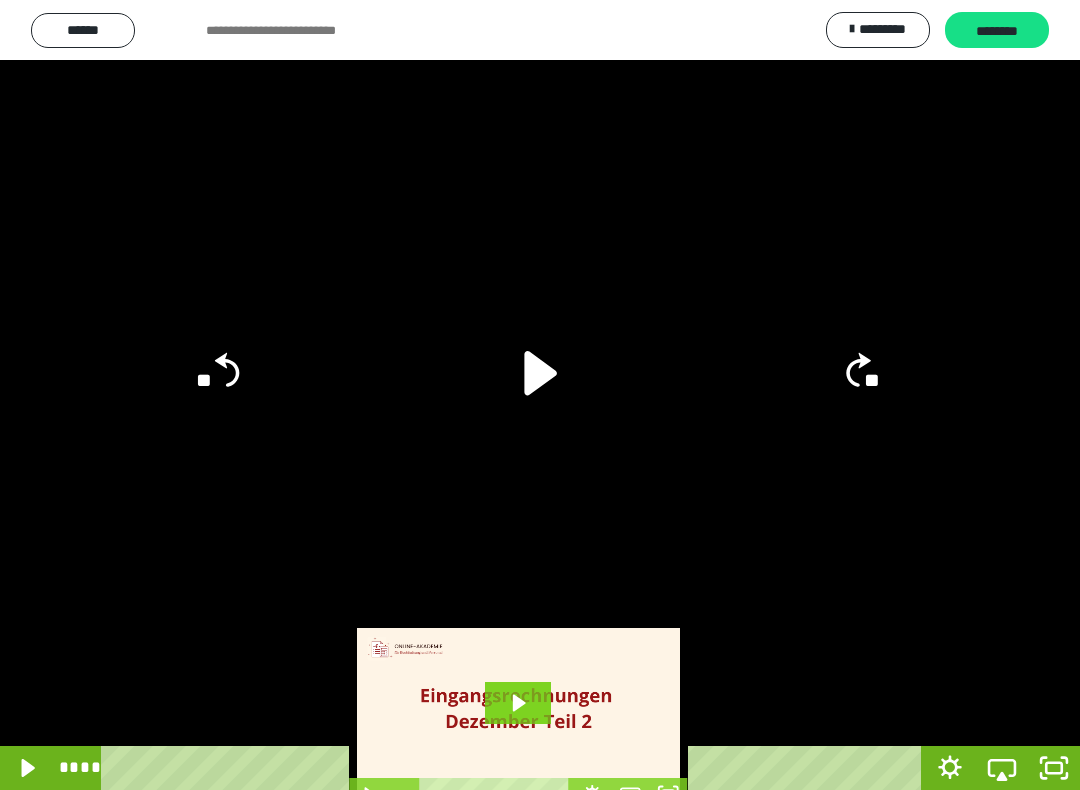 click 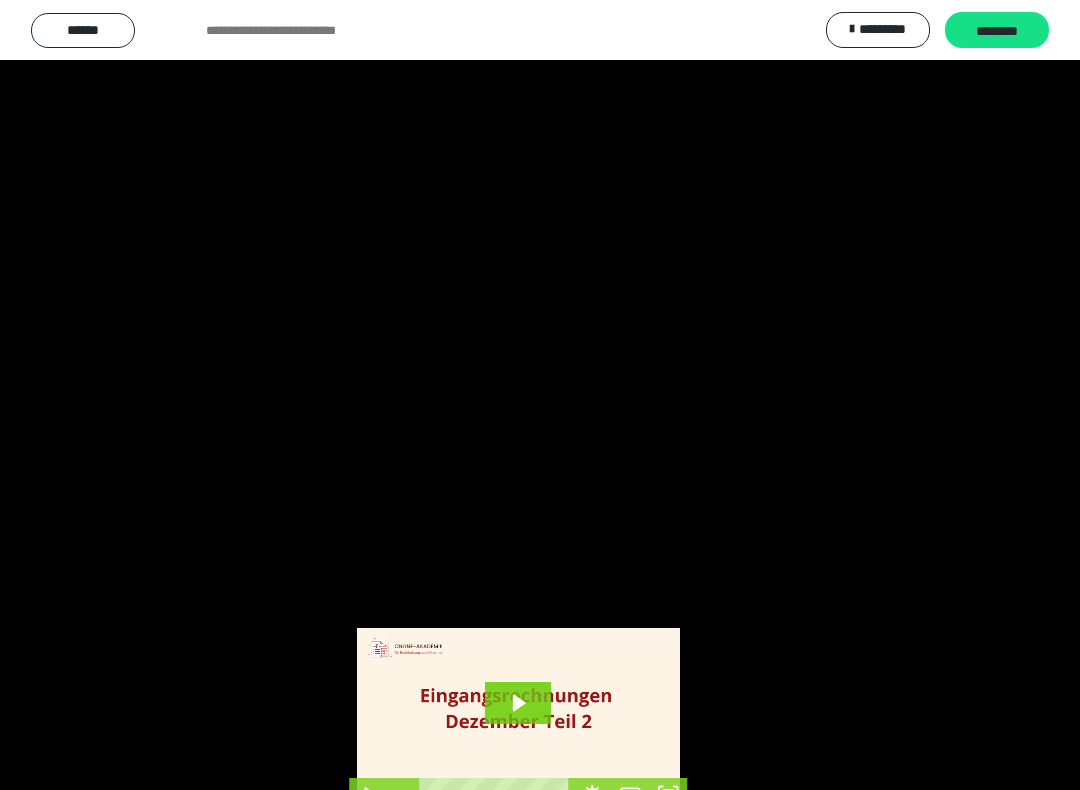 click at bounding box center (540, 395) 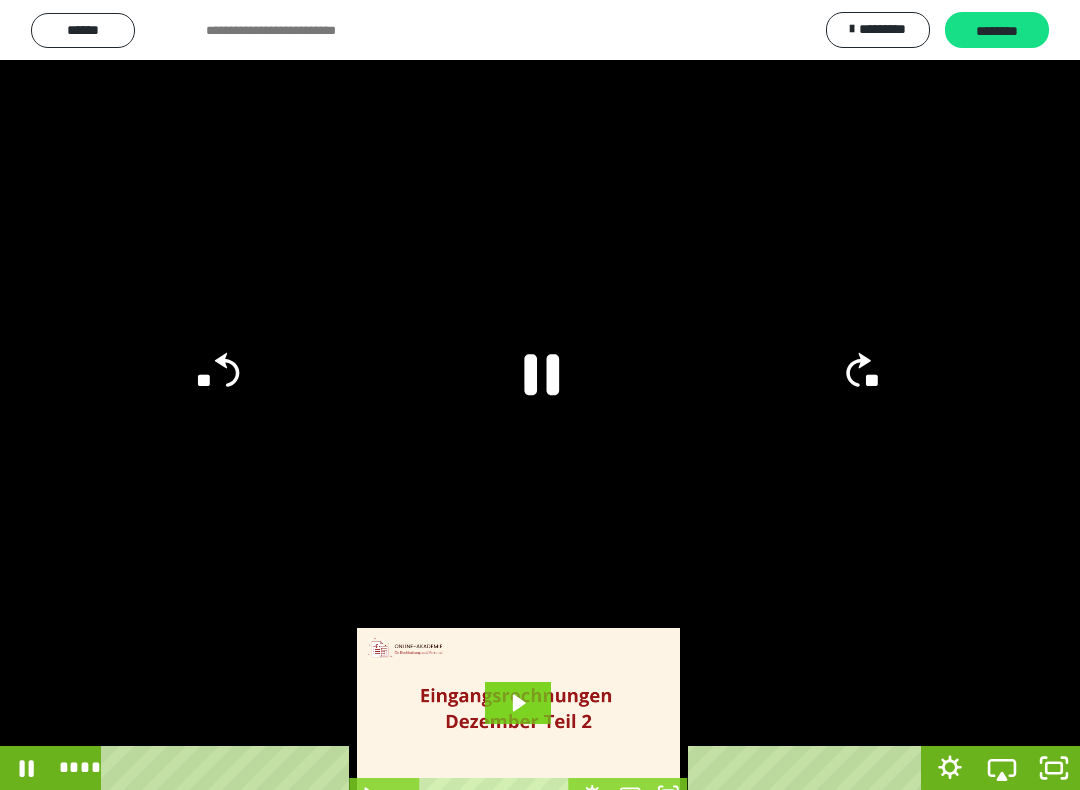 click 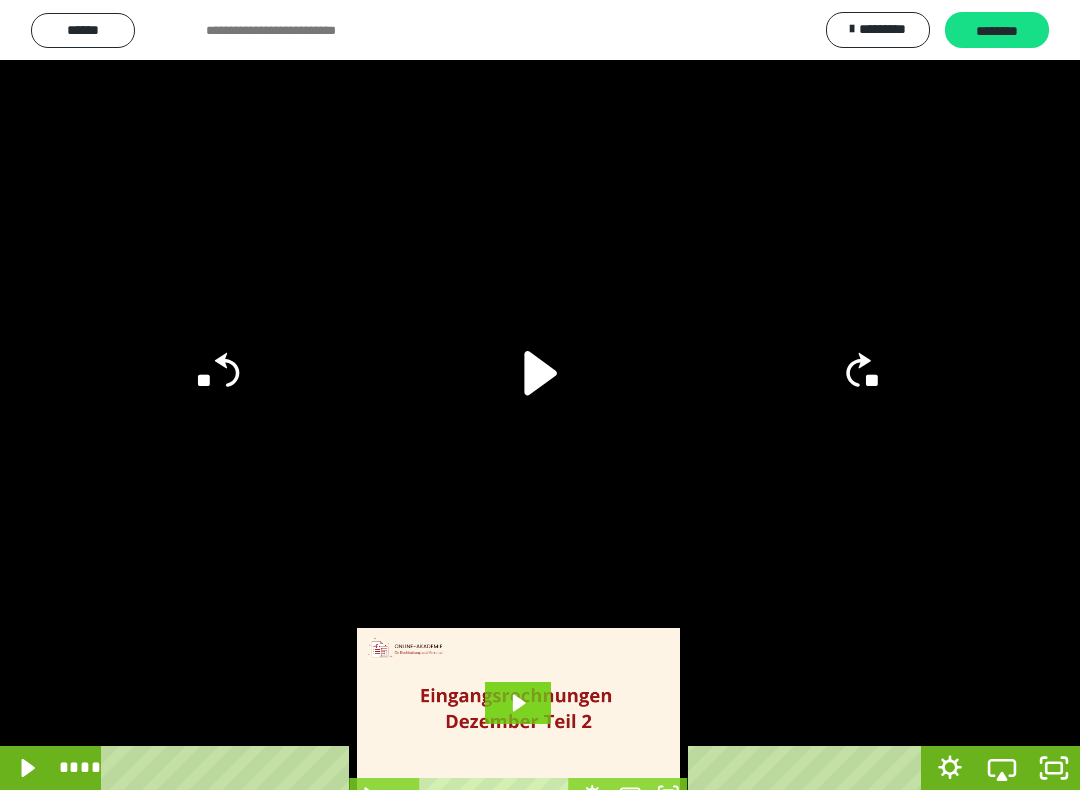 click 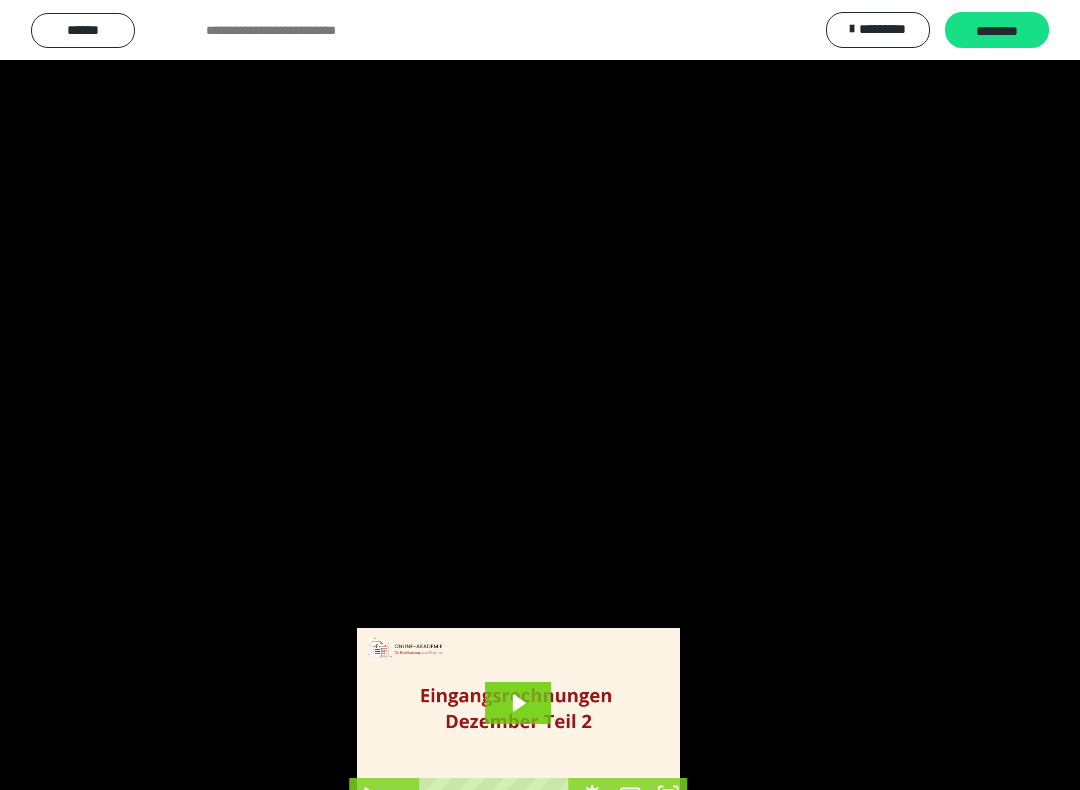 click at bounding box center [540, 395] 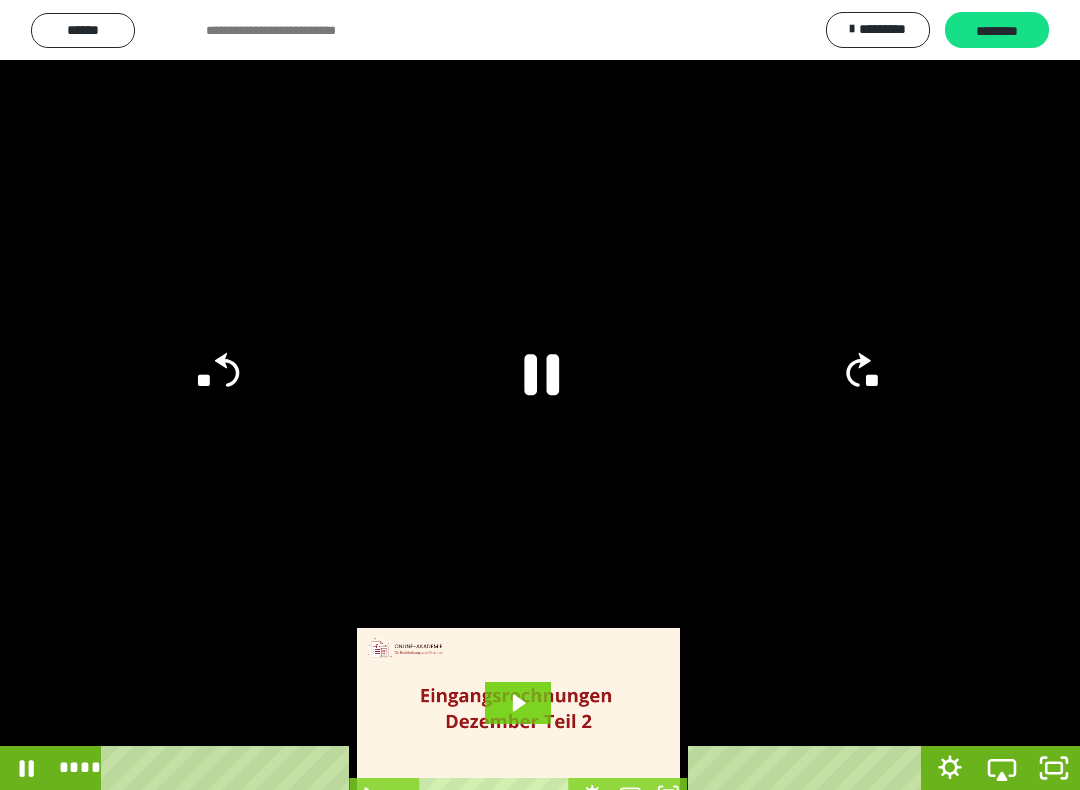 click 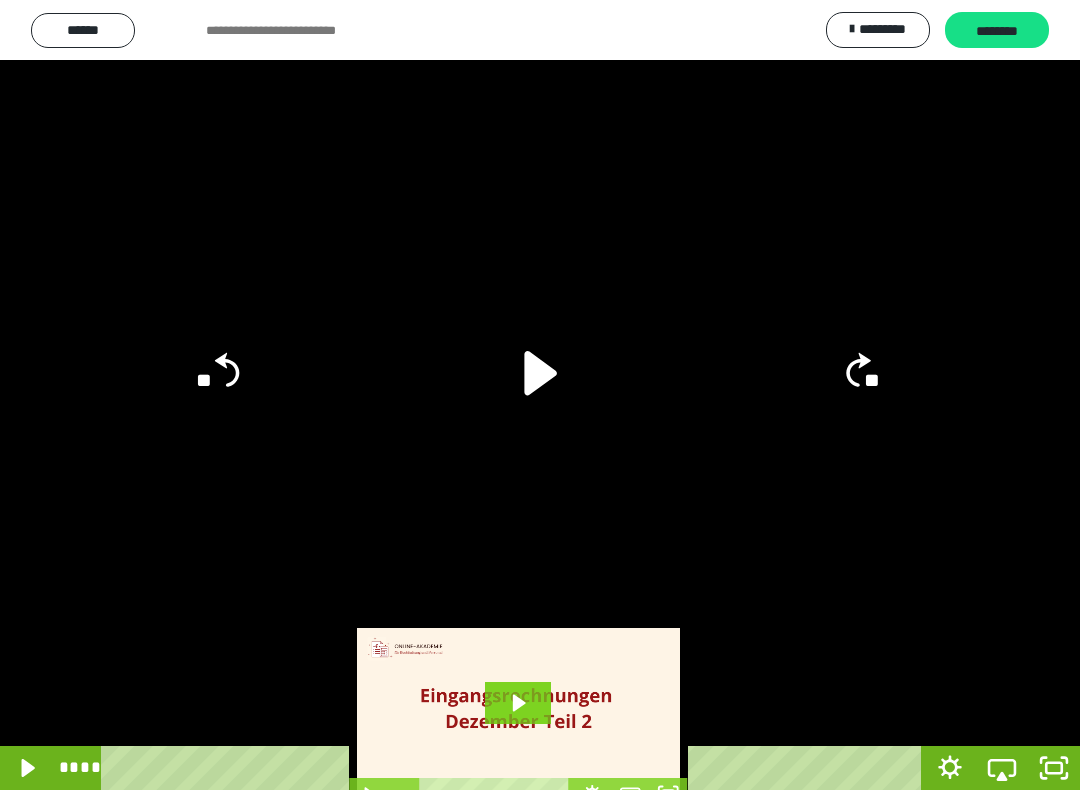 click 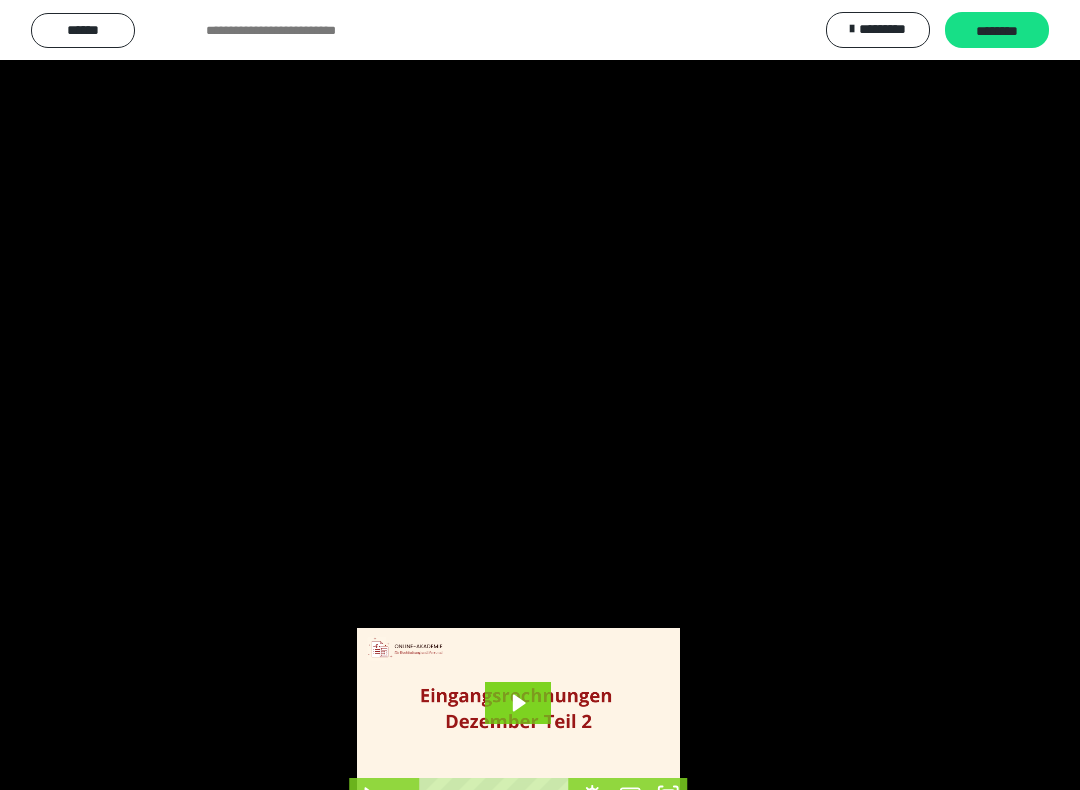 click at bounding box center [540, 395] 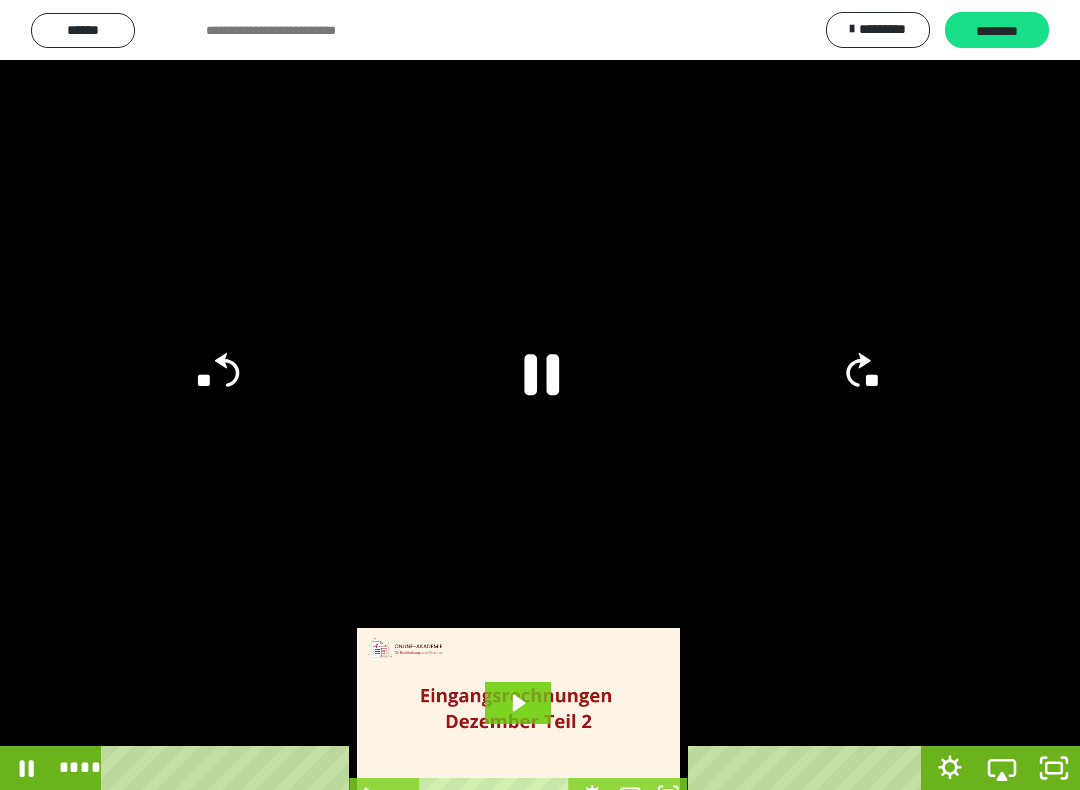 click on "**" 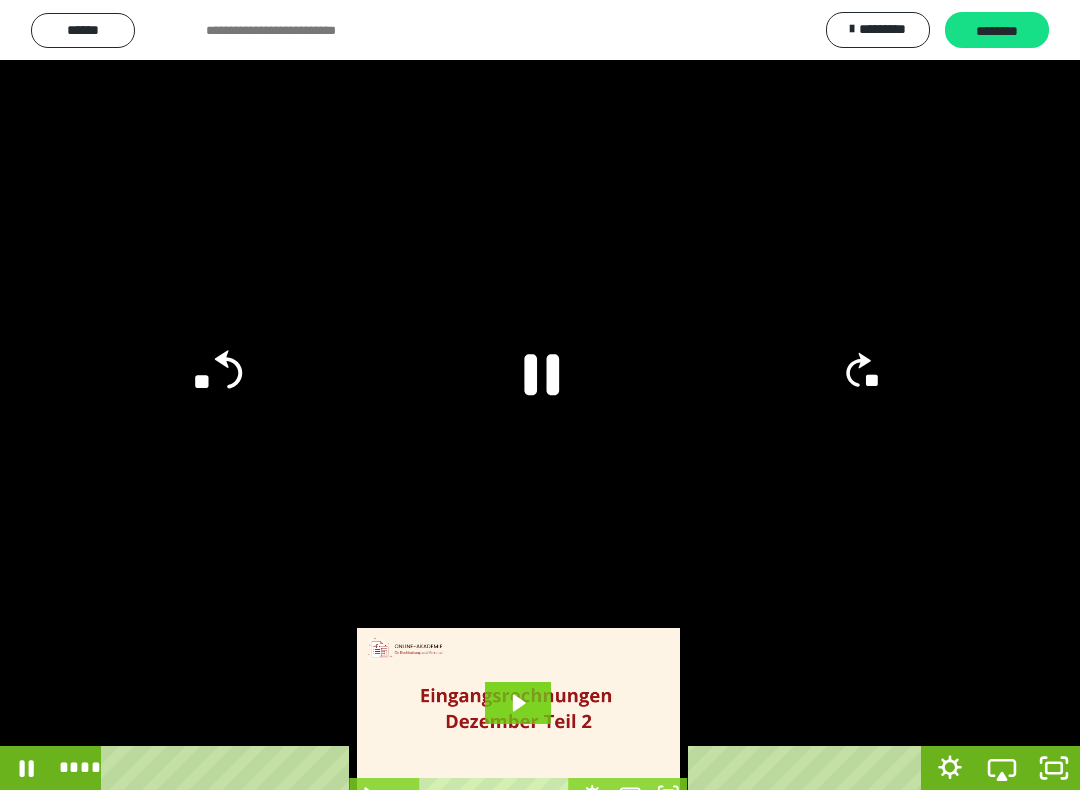 click on "**" 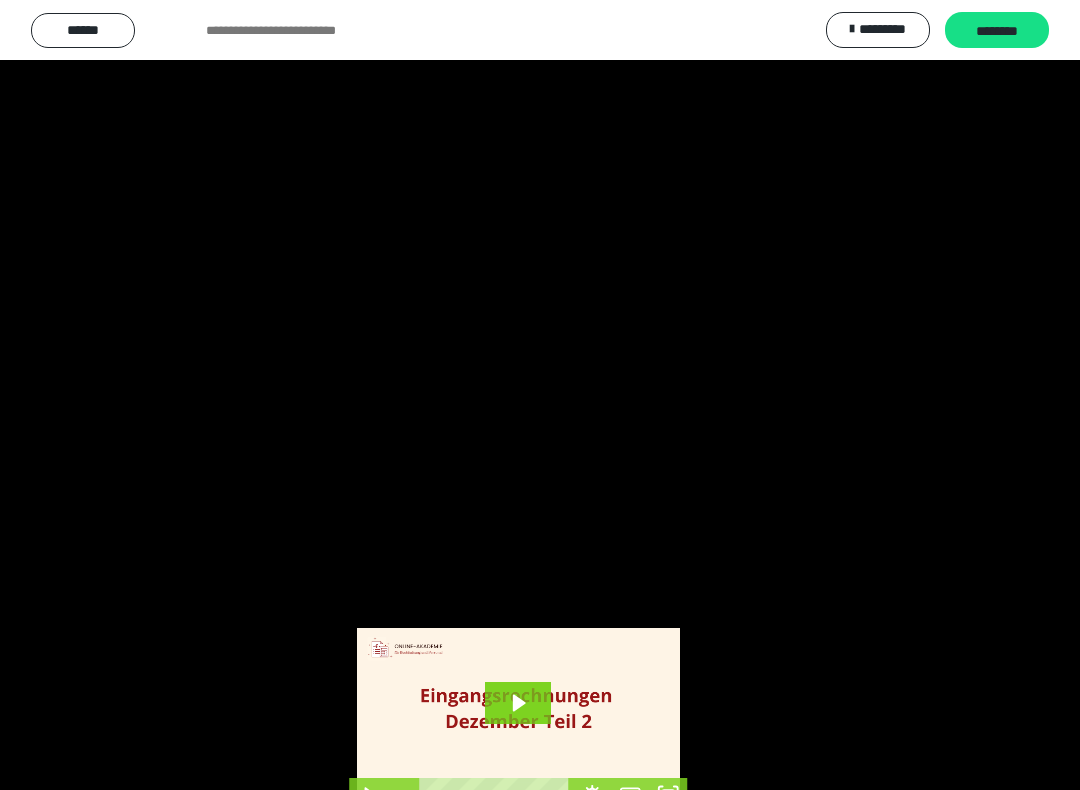 click at bounding box center [540, 395] 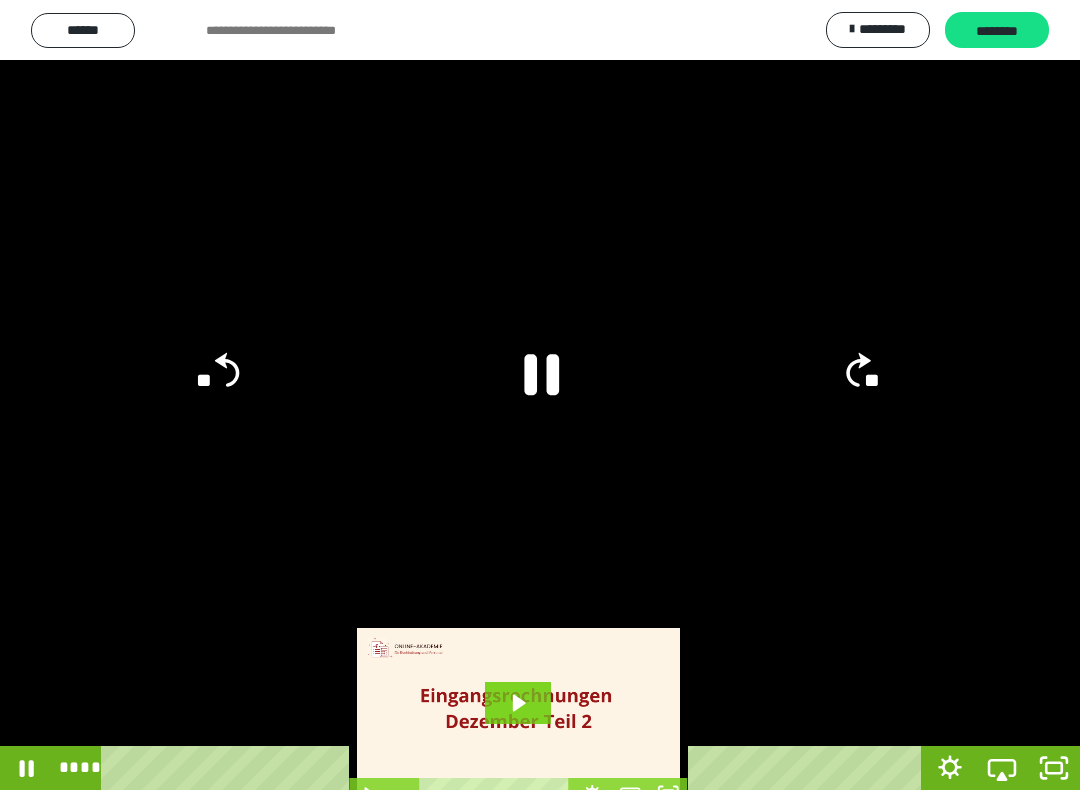 click on "**" 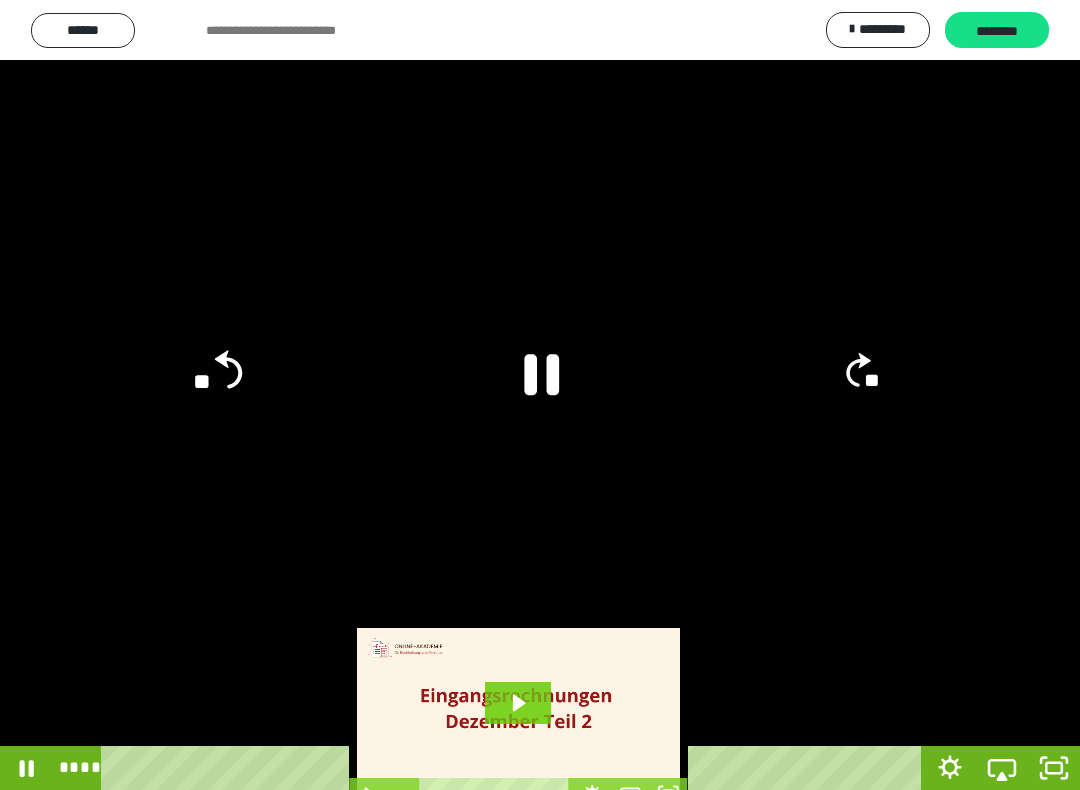 click on "**" 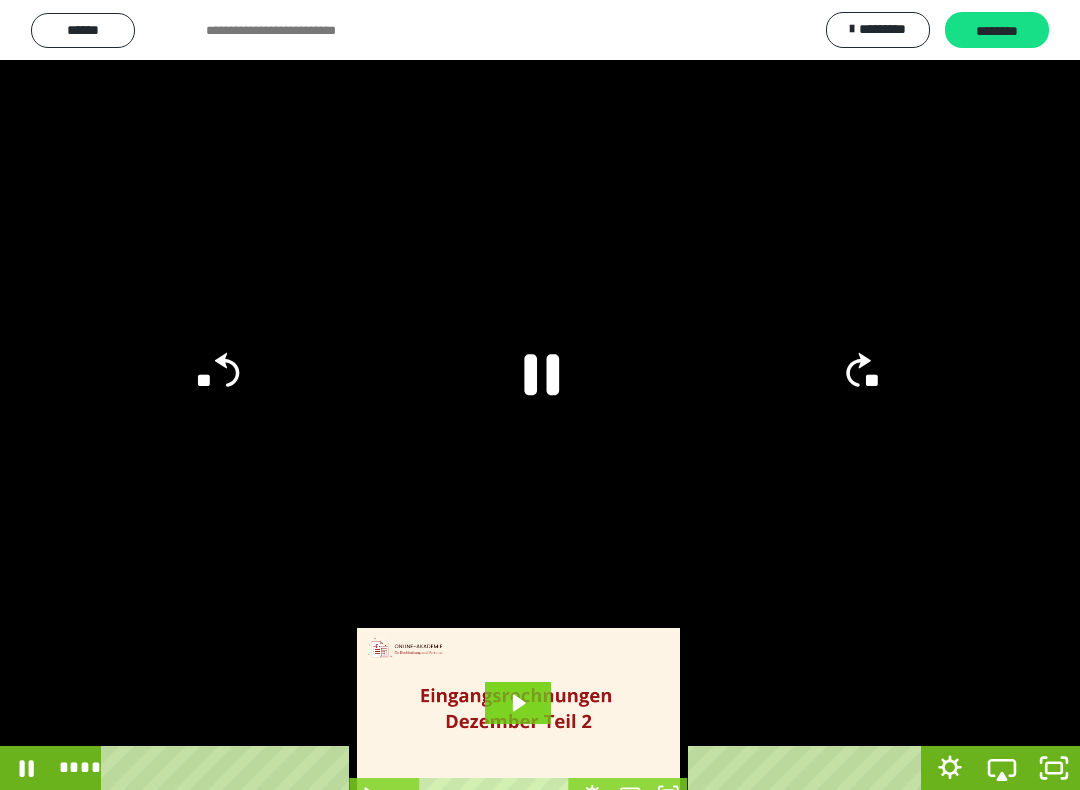 click 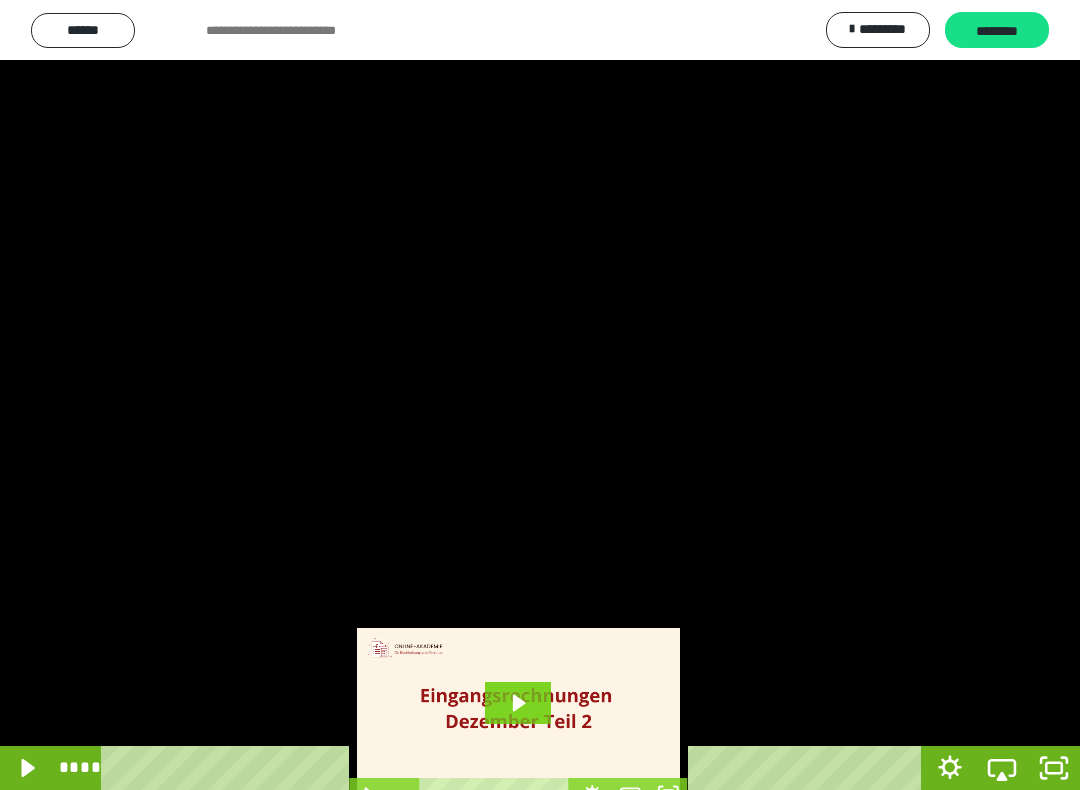 click at bounding box center [540, 395] 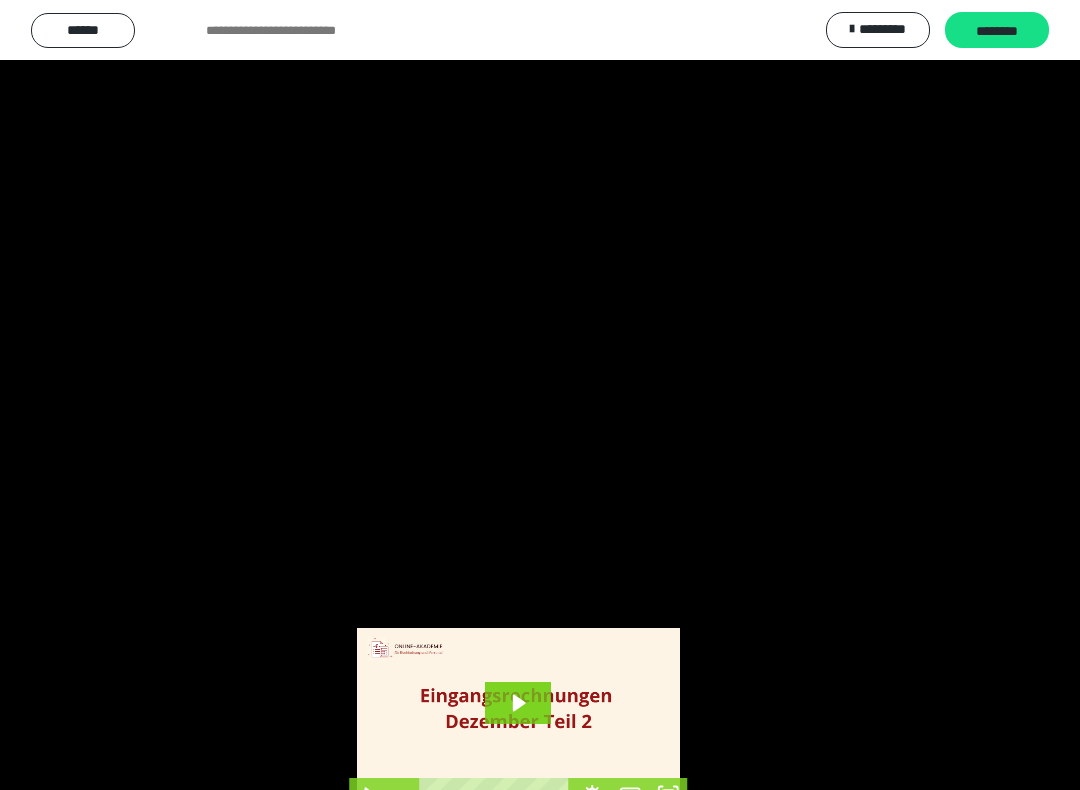 click at bounding box center (540, 395) 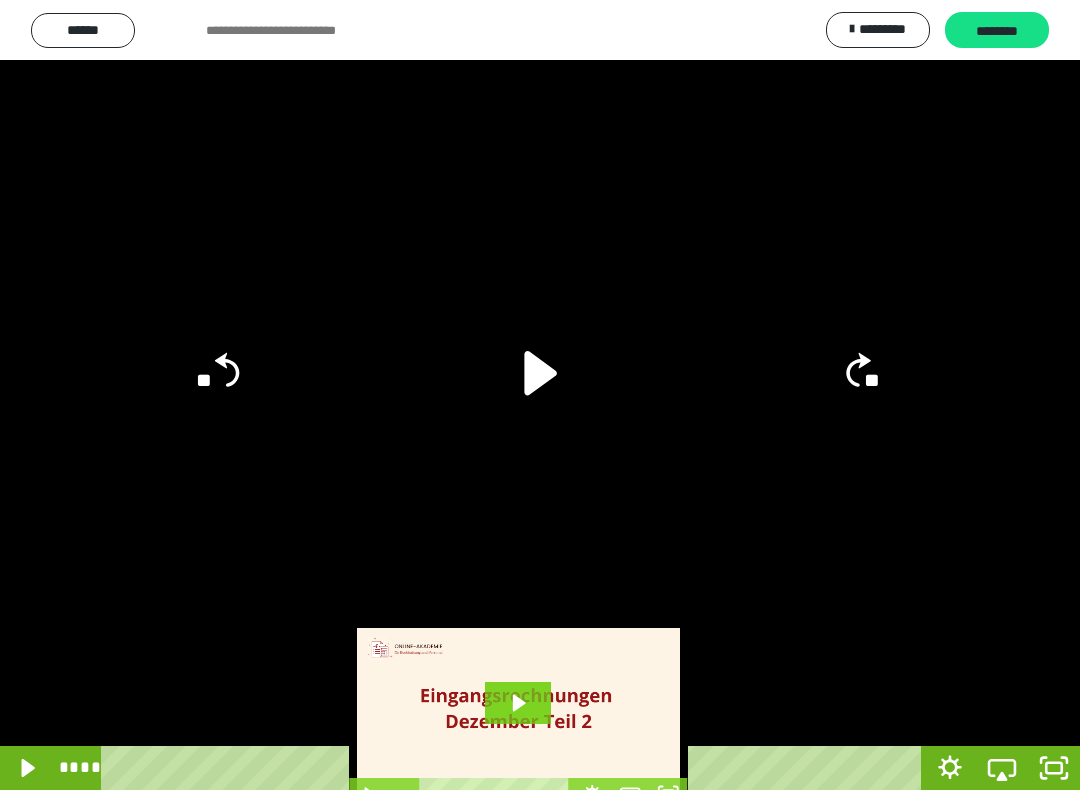 click 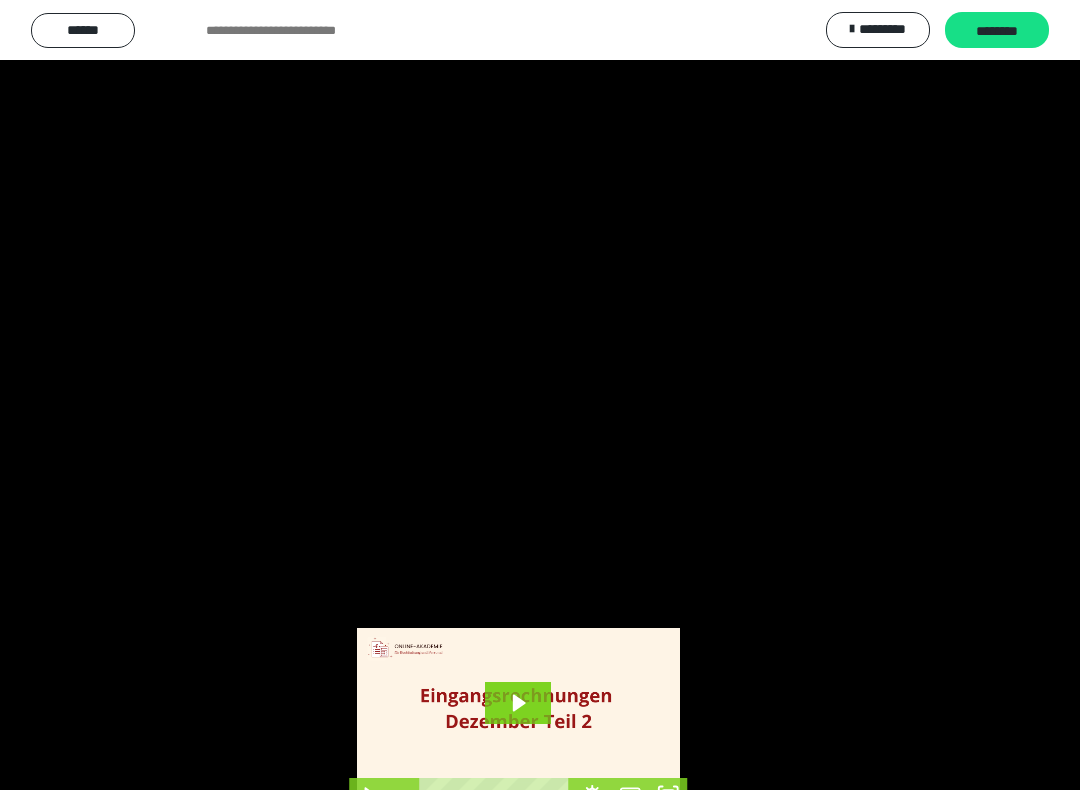 click at bounding box center (540, 395) 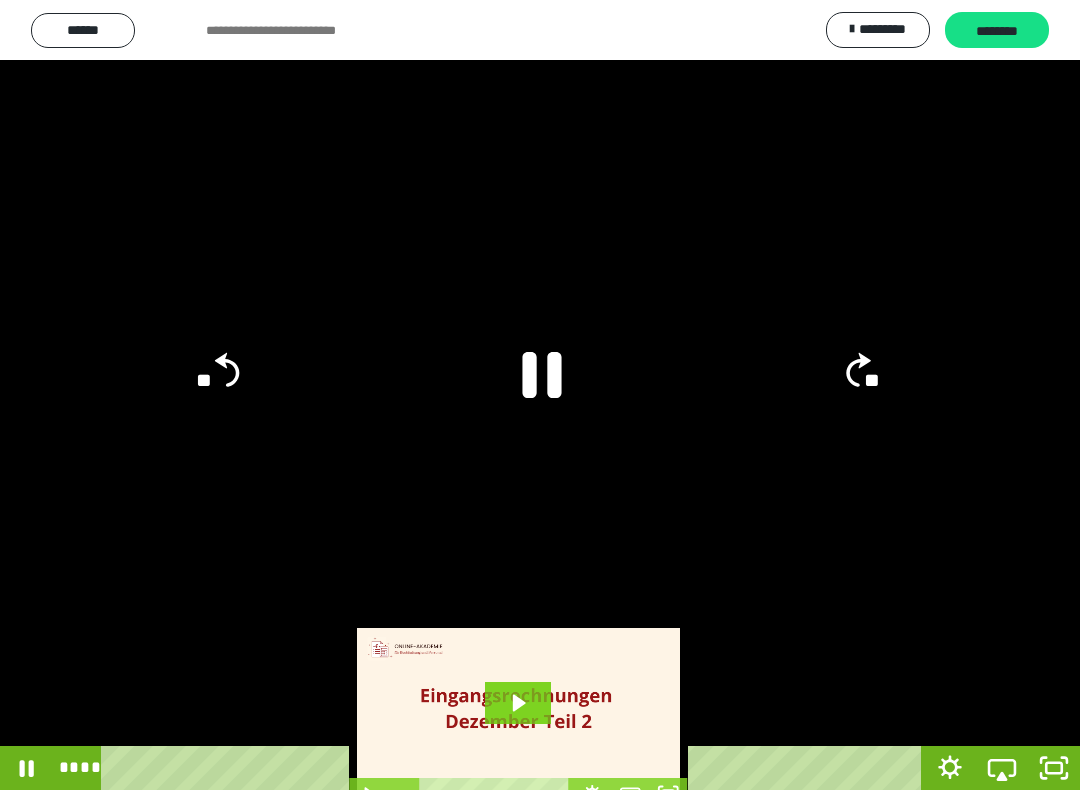 click 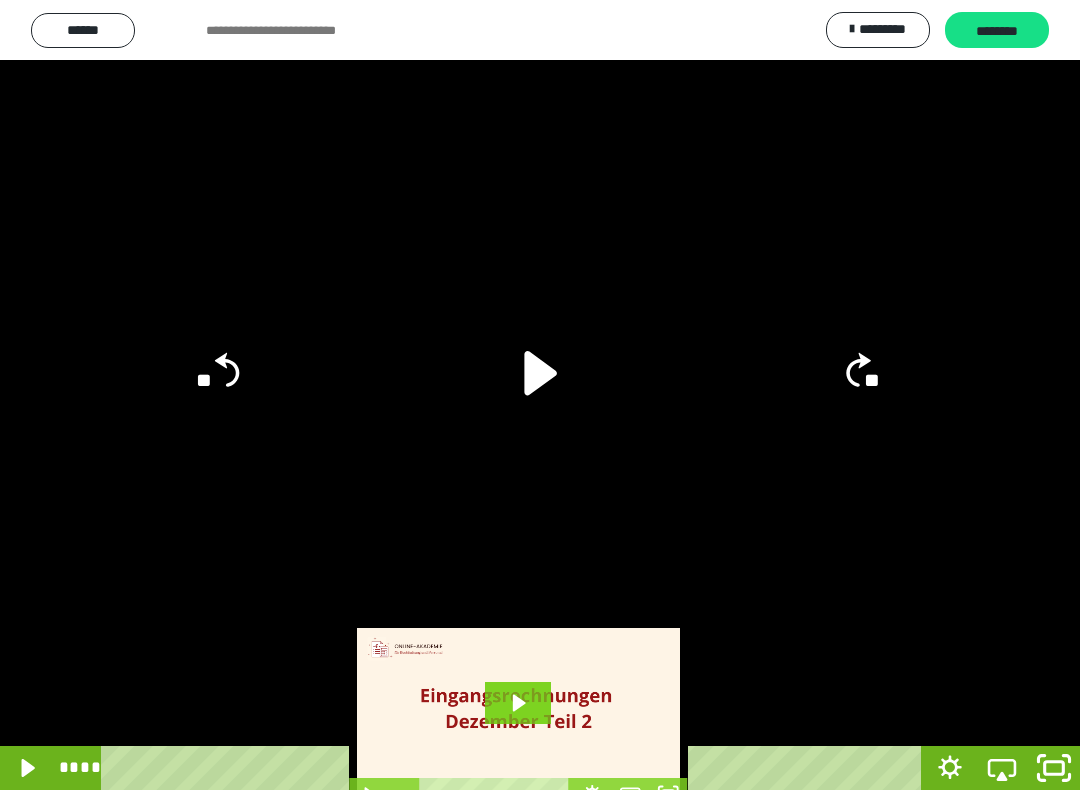 click 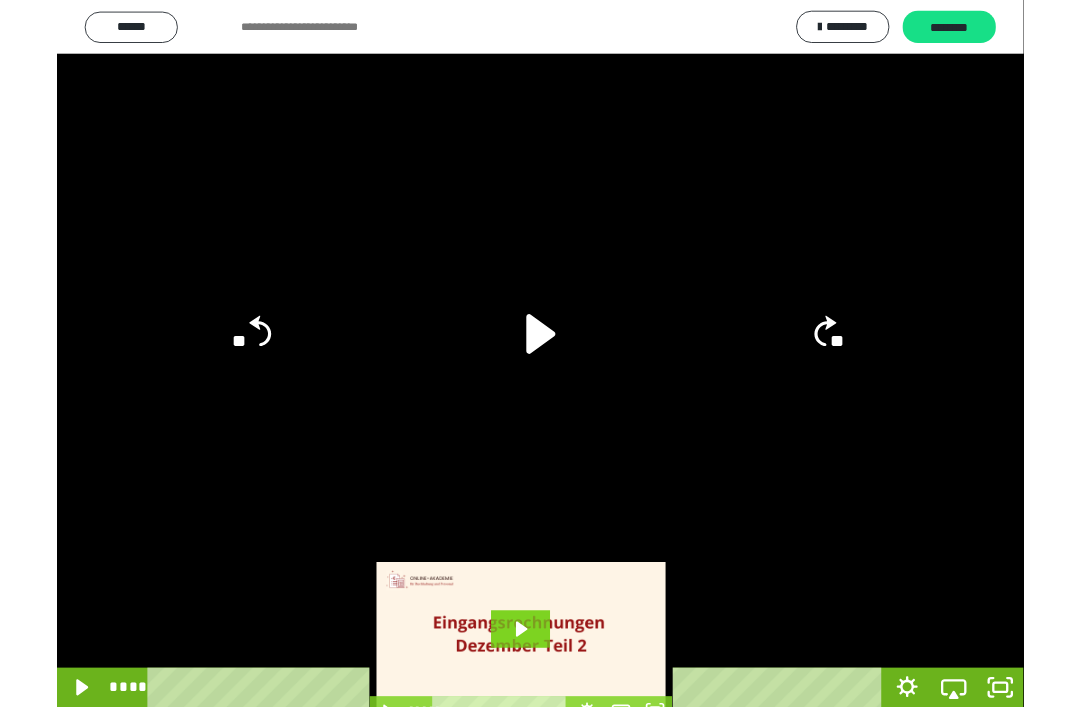 scroll, scrollTop: 0, scrollLeft: 0, axis: both 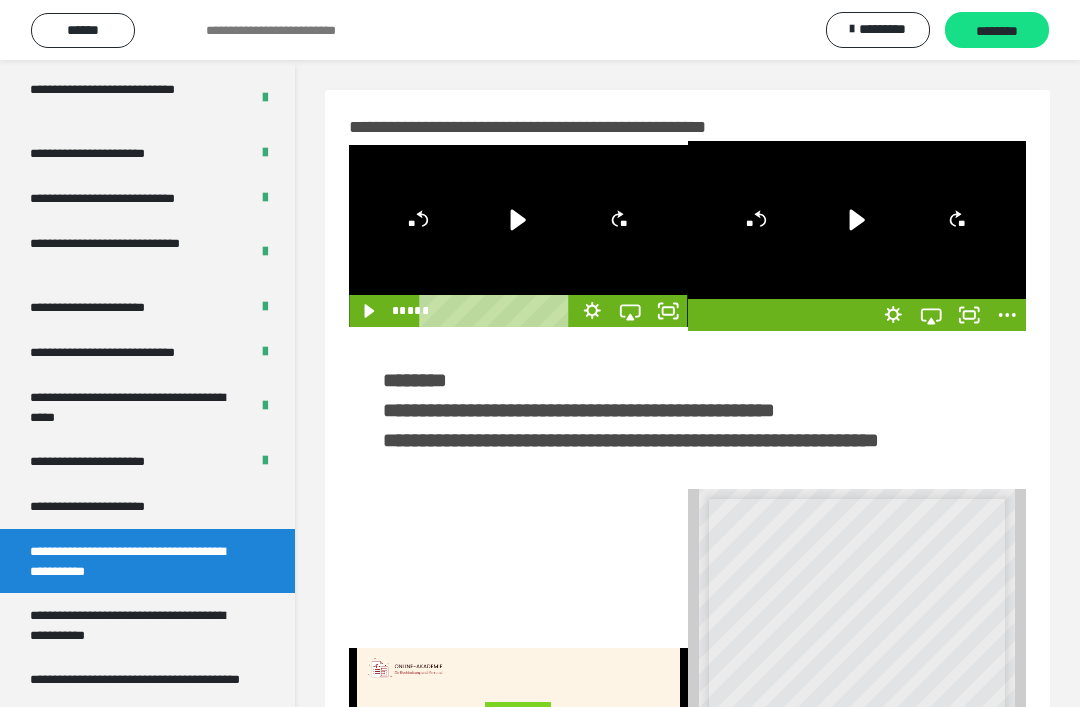 click 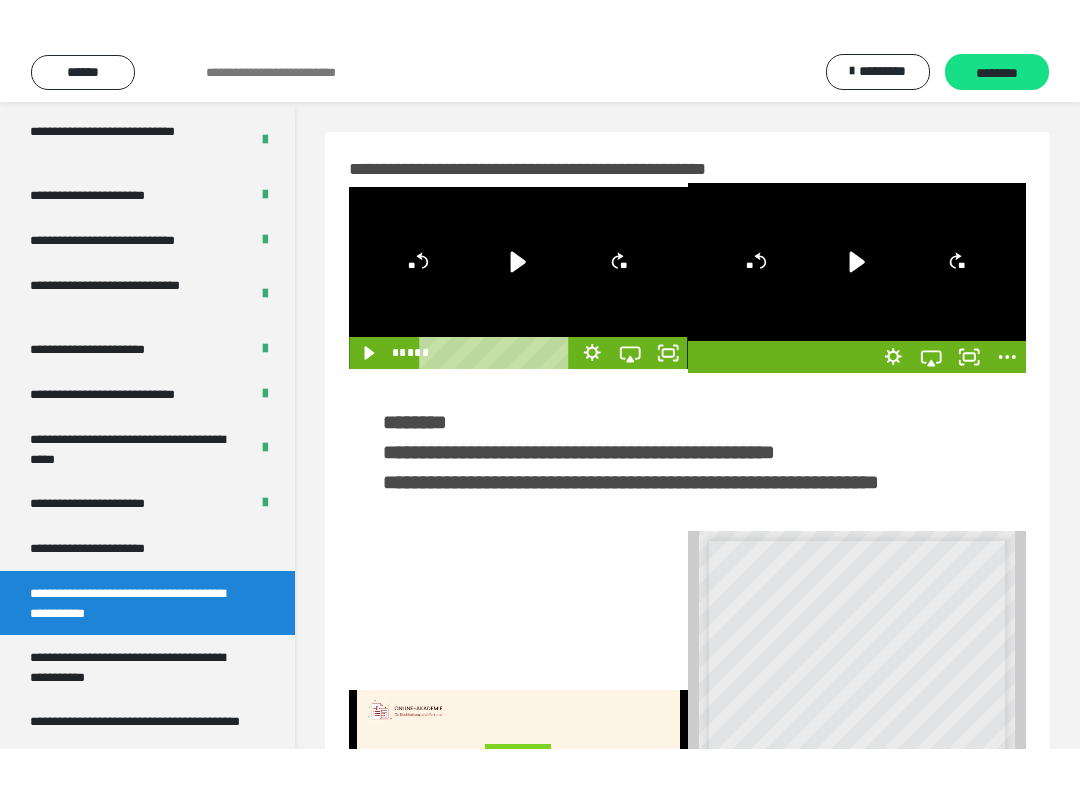 scroll, scrollTop: 20, scrollLeft: 0, axis: vertical 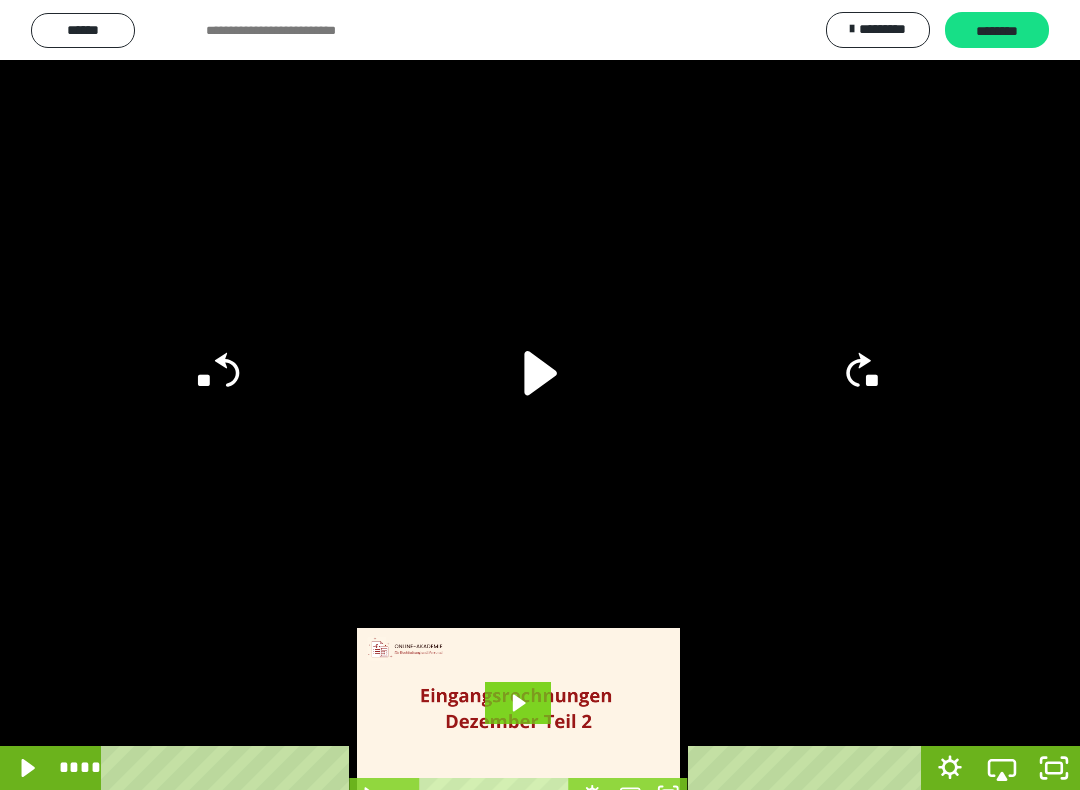 click at bounding box center [540, 395] 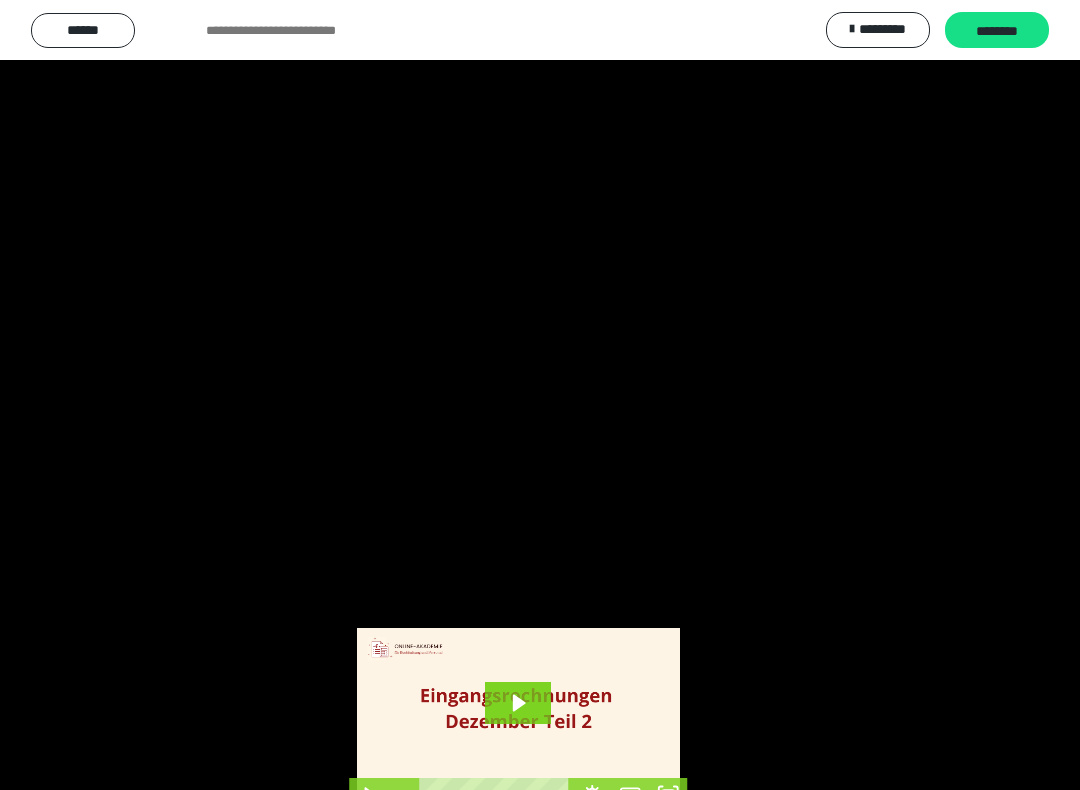 click at bounding box center (540, 395) 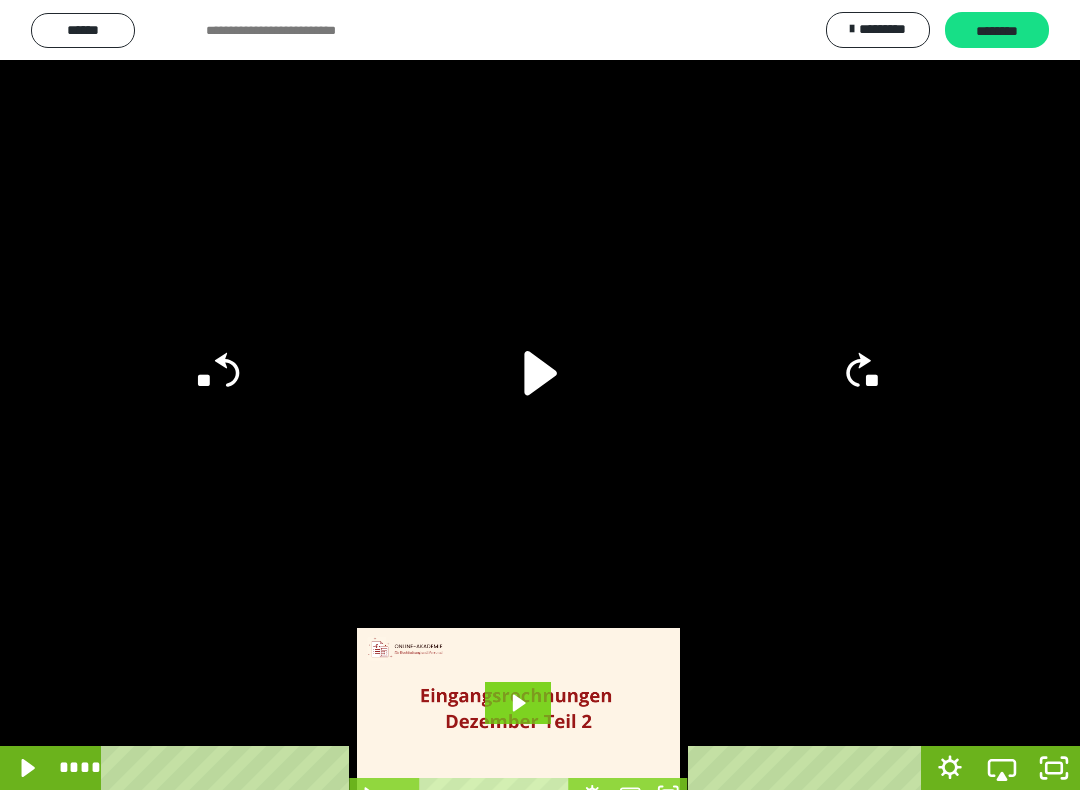 click 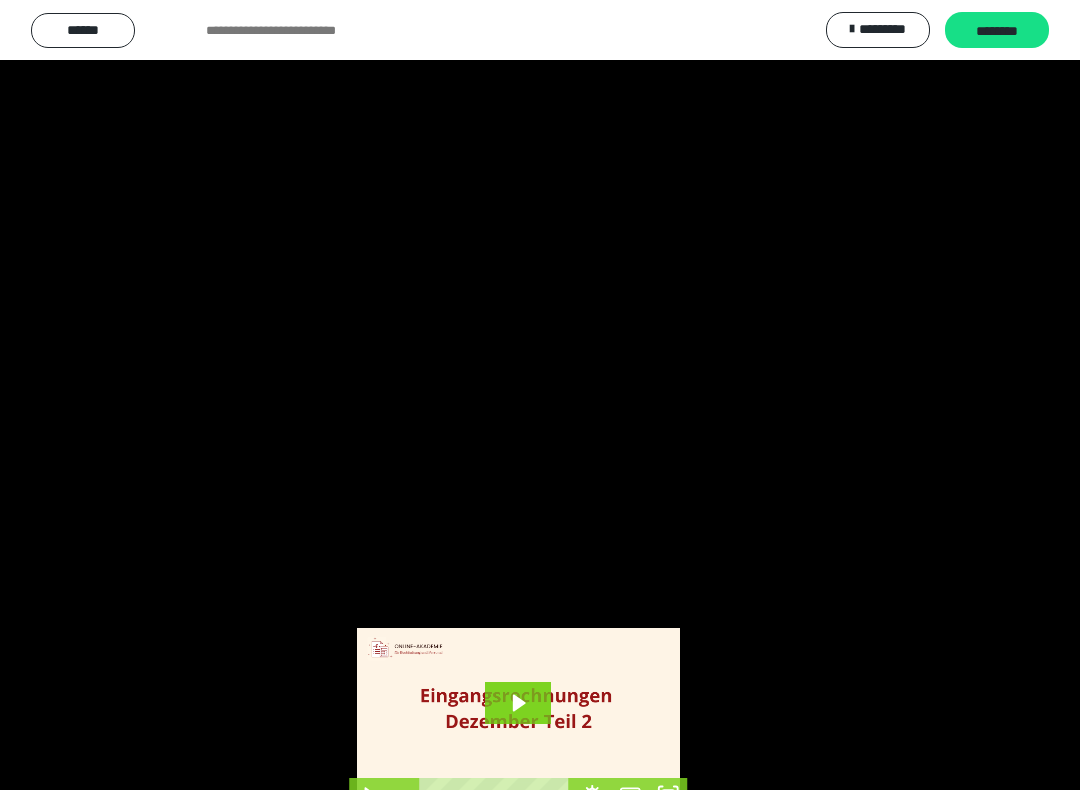 click at bounding box center [540, 395] 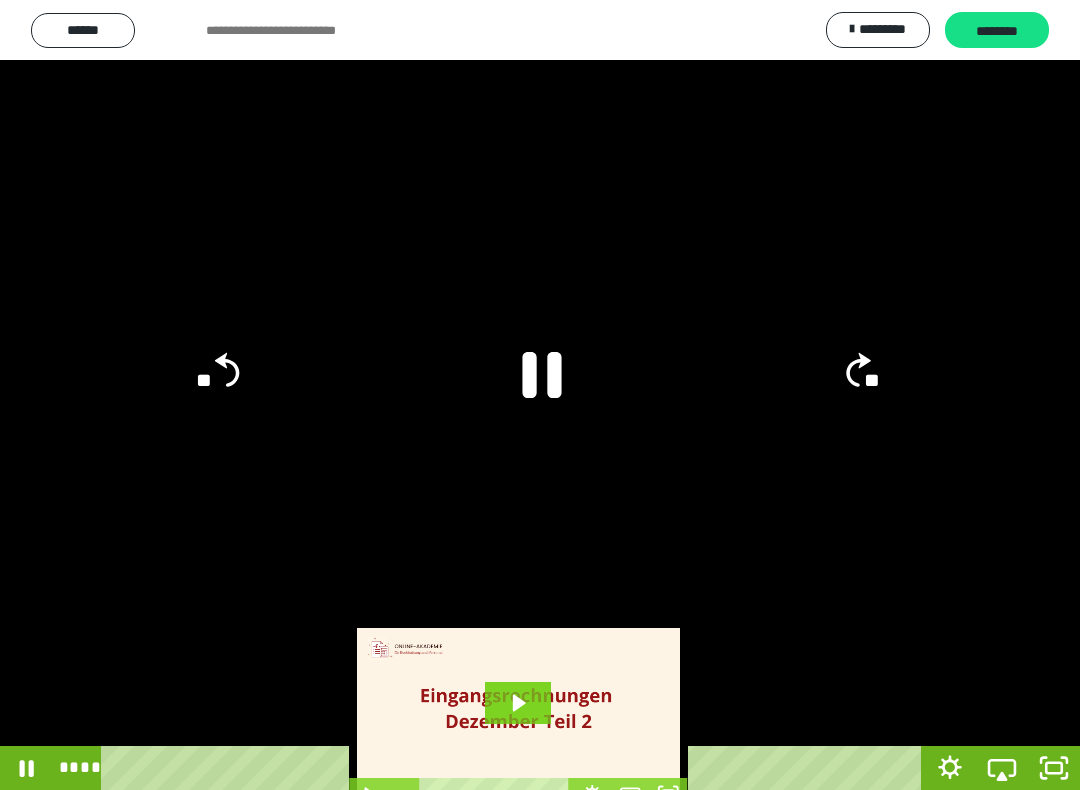 click 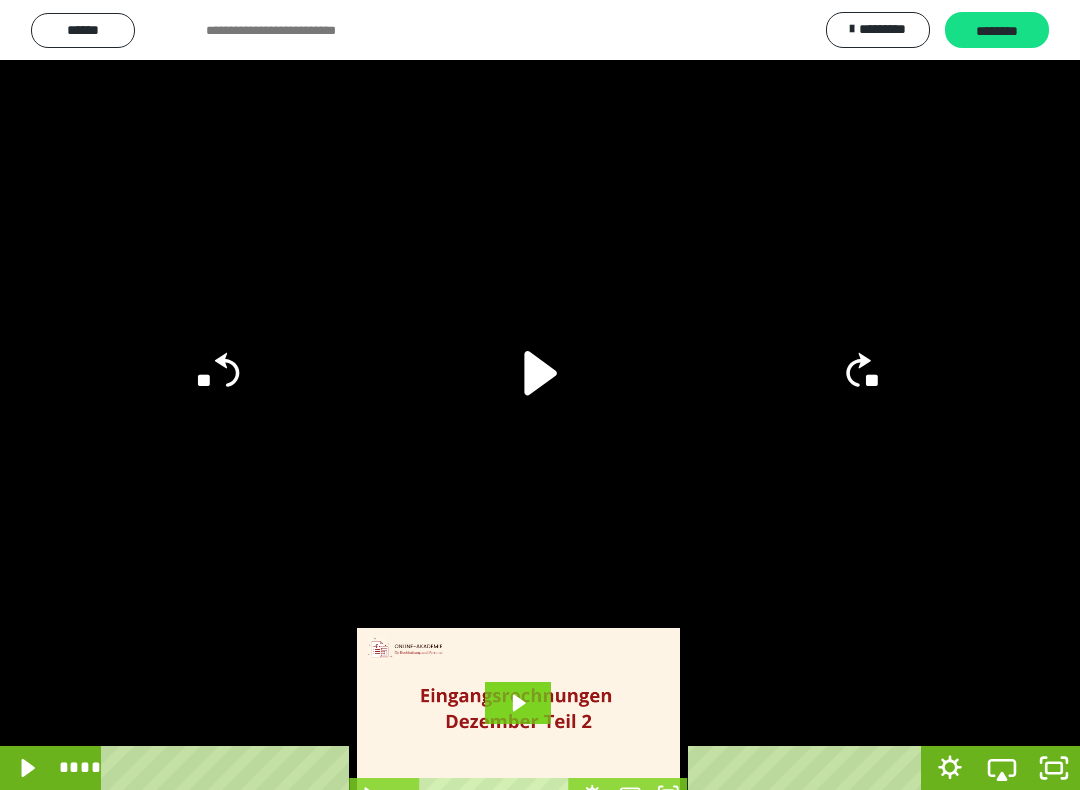 click 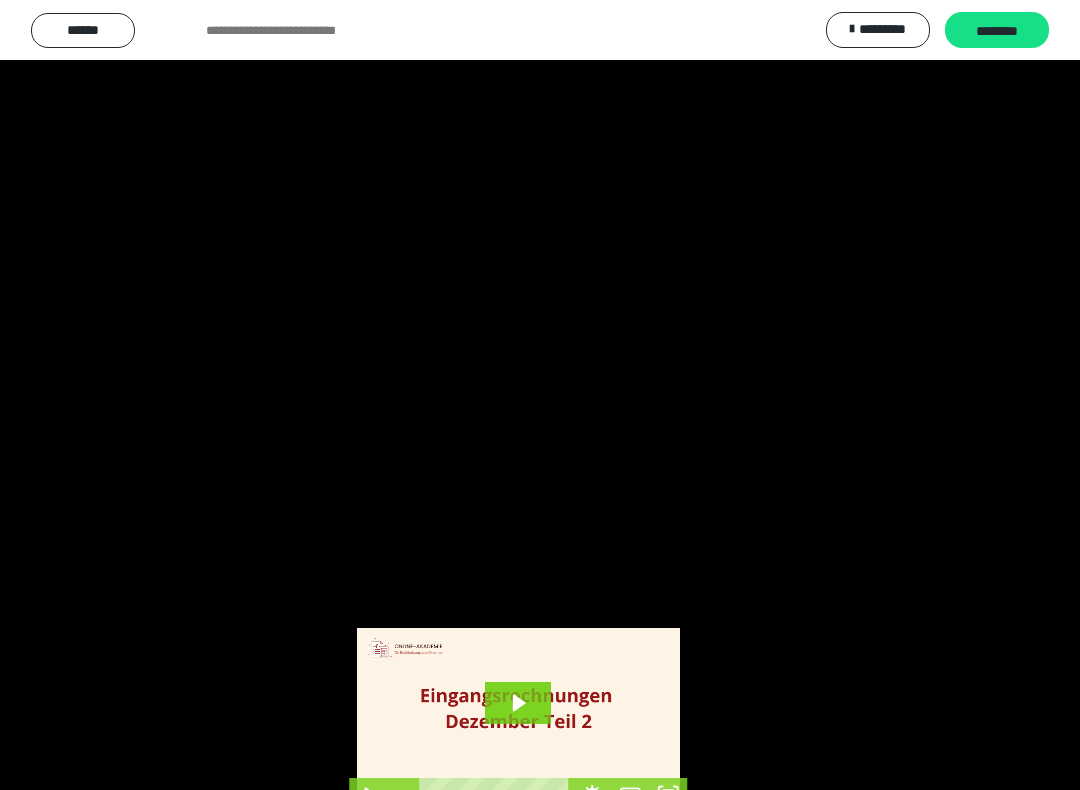 click at bounding box center [540, 395] 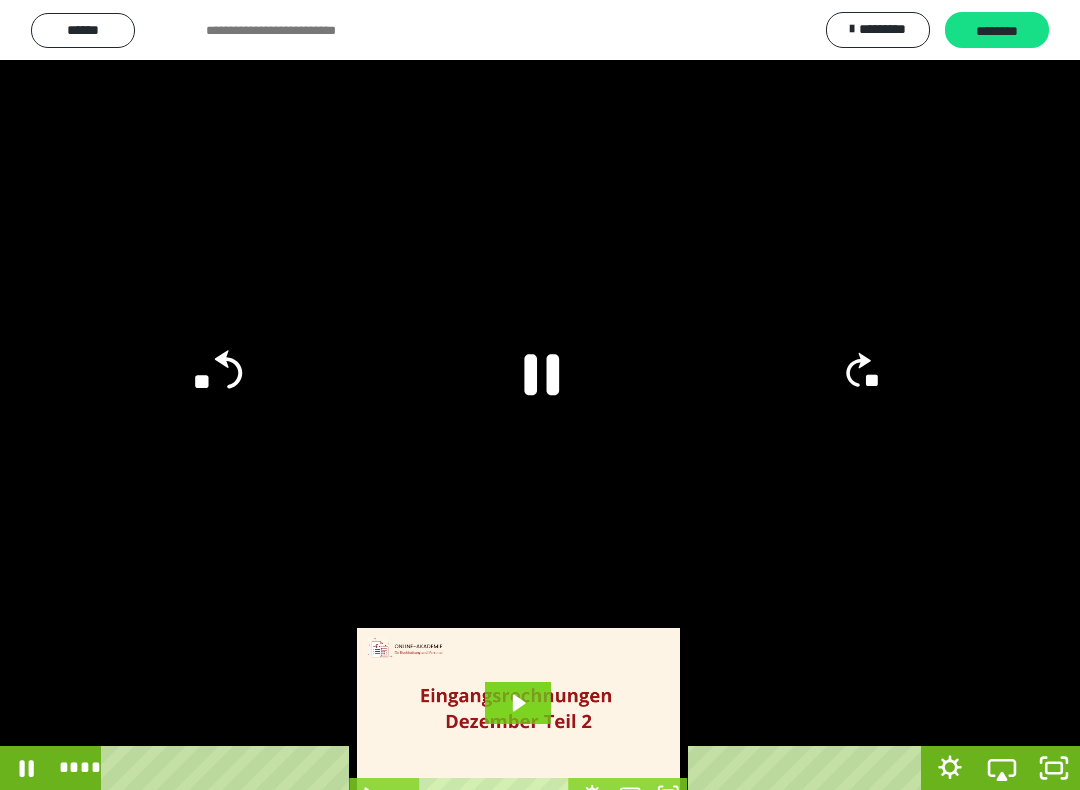 click on "**" 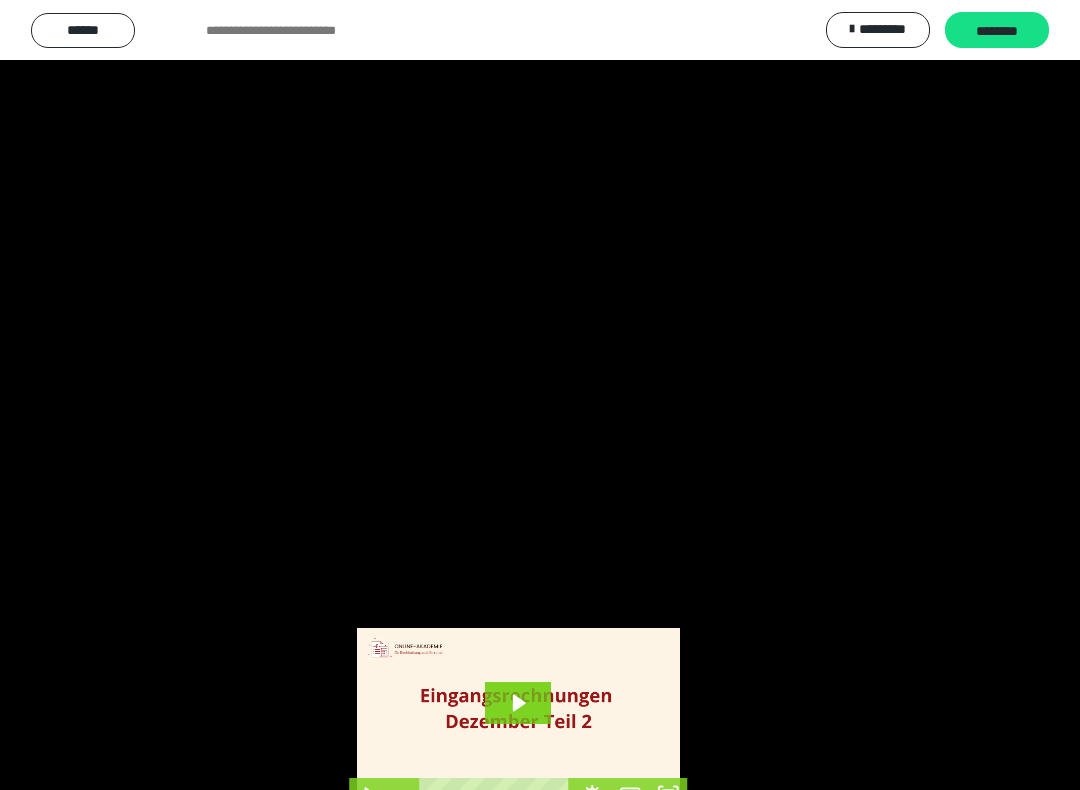 click at bounding box center [540, 395] 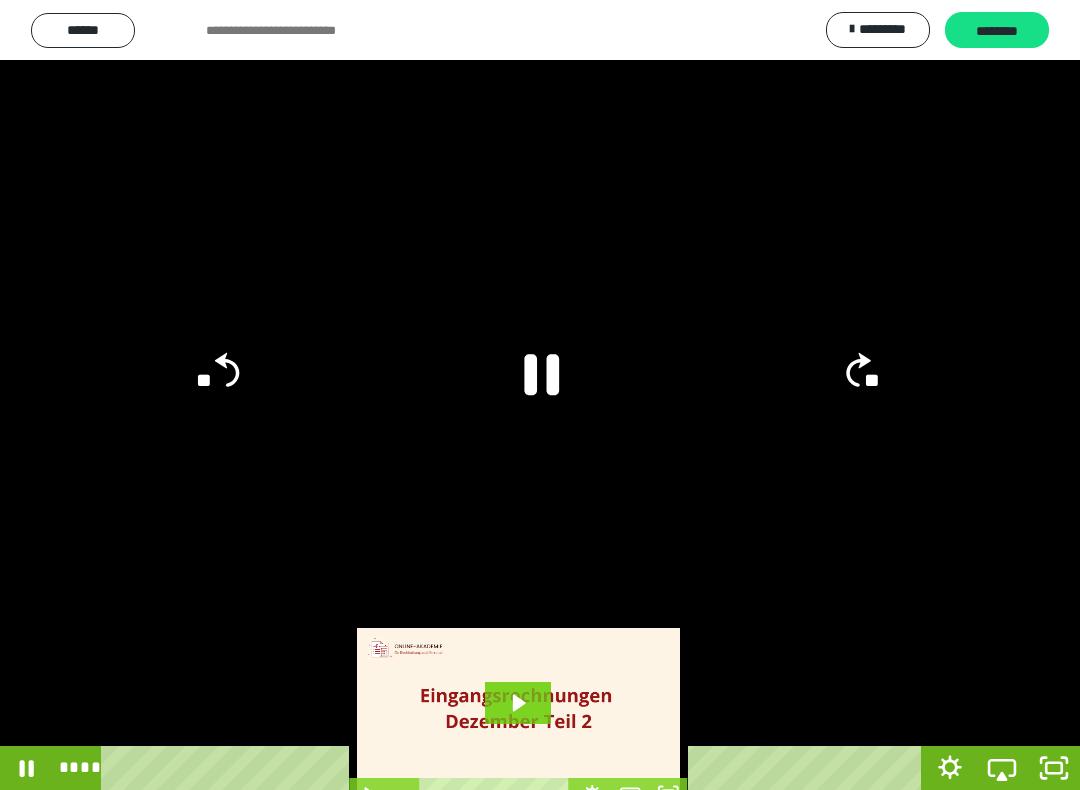 click on "**" 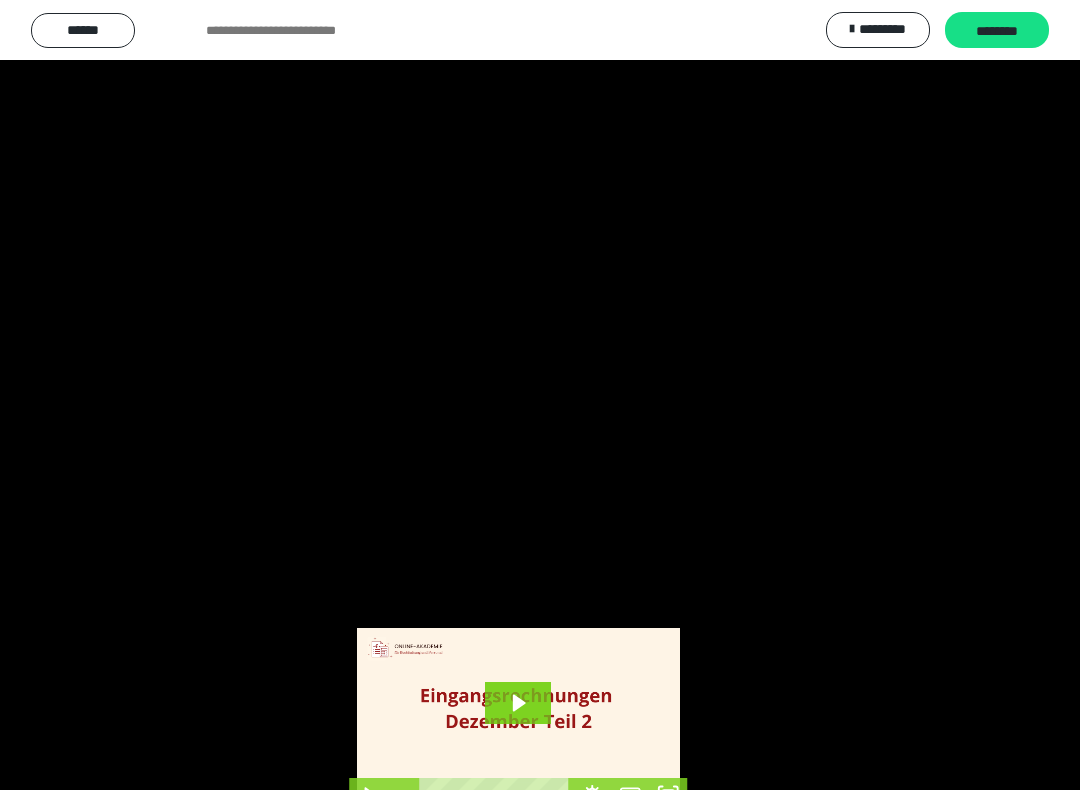 click at bounding box center (540, 395) 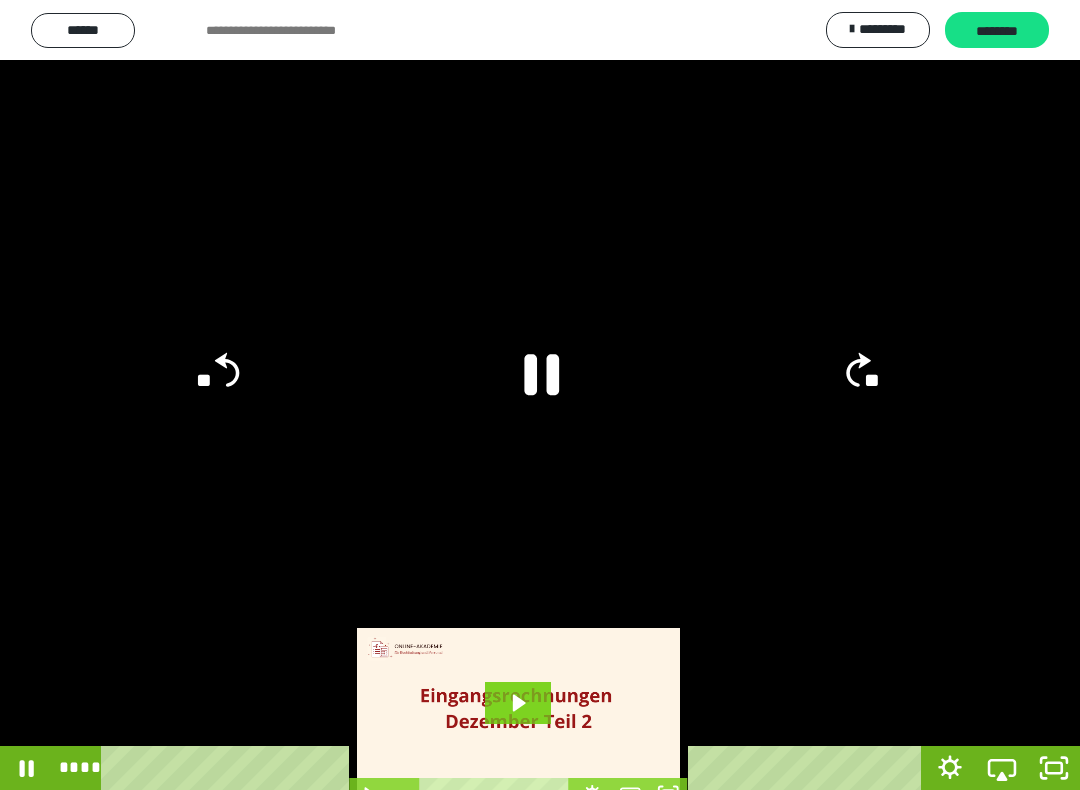 click on "**" 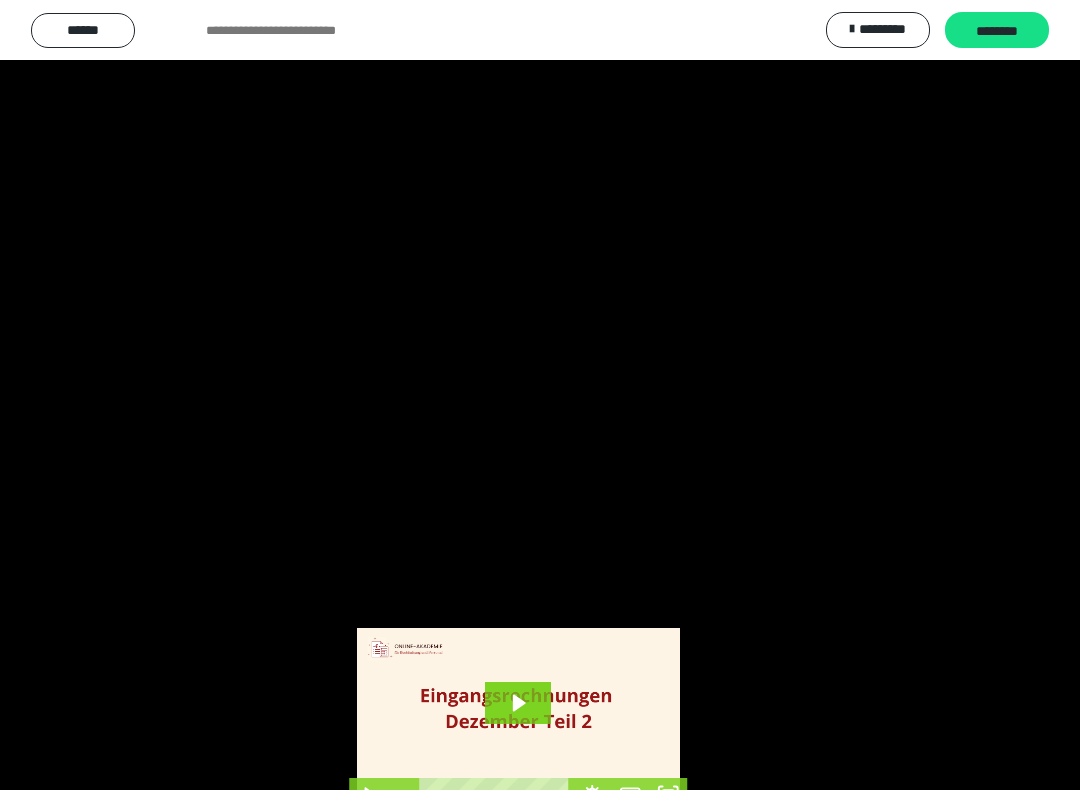 click at bounding box center (540, 395) 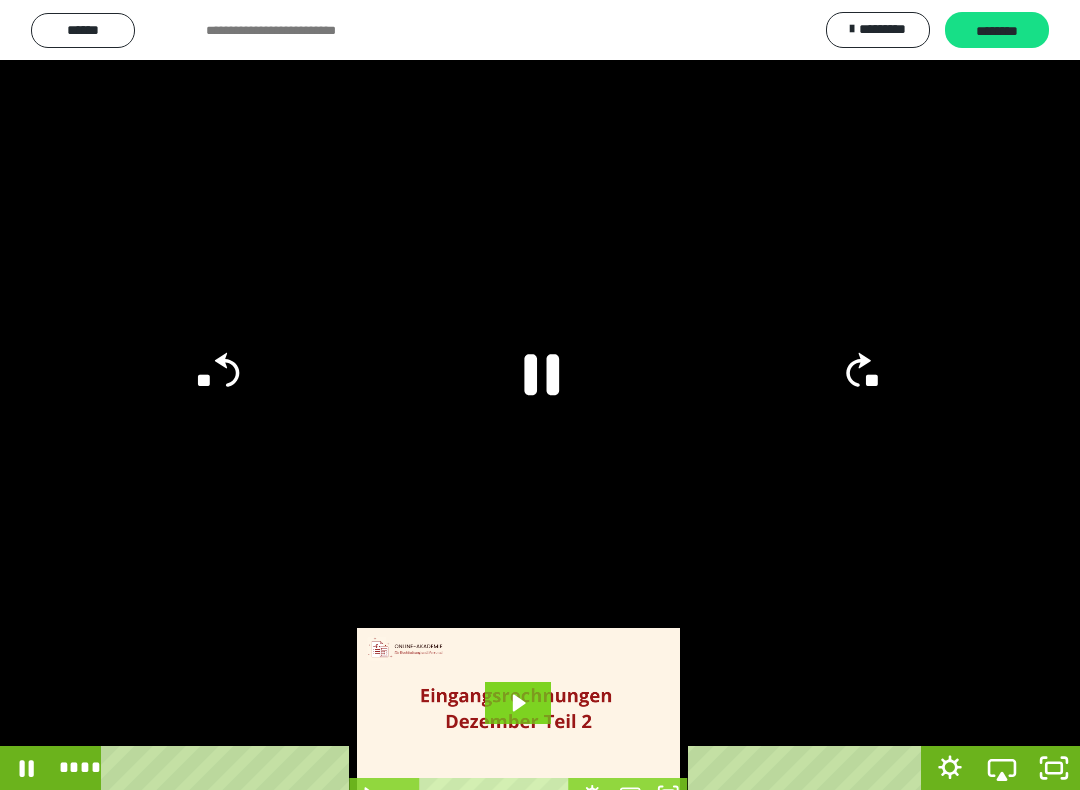 click on "**" 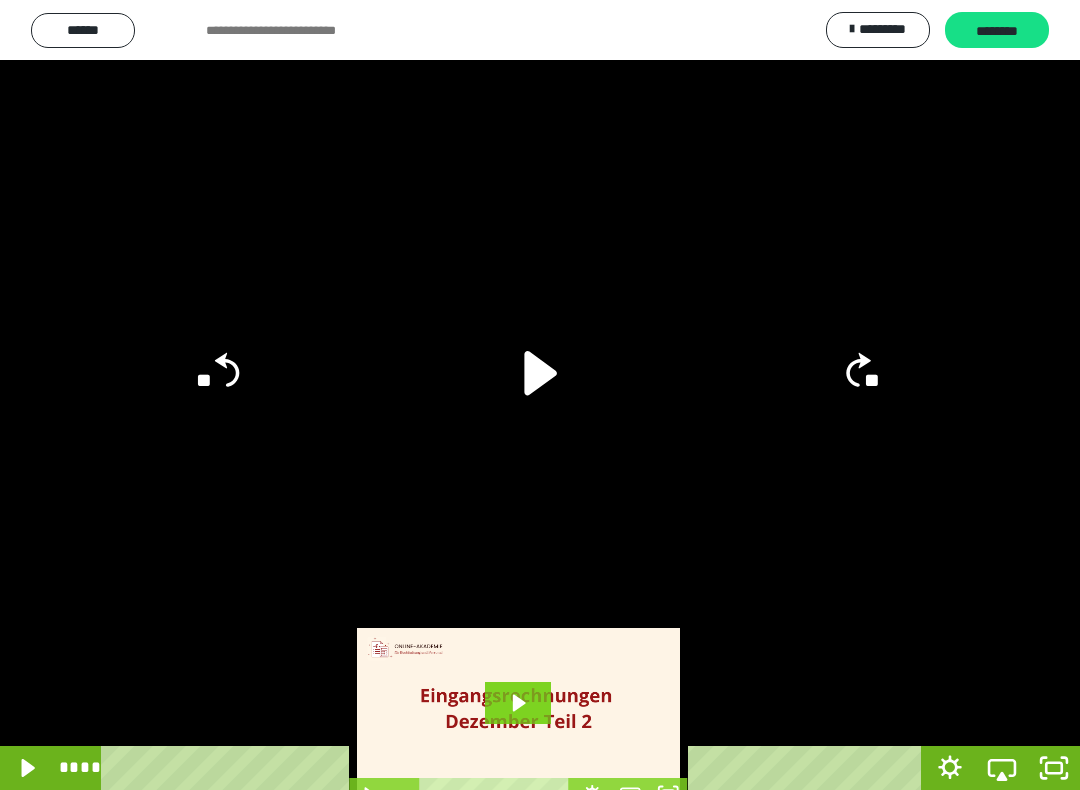 click 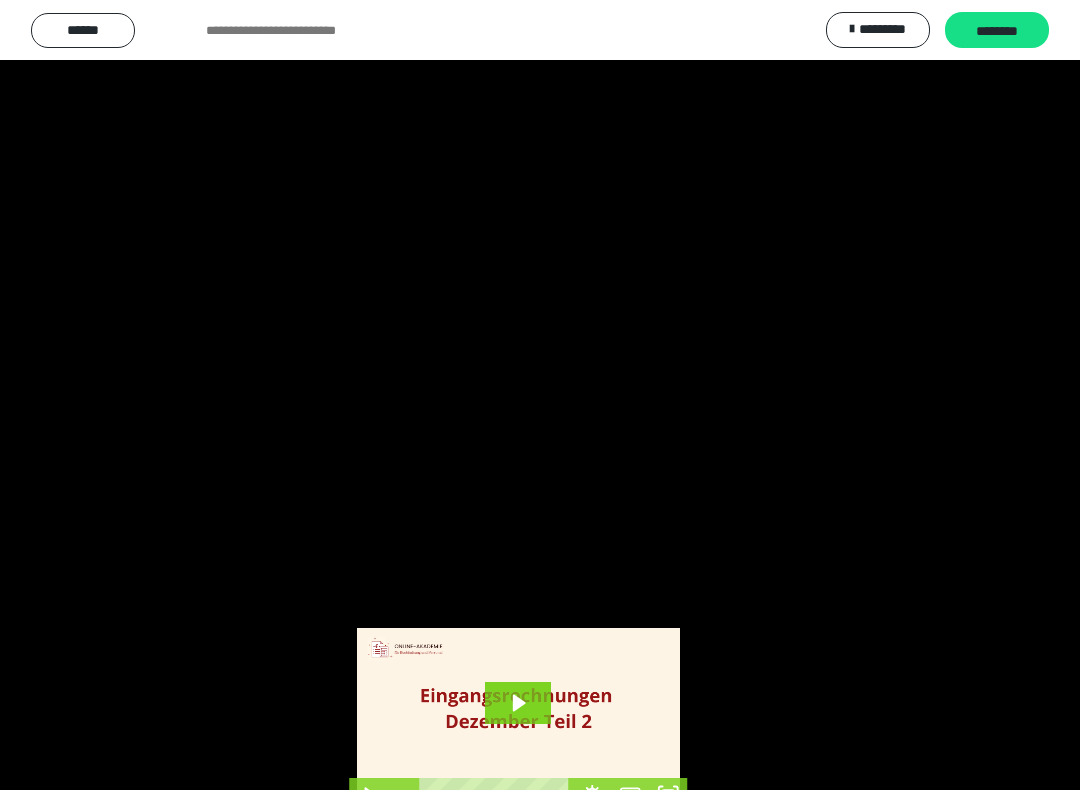 click at bounding box center (540, 395) 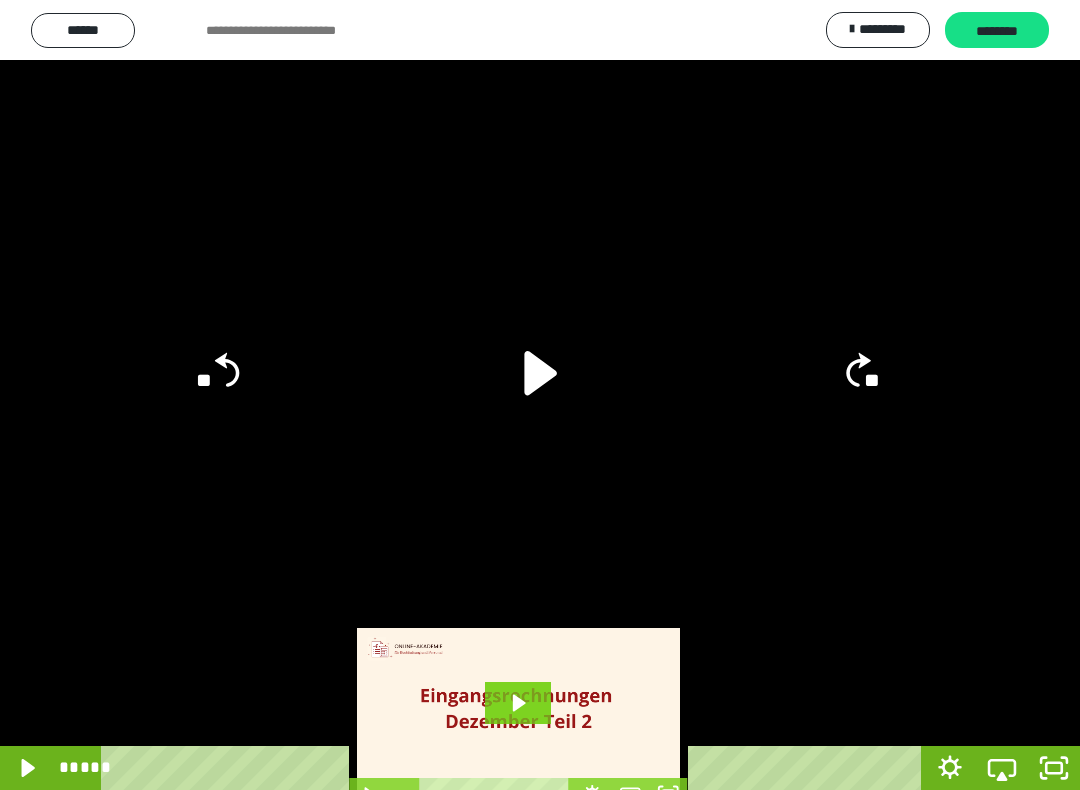 click 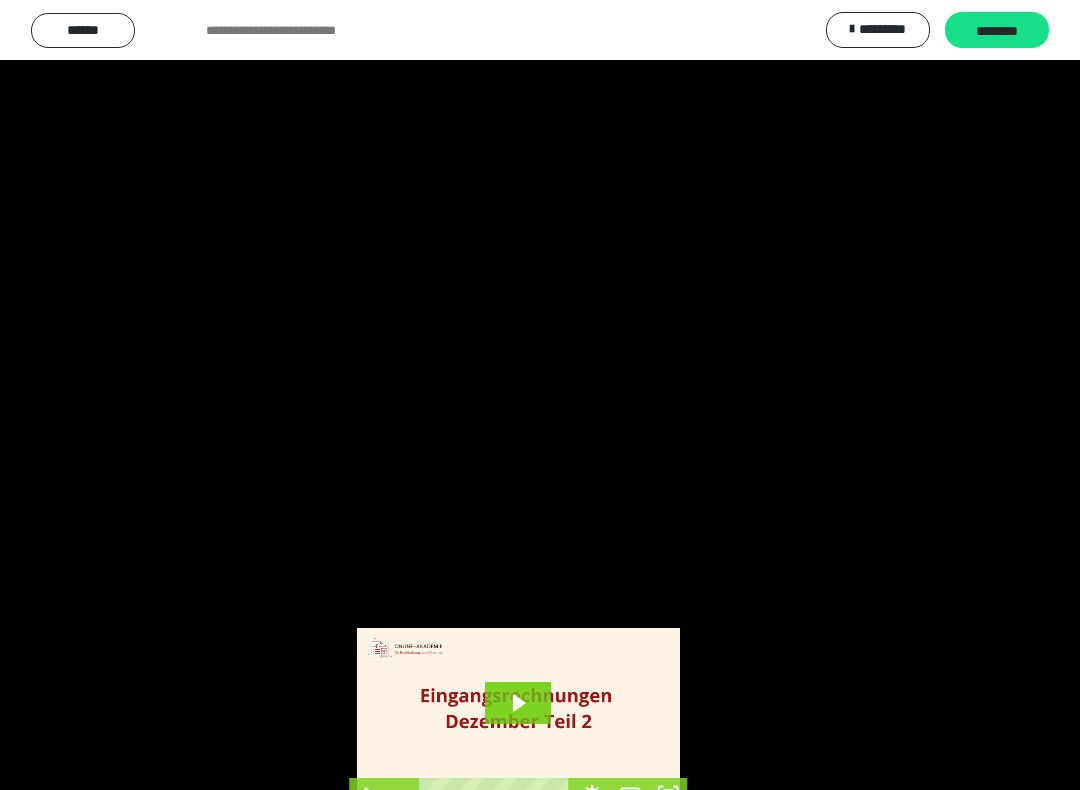 click at bounding box center (540, 395) 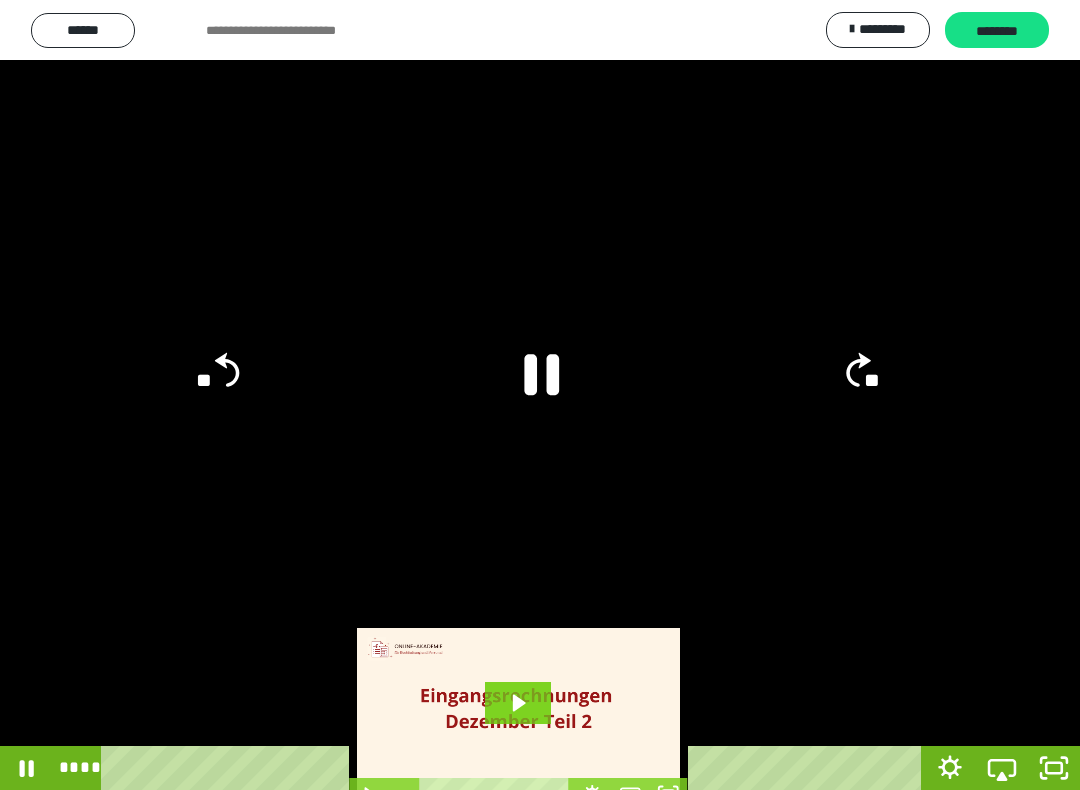 click 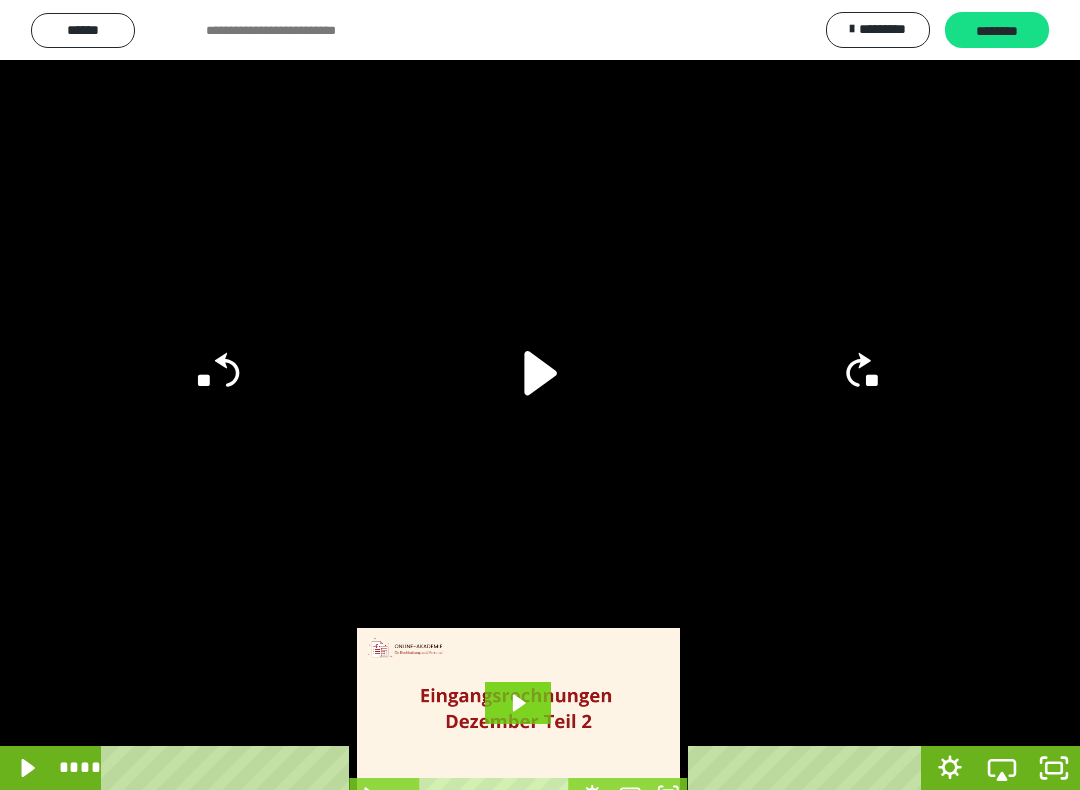 click on "**" 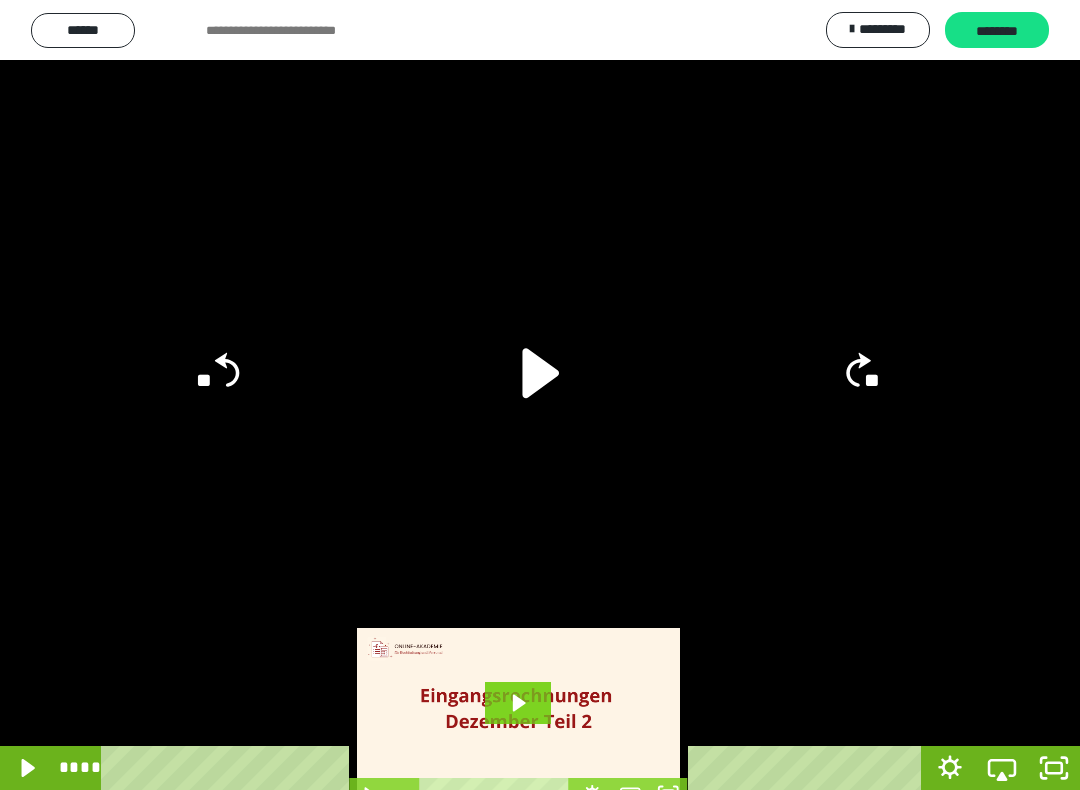 click 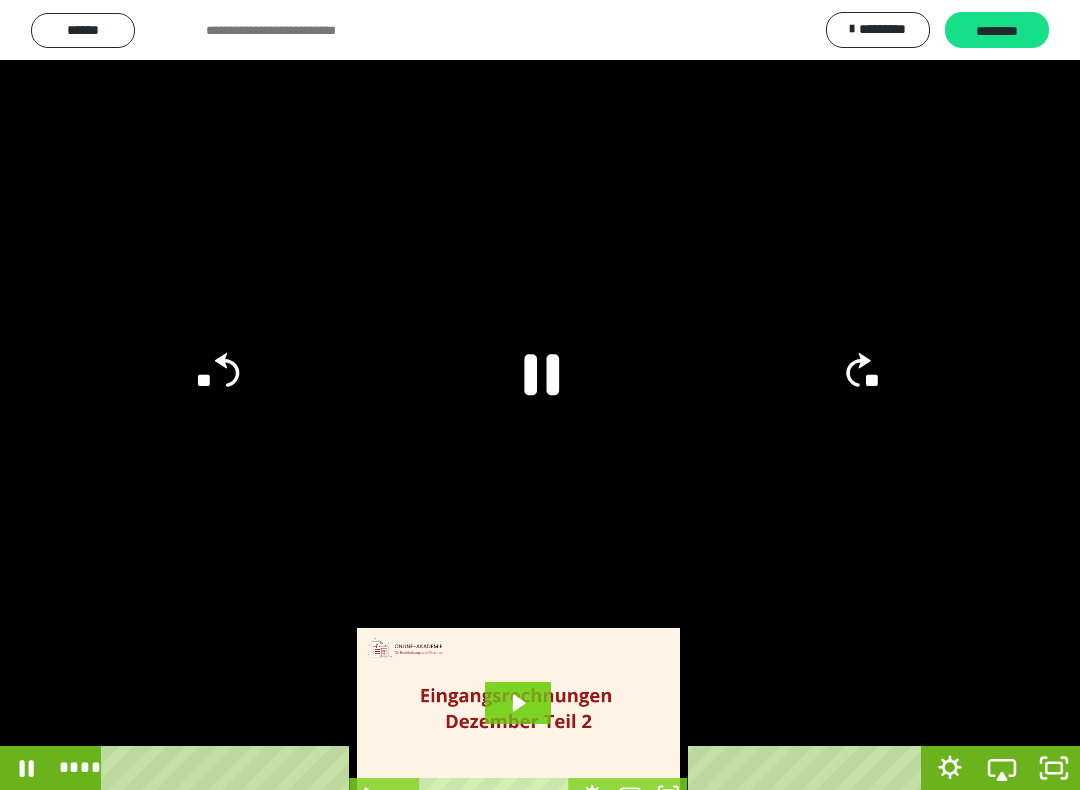 click on "**" 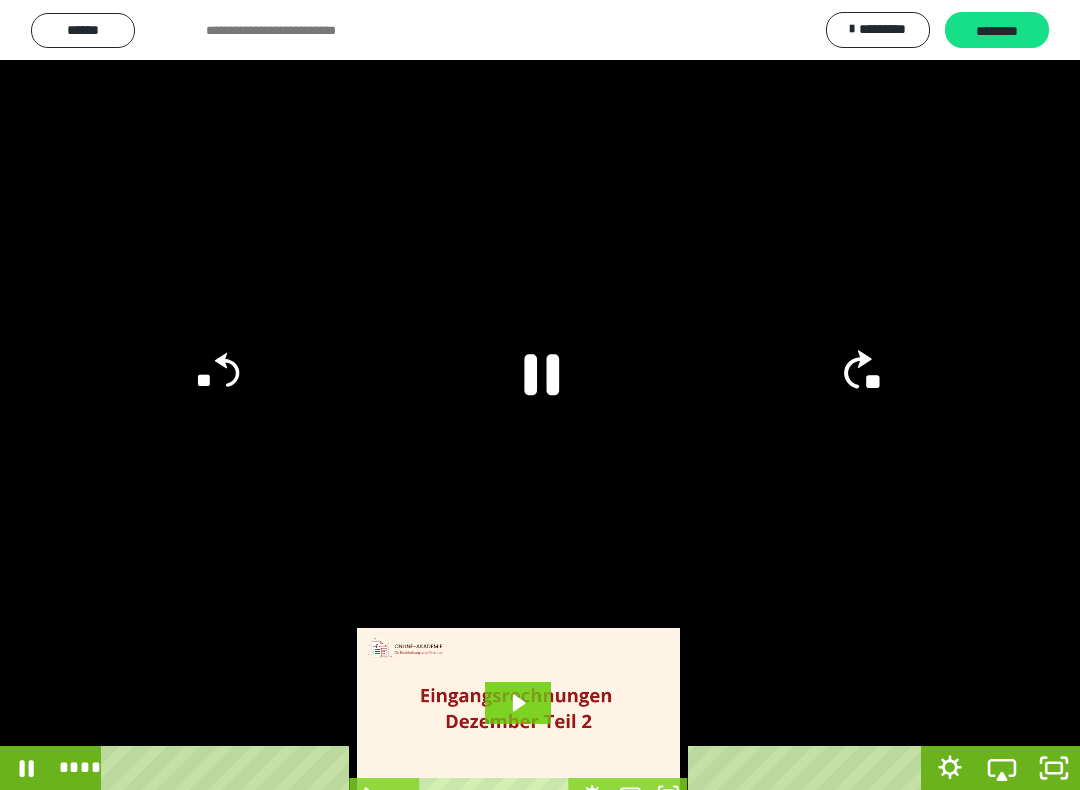 click on "**" 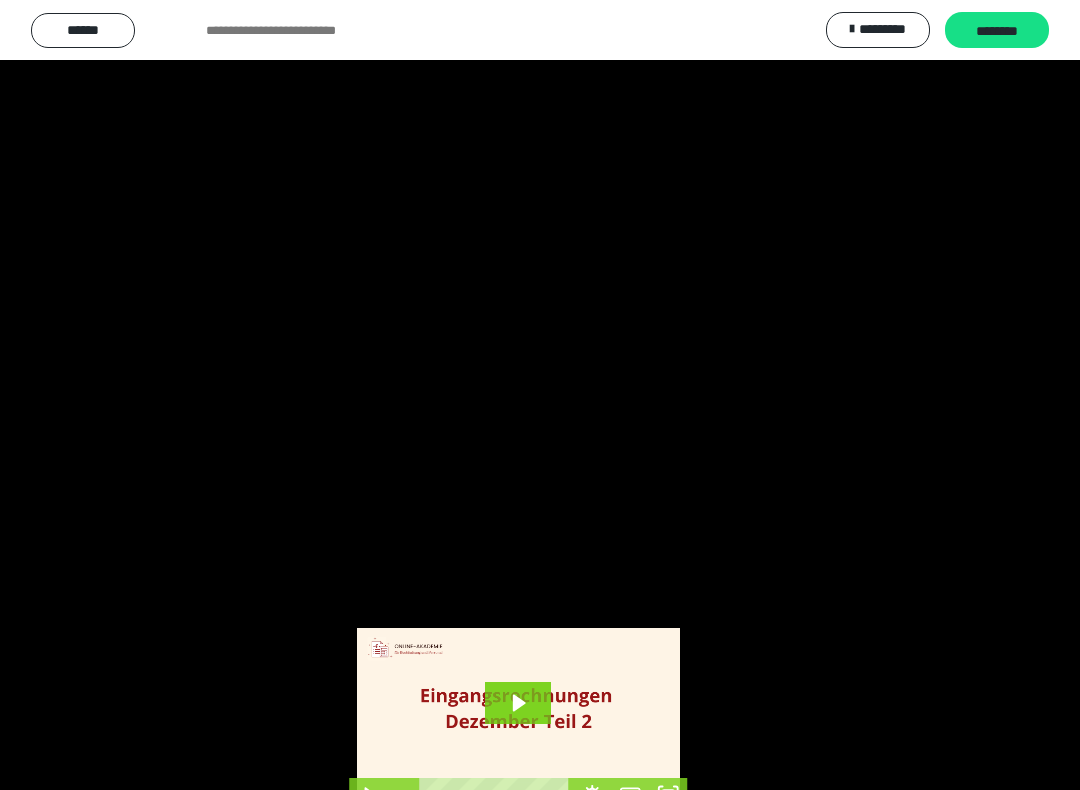 click at bounding box center [540, 395] 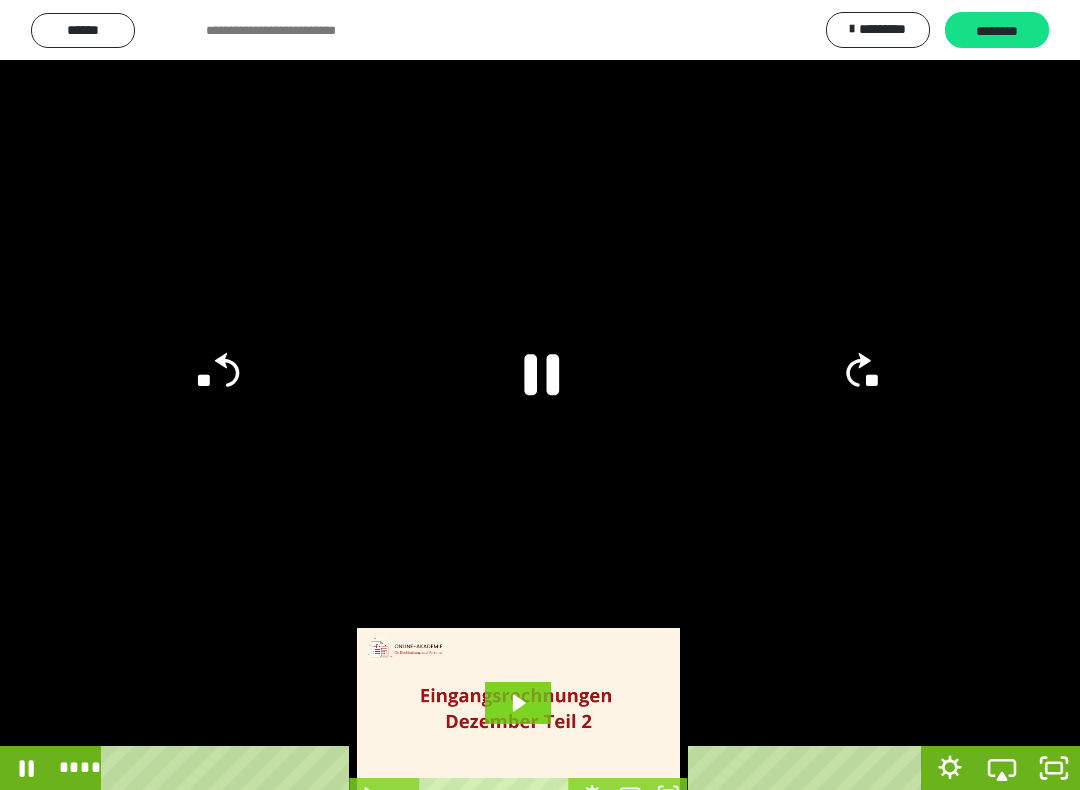 click on "**" 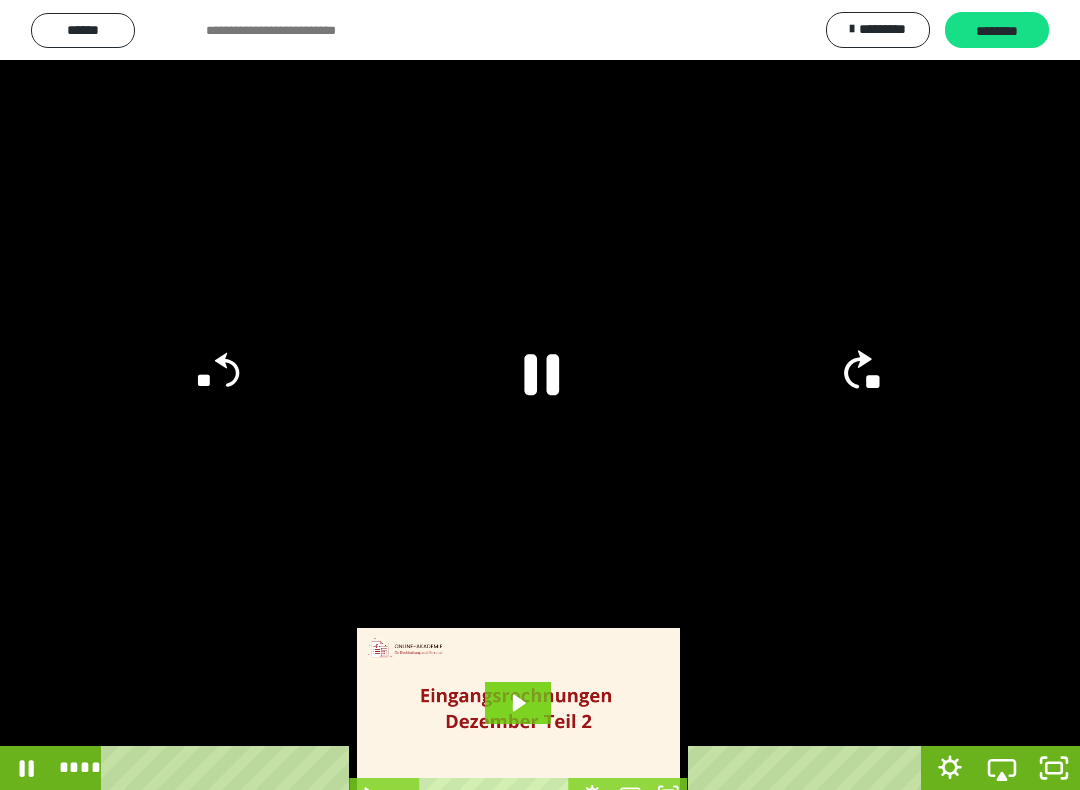 click on "**" 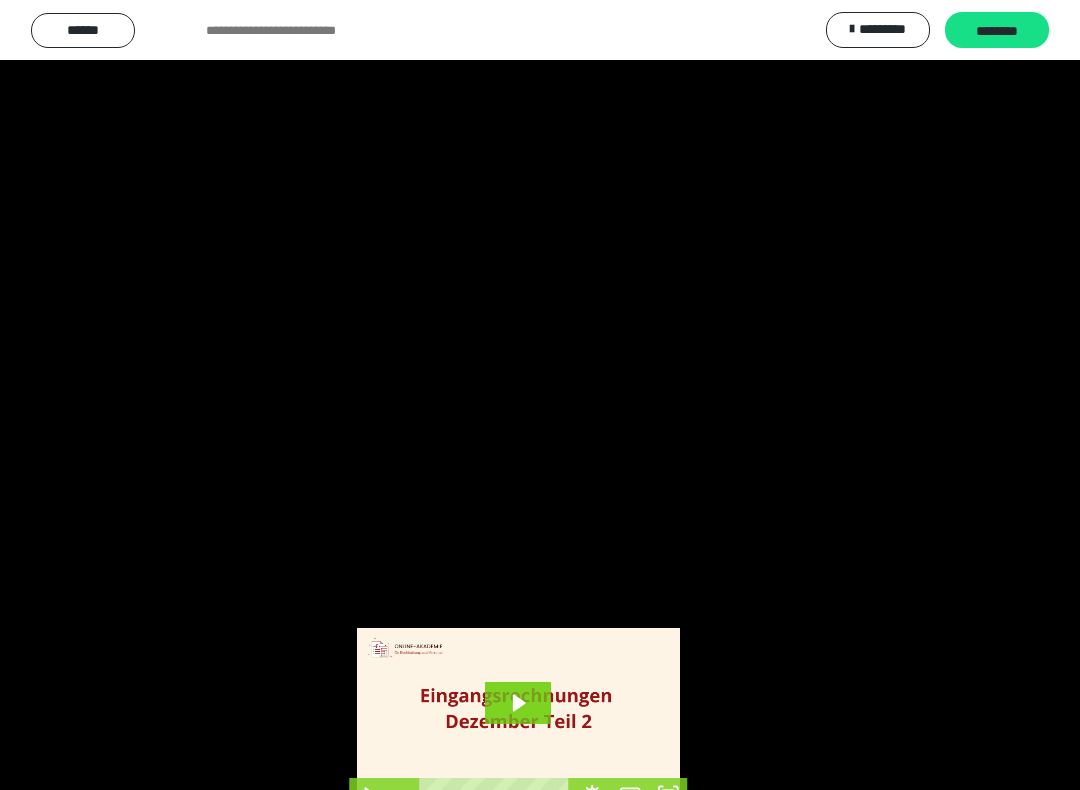 click at bounding box center (540, 395) 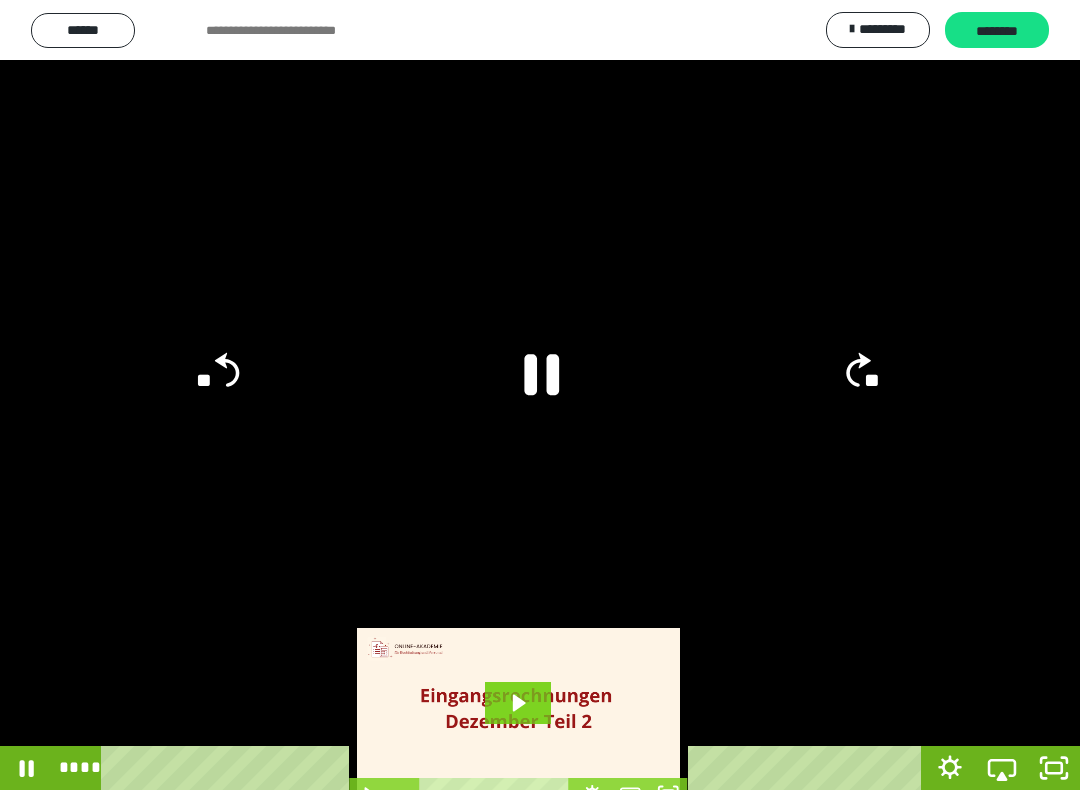 click on "**" 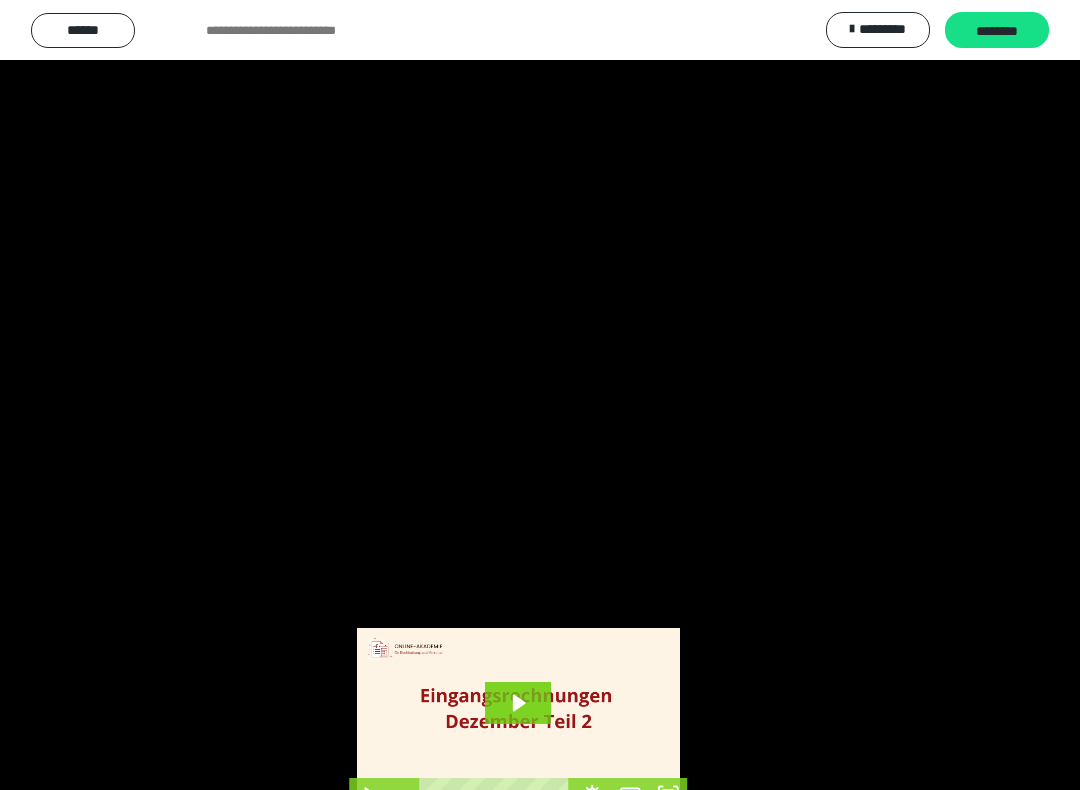 click at bounding box center [540, 395] 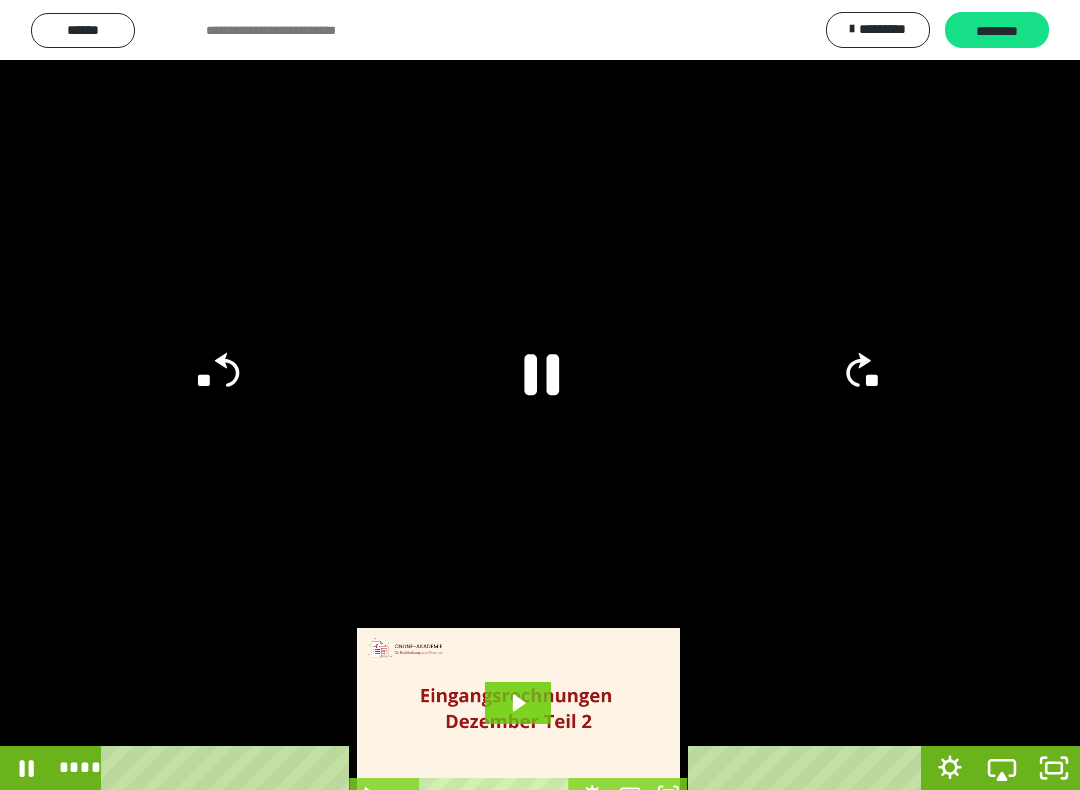 click on "**" 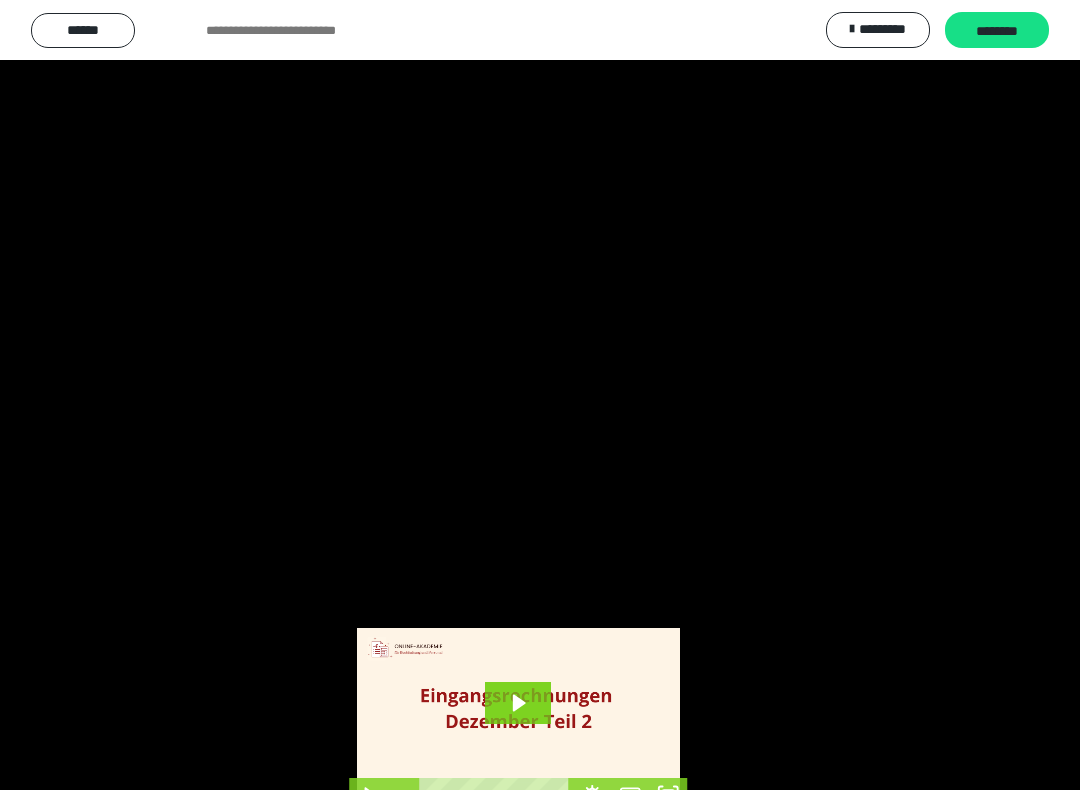 click at bounding box center (540, 395) 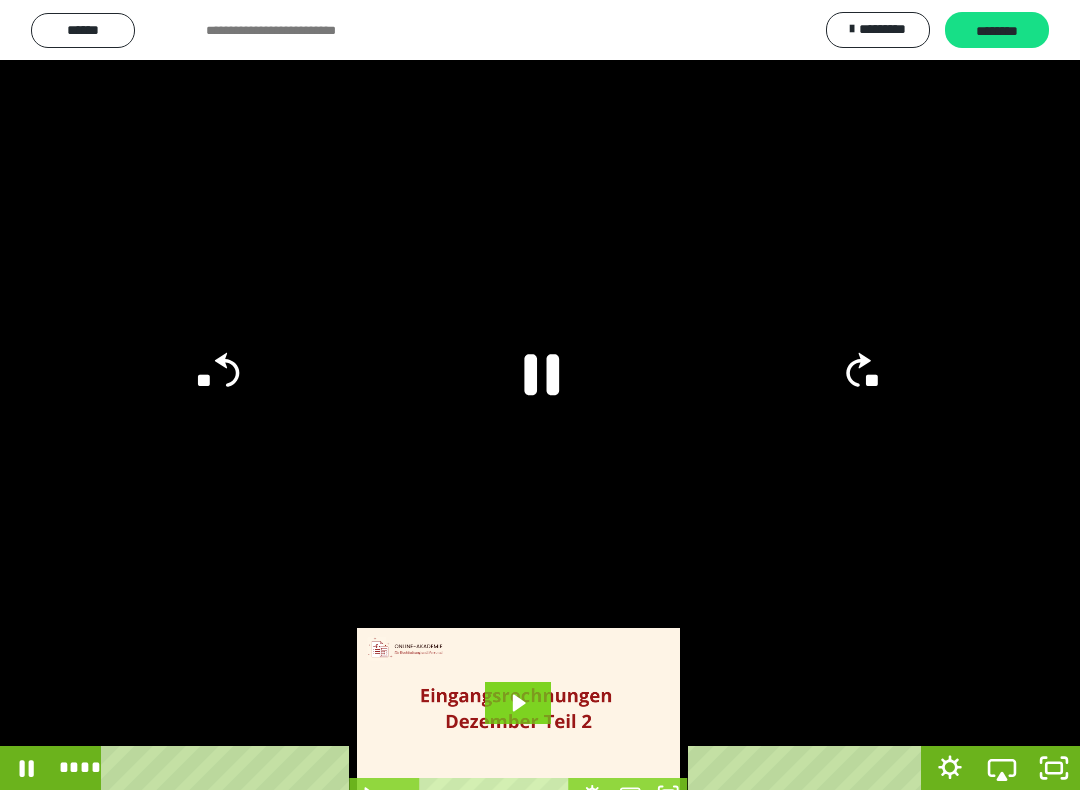 click on "**" 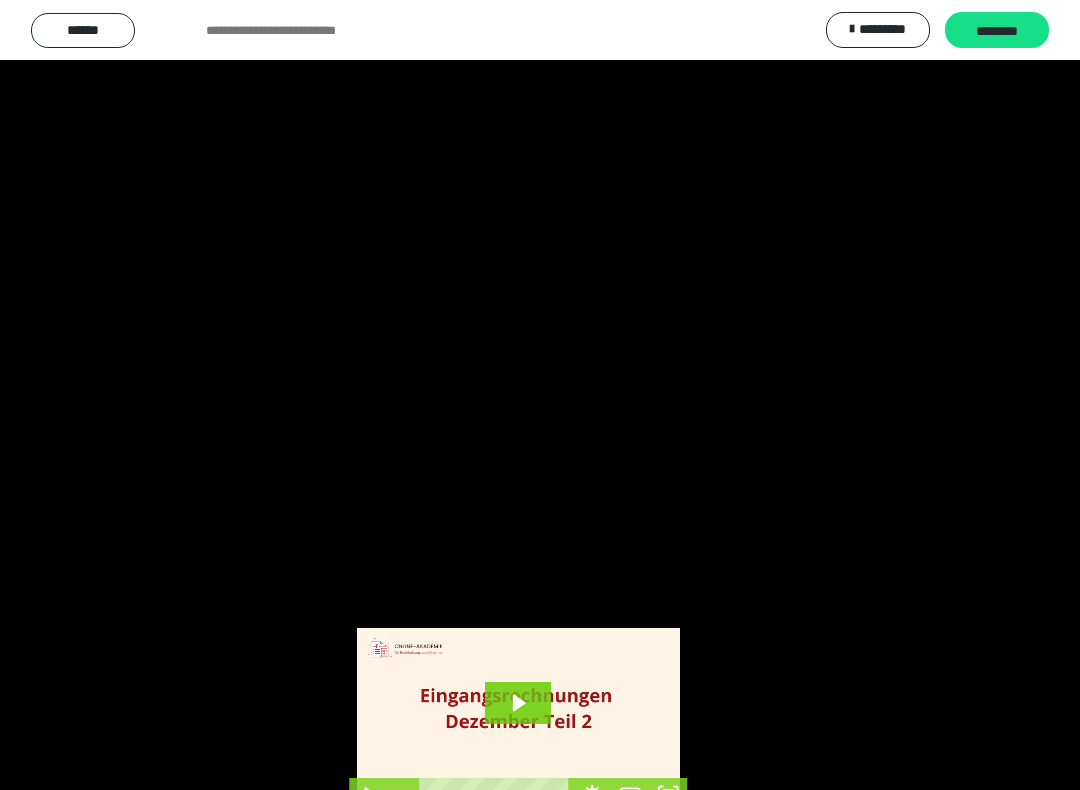 click at bounding box center (540, 395) 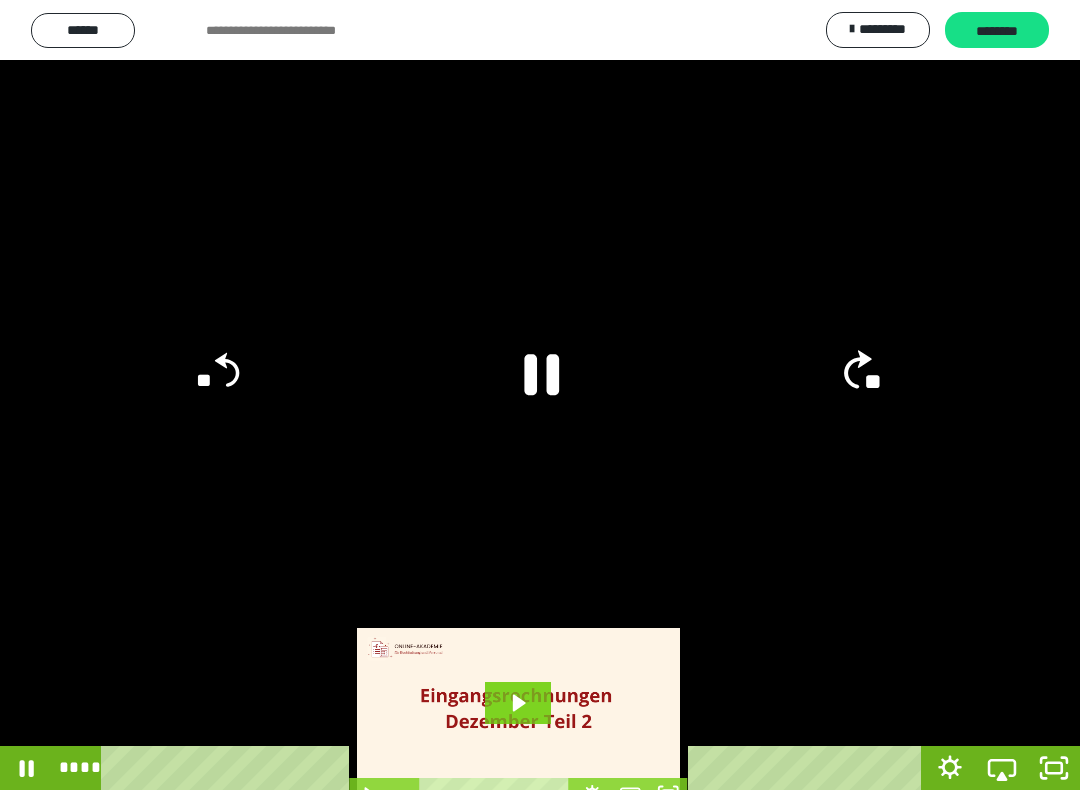 click on "**" 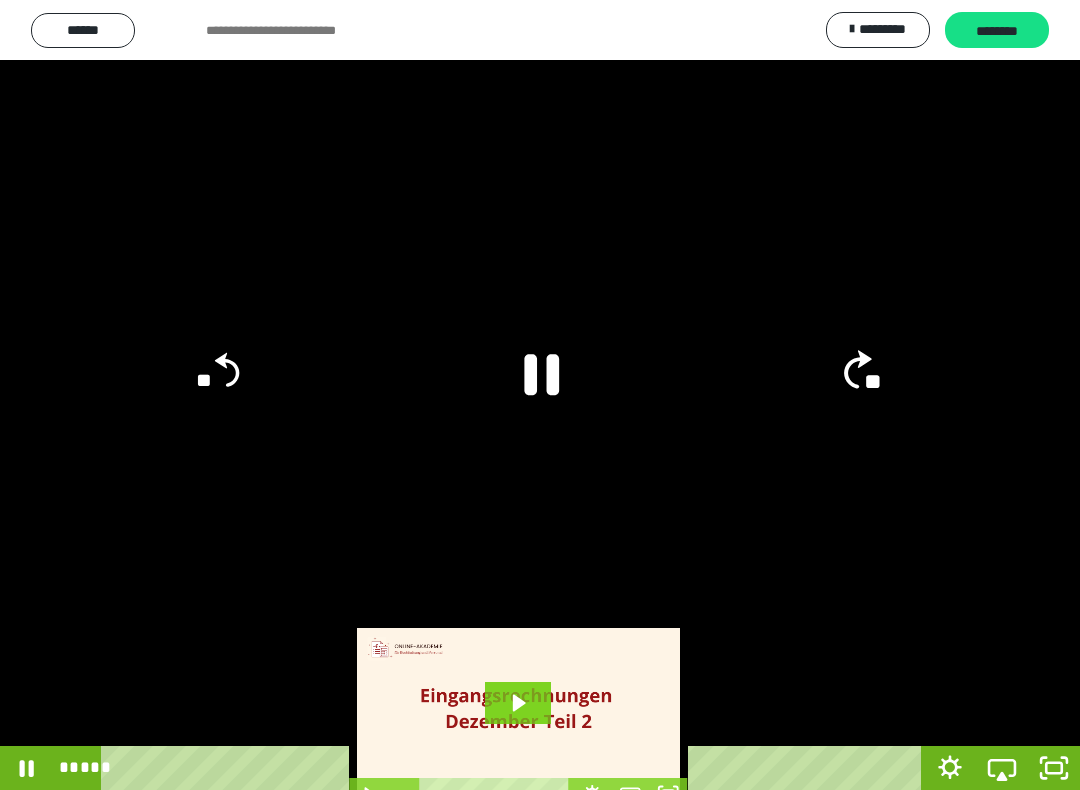 click on "**" 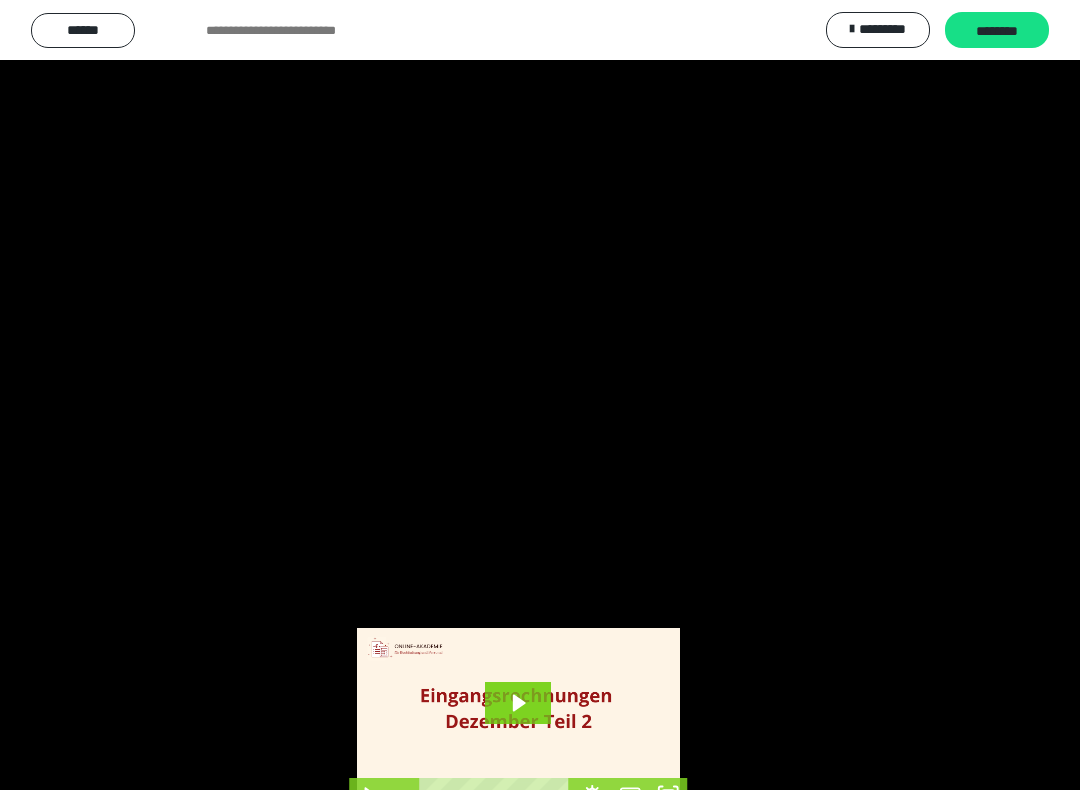 click at bounding box center [540, 395] 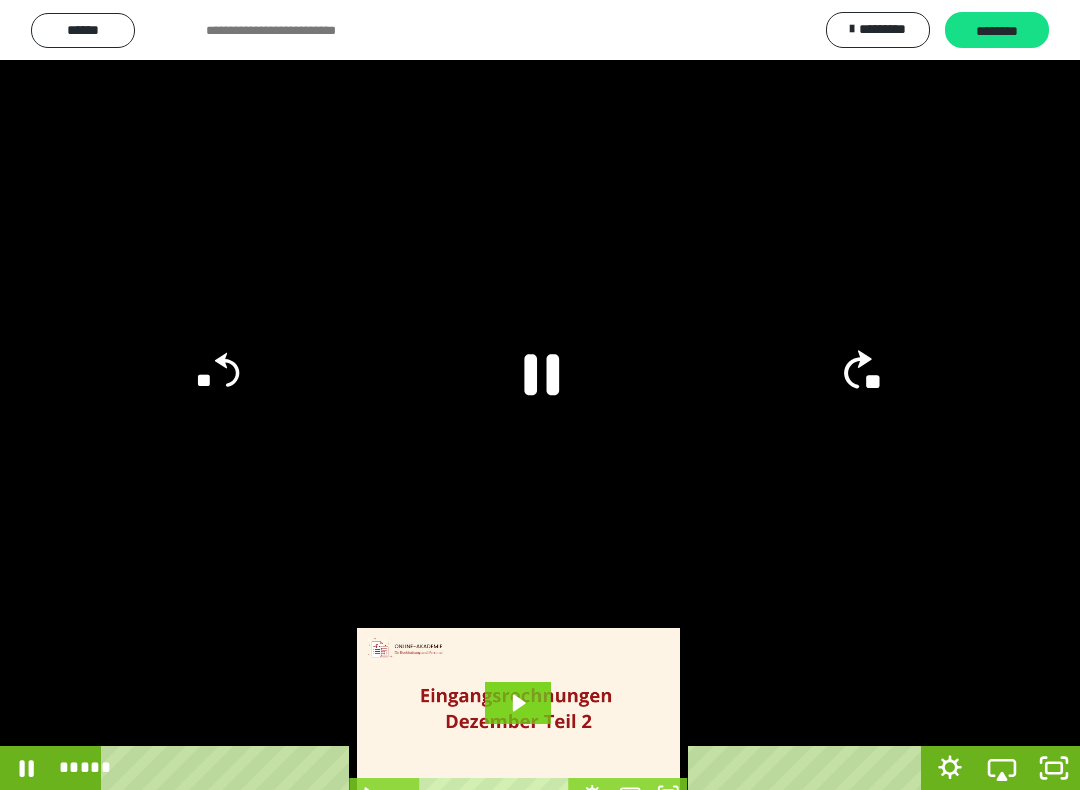 click on "**" 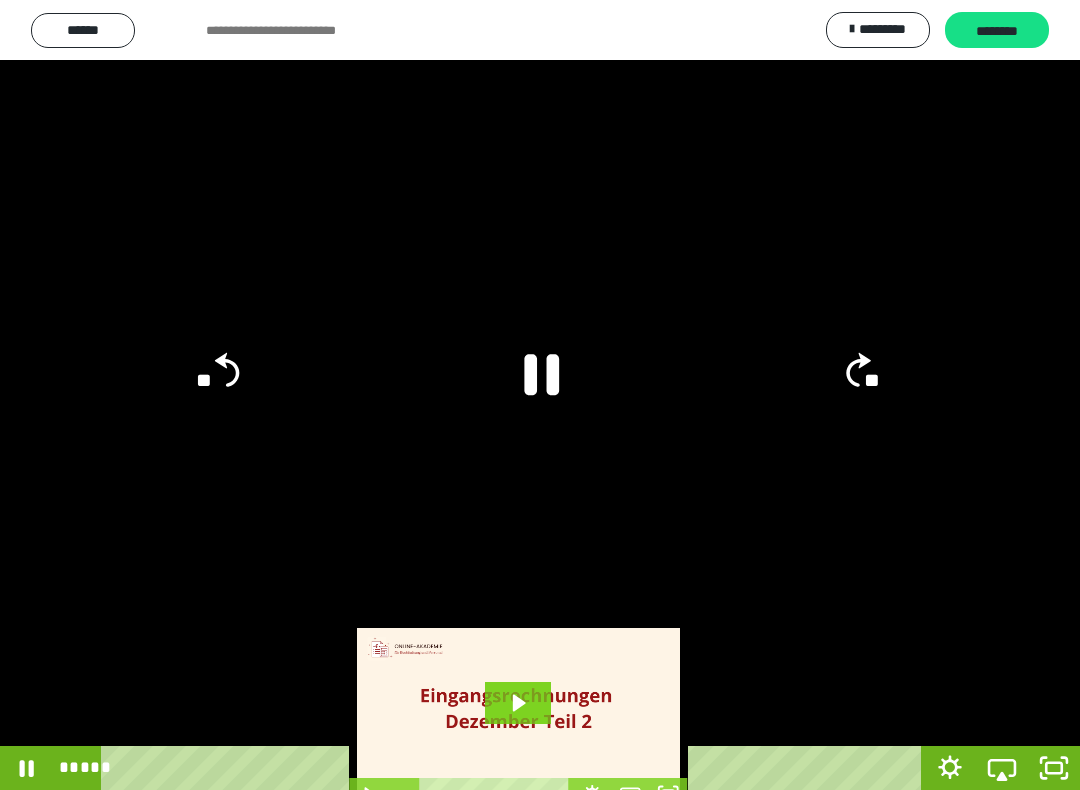 click on "**" 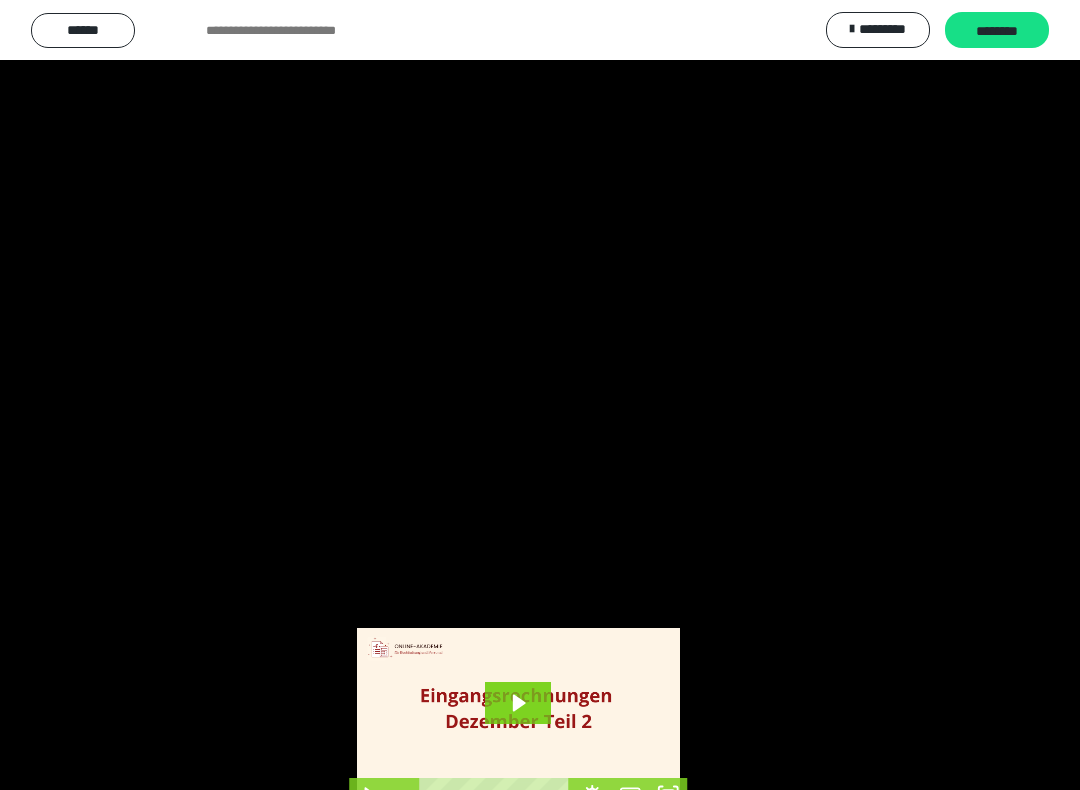 click at bounding box center (540, 395) 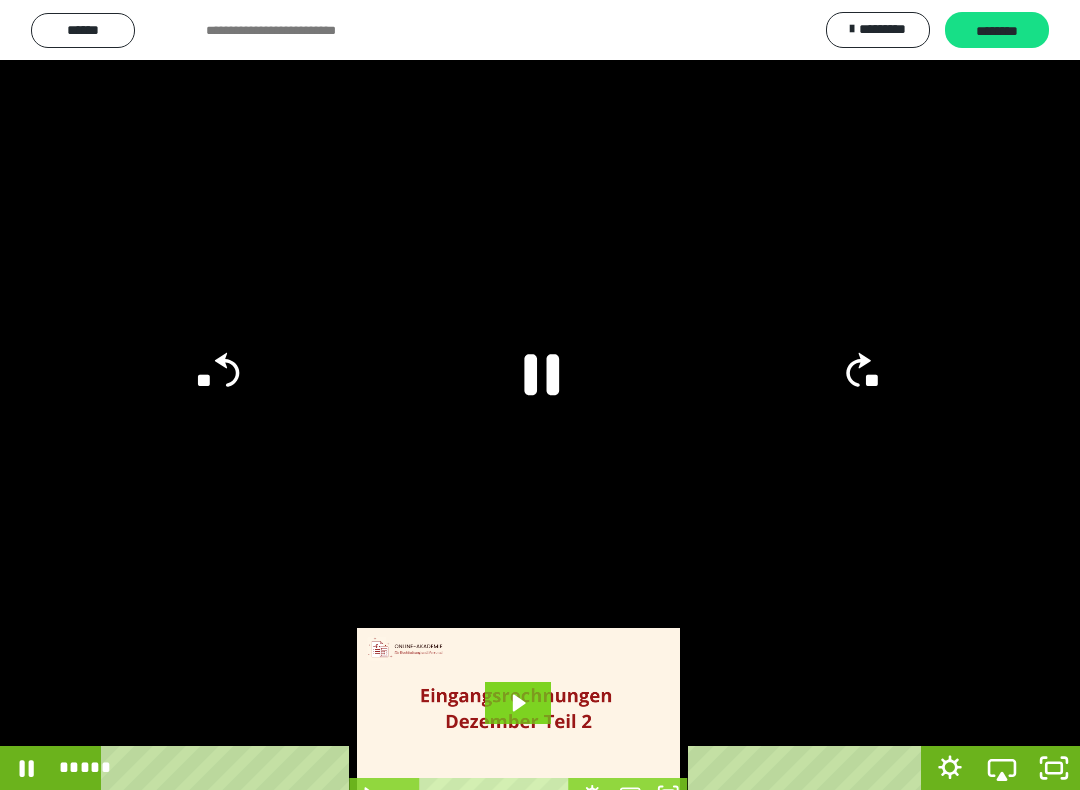 click 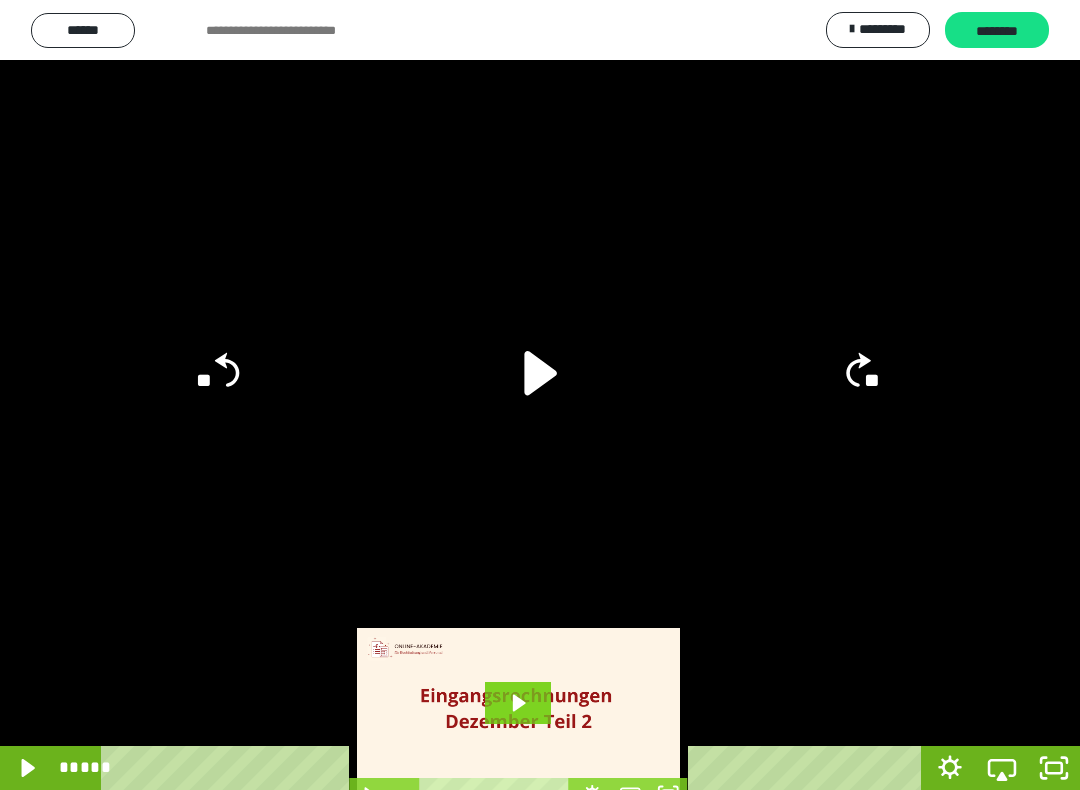 click at bounding box center (540, 395) 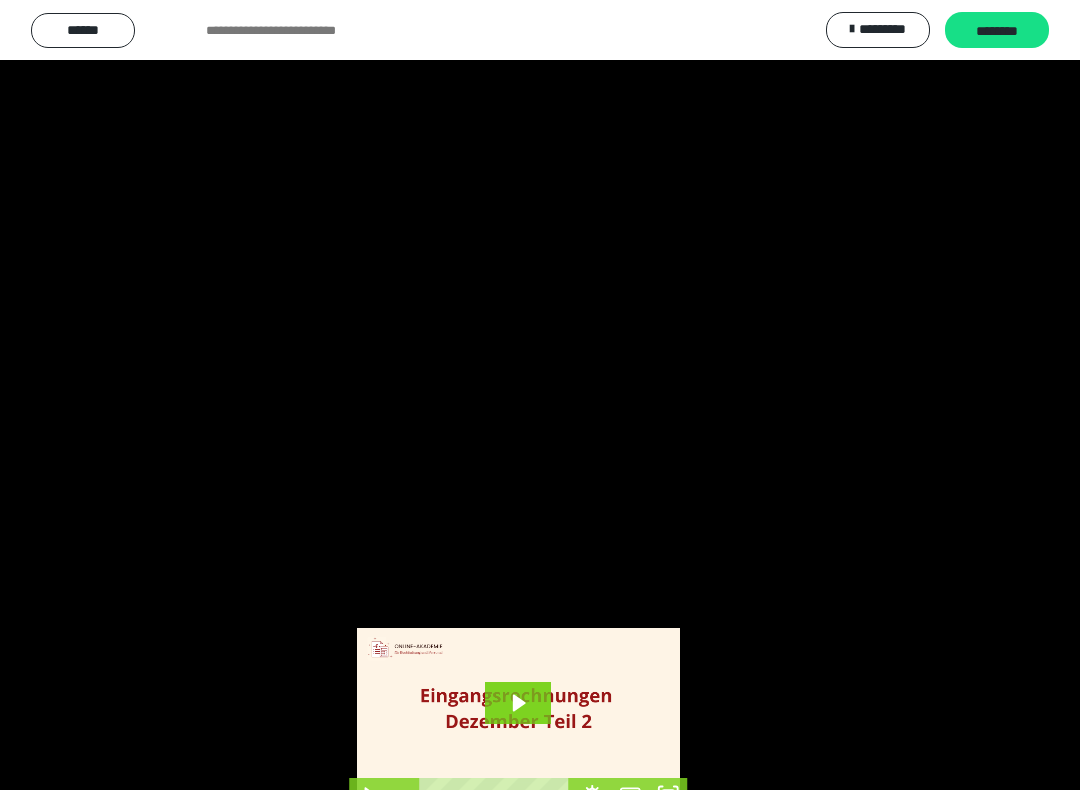 click at bounding box center (540, 395) 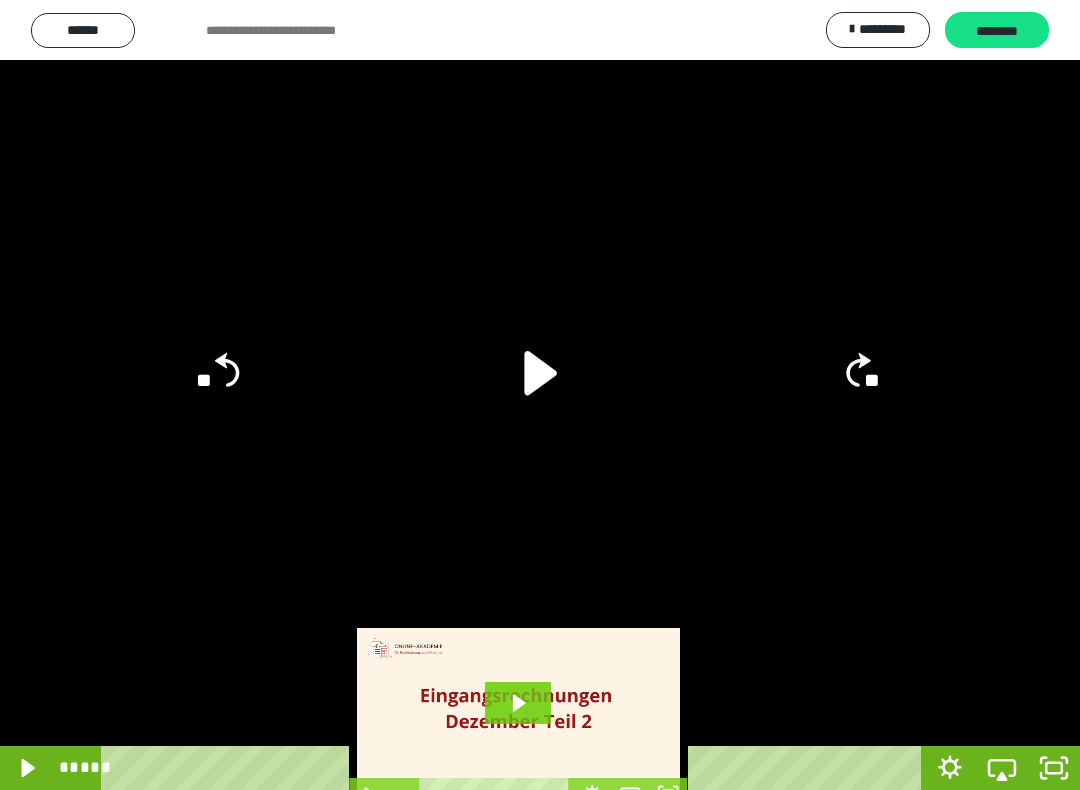 click 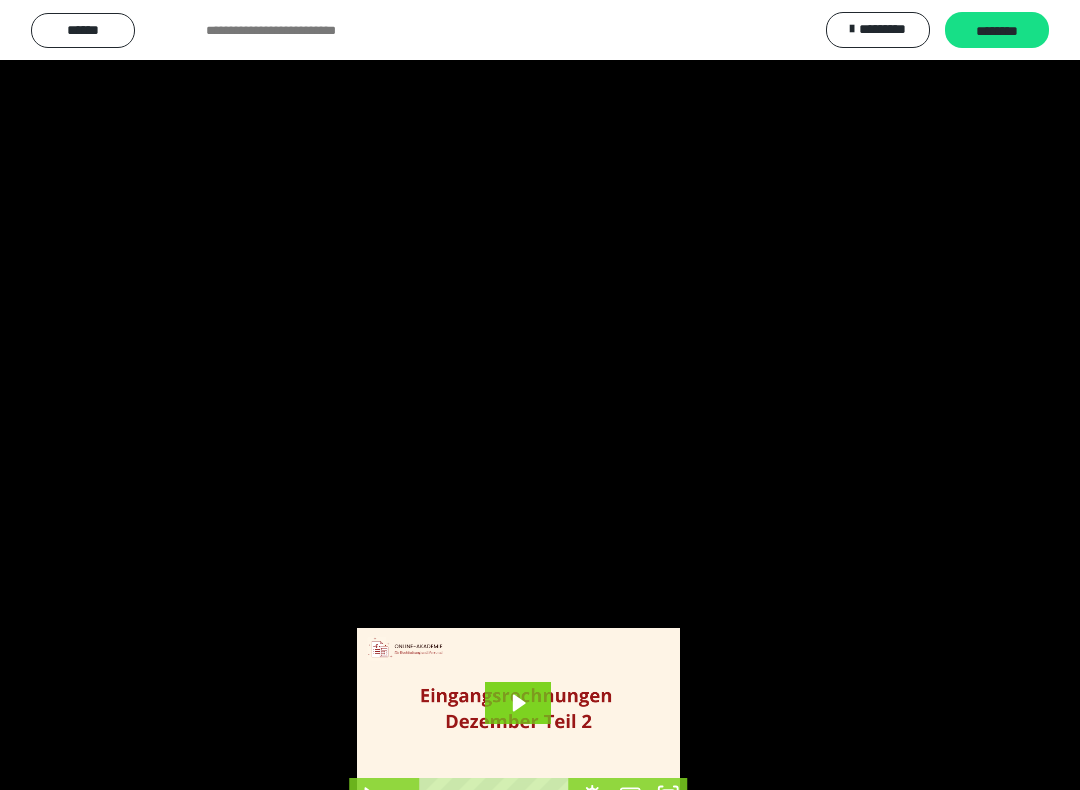 click at bounding box center (540, 395) 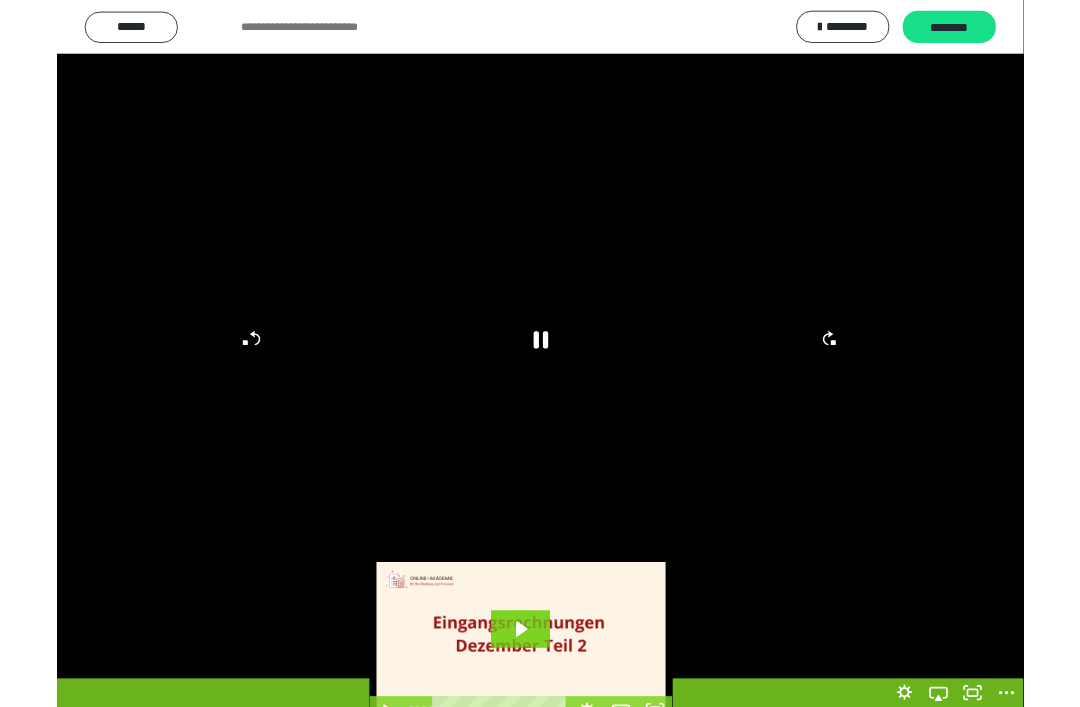 scroll, scrollTop: 0, scrollLeft: 0, axis: both 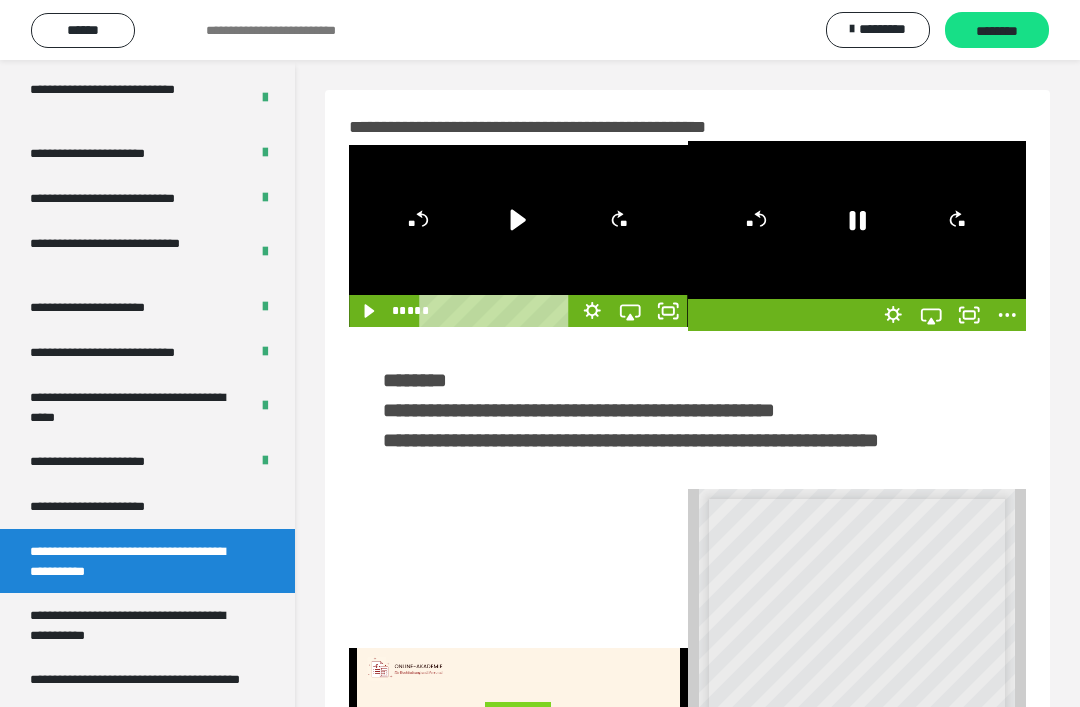 click 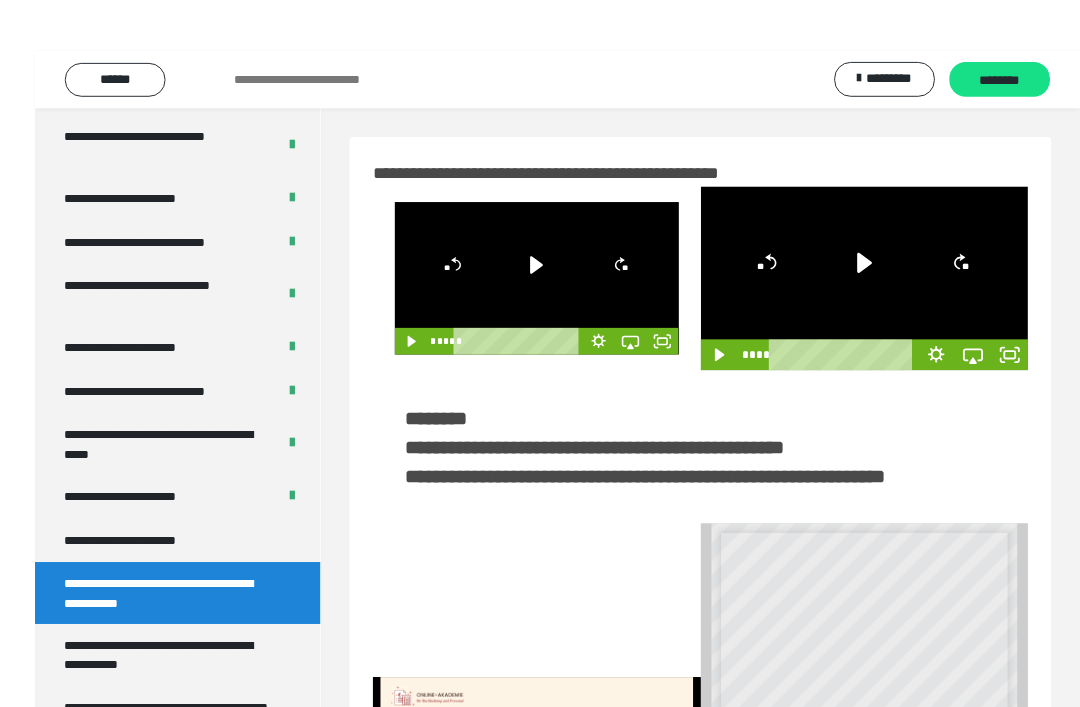 scroll, scrollTop: 3601, scrollLeft: 0, axis: vertical 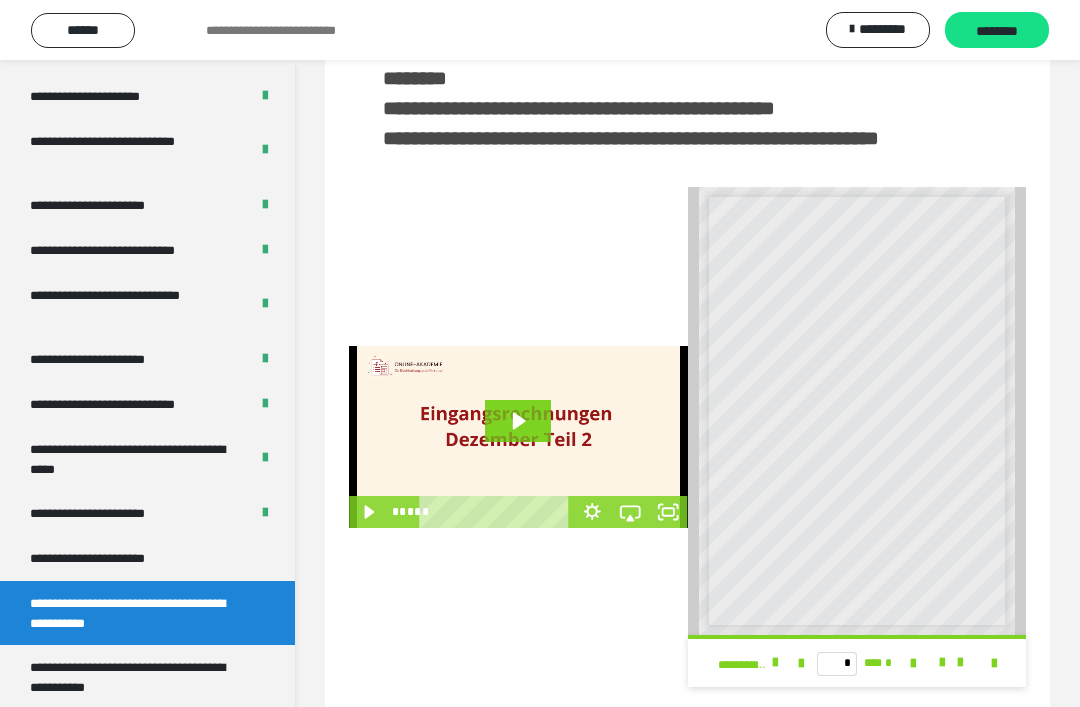 click at bounding box center (518, 437) 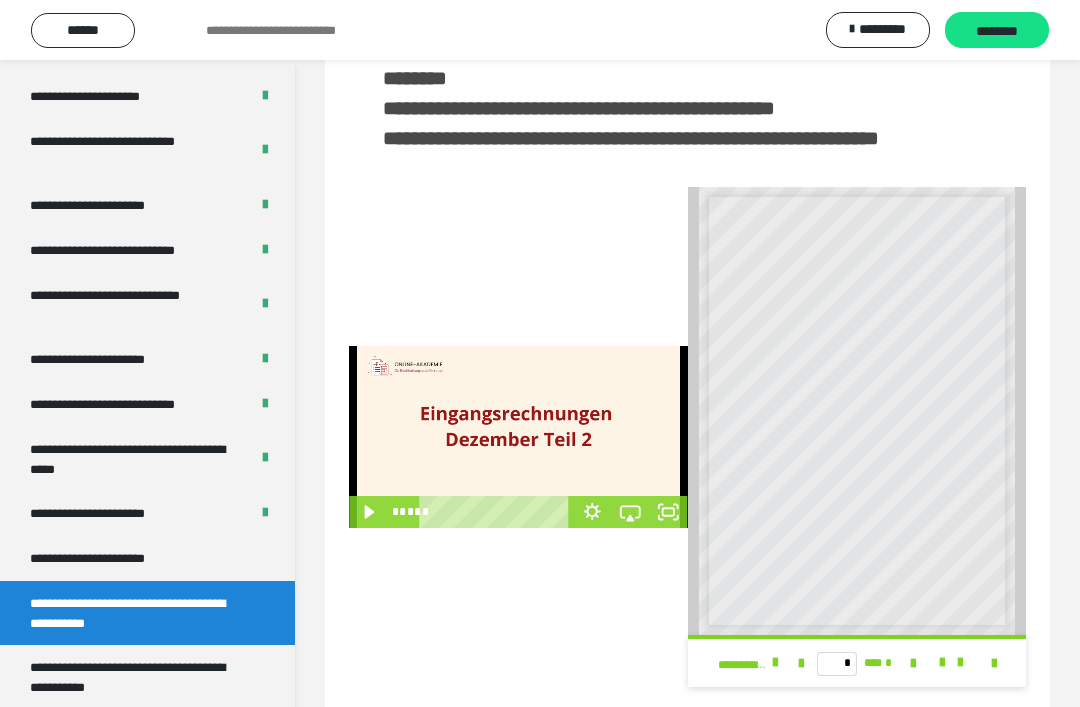 click 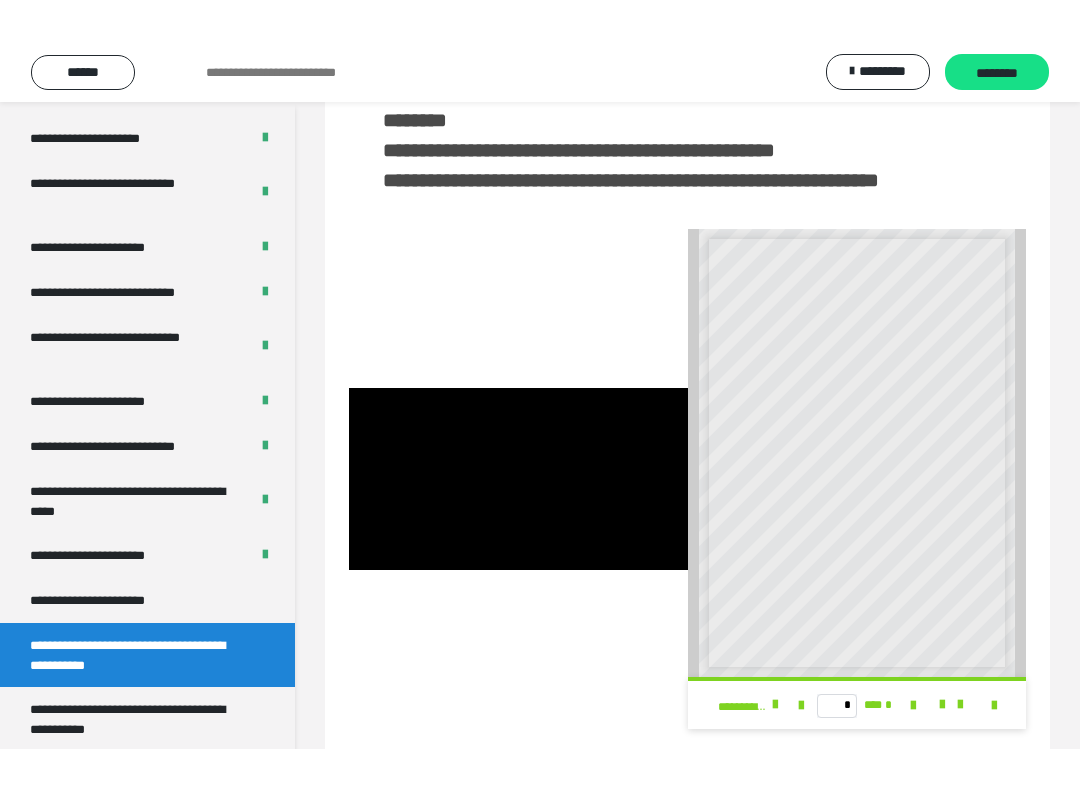 scroll, scrollTop: 20, scrollLeft: 0, axis: vertical 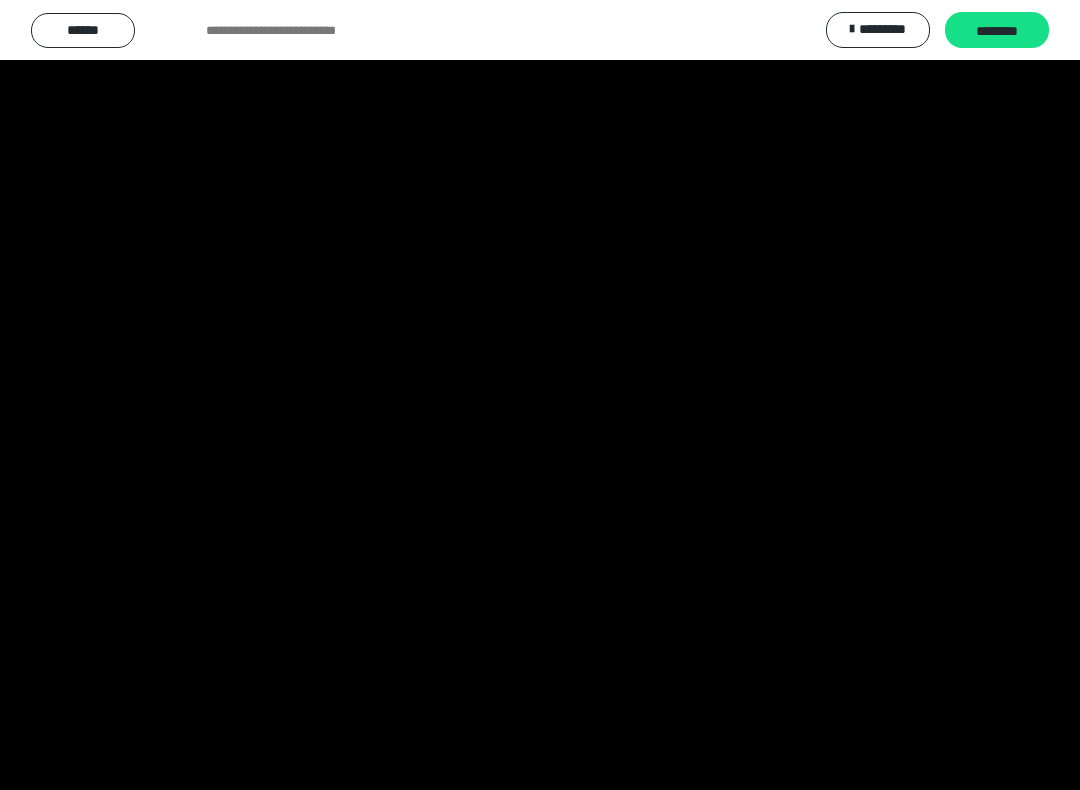 click at bounding box center (540, 395) 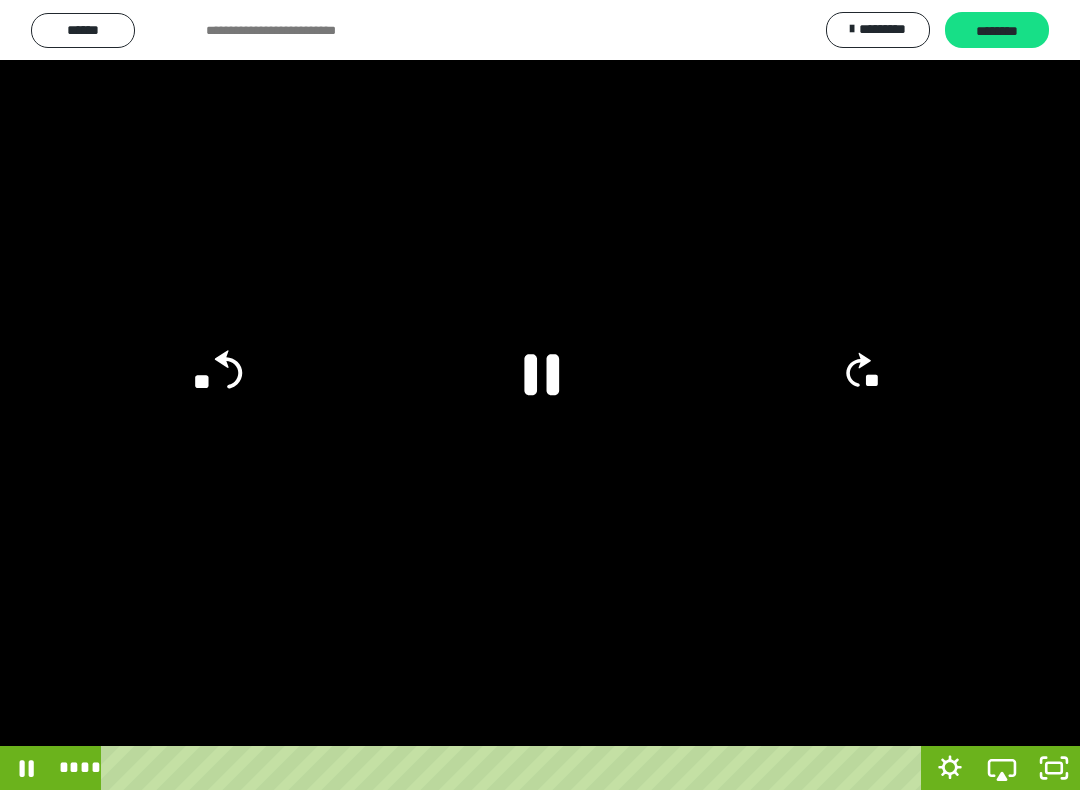 click on "**" 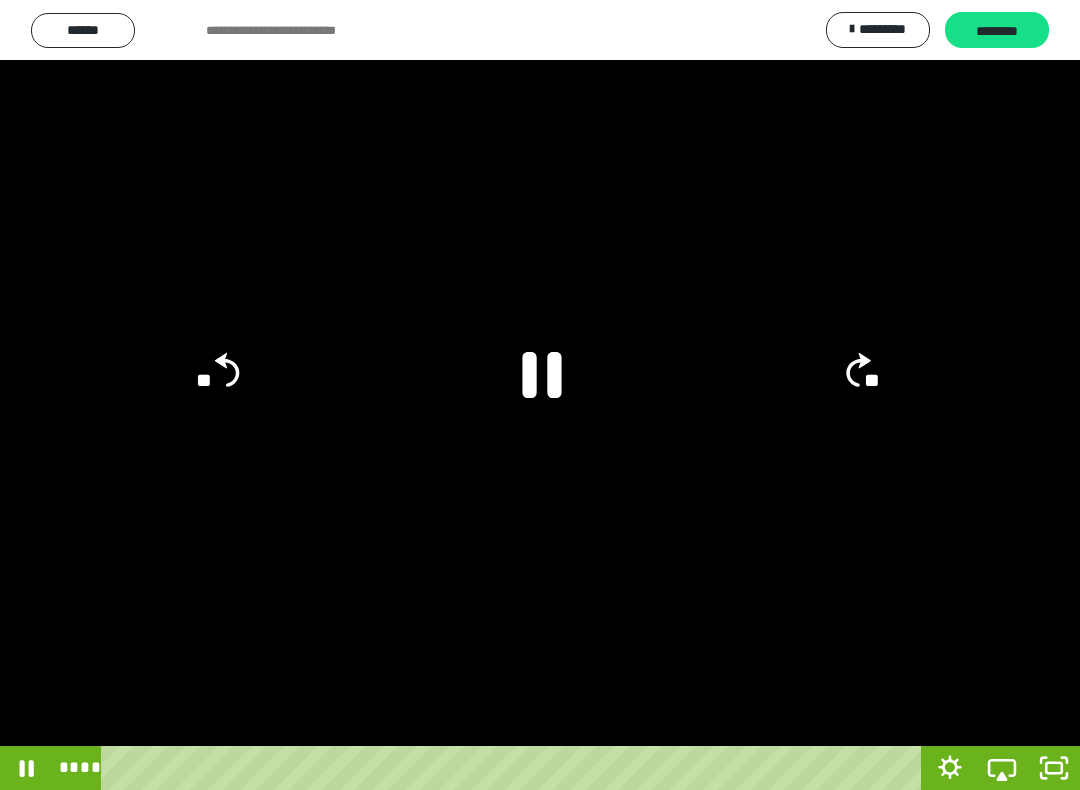 click 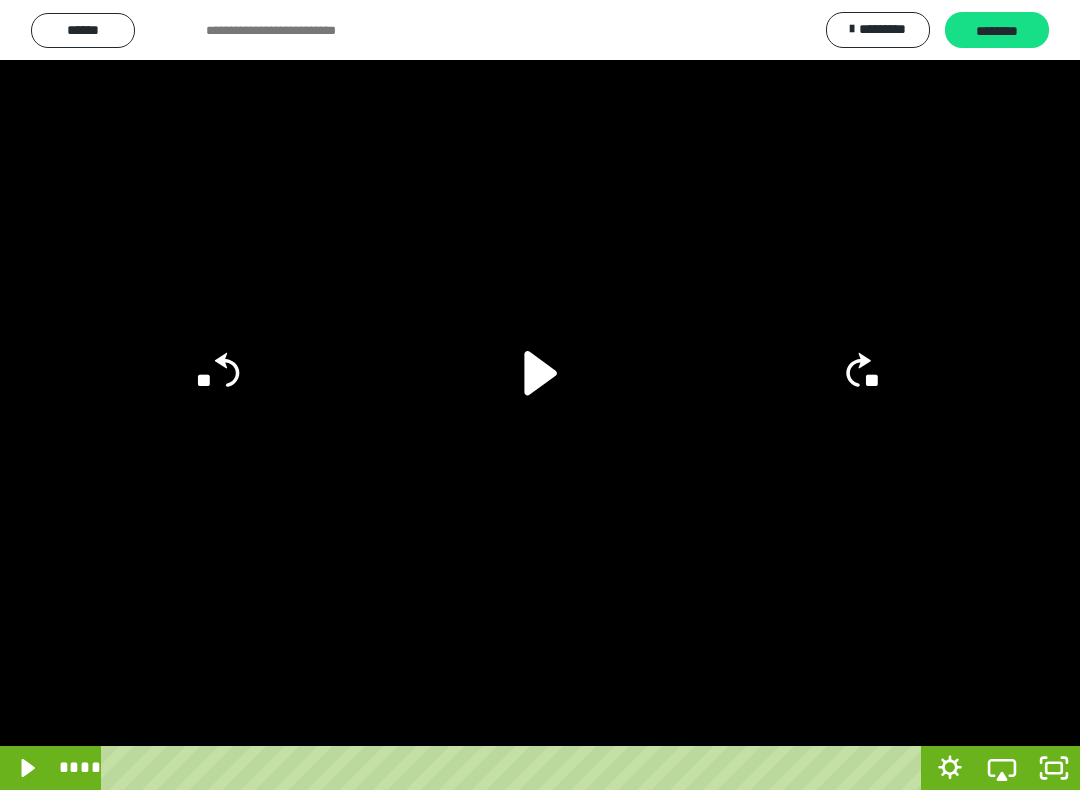 click on "**" 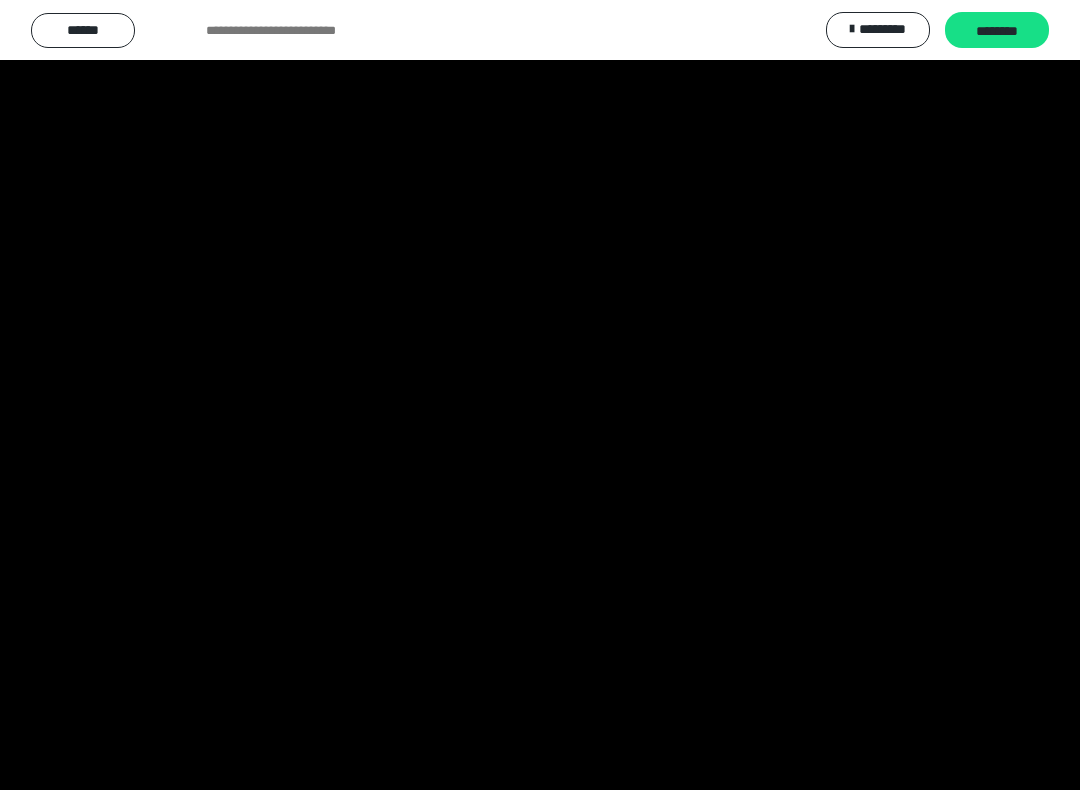 click at bounding box center (540, 395) 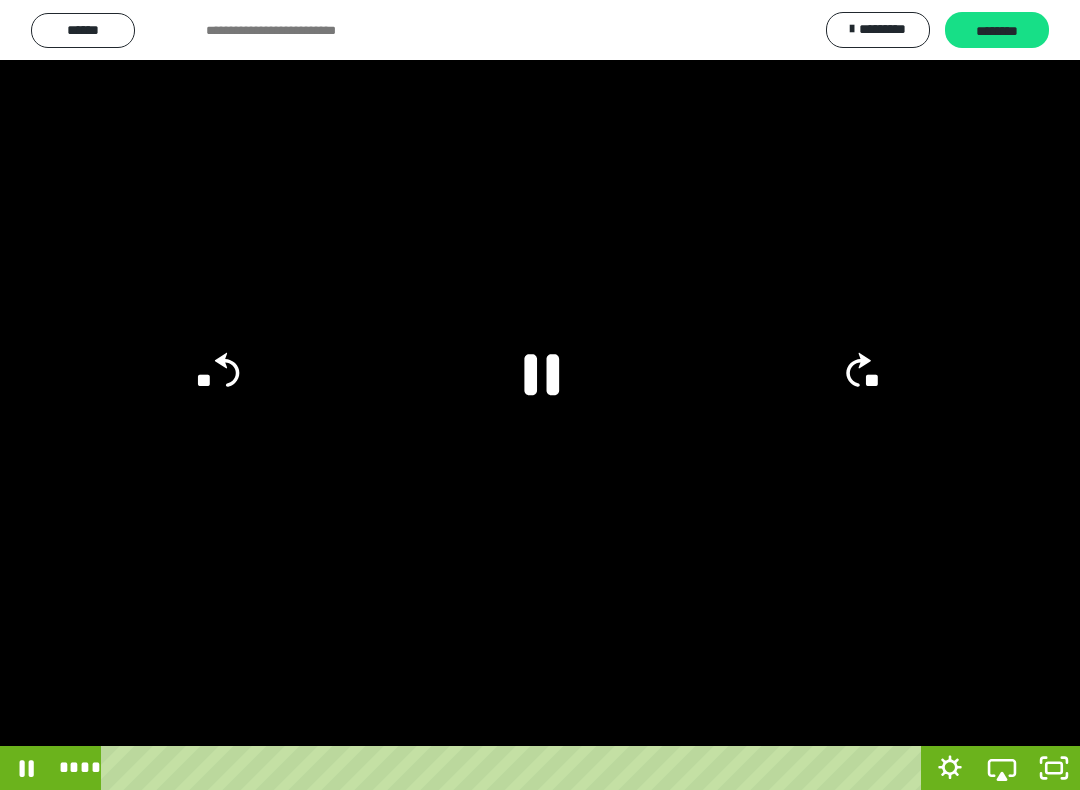 click 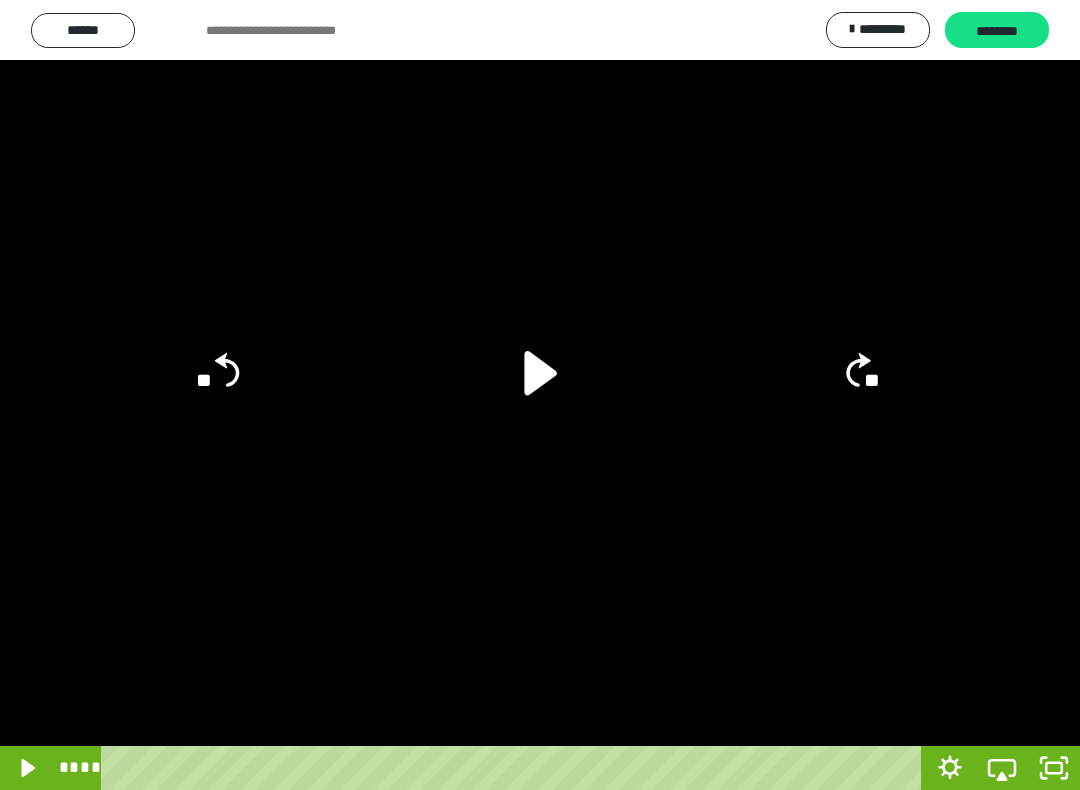 click 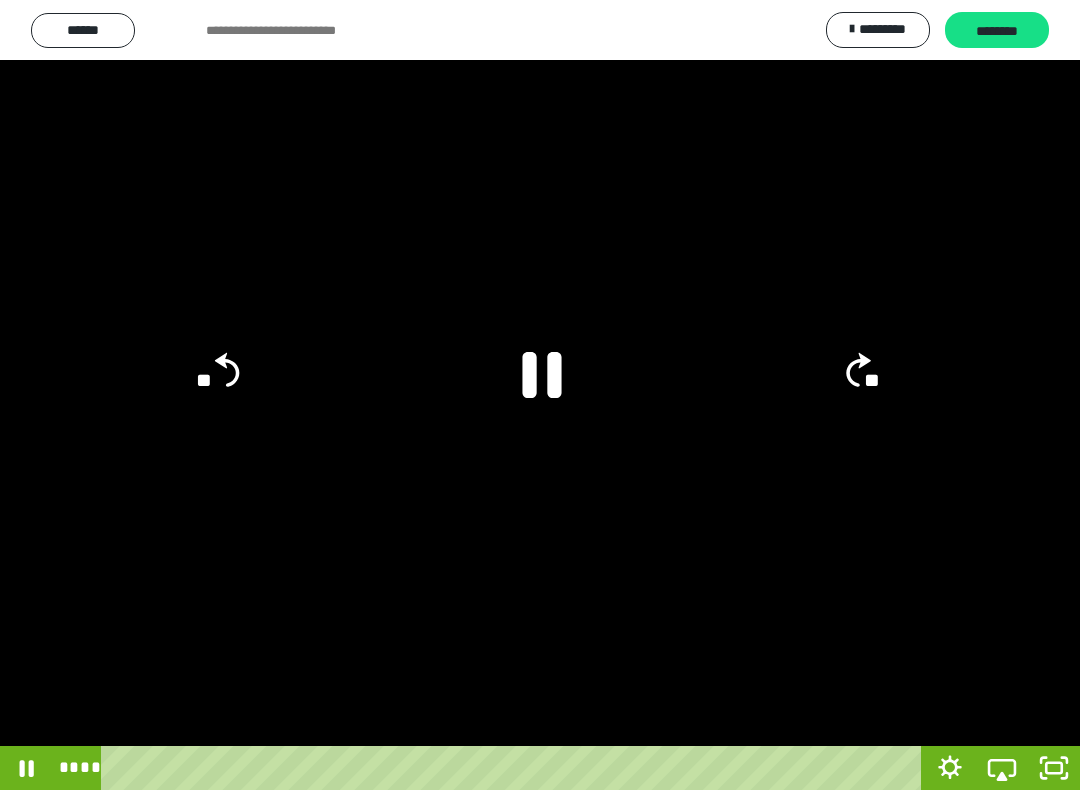 click 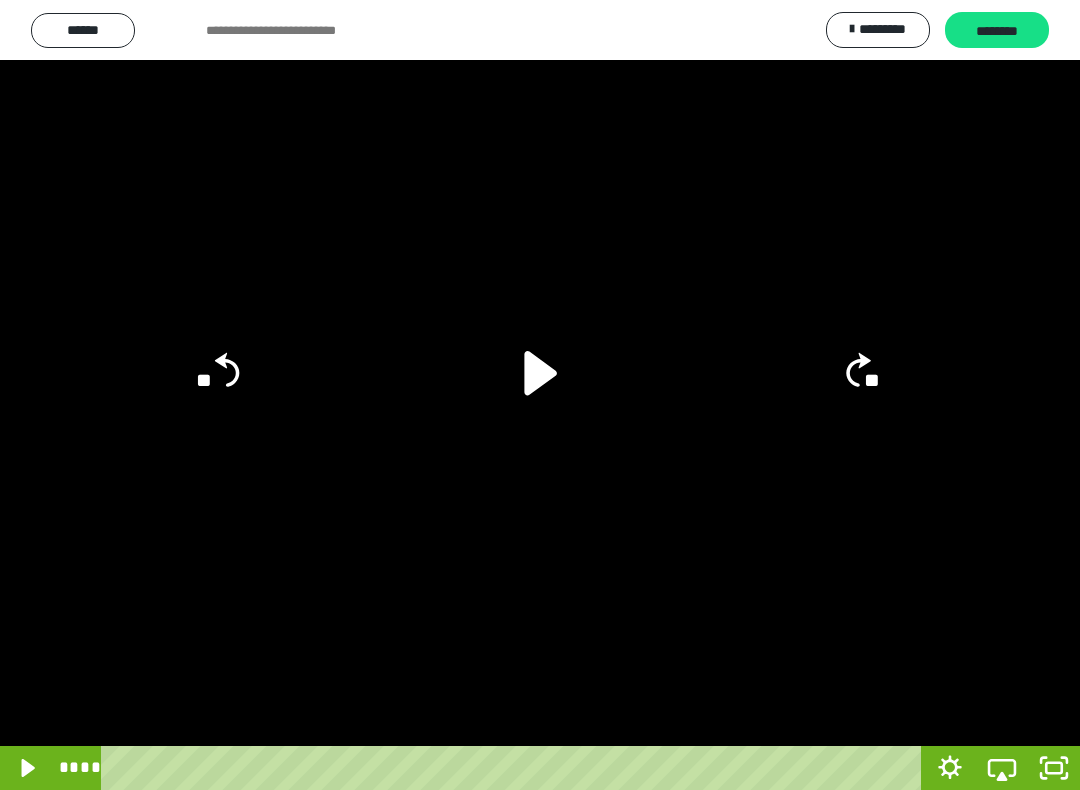 click 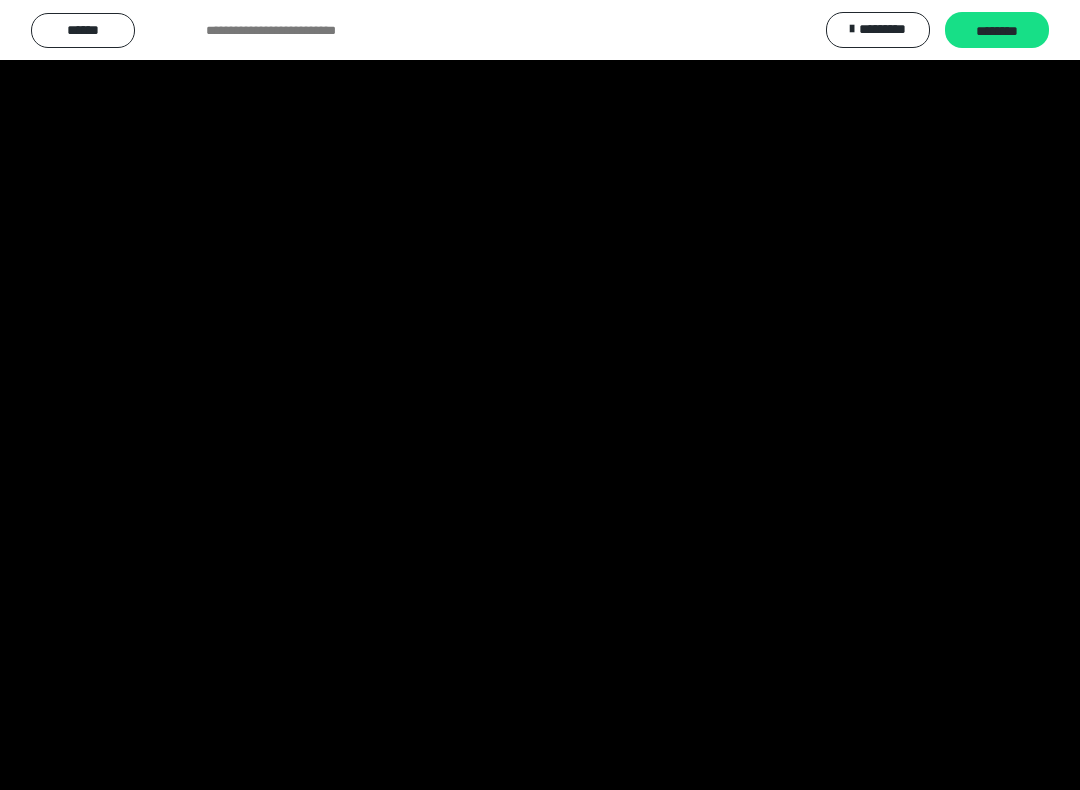 click at bounding box center (540, 395) 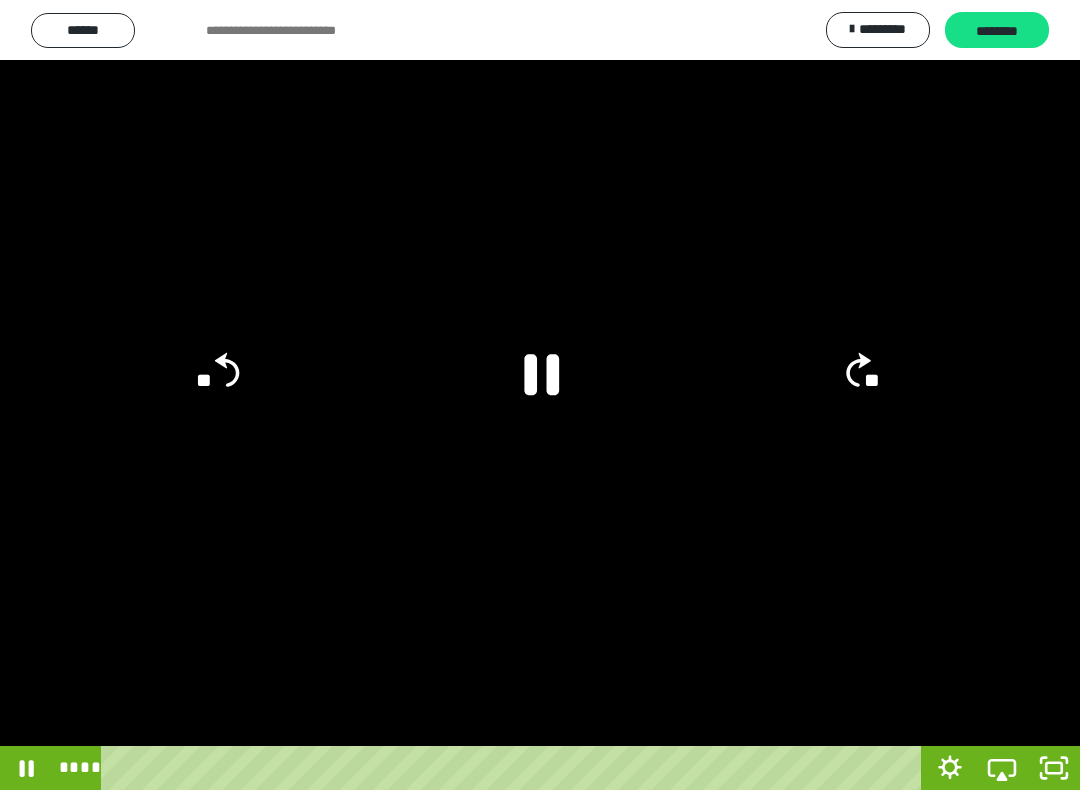 click 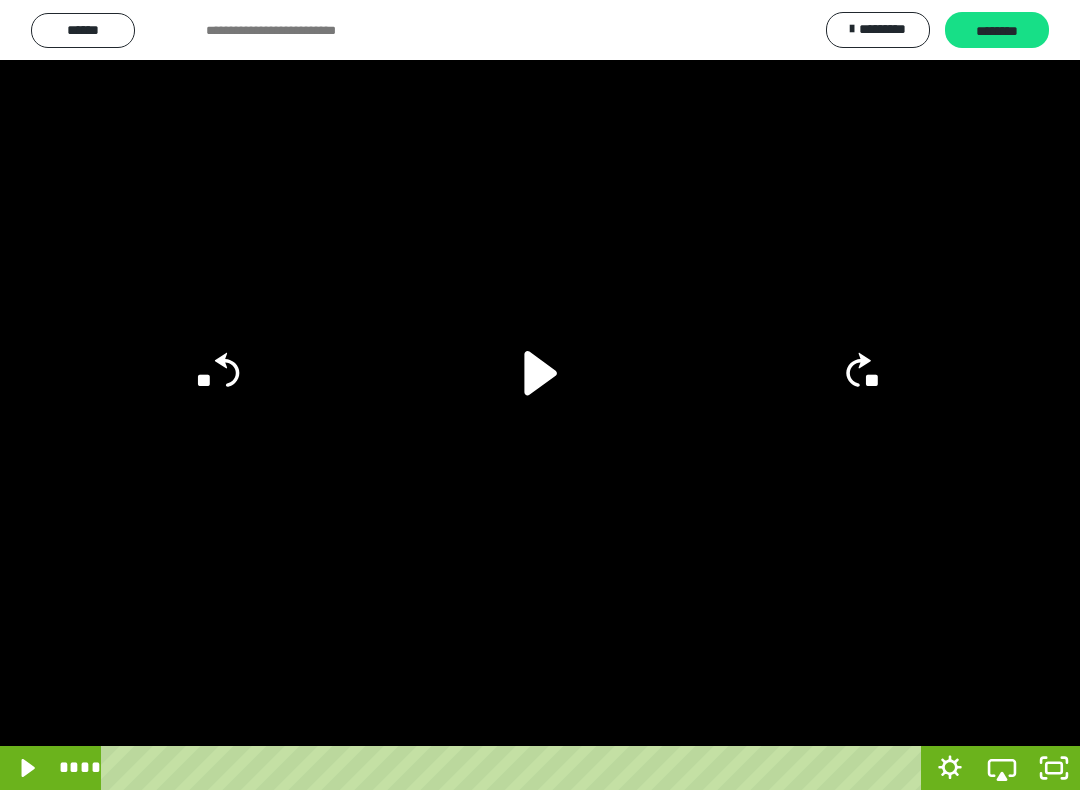 click 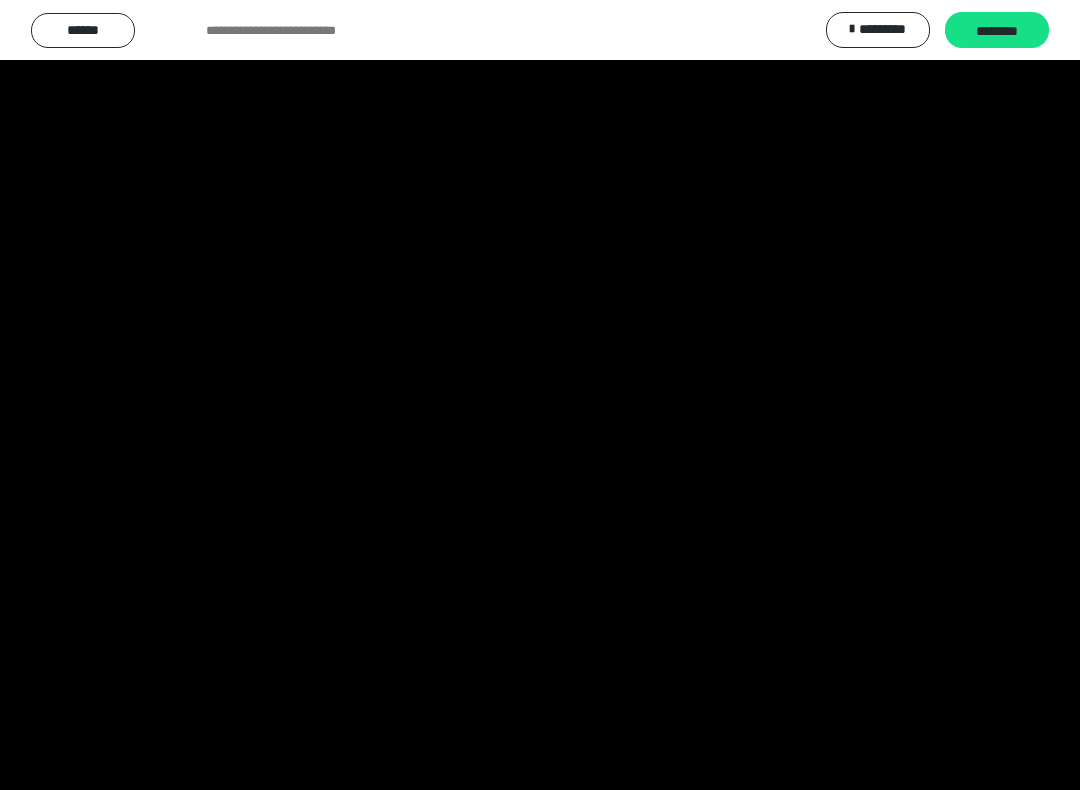 click at bounding box center [540, 395] 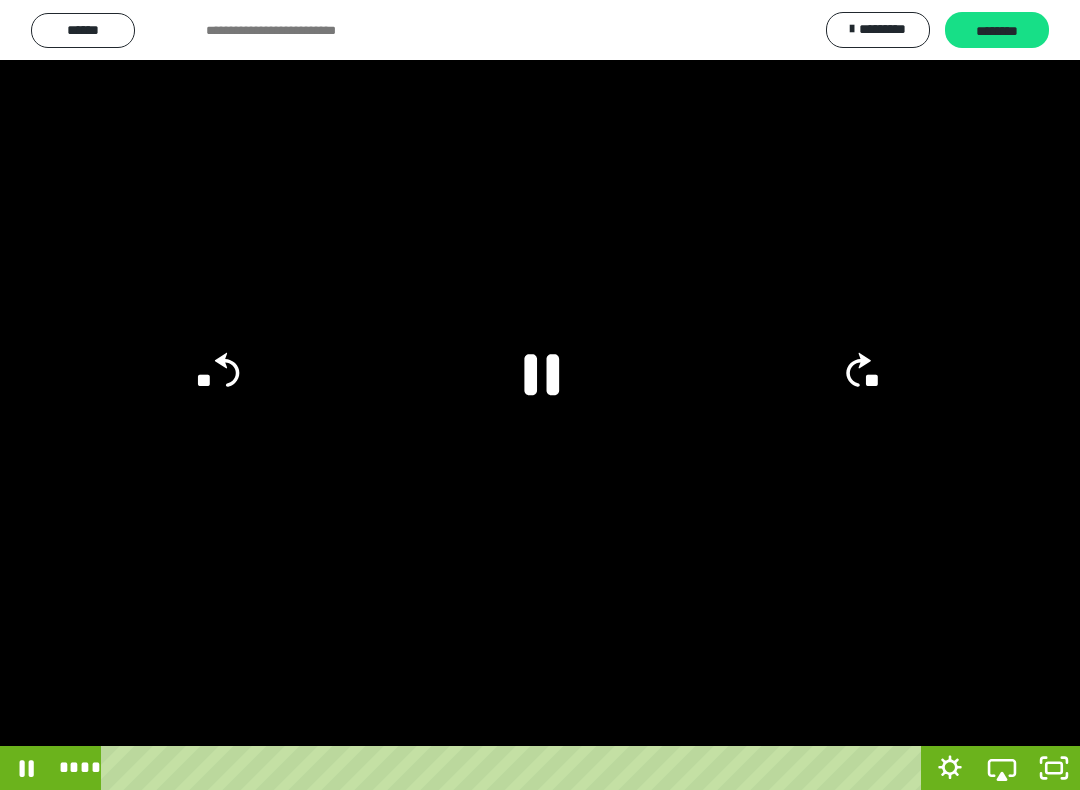 click 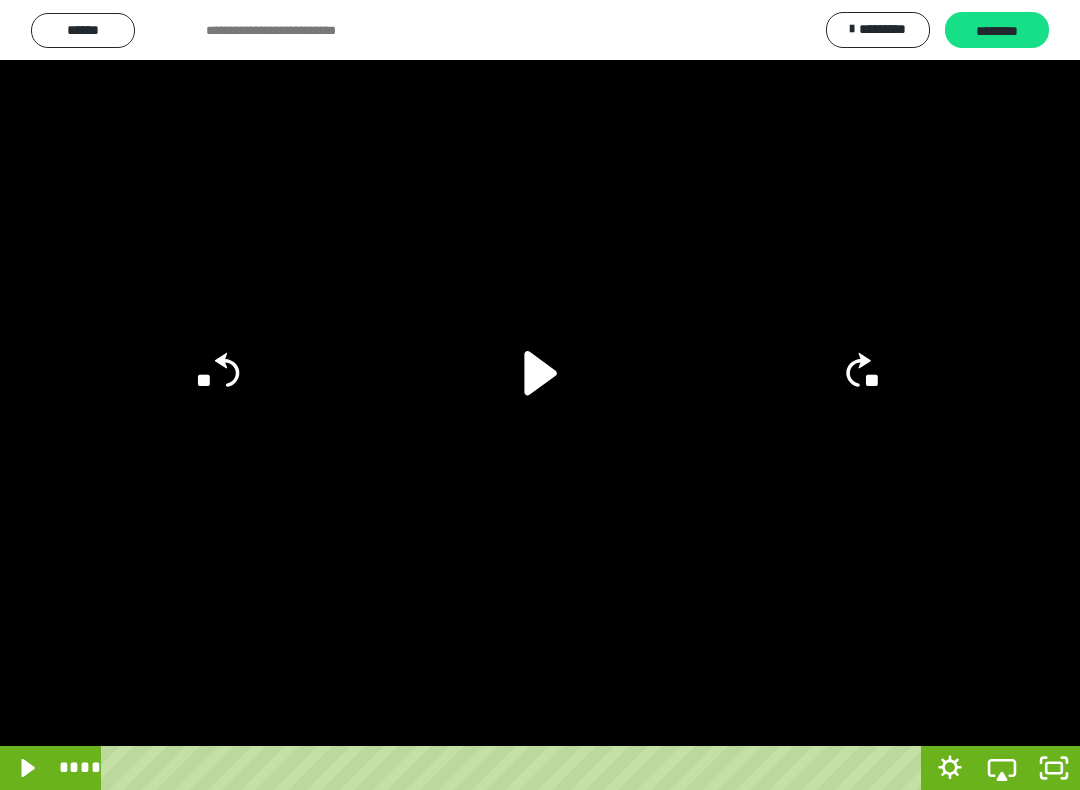 click 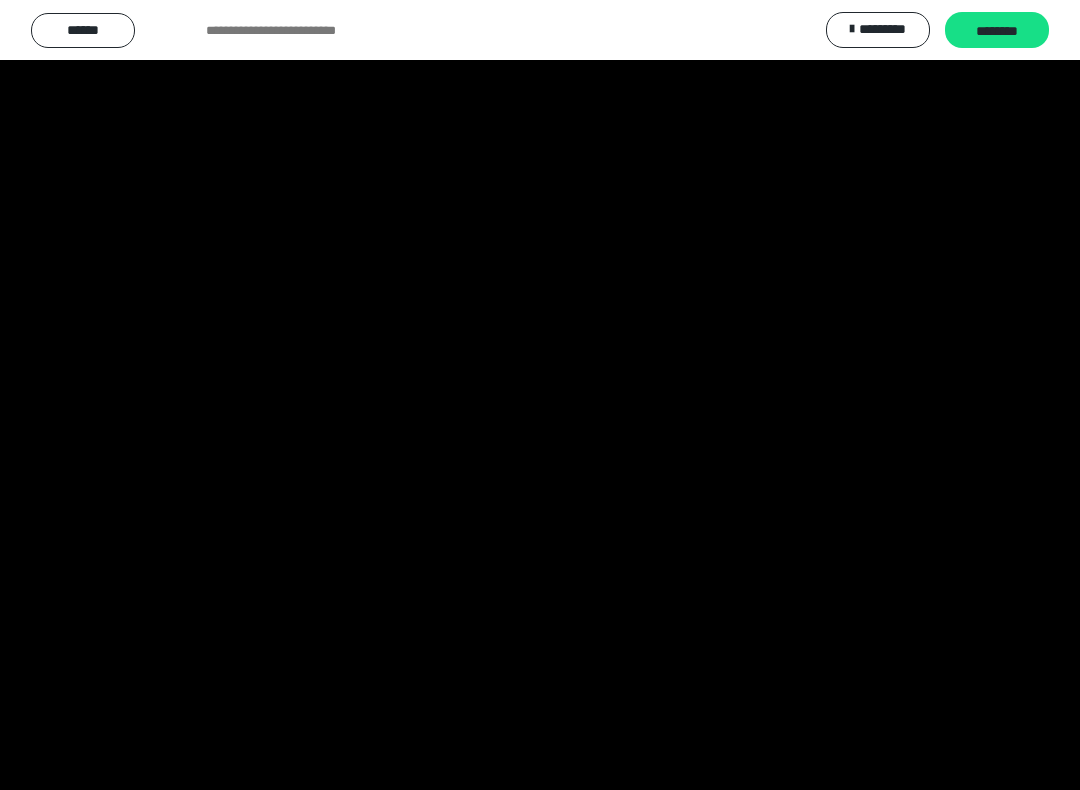 click at bounding box center [540, 395] 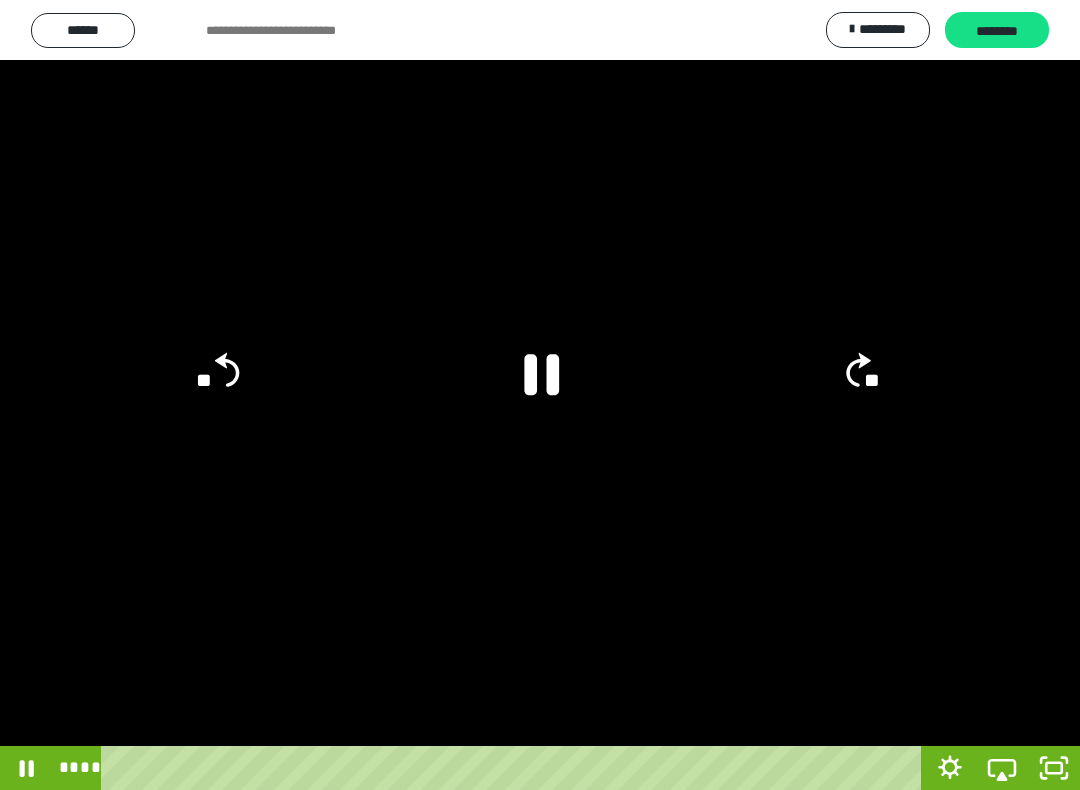 click 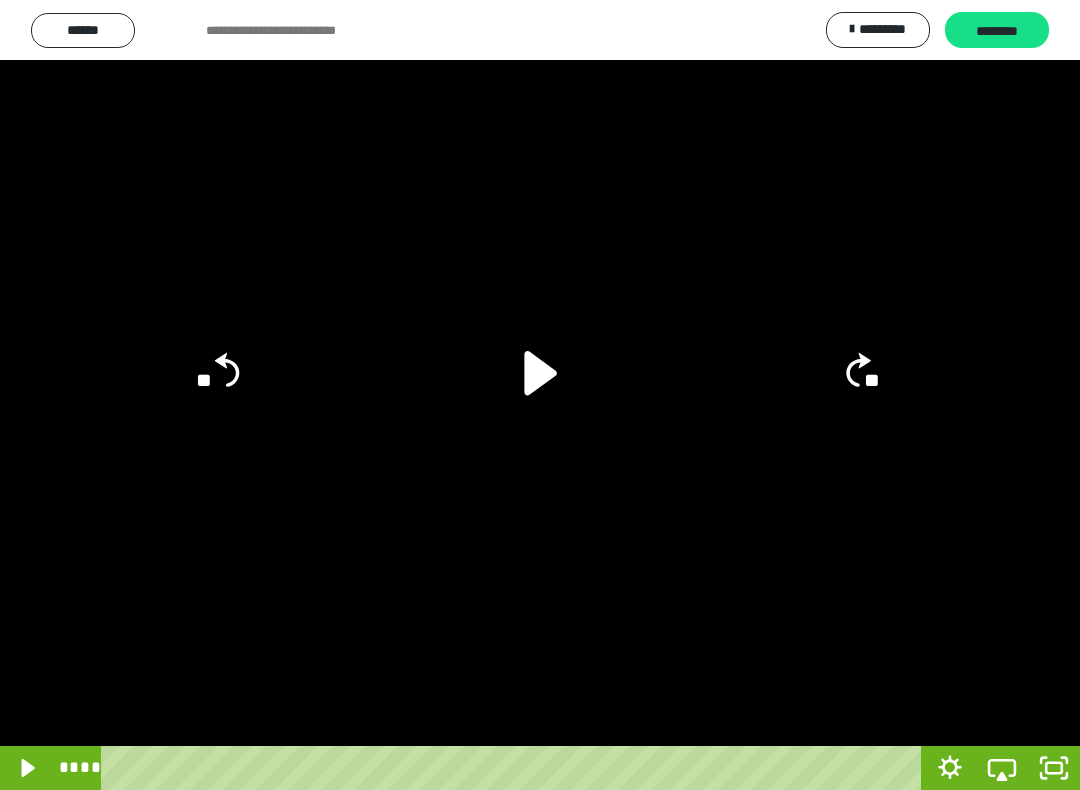 click 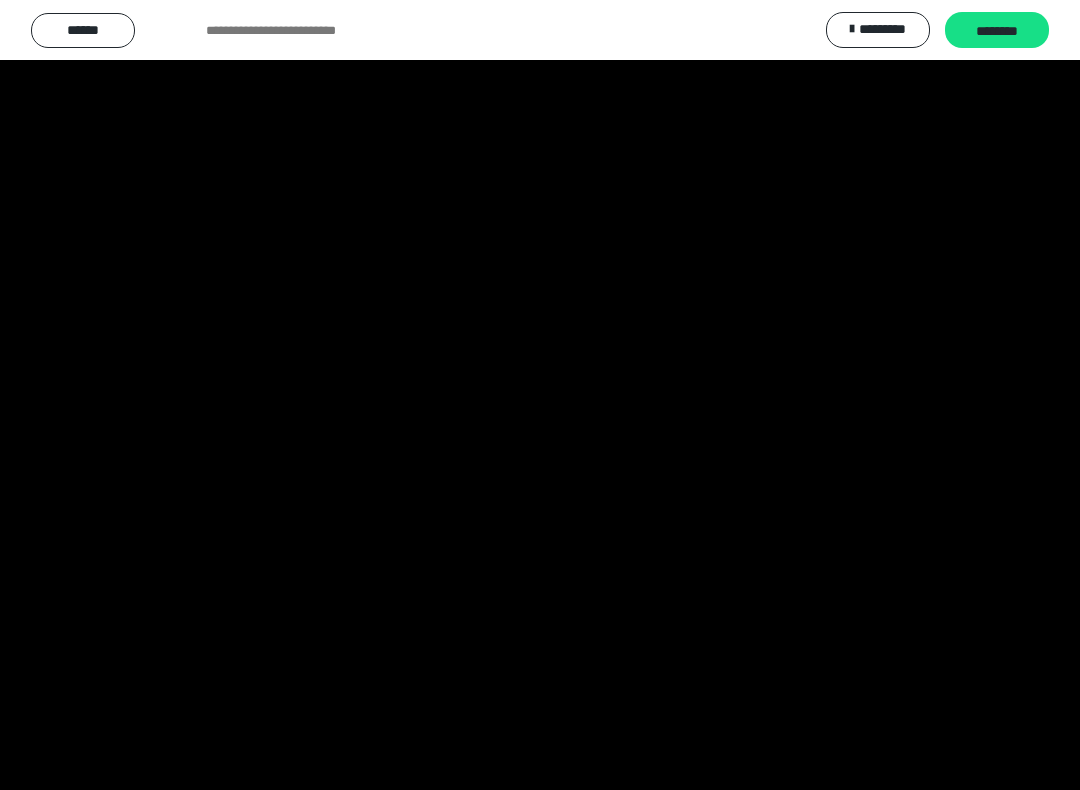 click at bounding box center (540, 395) 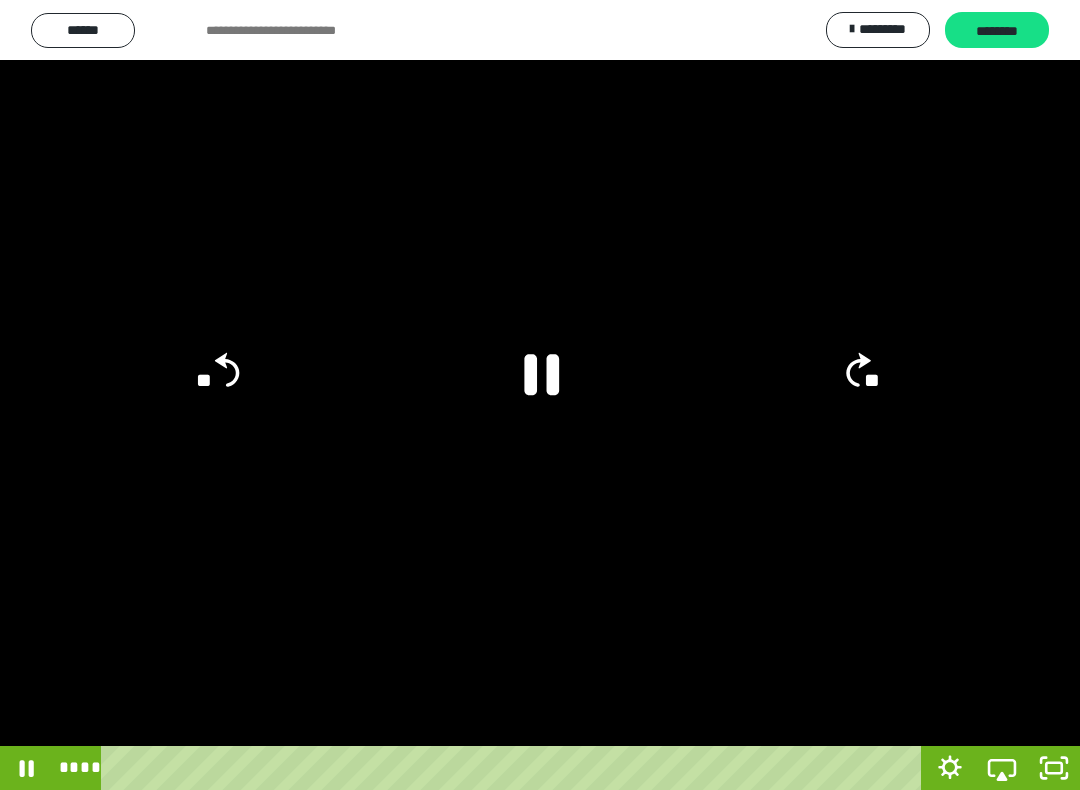 click 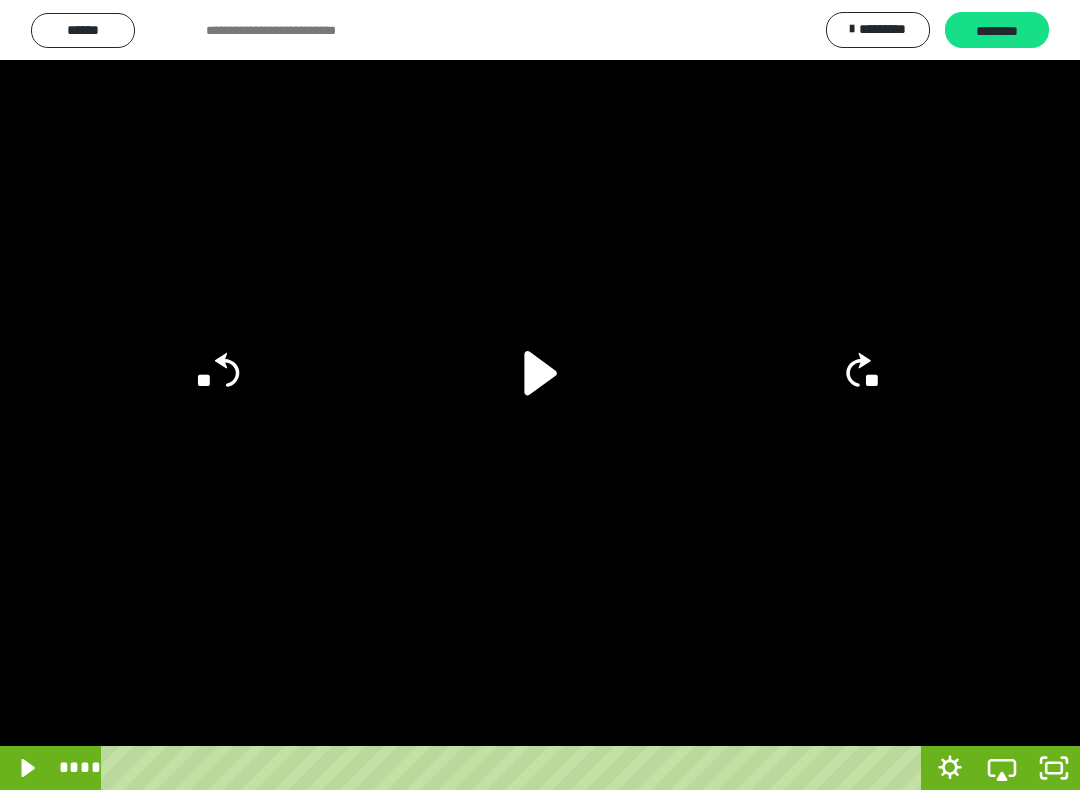 click 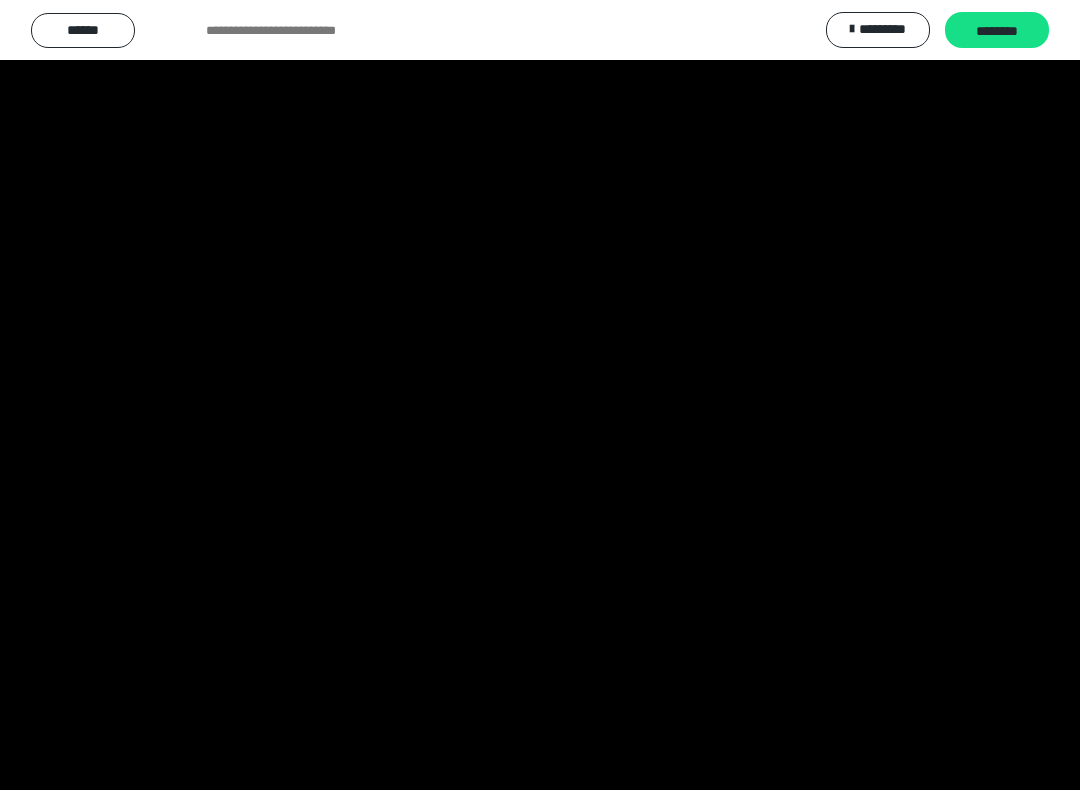 click at bounding box center [540, 395] 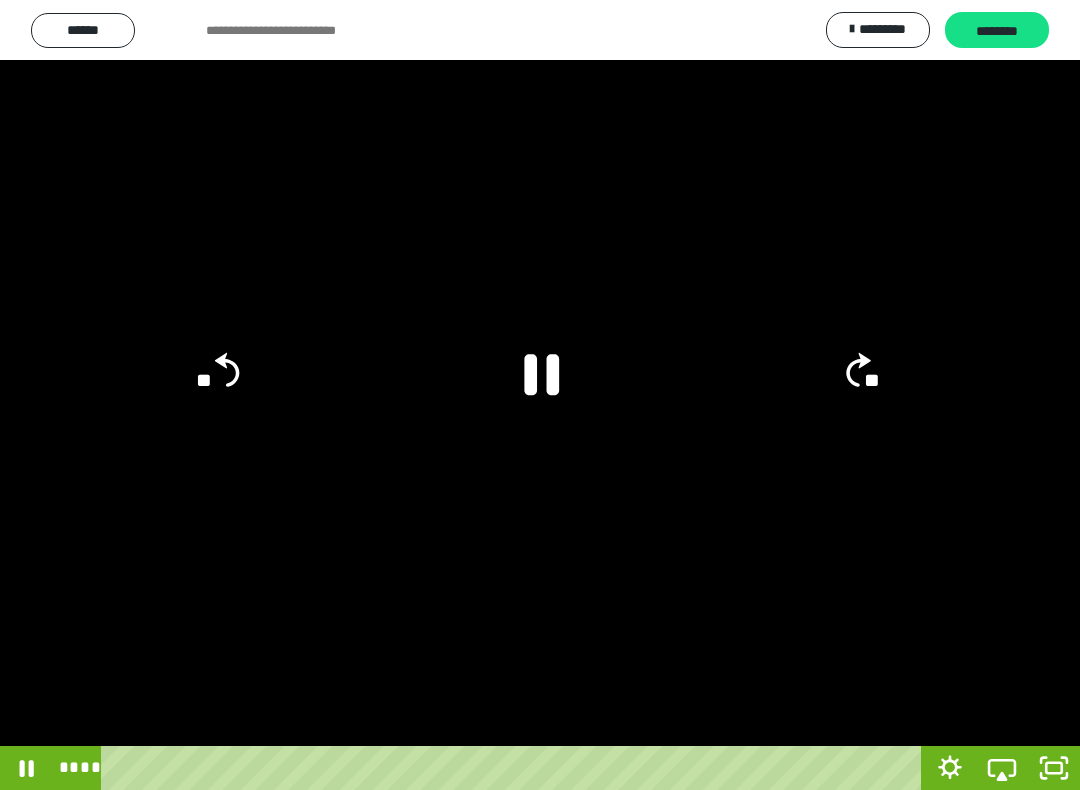 click 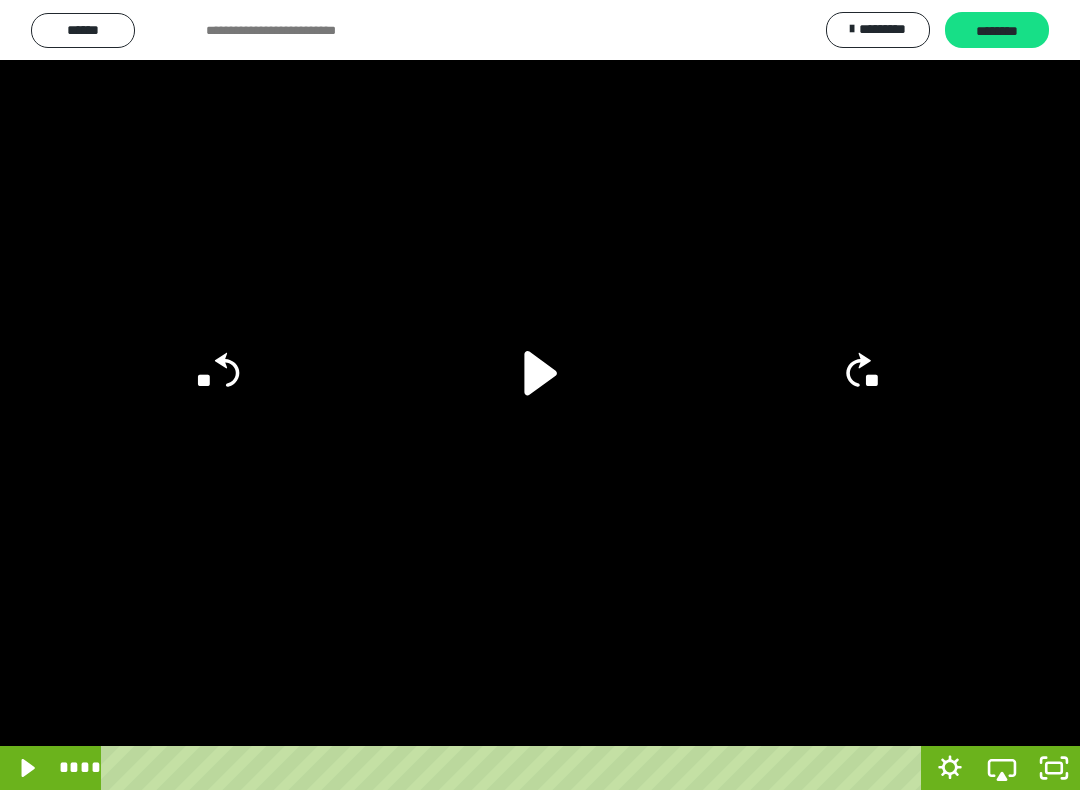 click 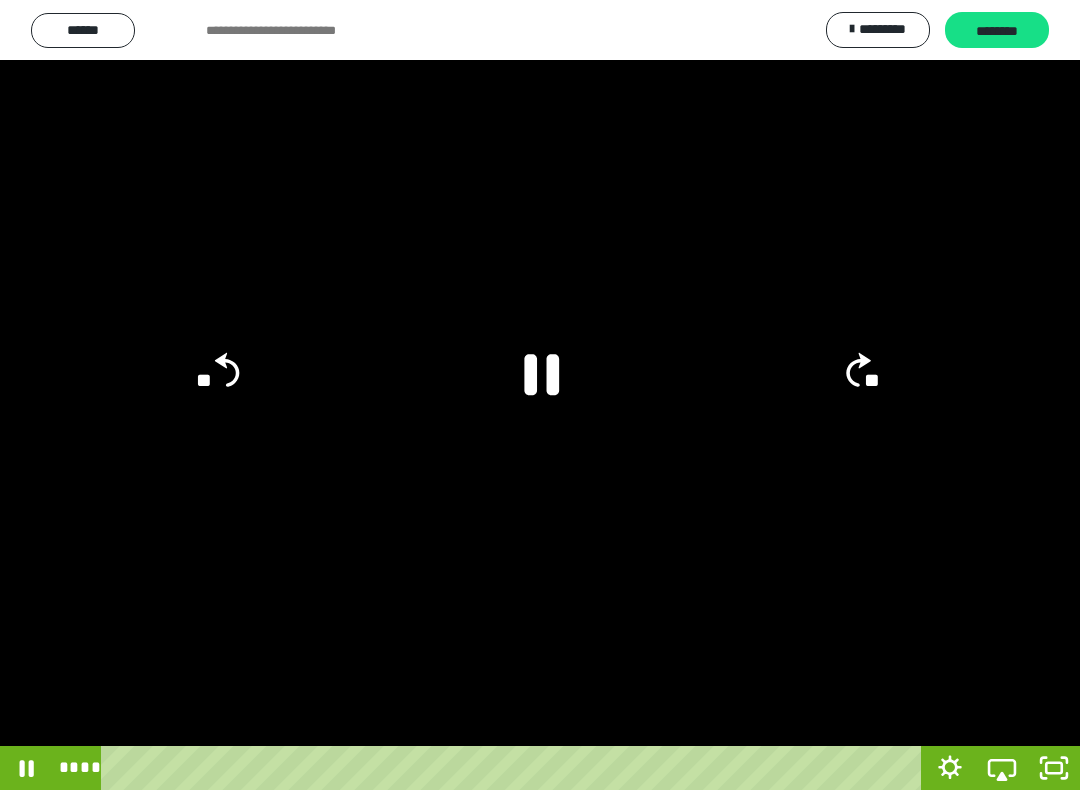 click at bounding box center [540, 395] 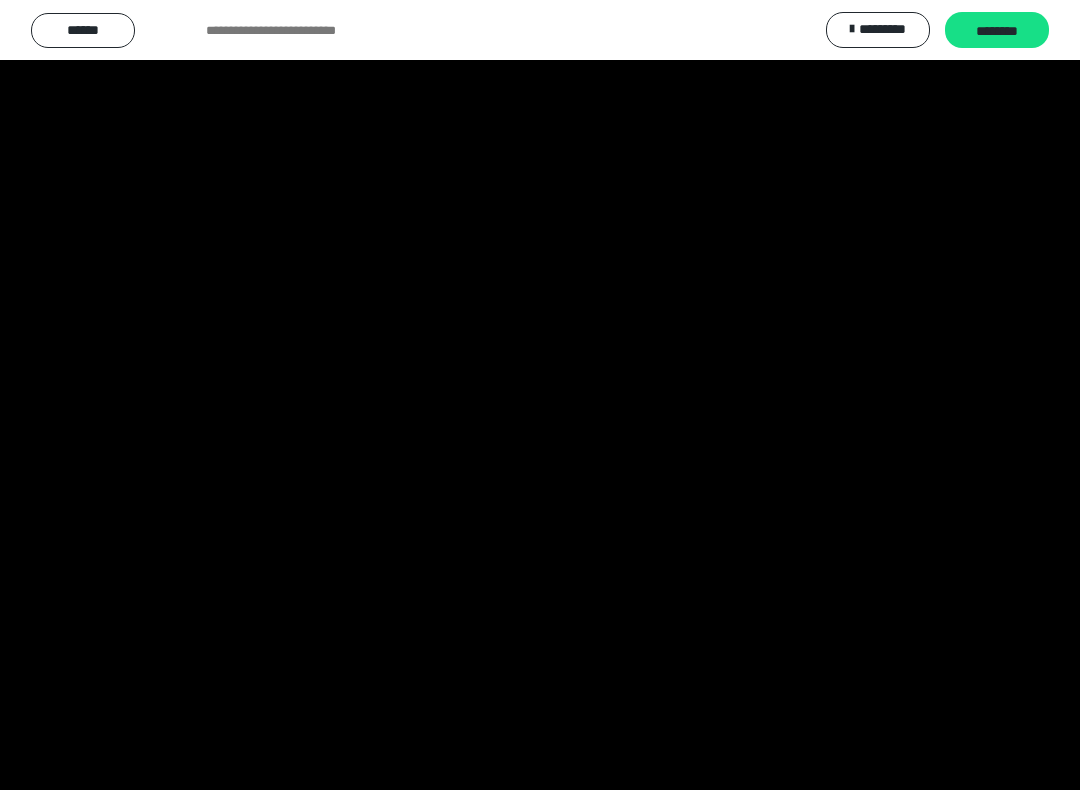 click at bounding box center (540, 395) 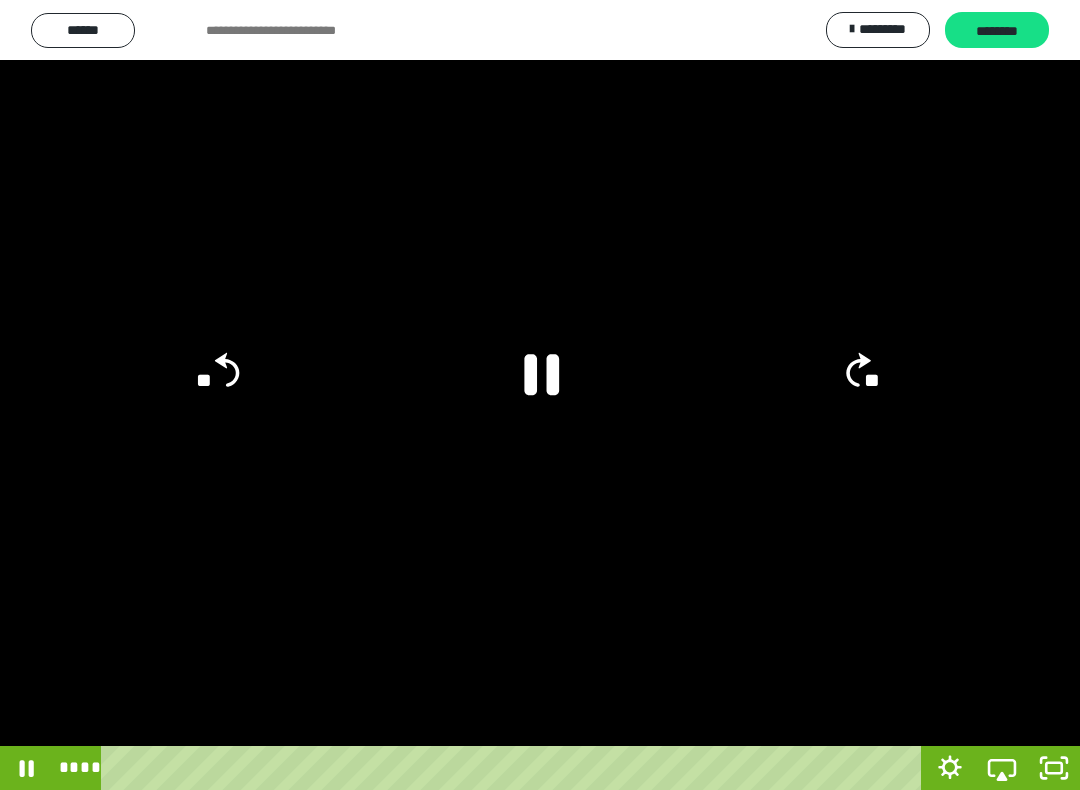 click 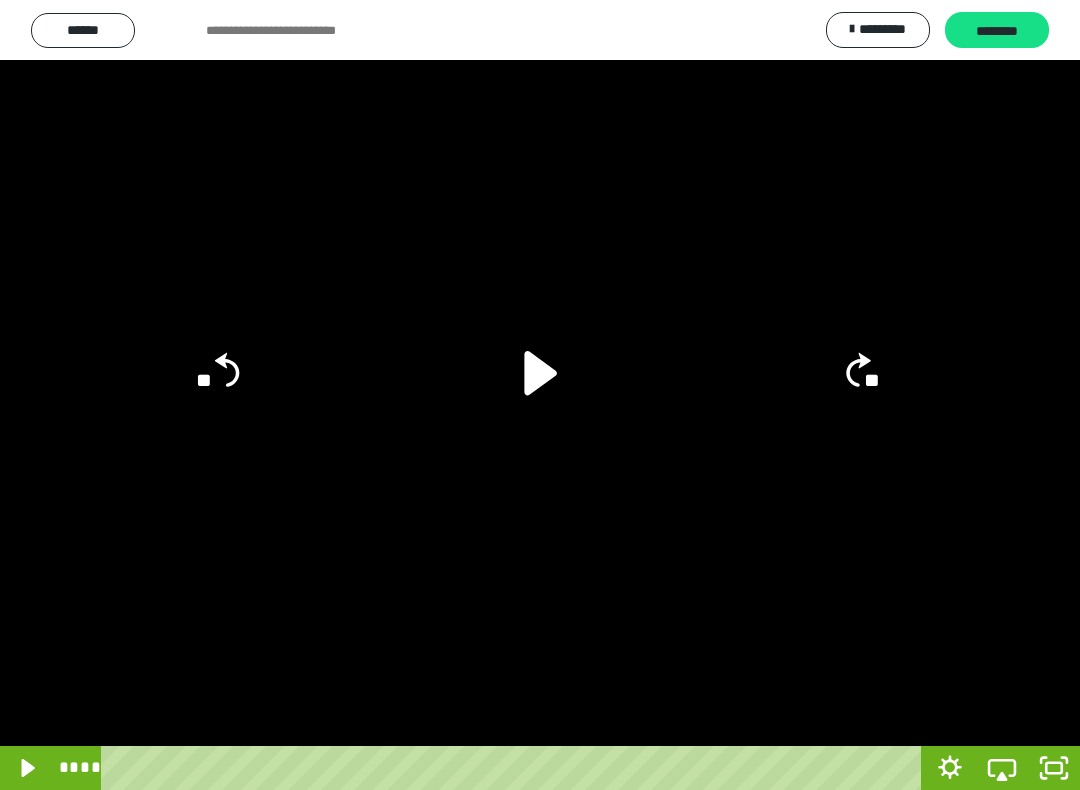 click 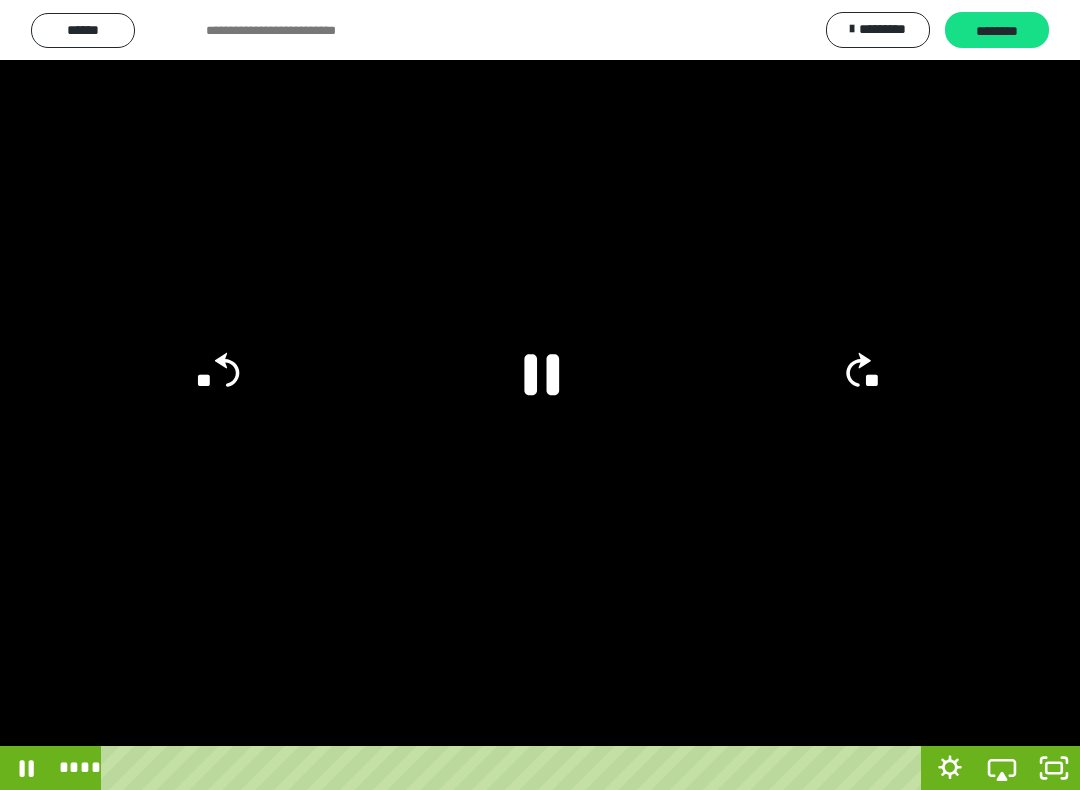 click at bounding box center (540, 395) 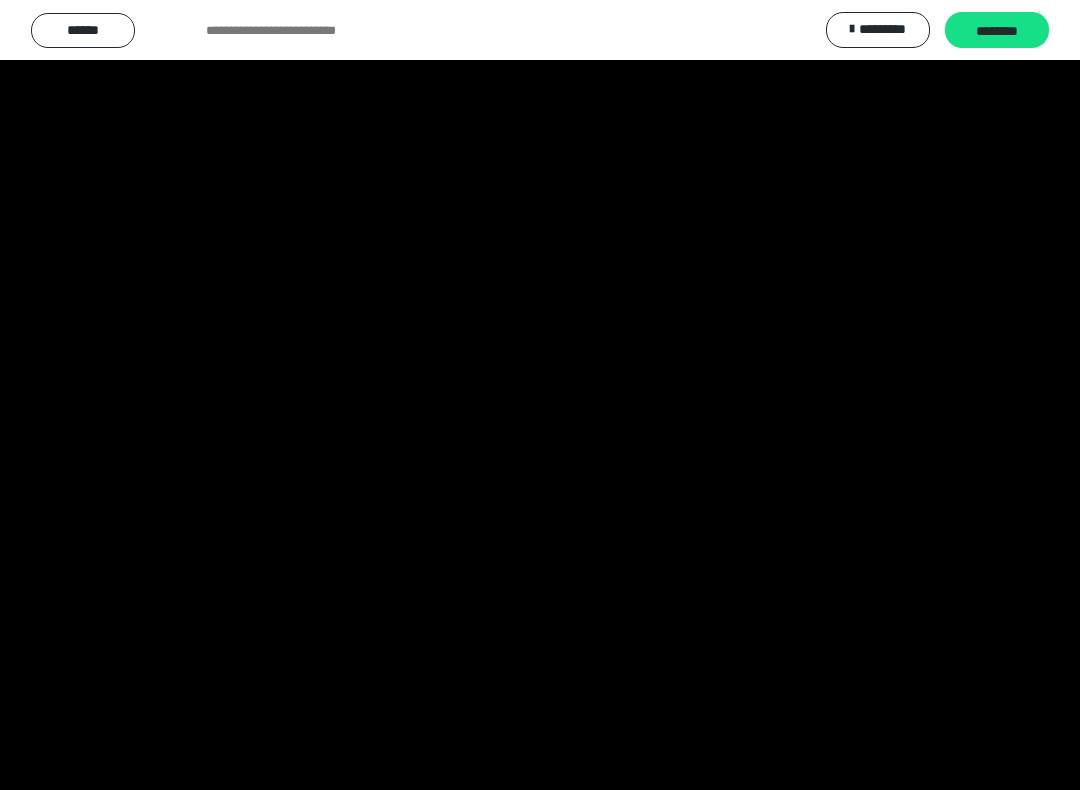 click at bounding box center (540, 395) 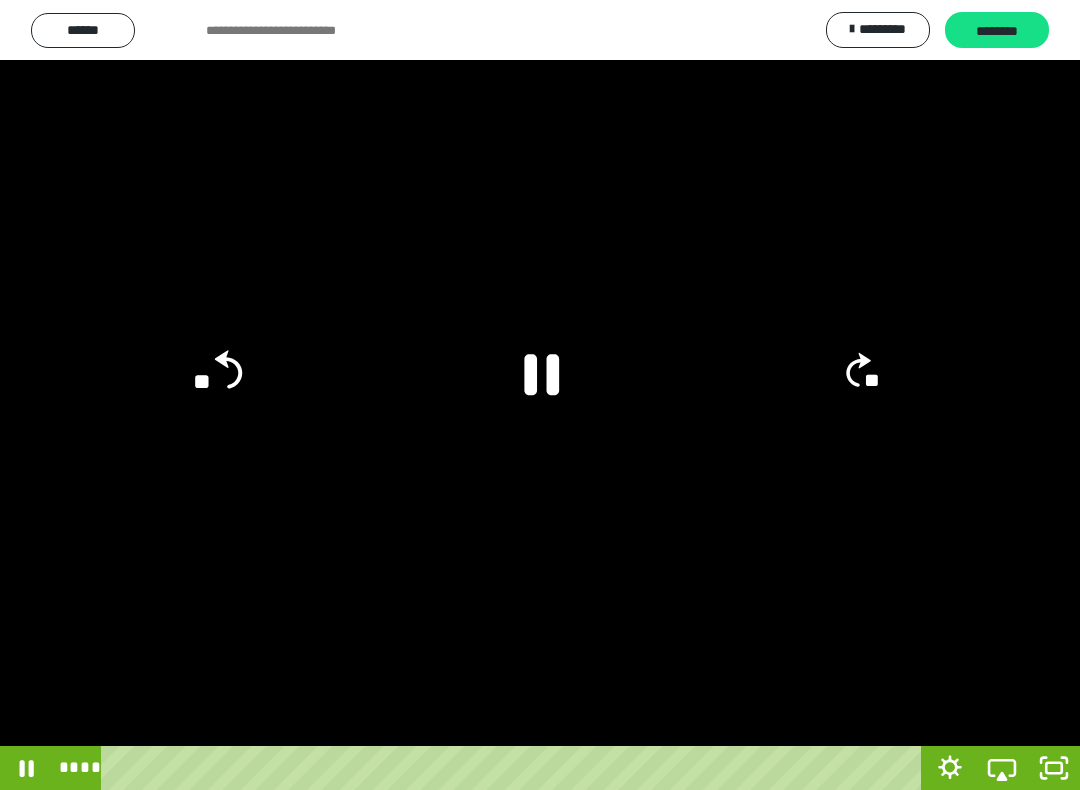 click on "**" 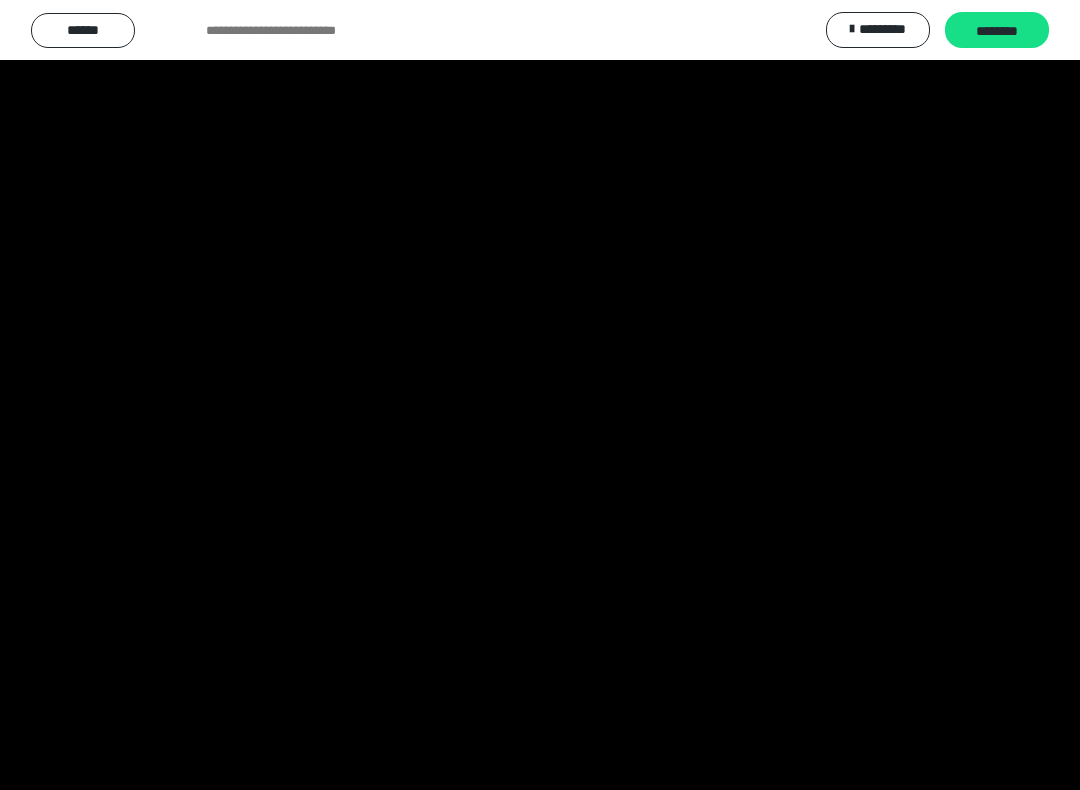 click at bounding box center [540, 395] 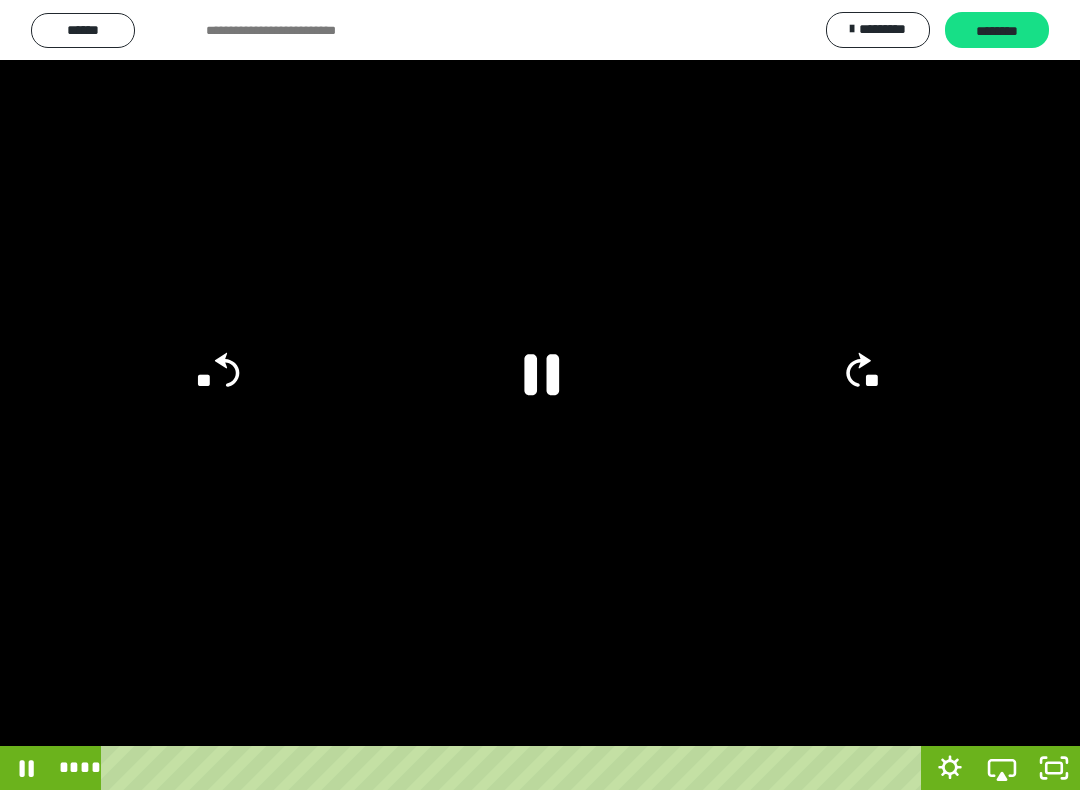 click 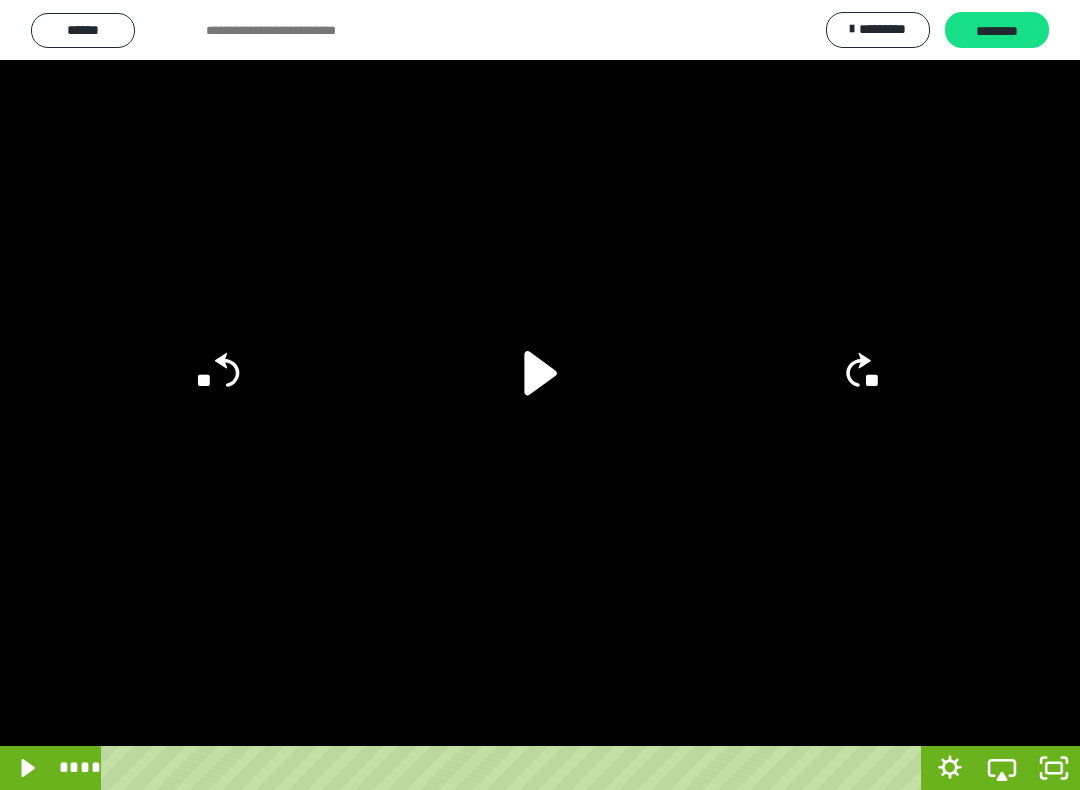 click at bounding box center (540, 395) 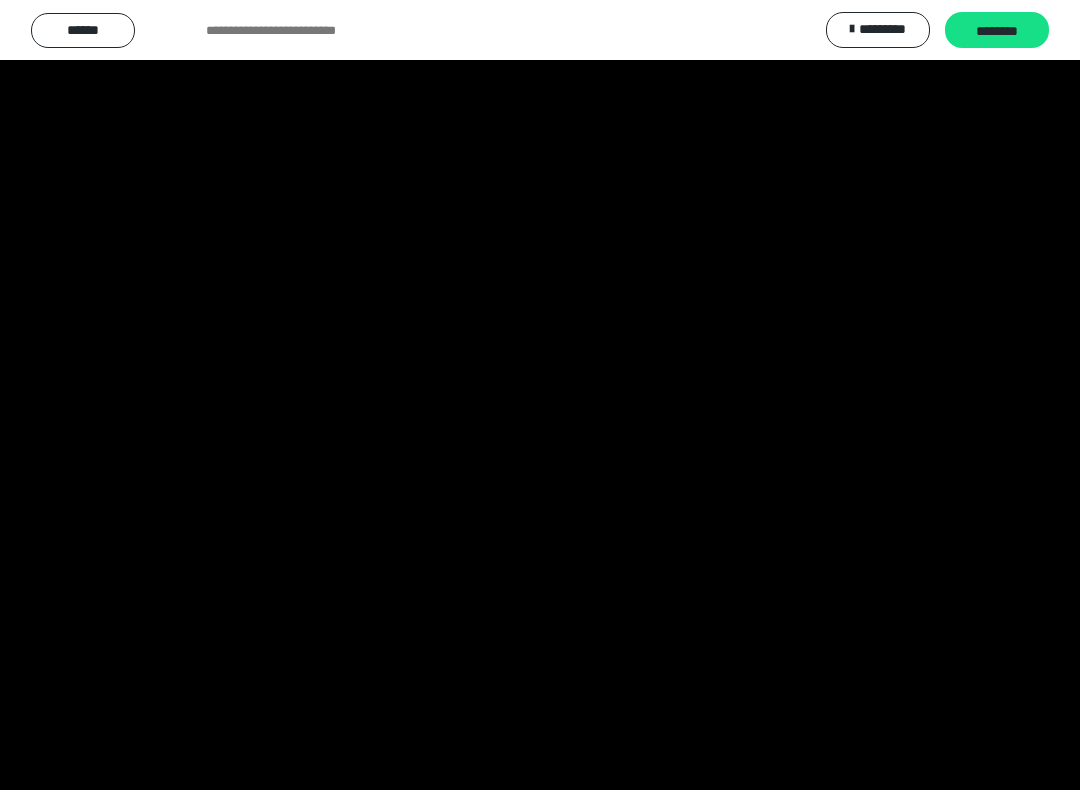 click at bounding box center [540, 395] 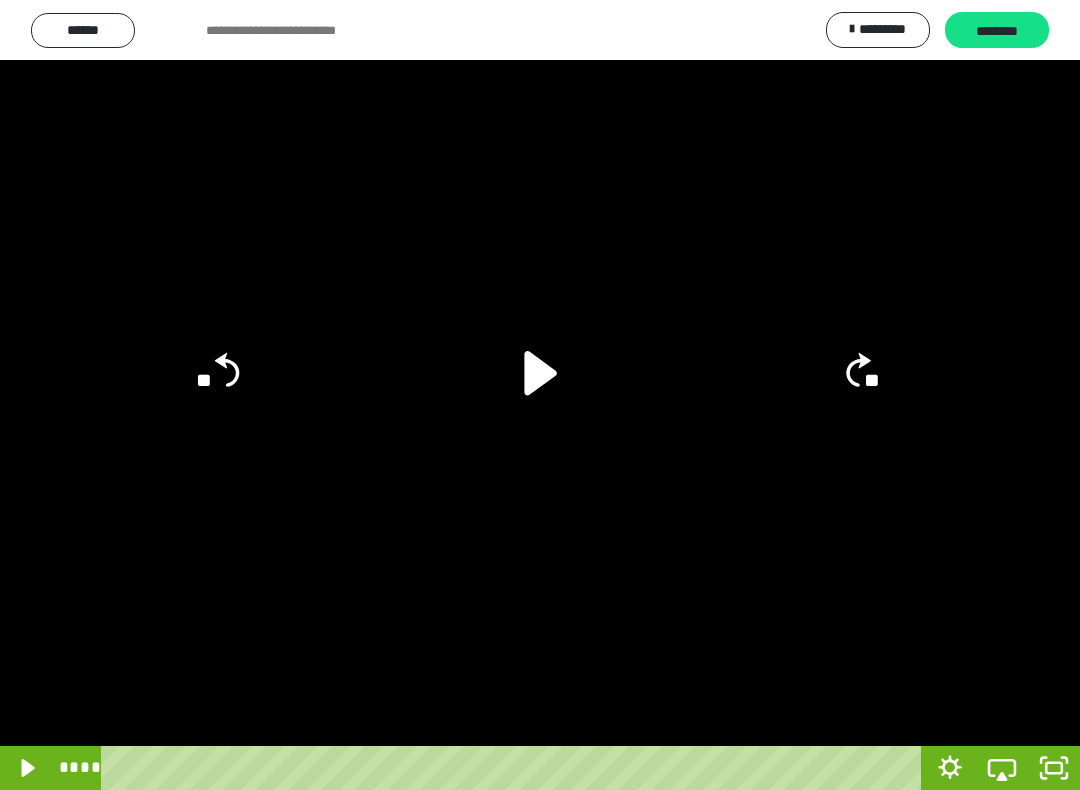 click 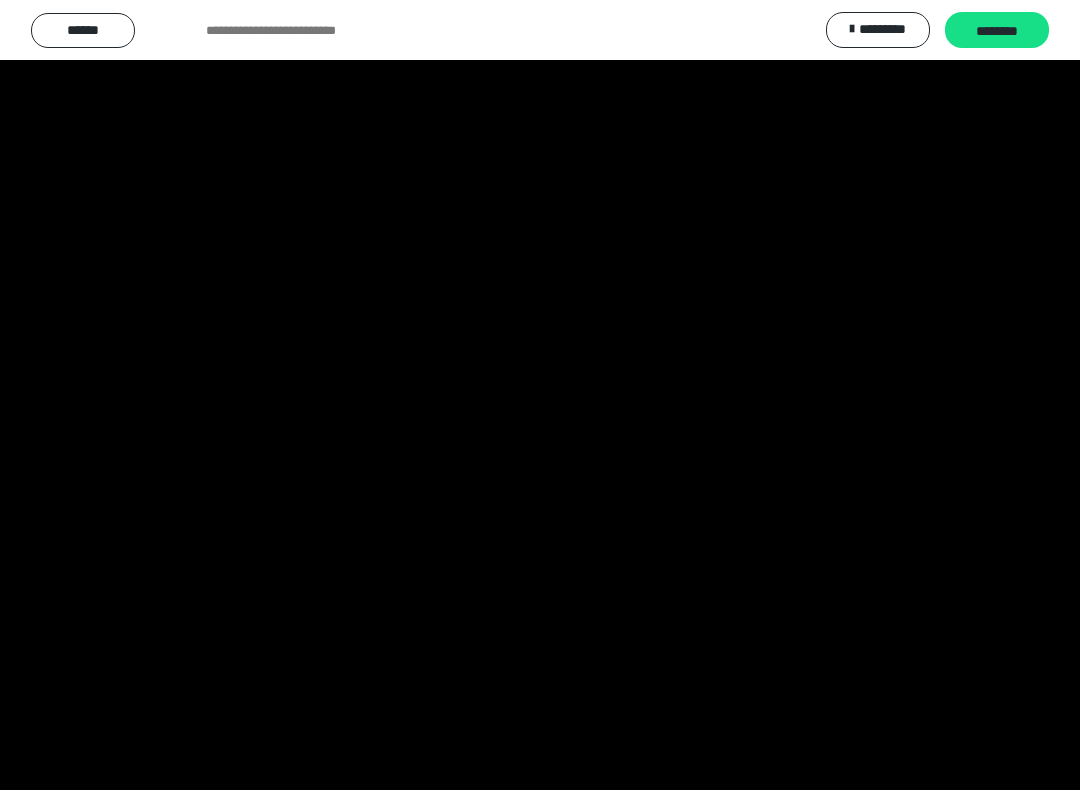 click at bounding box center [540, 395] 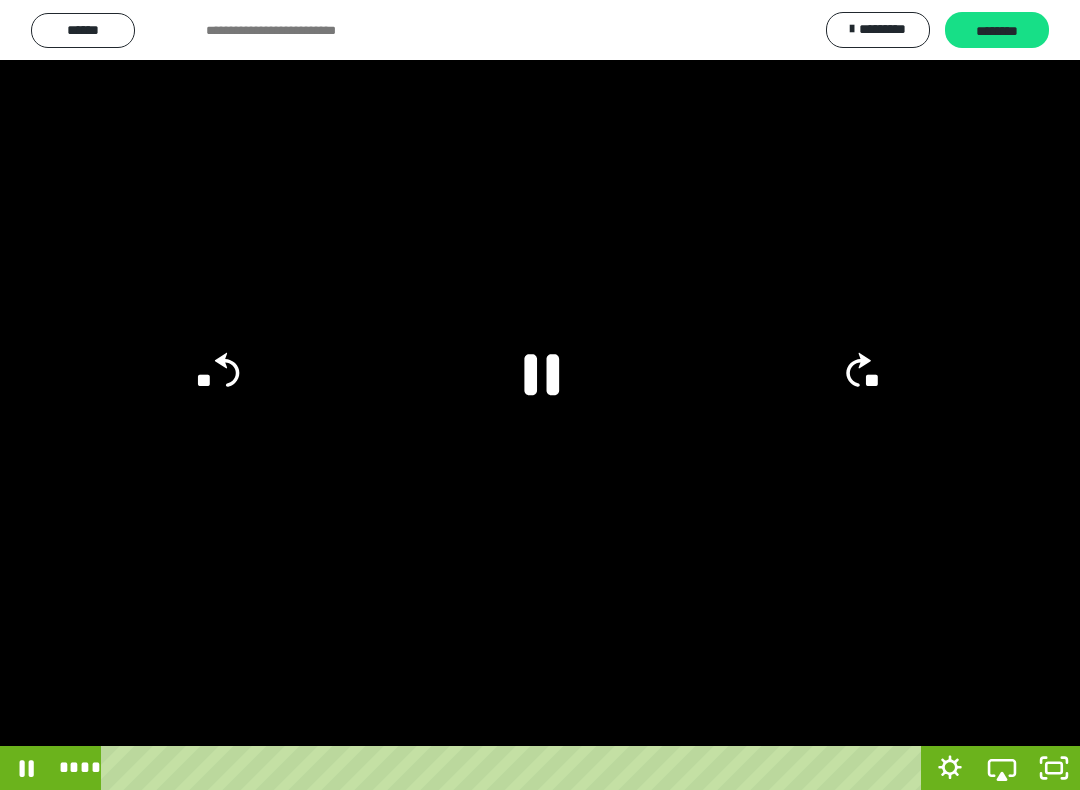 click 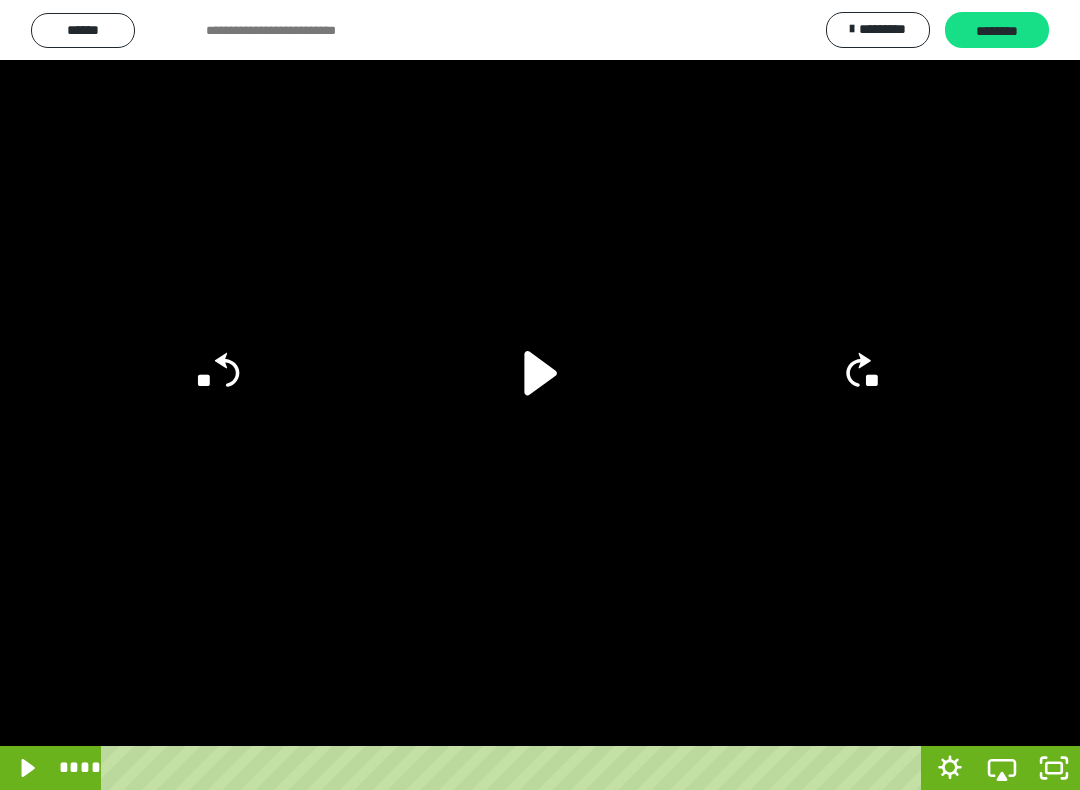 click at bounding box center [540, 395] 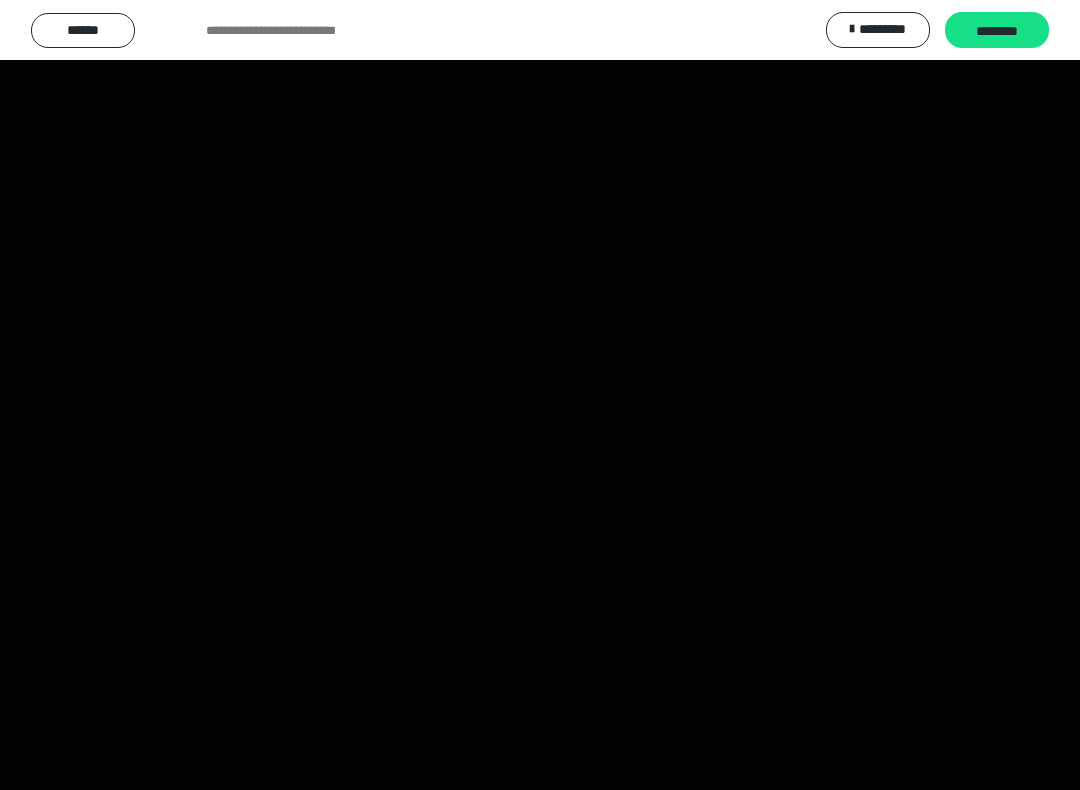 click at bounding box center (540, 395) 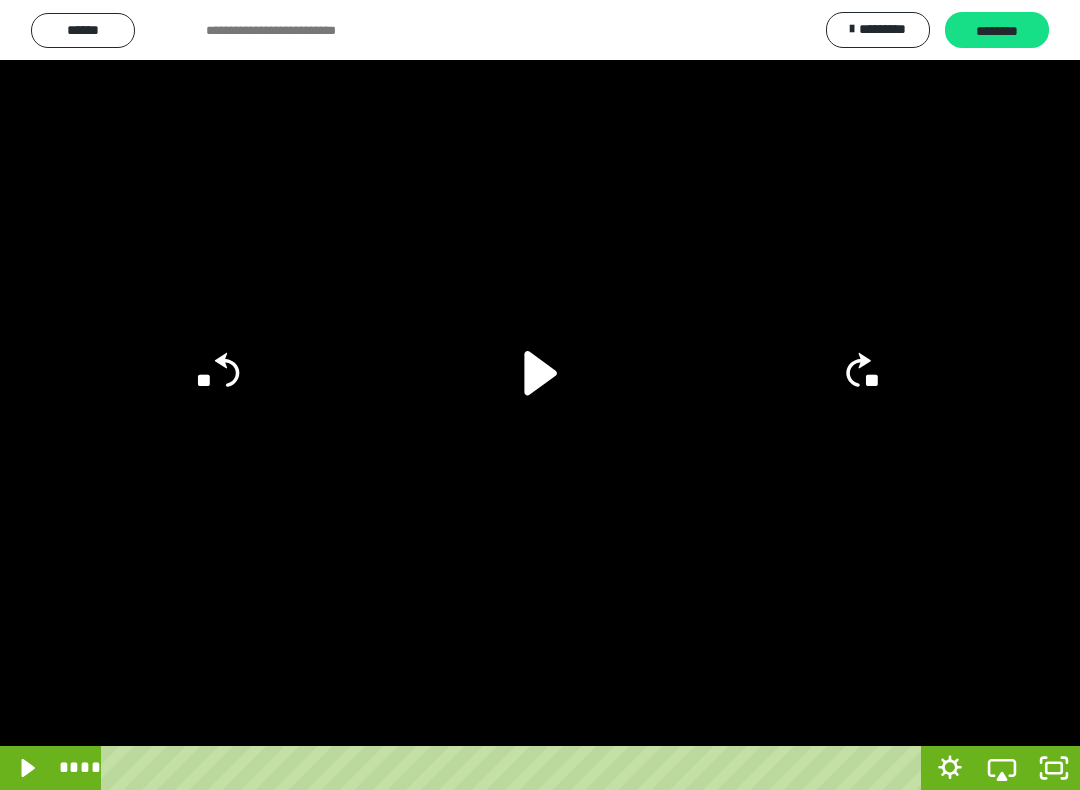 click 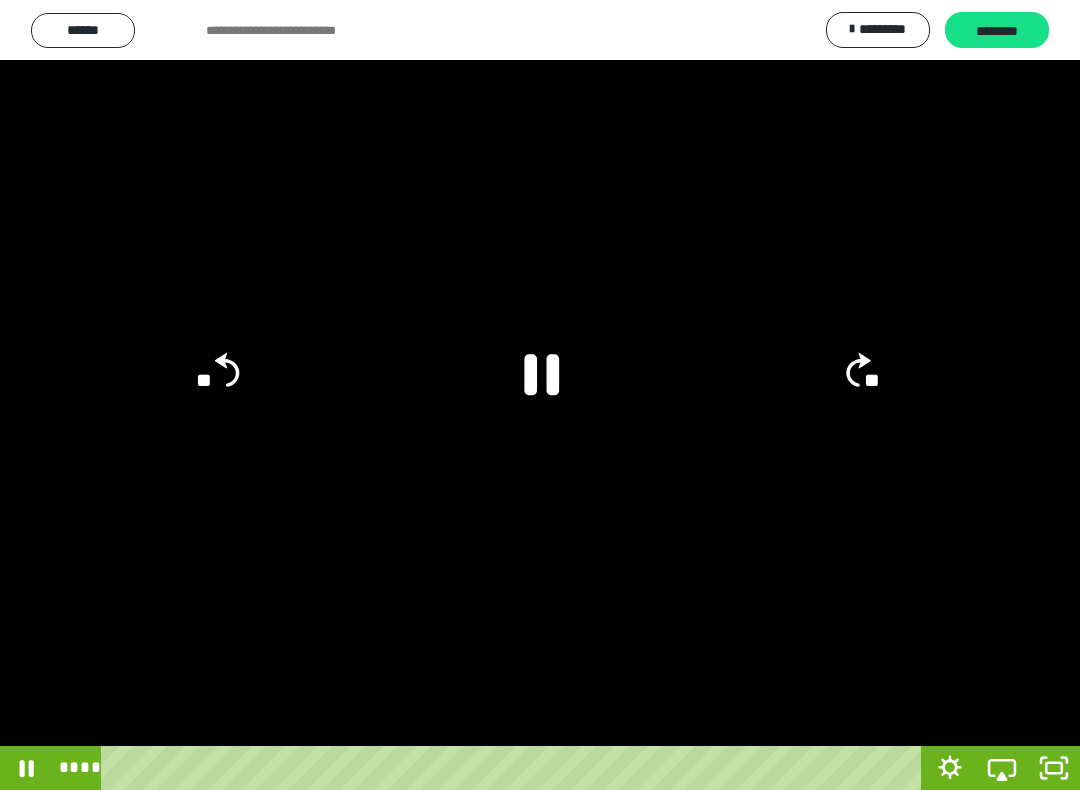 click at bounding box center (540, 395) 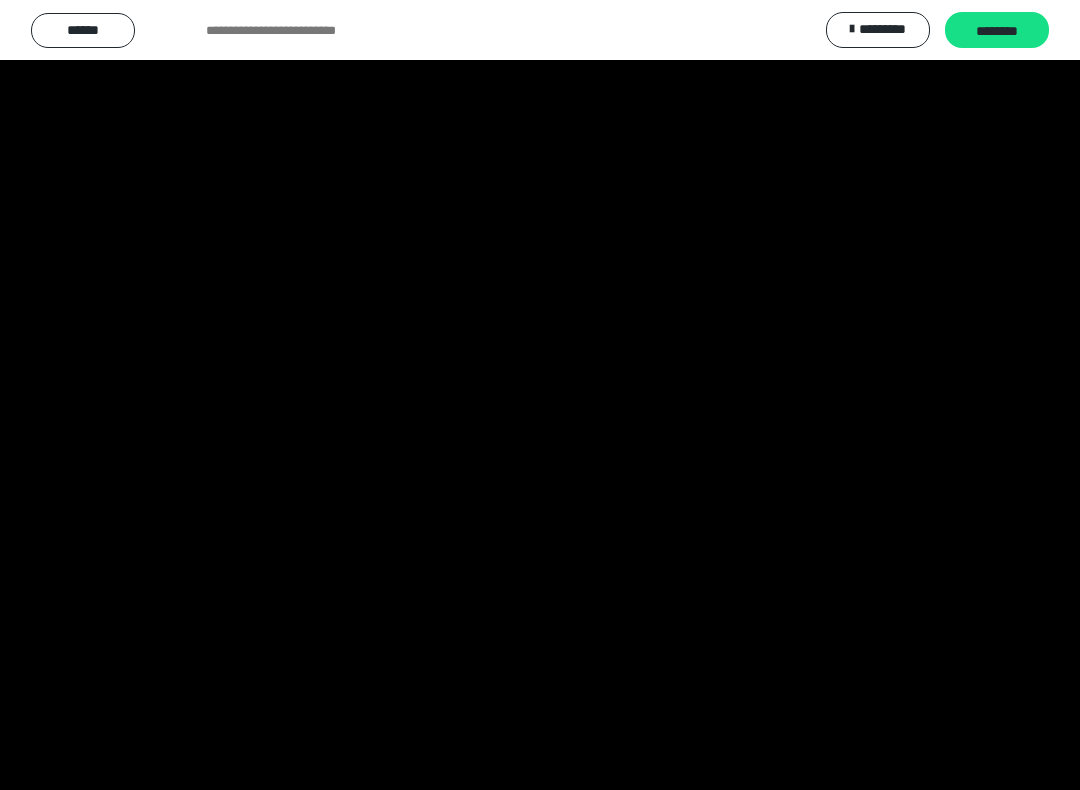 click at bounding box center [540, 395] 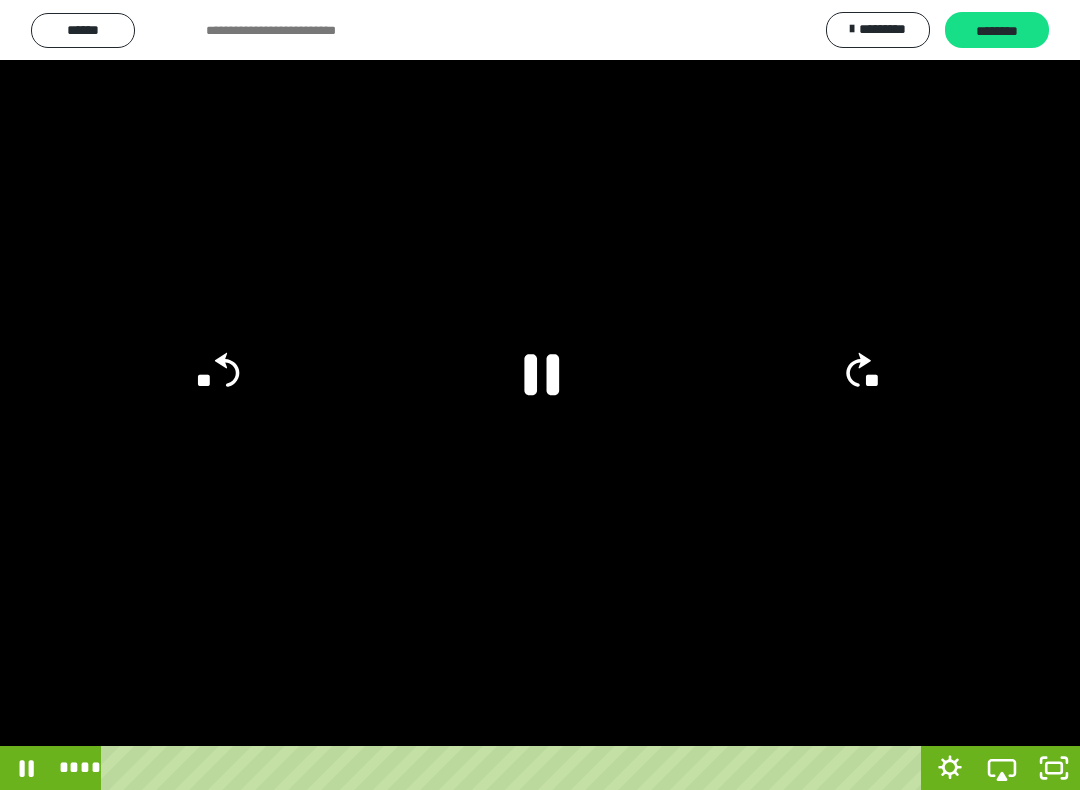 click 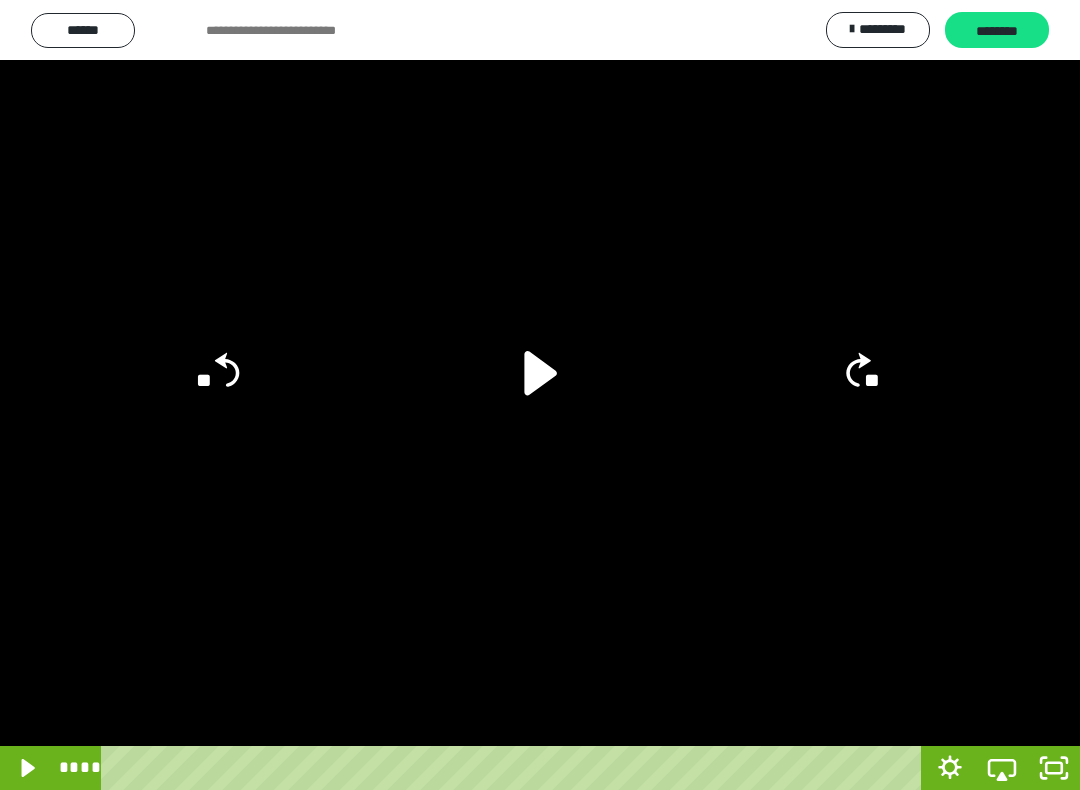 click 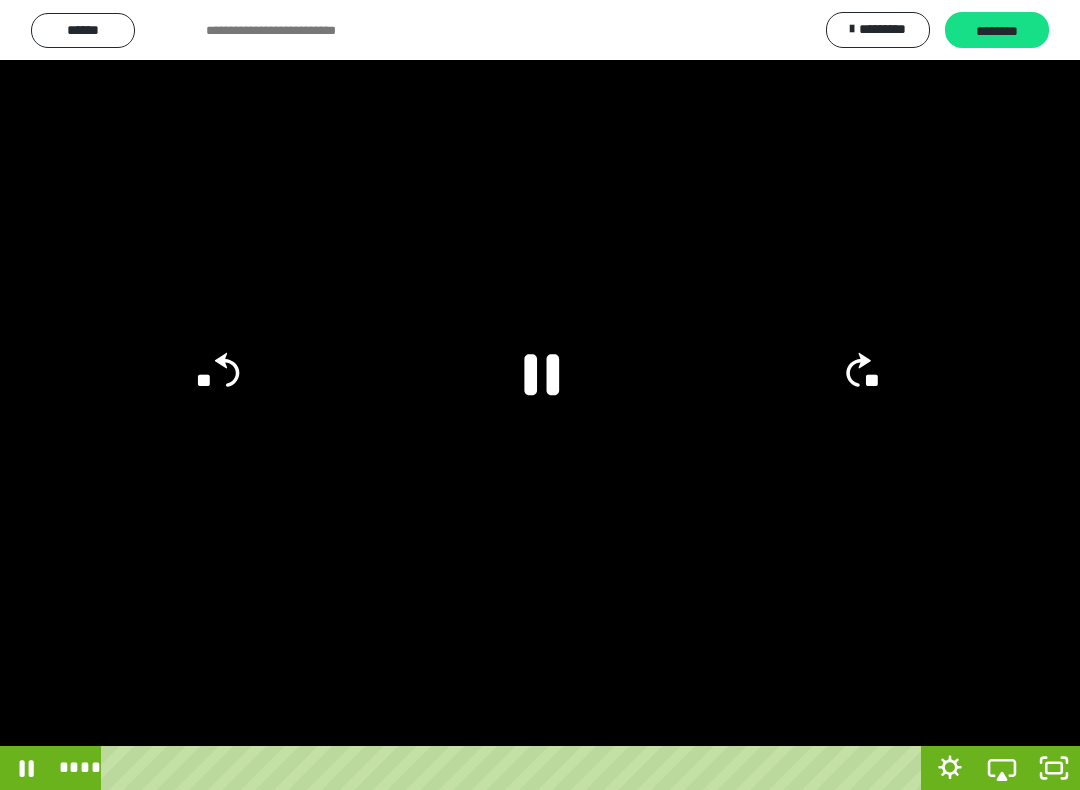 click 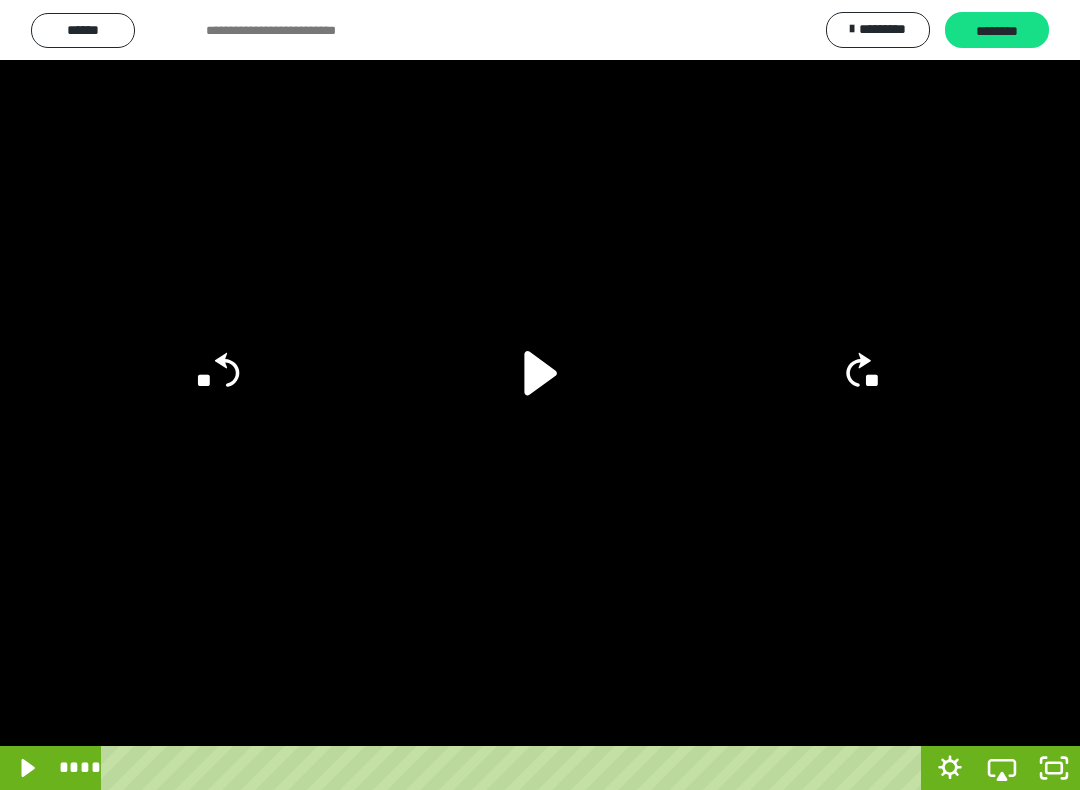 click 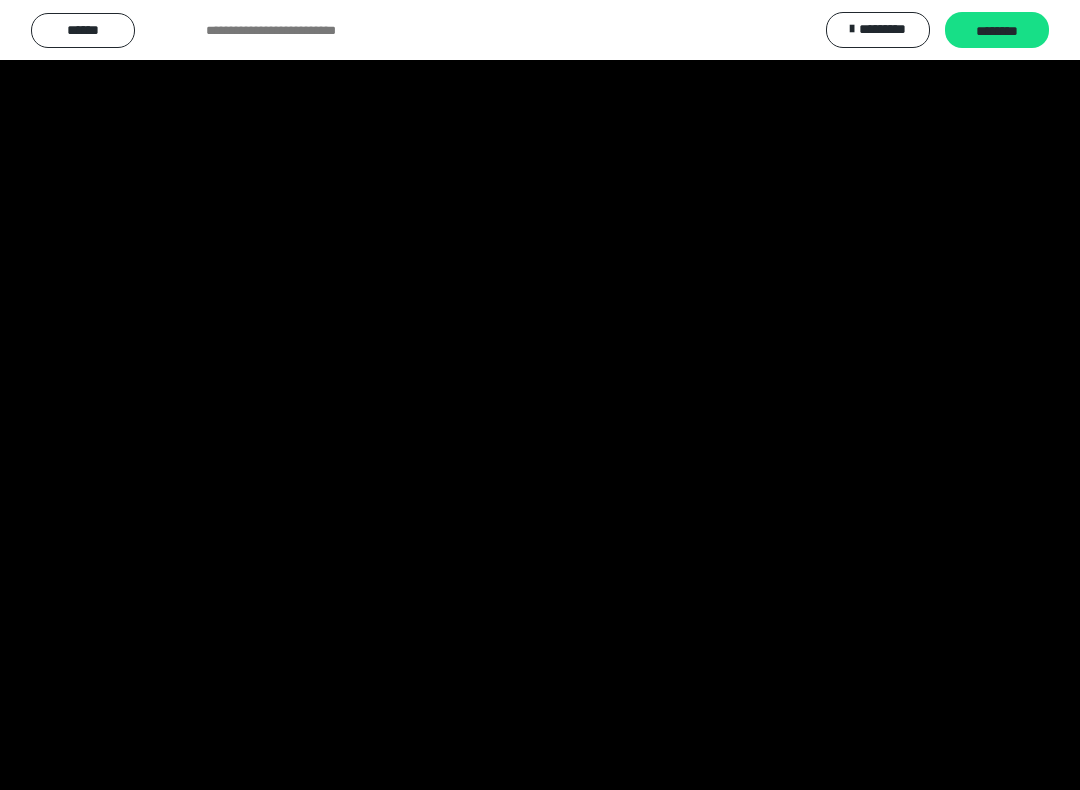 click at bounding box center (540, 395) 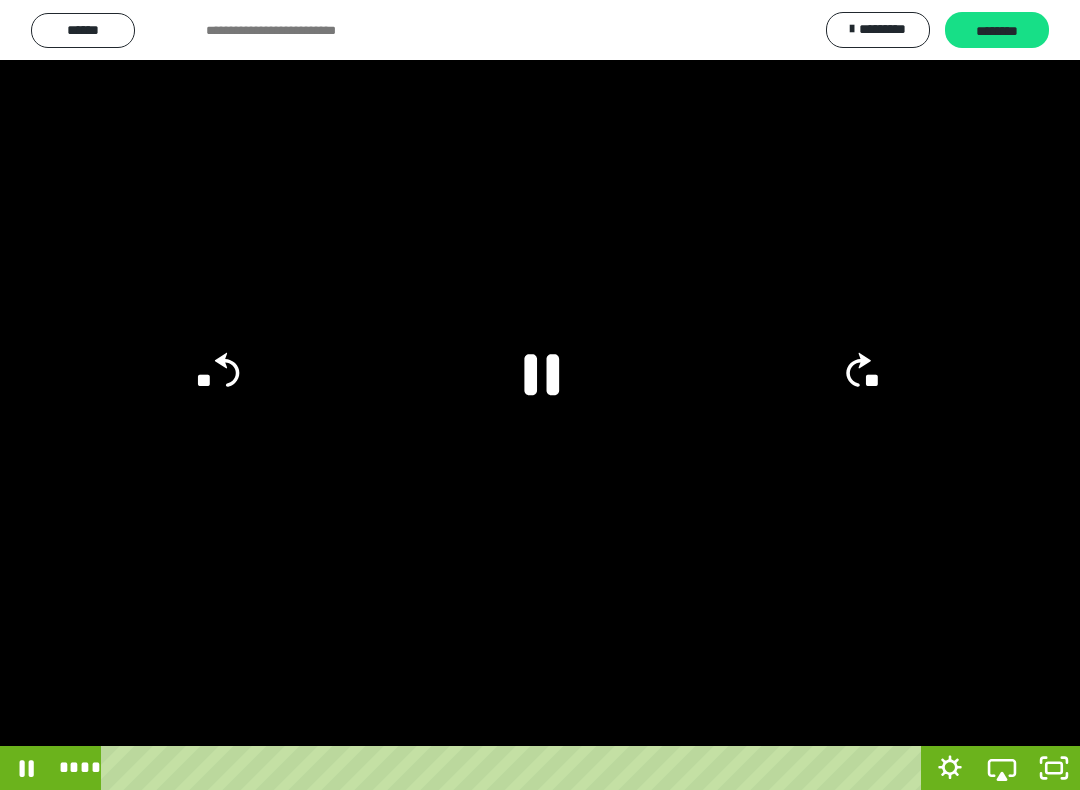 click 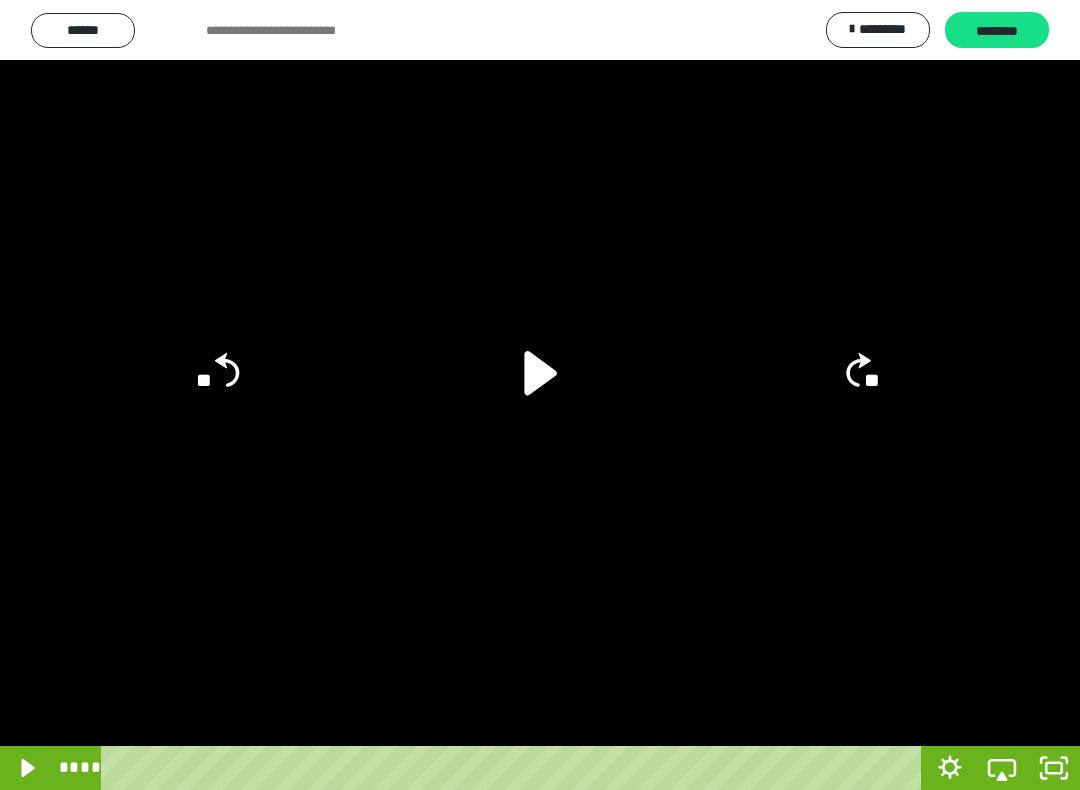 click 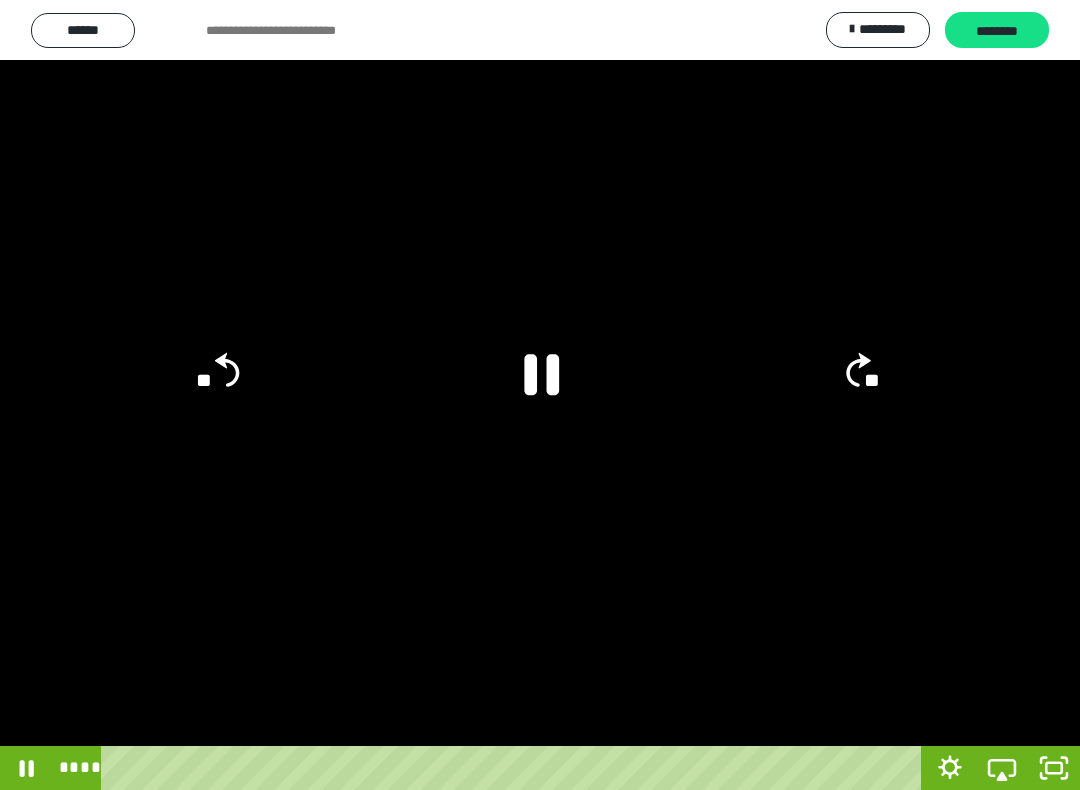 click at bounding box center [540, 395] 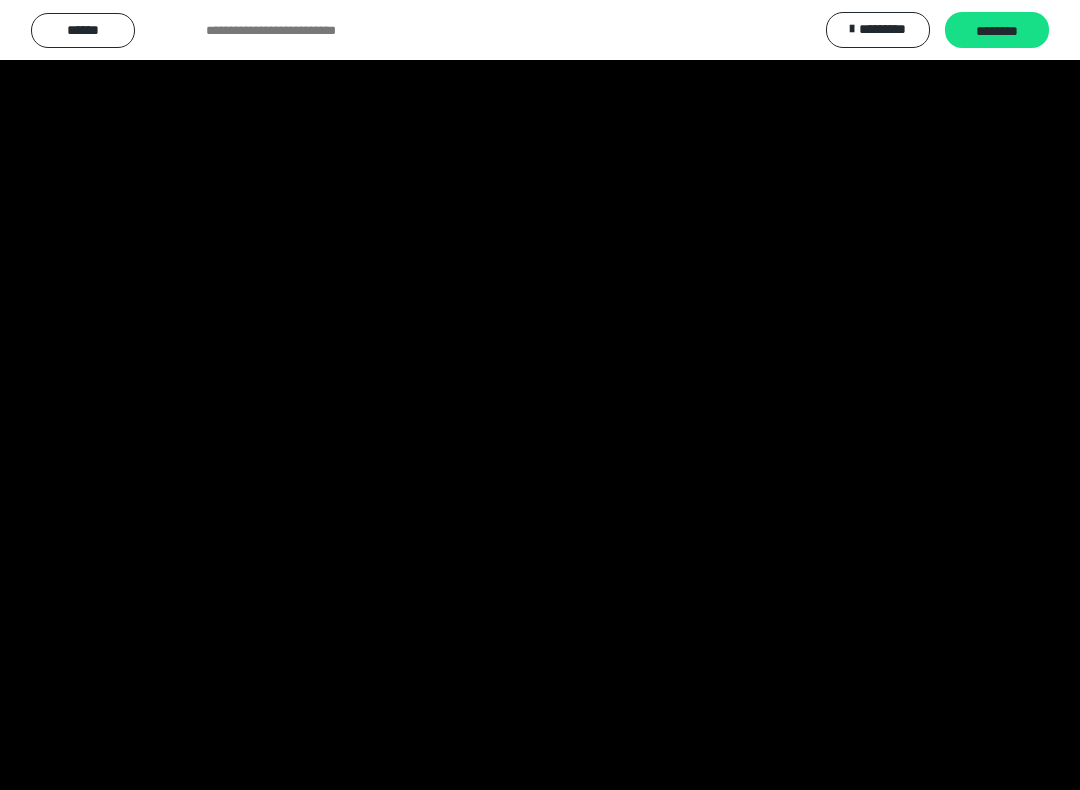 click at bounding box center [540, 395] 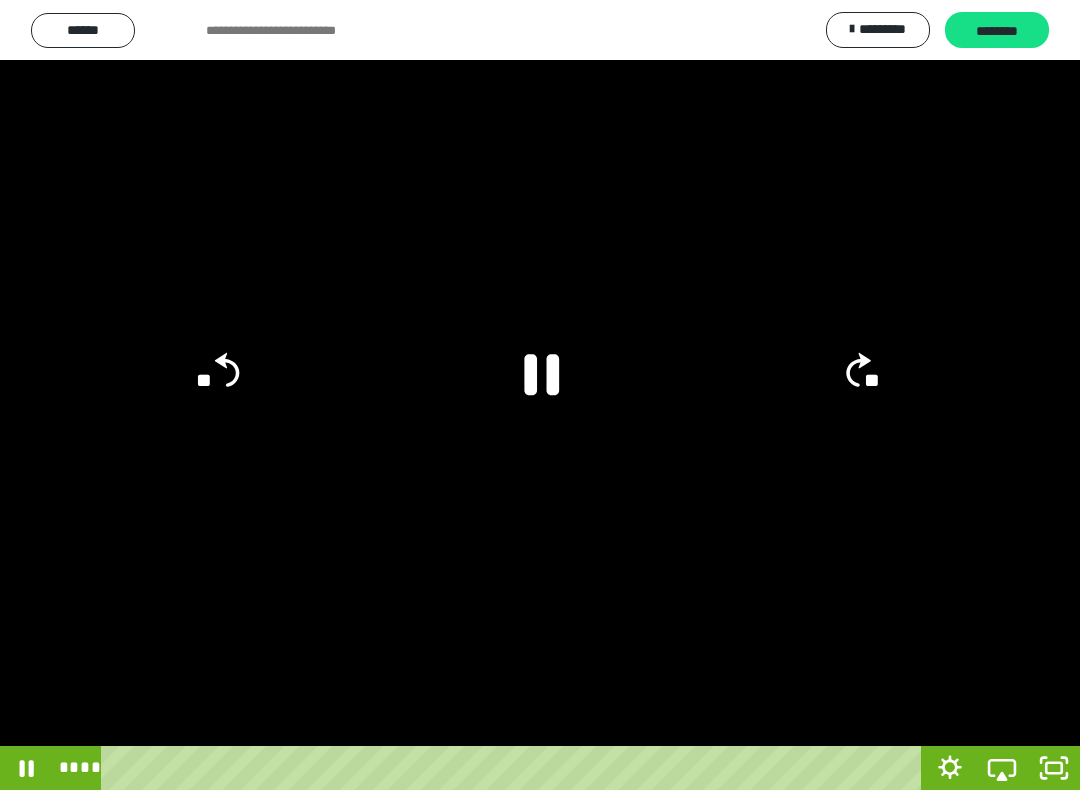 click at bounding box center [540, 395] 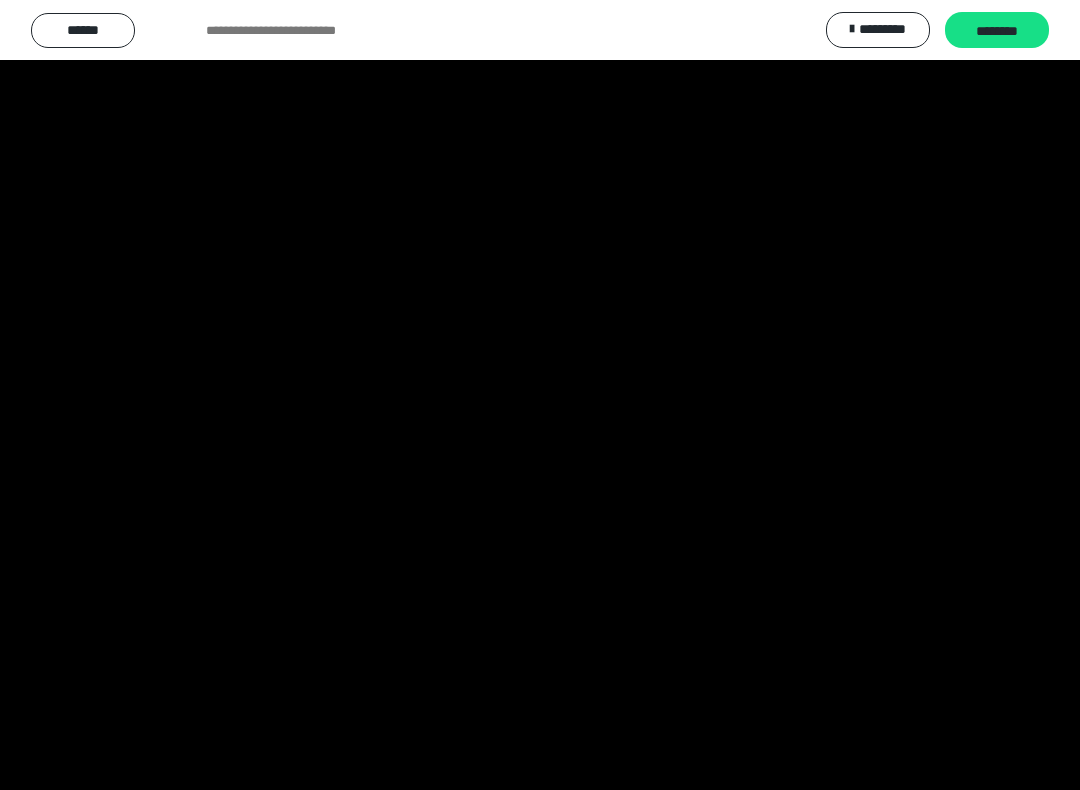 click at bounding box center [540, 395] 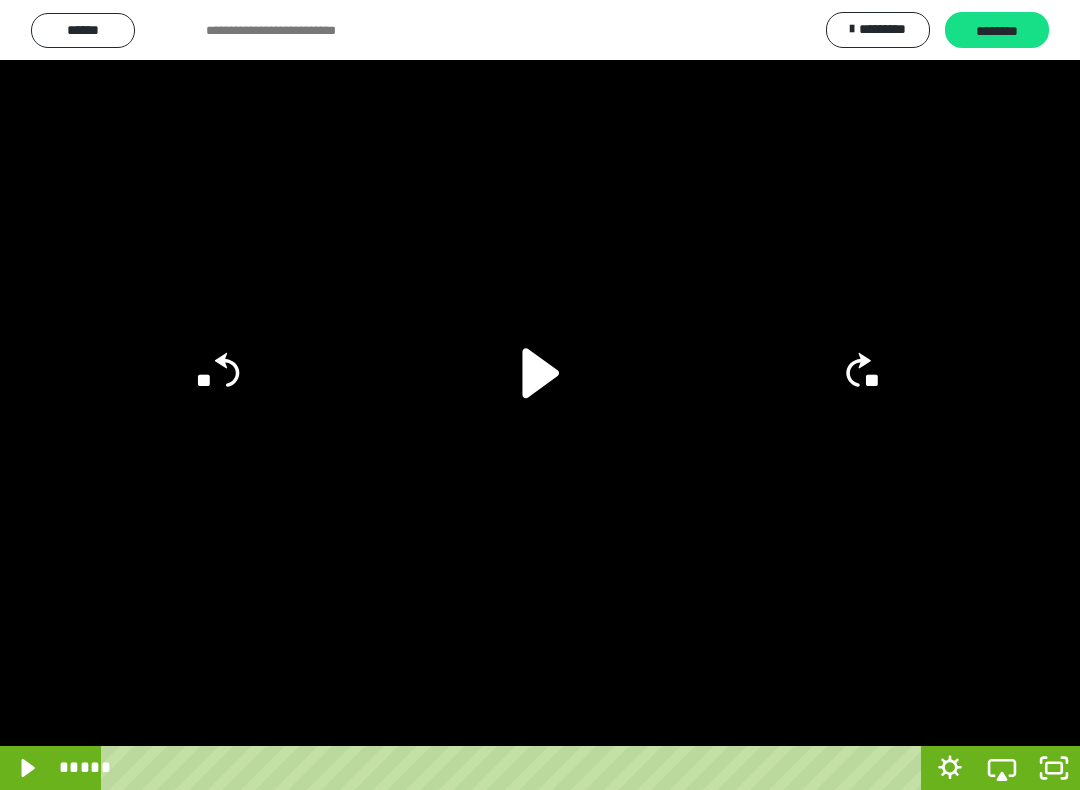 click 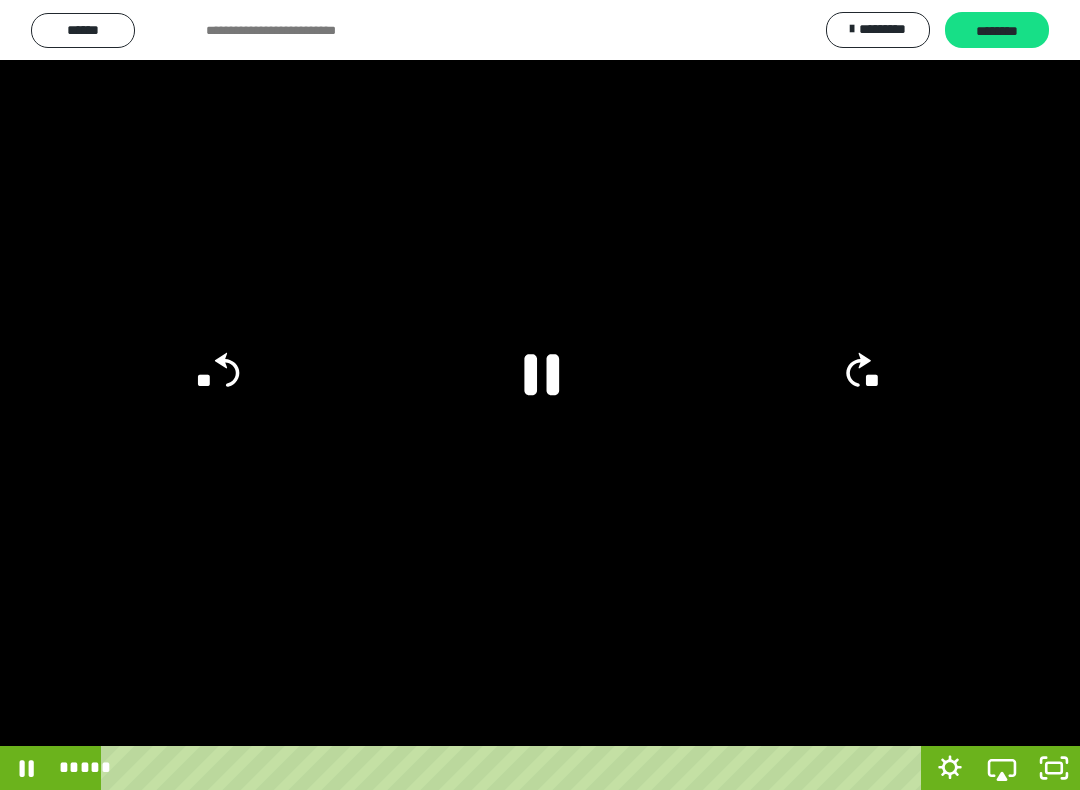 click at bounding box center (540, 395) 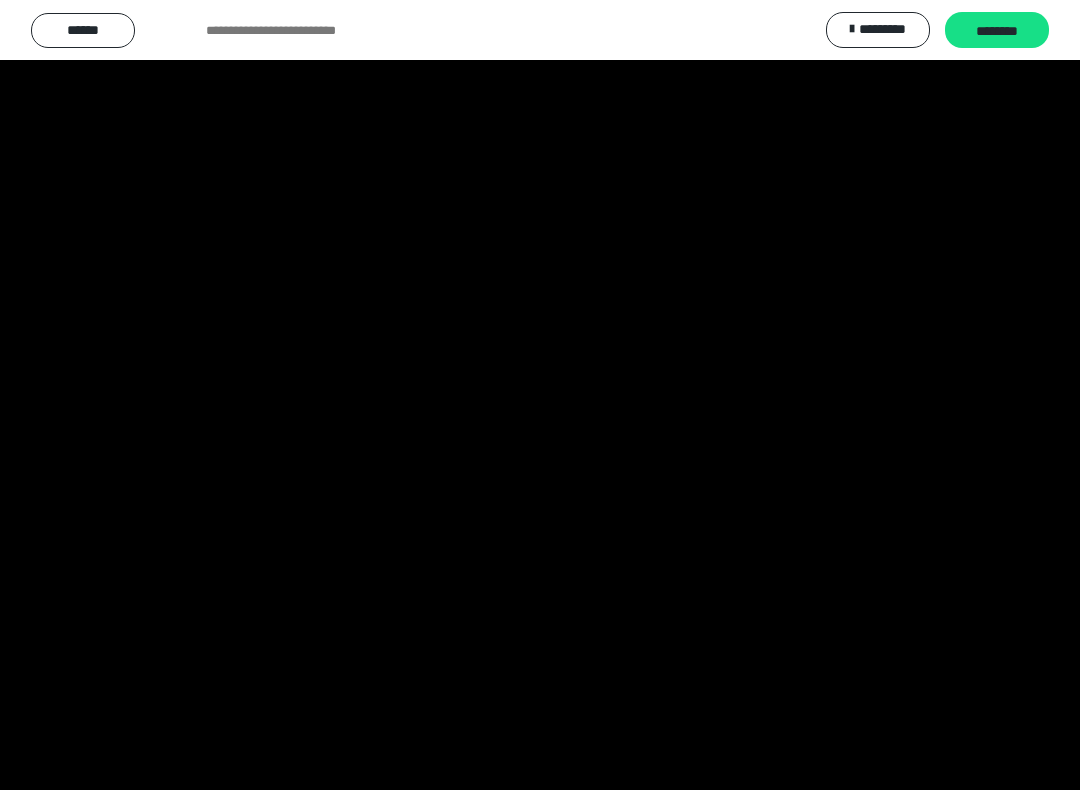 click at bounding box center [540, 395] 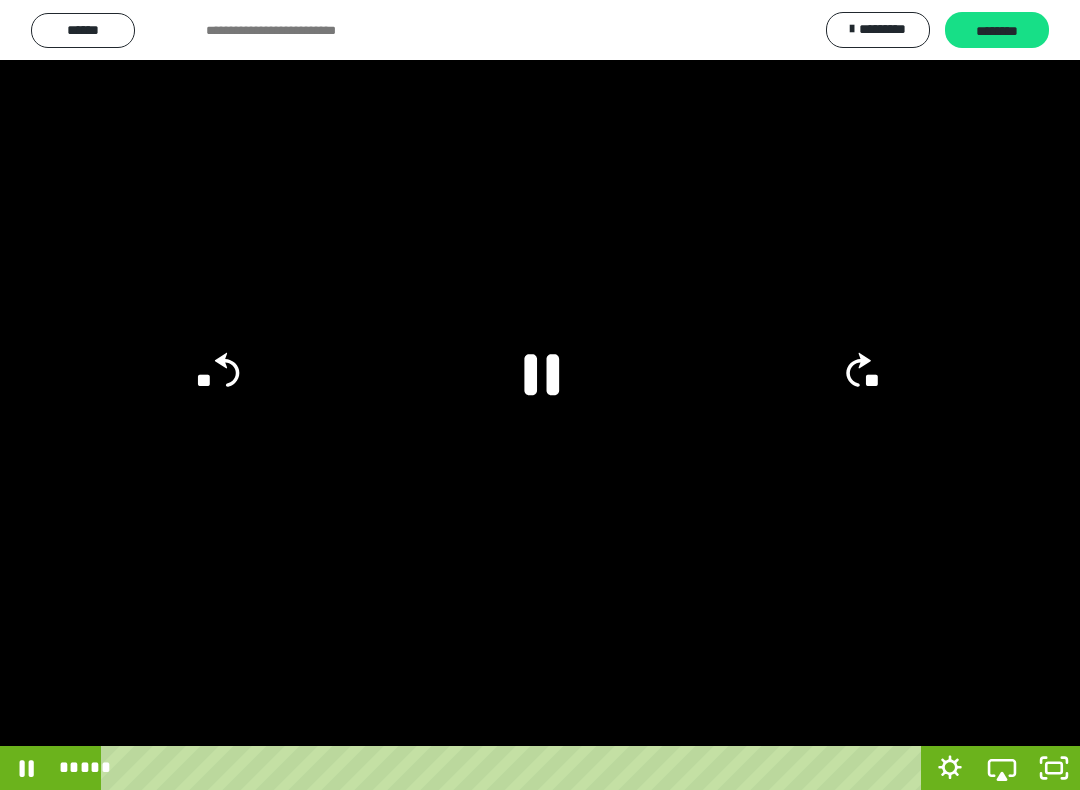 click on "**" 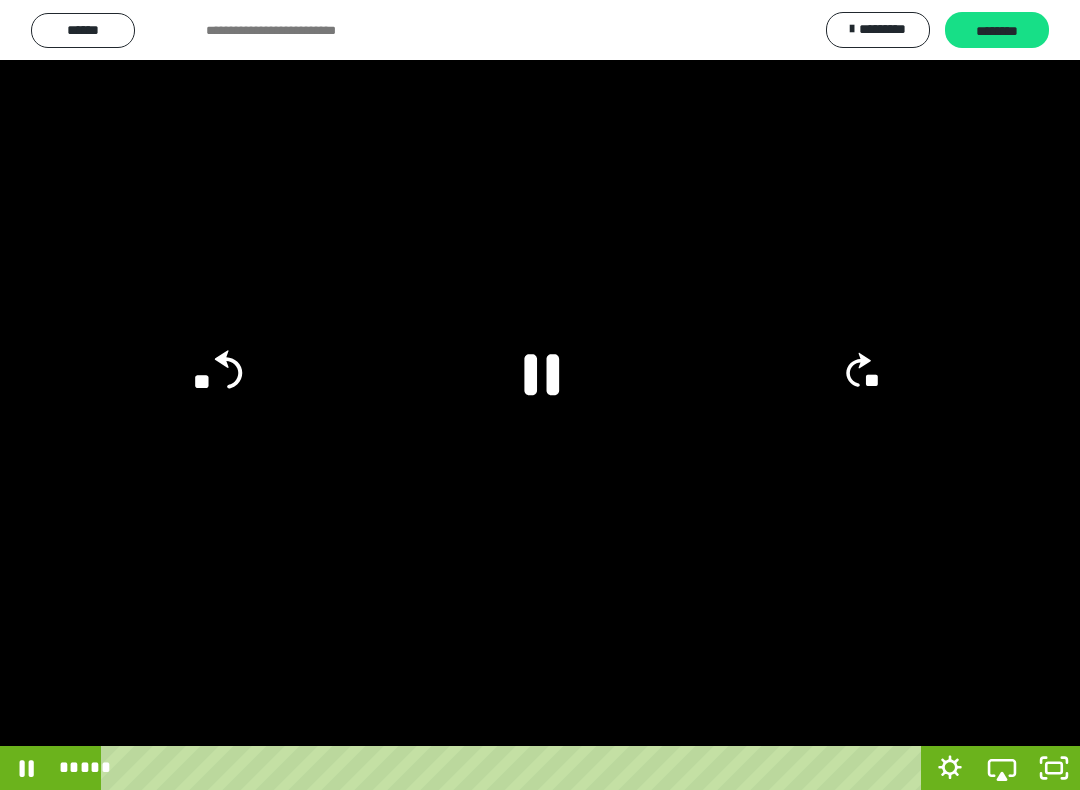 click on "**" 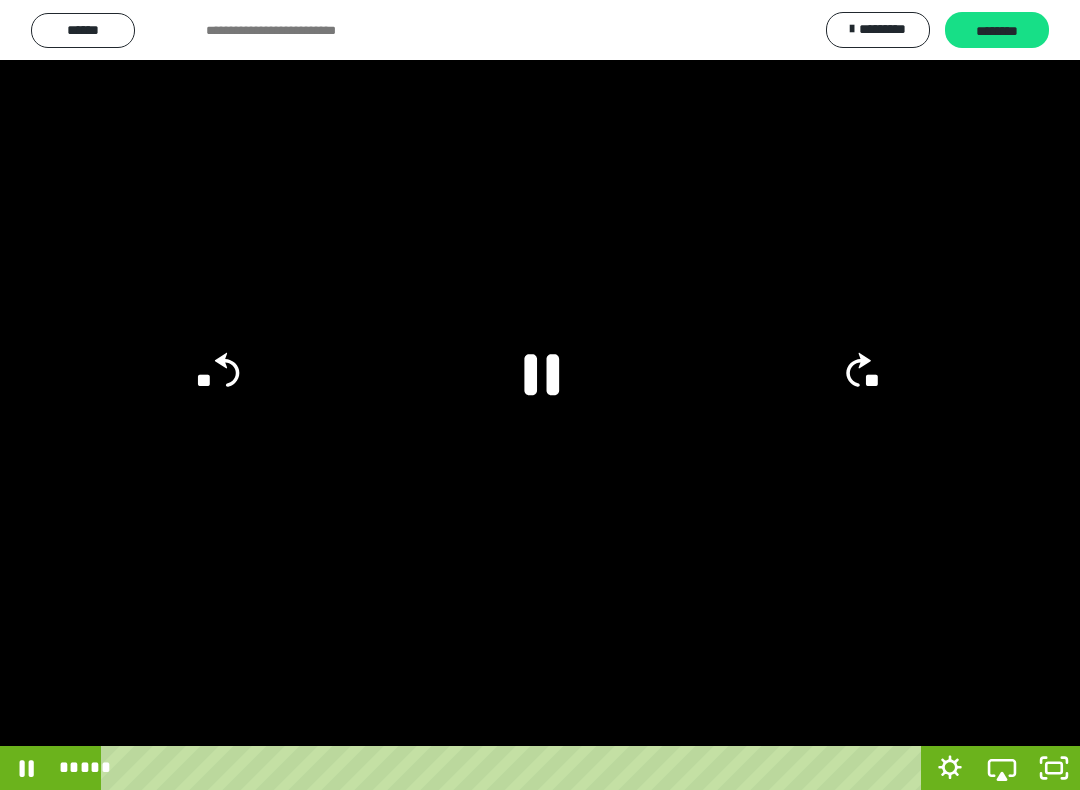 click on "**" 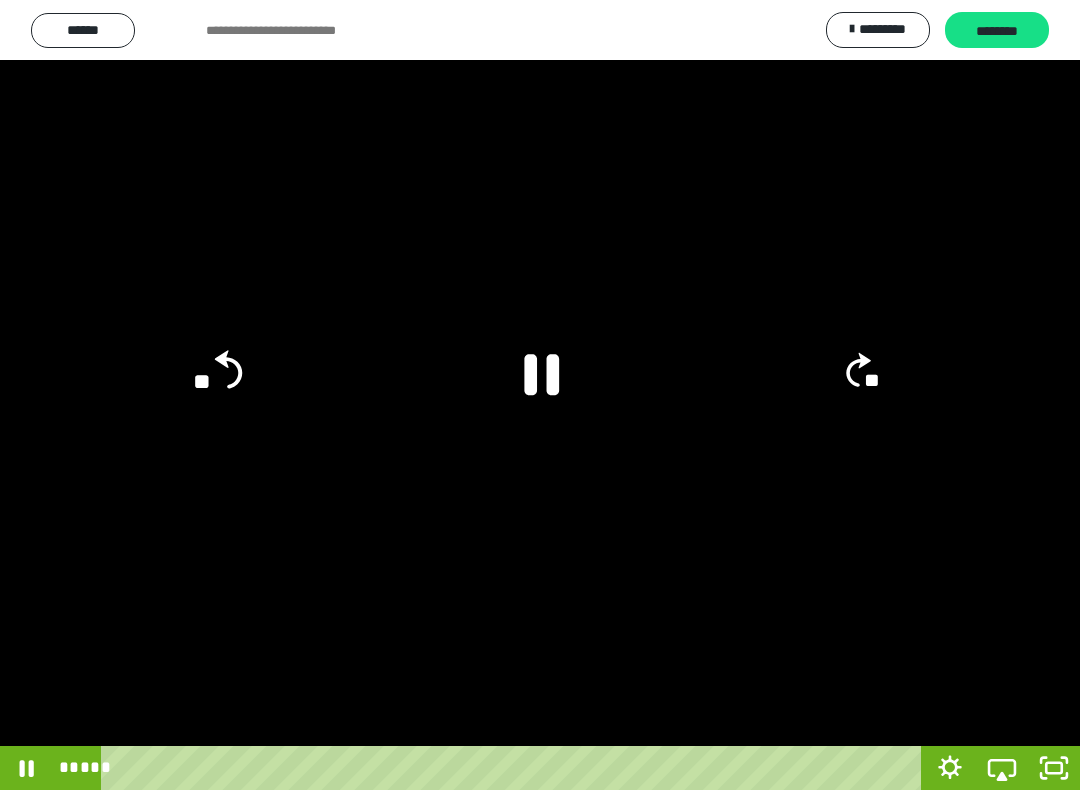 click on "**" 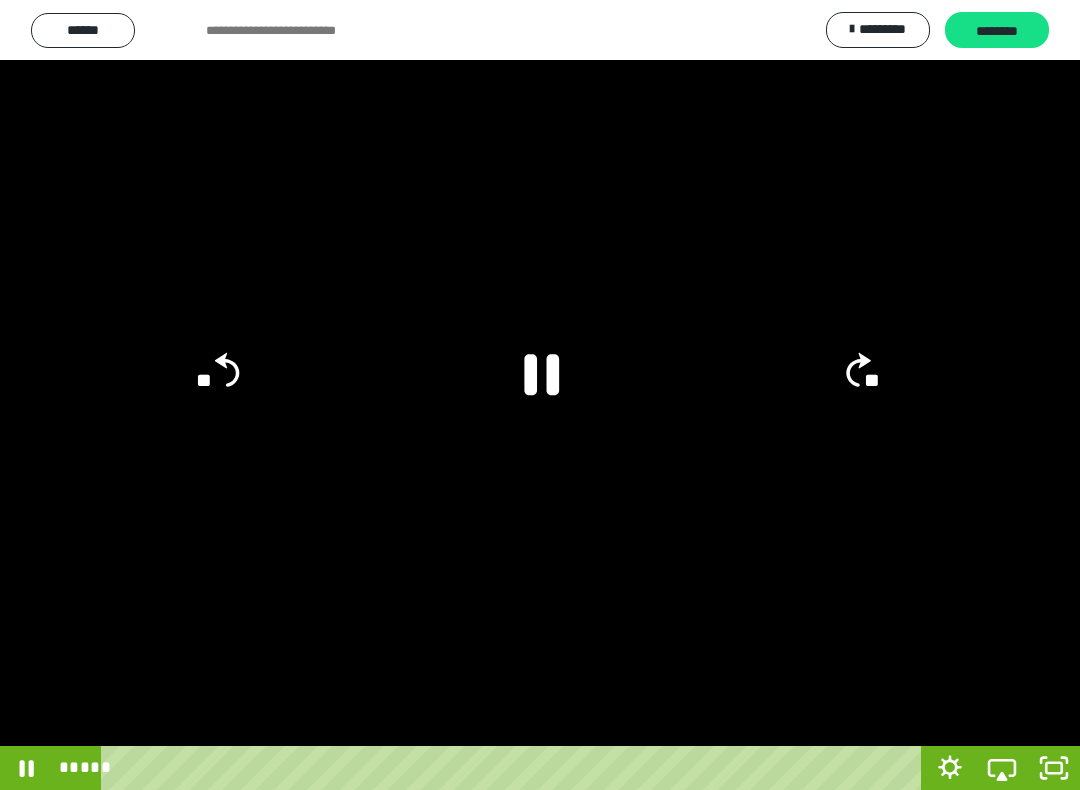 click on "**" 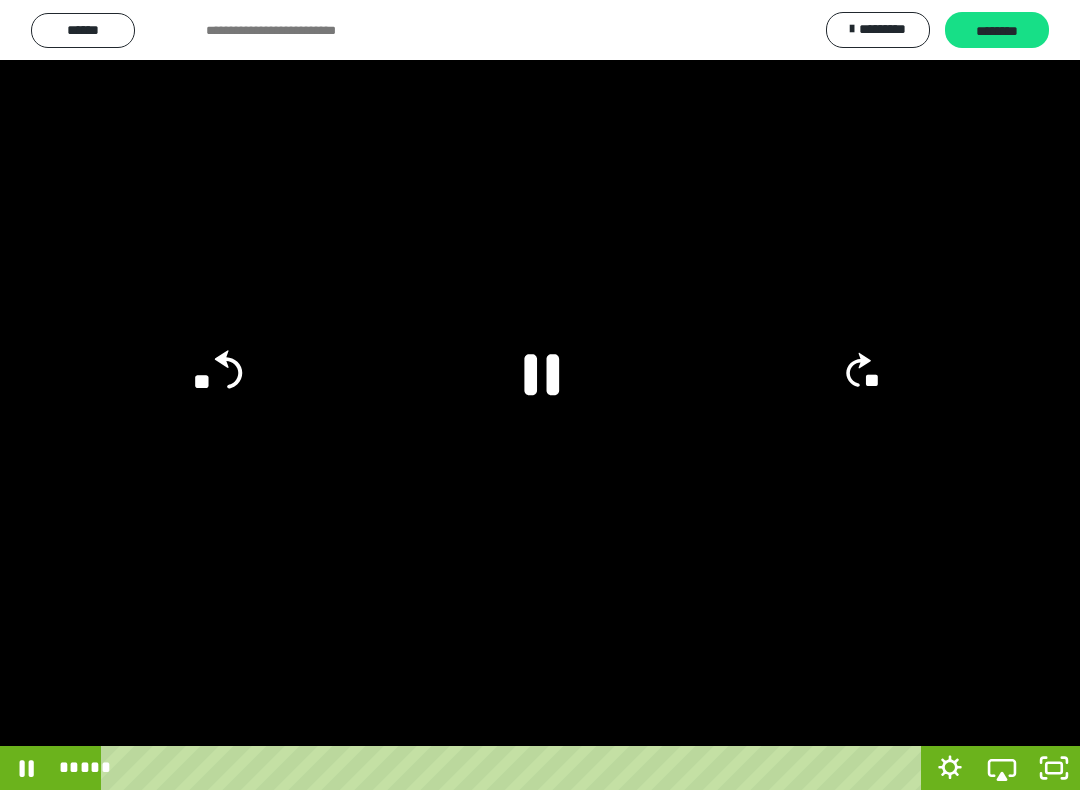 click on "**" 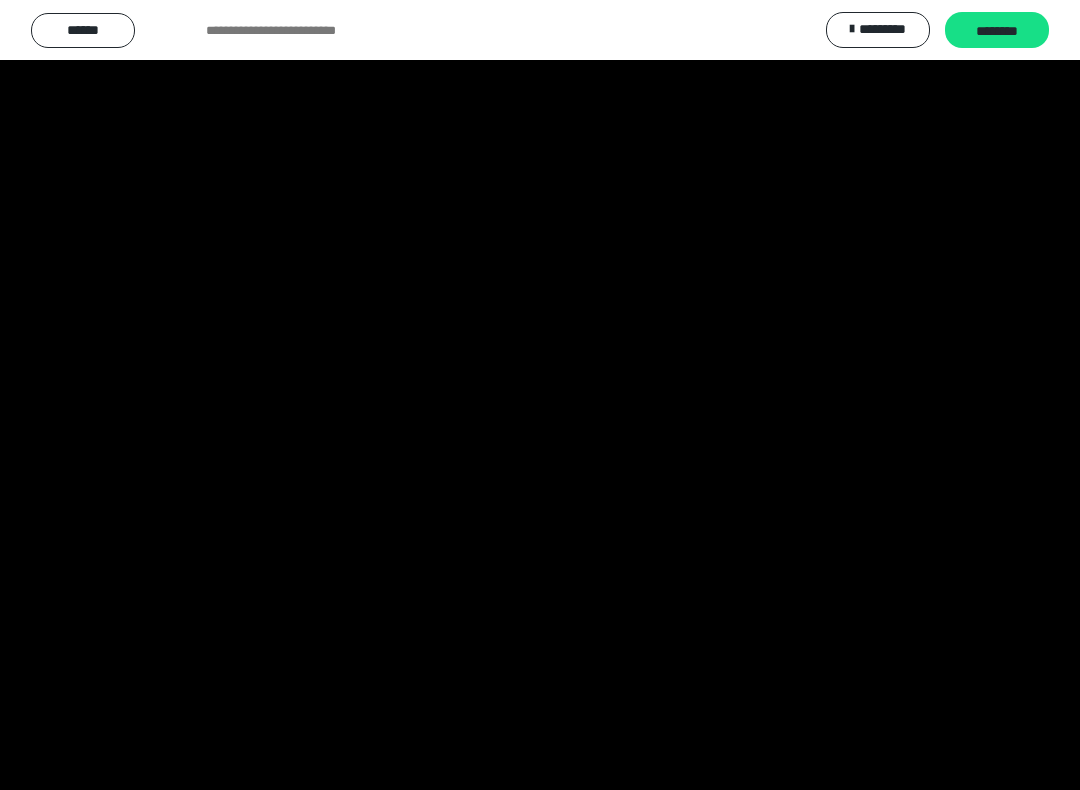 click at bounding box center (540, 395) 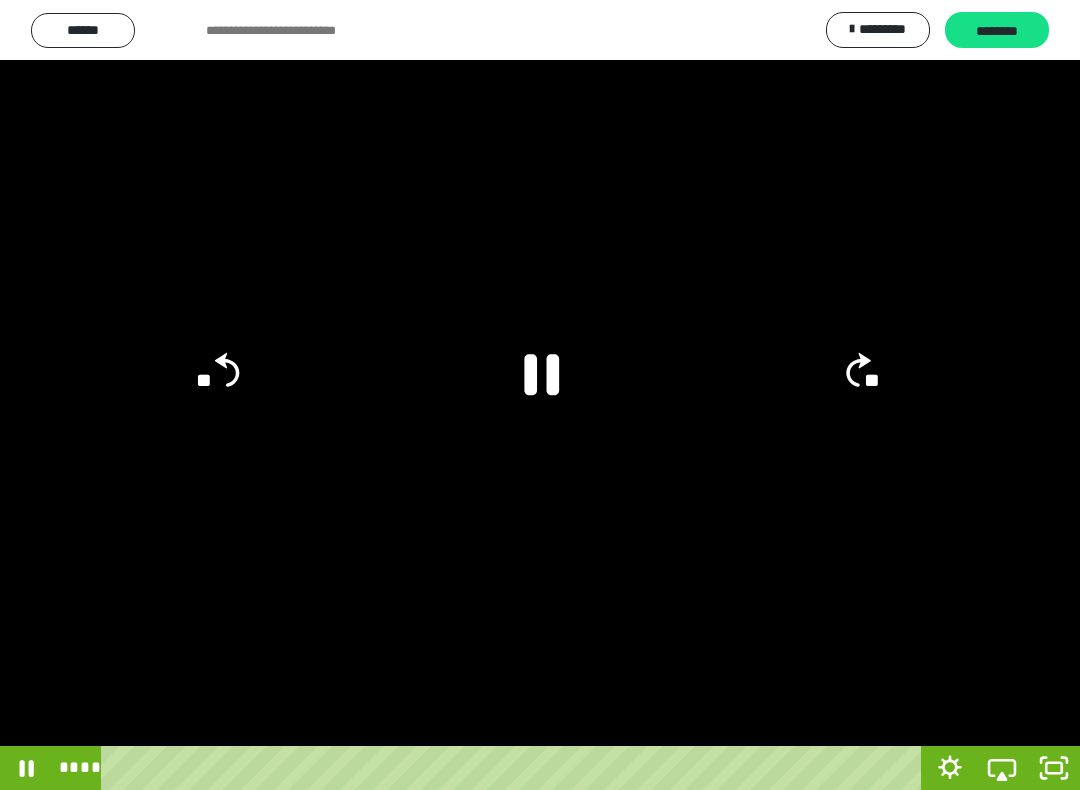 click on "**" 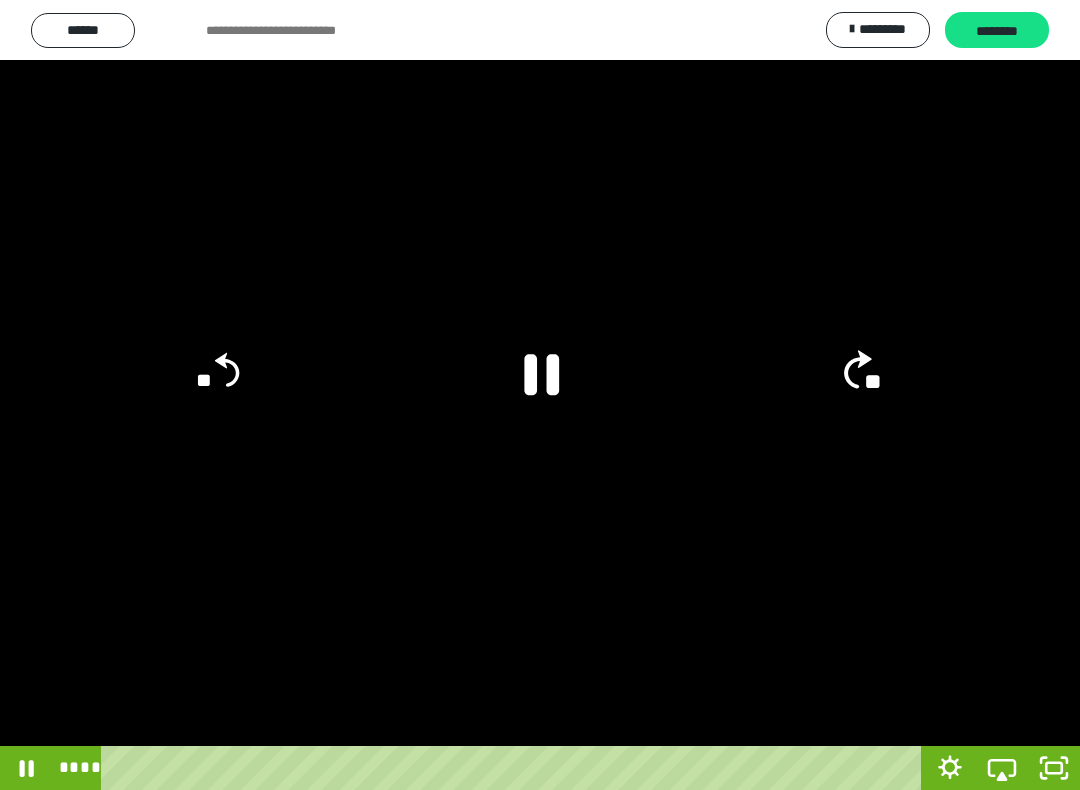 click on "**" 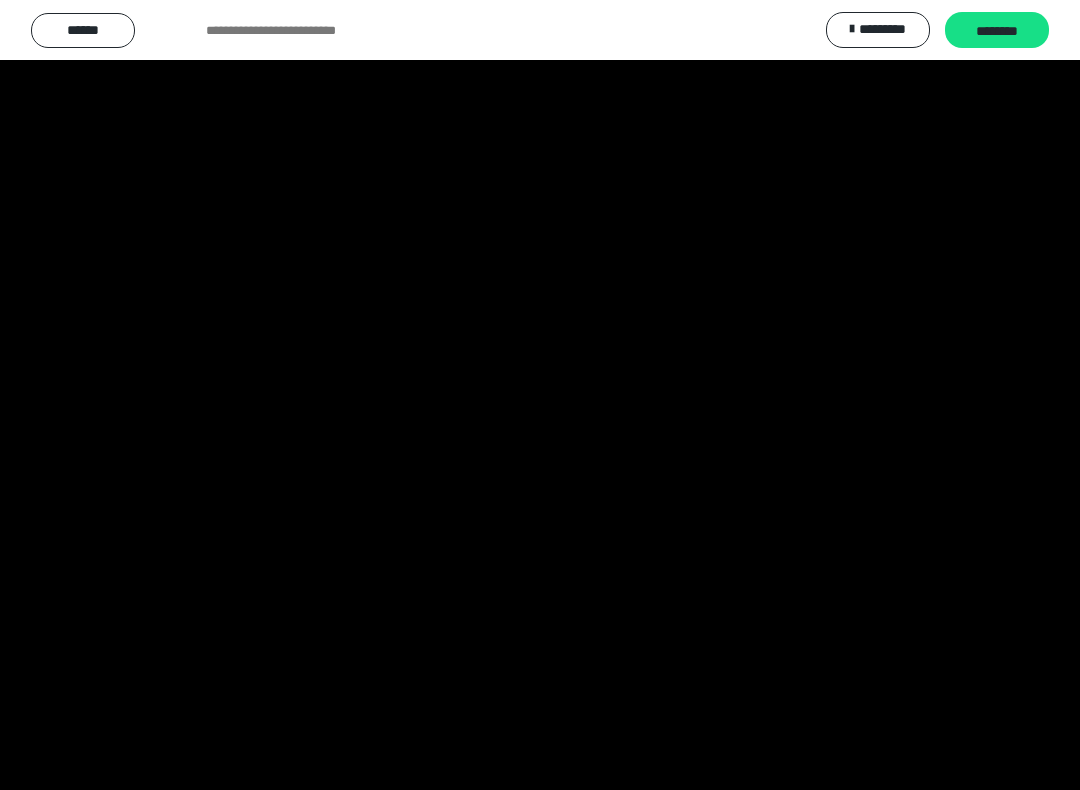 click at bounding box center [540, 395] 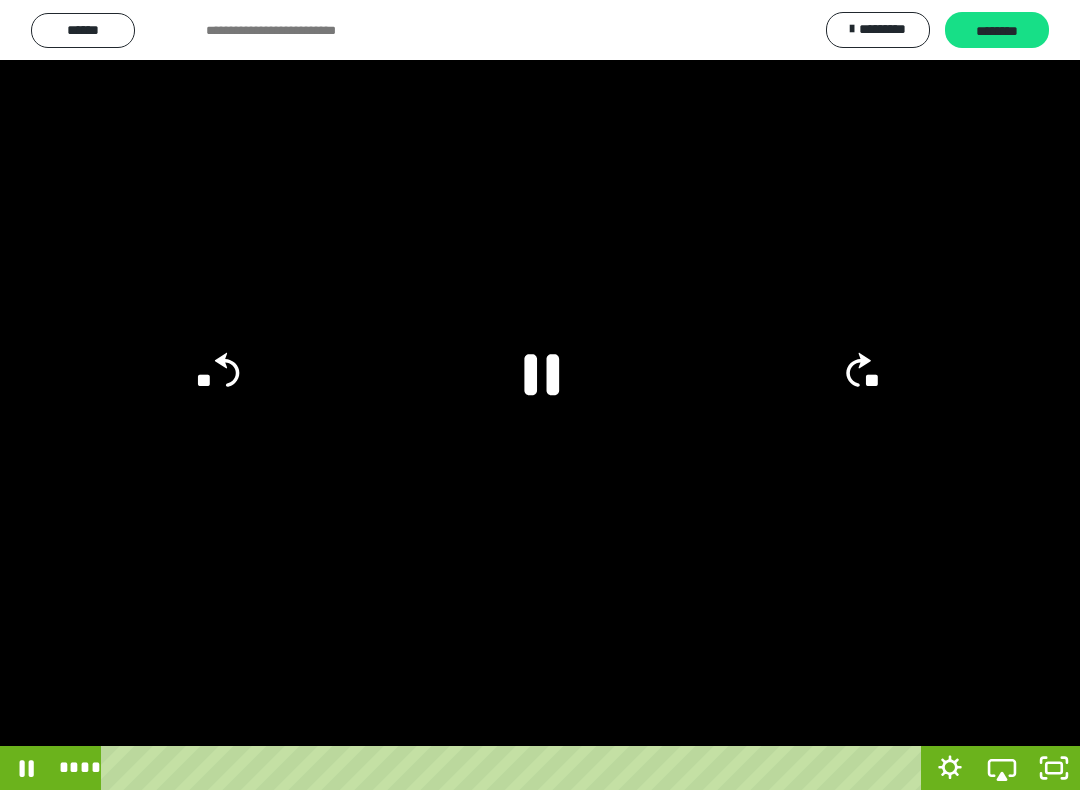 click 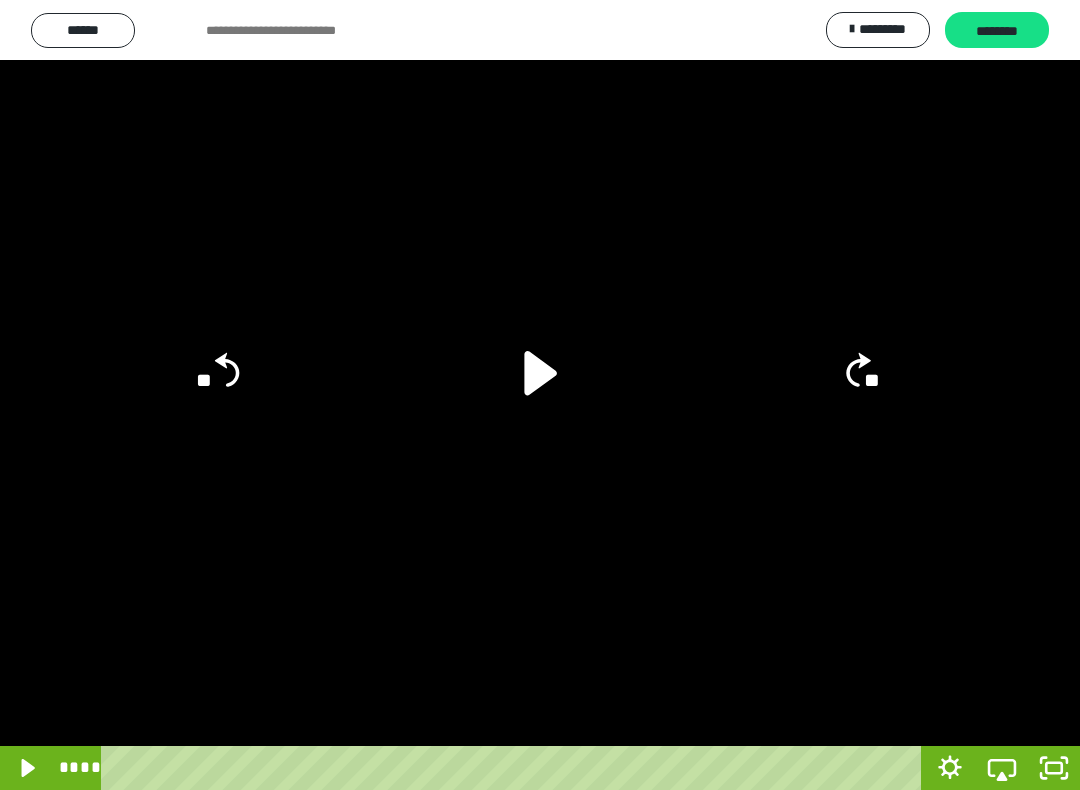 click at bounding box center [540, 395] 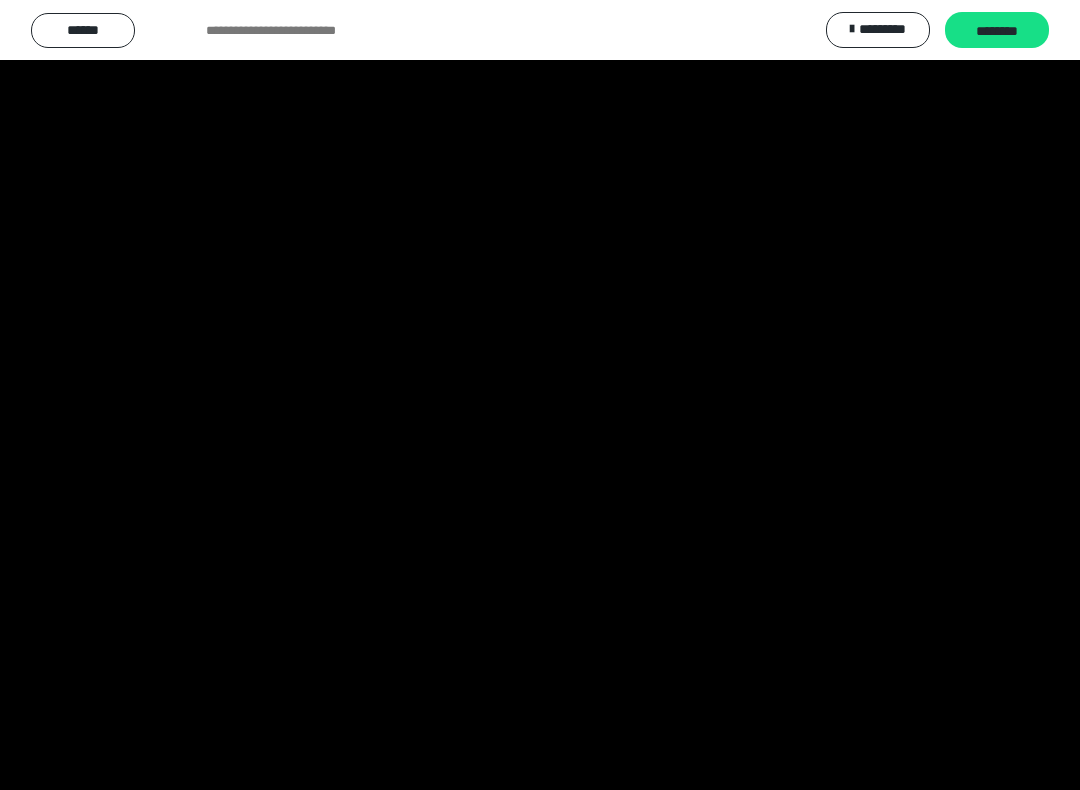 click at bounding box center (540, 395) 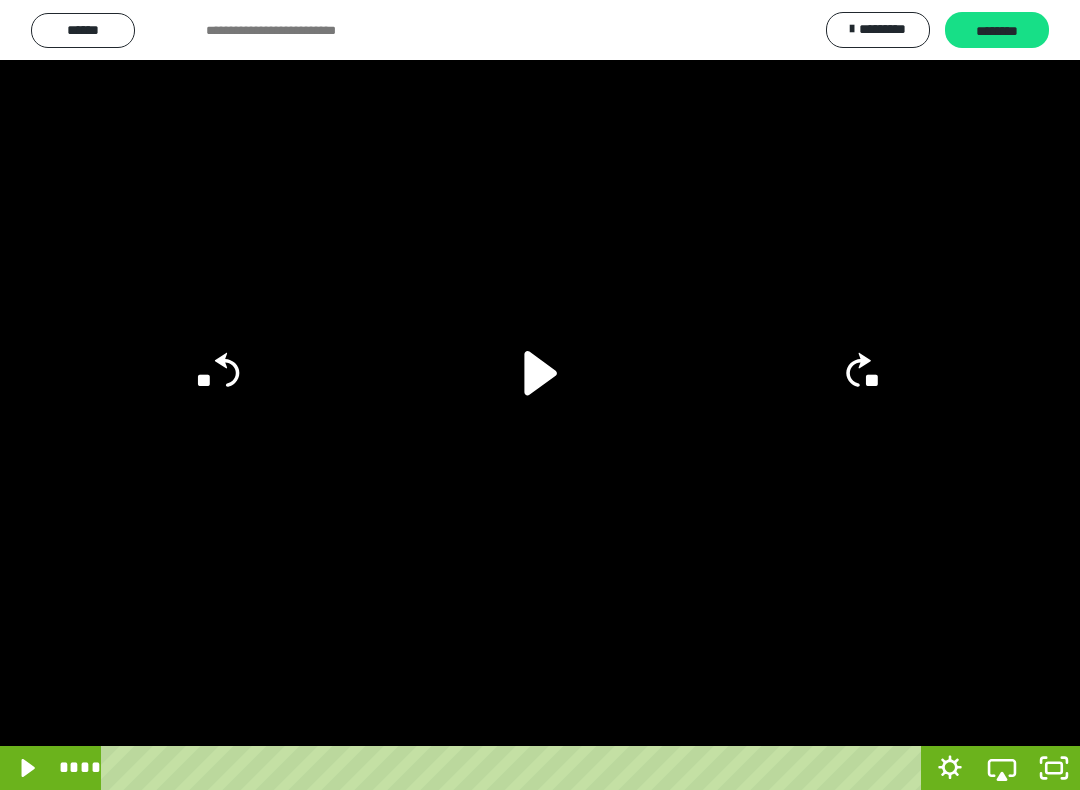 click 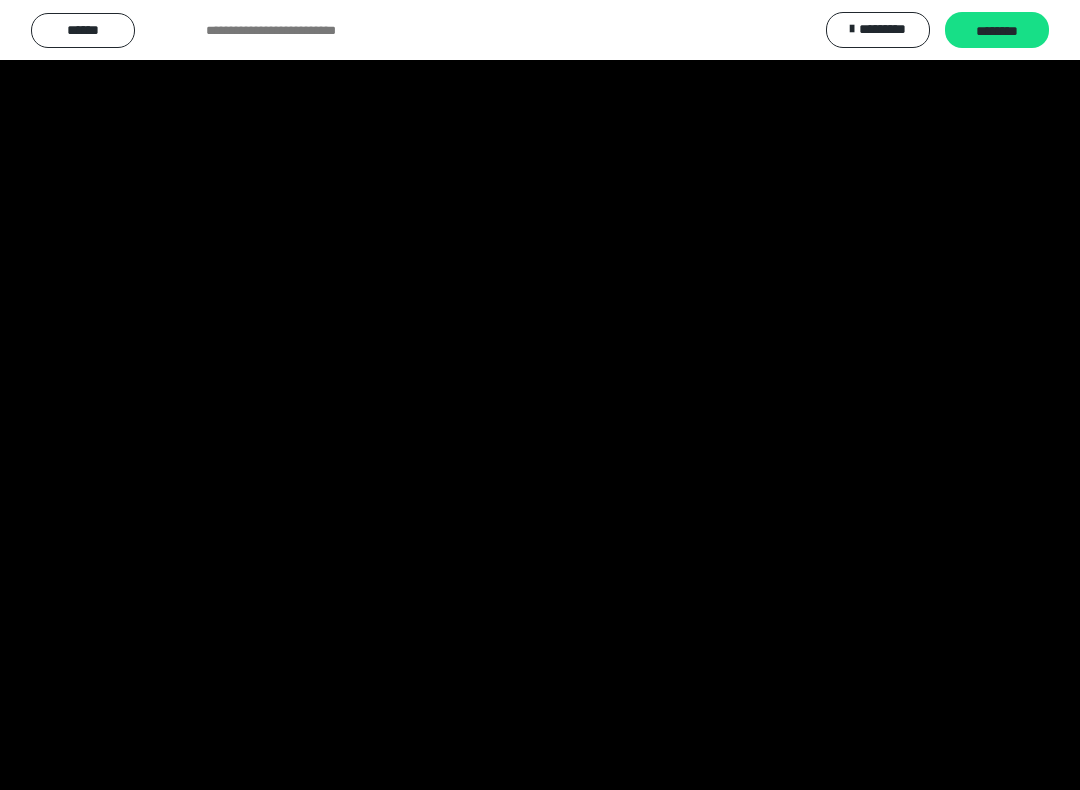 click at bounding box center (540, 395) 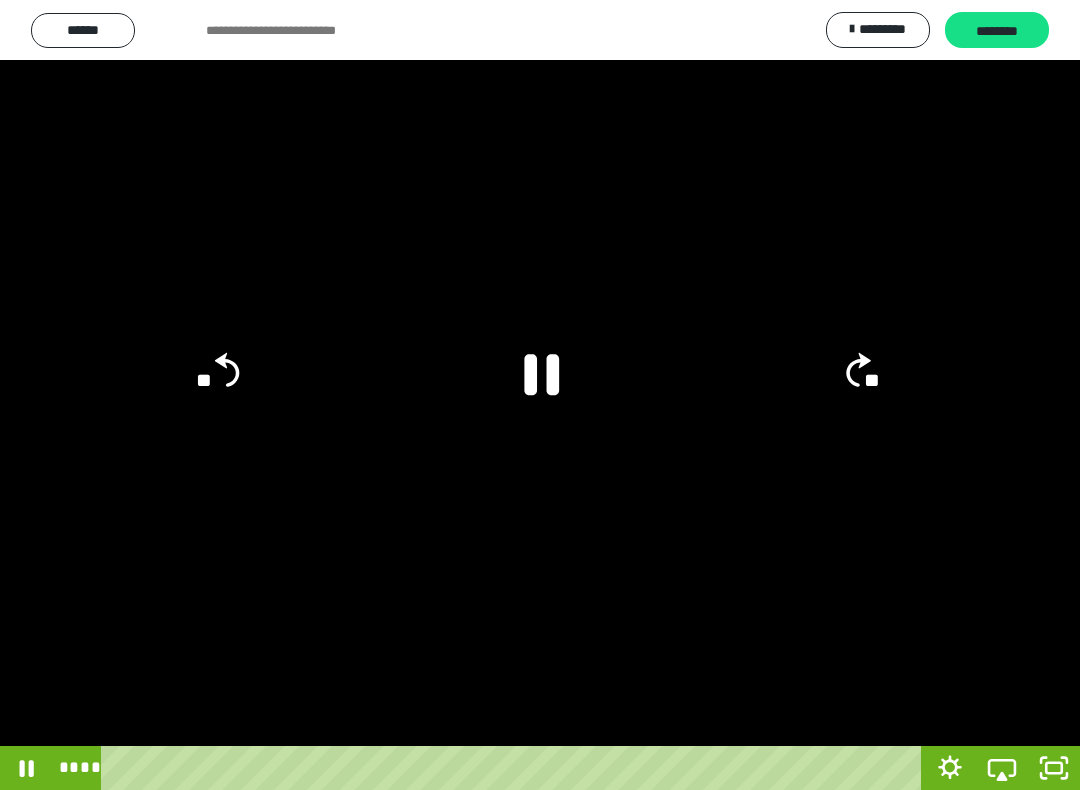 click on "**" 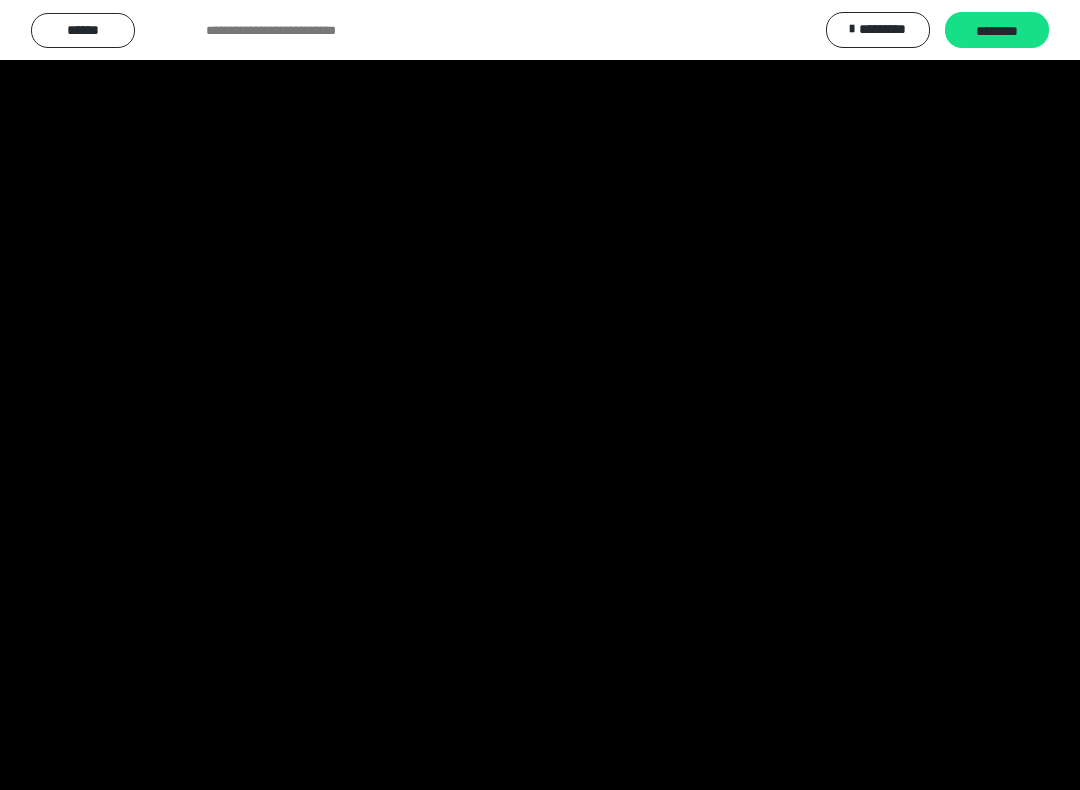 click at bounding box center [540, 395] 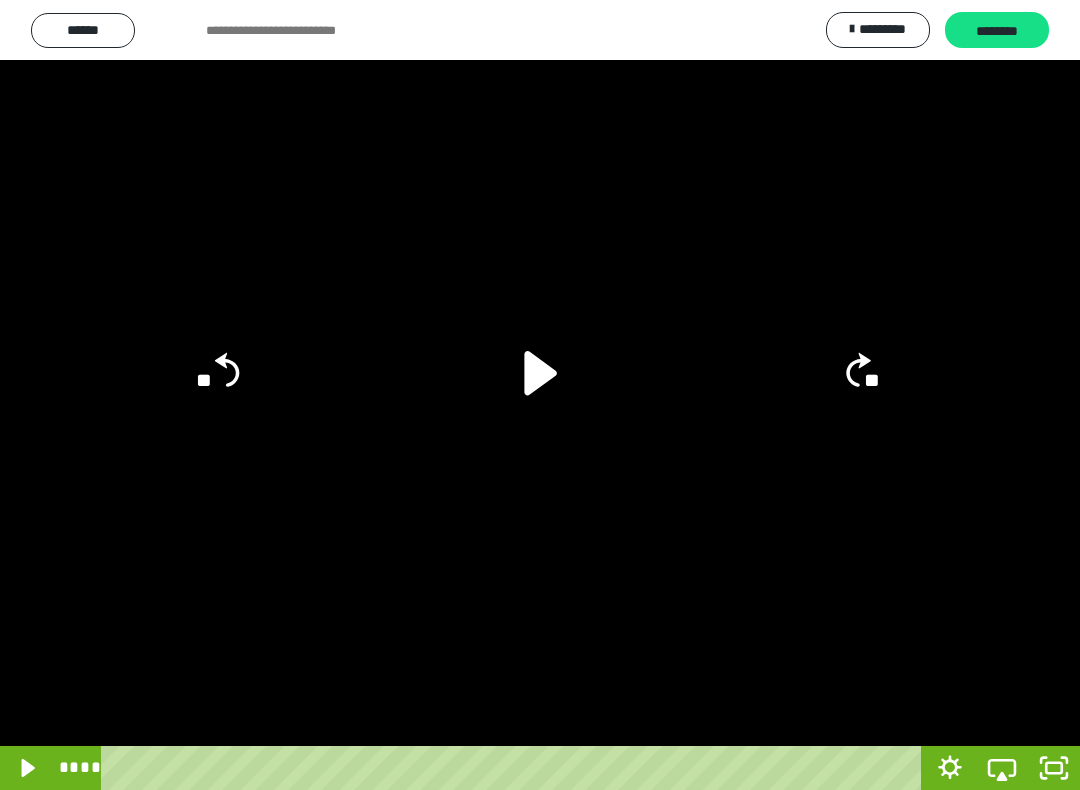 click 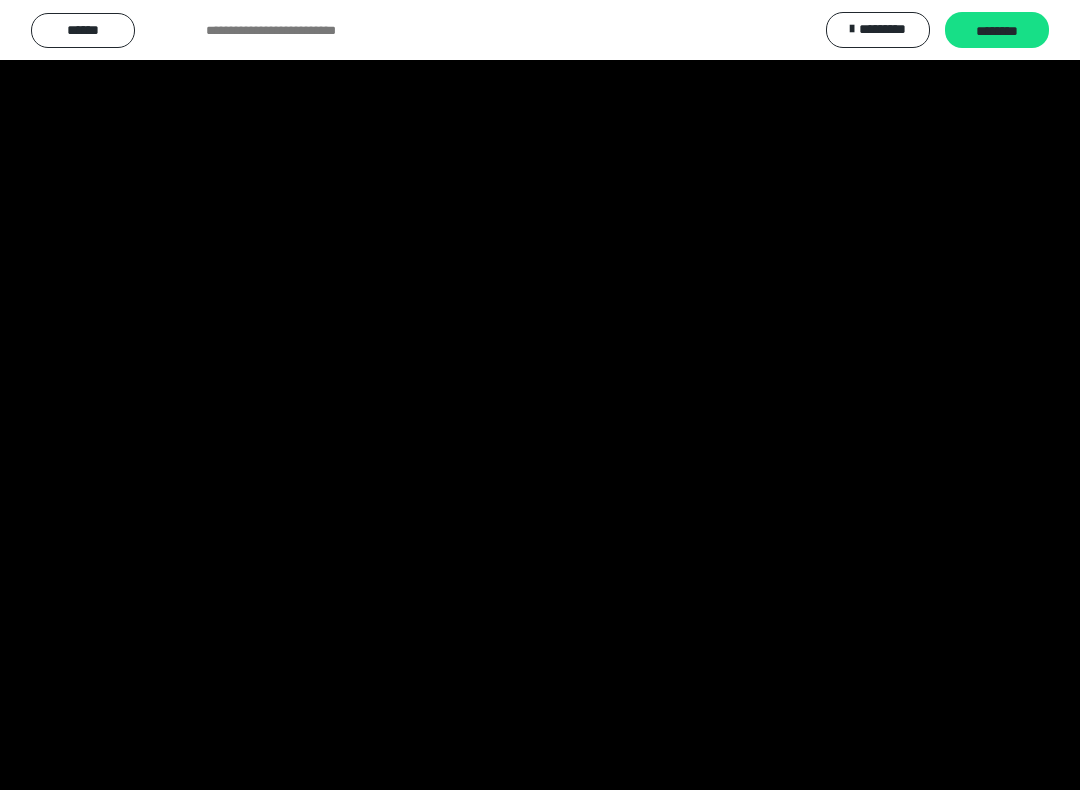 click at bounding box center (540, 395) 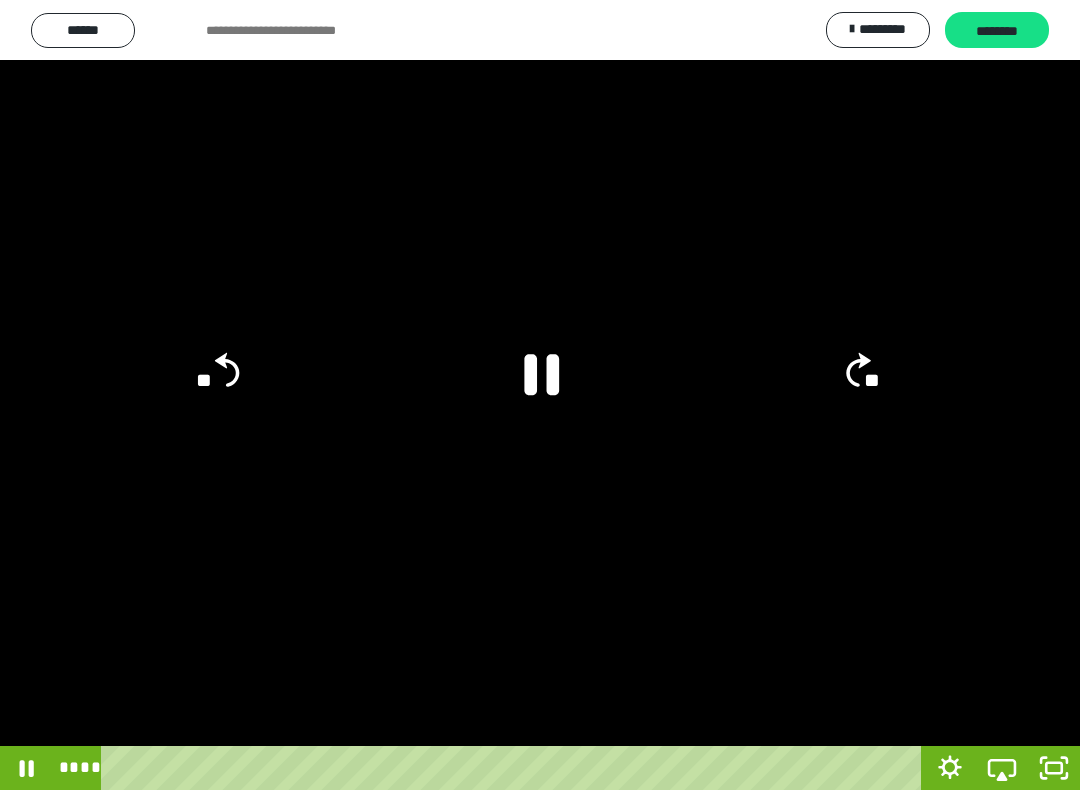 click on "**" 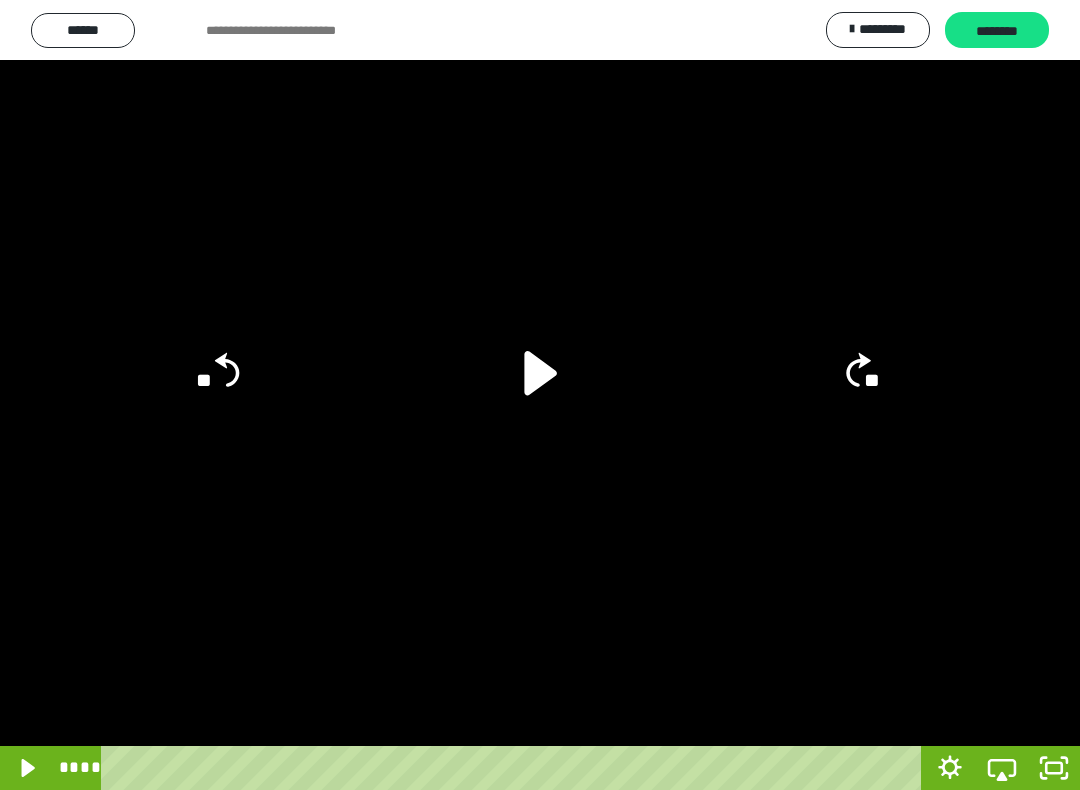 click at bounding box center [540, 395] 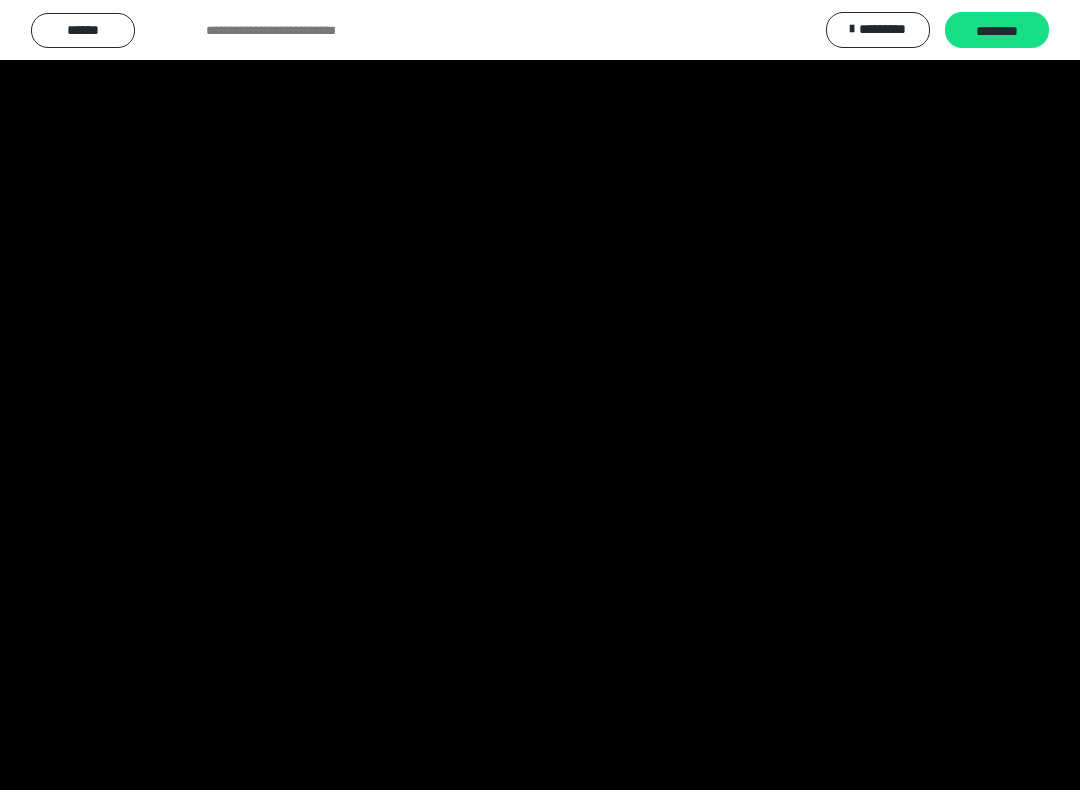 click at bounding box center [540, 395] 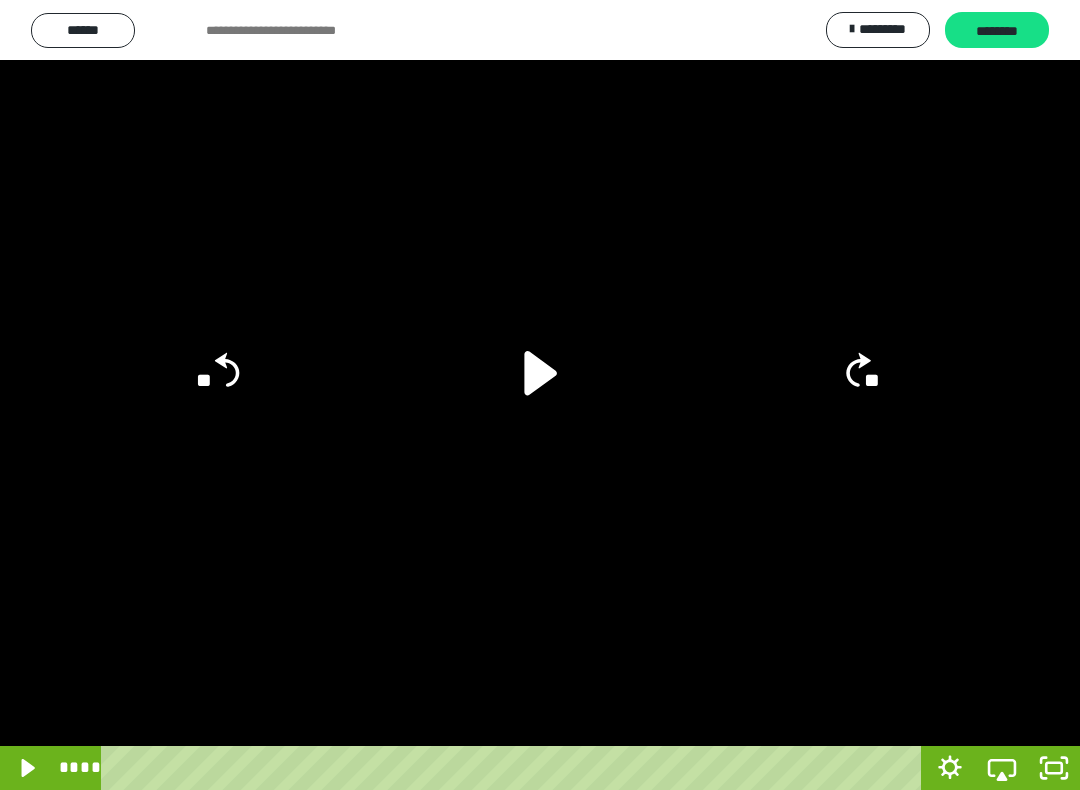 click 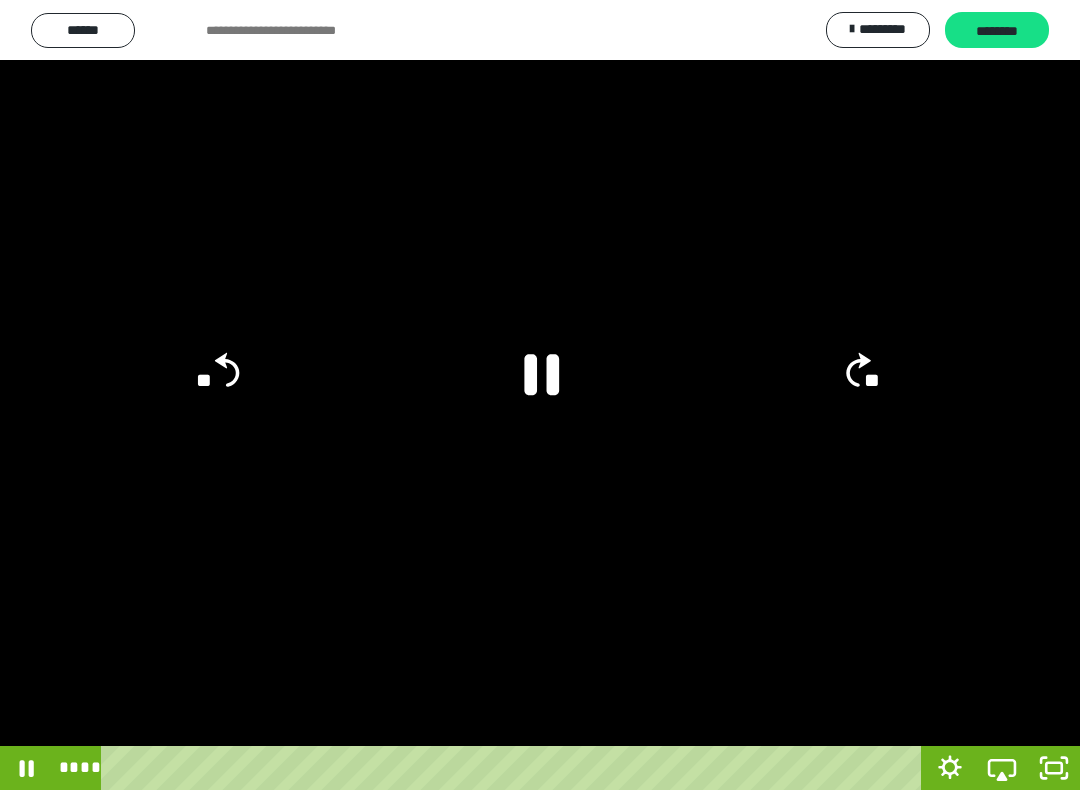 click at bounding box center [540, 395] 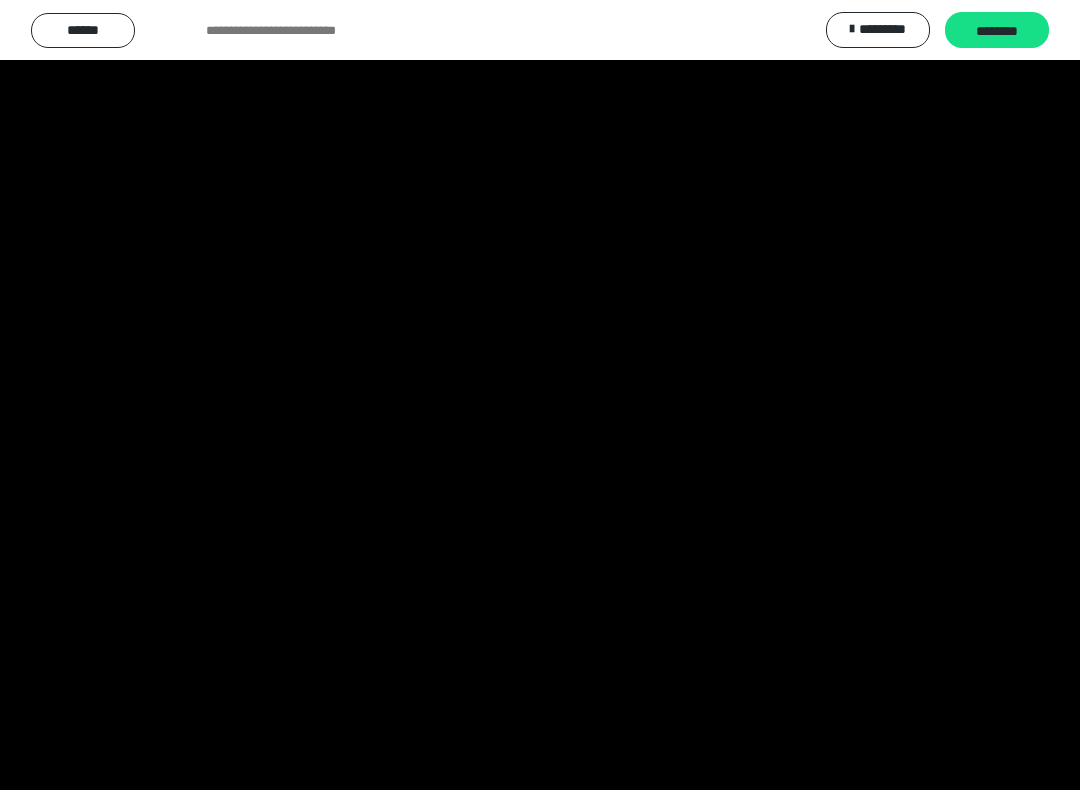 click at bounding box center [540, 395] 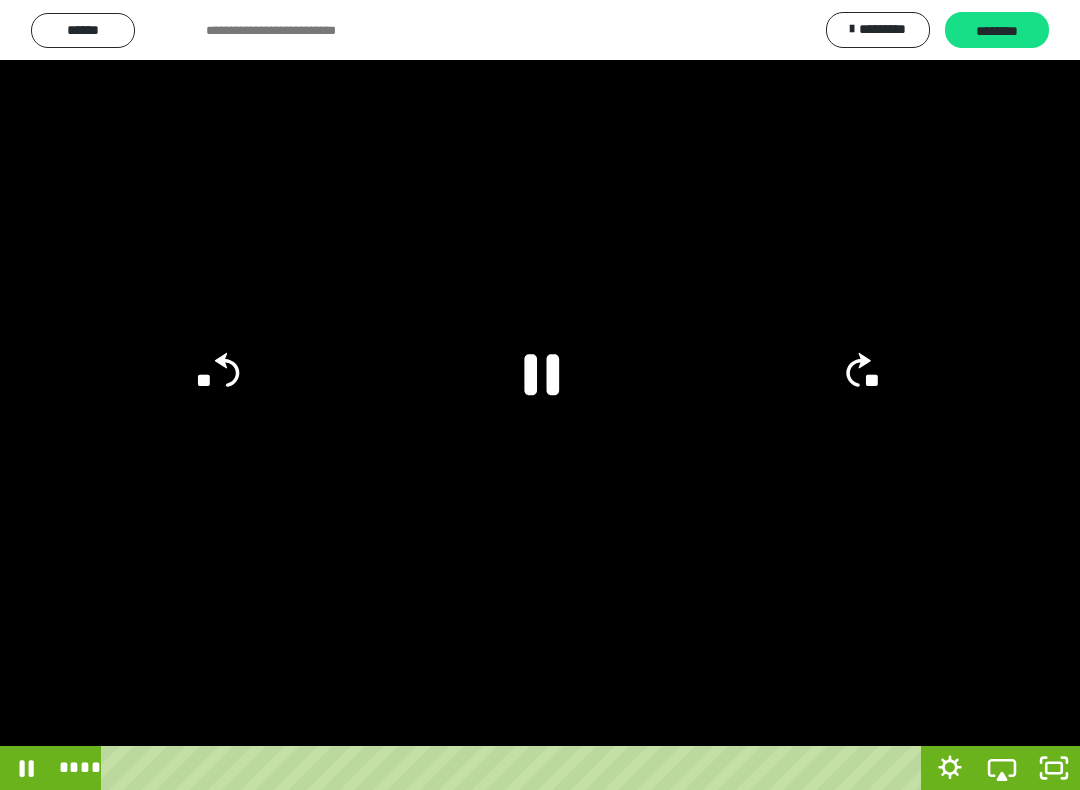 click 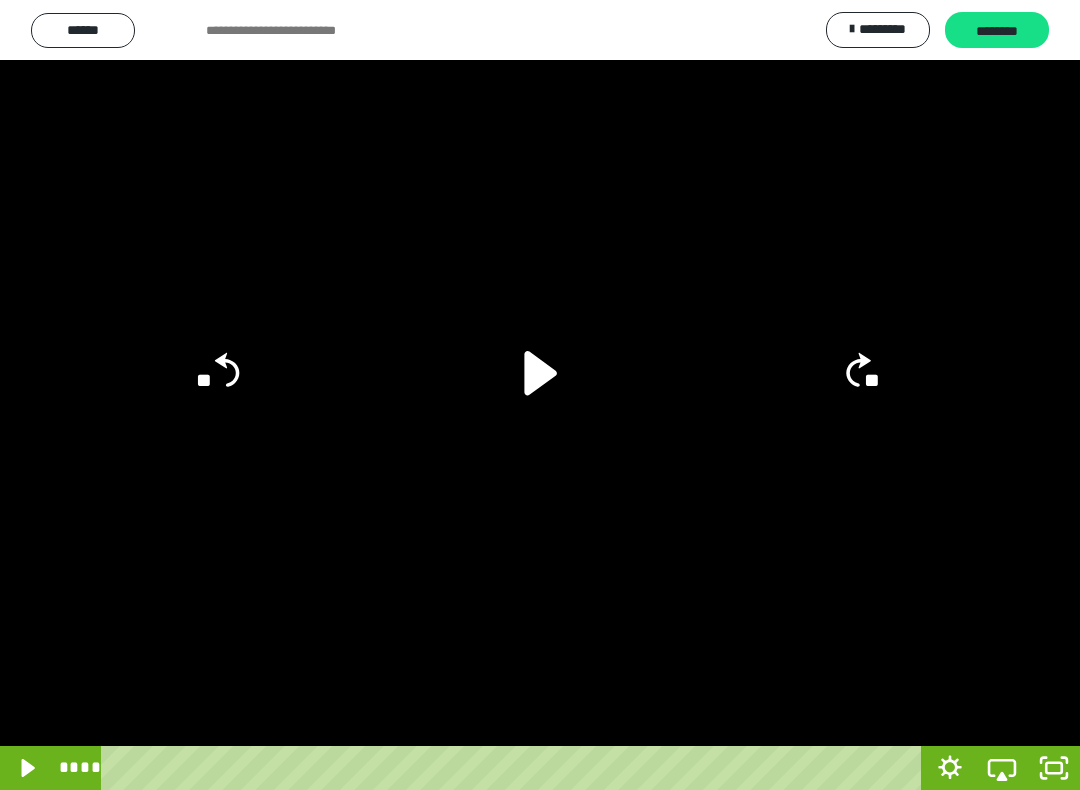 click on "**" 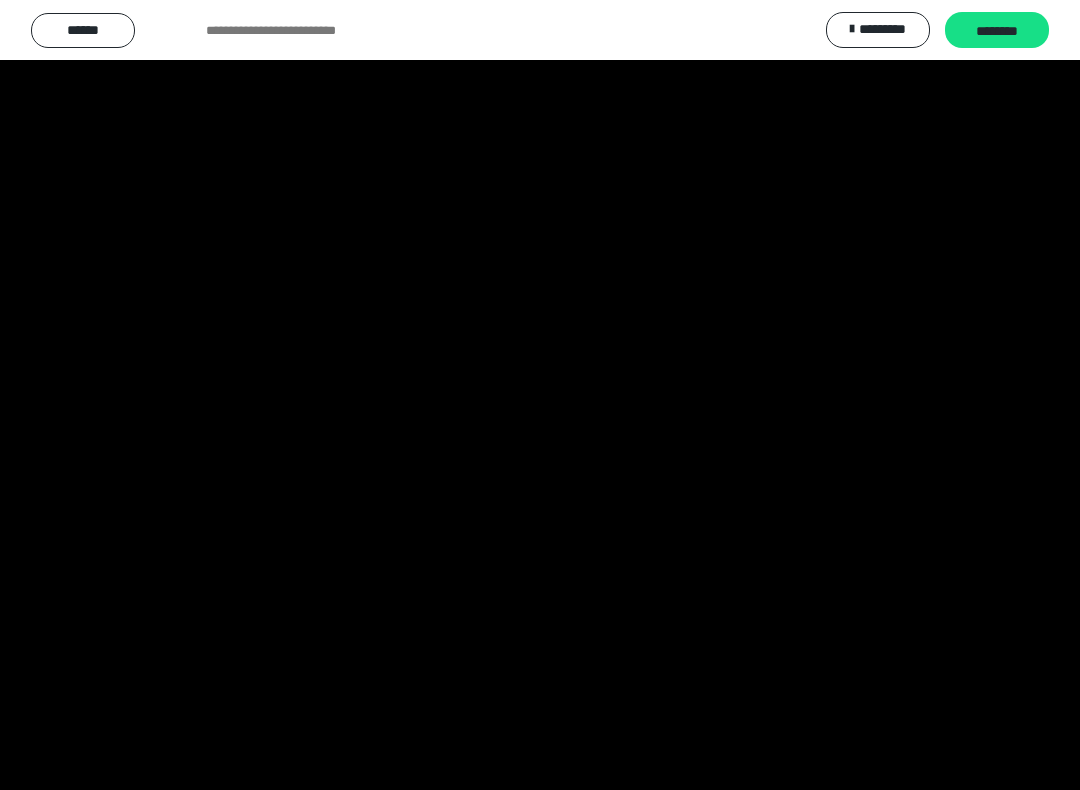 click at bounding box center [540, 395] 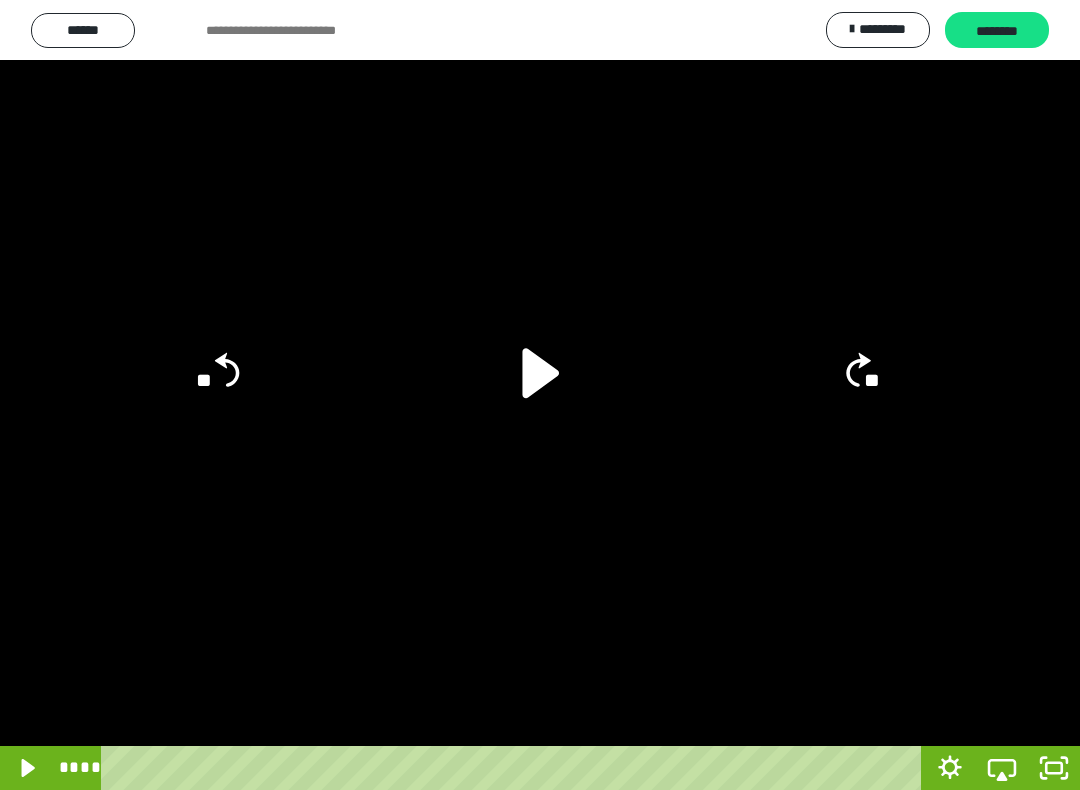 click 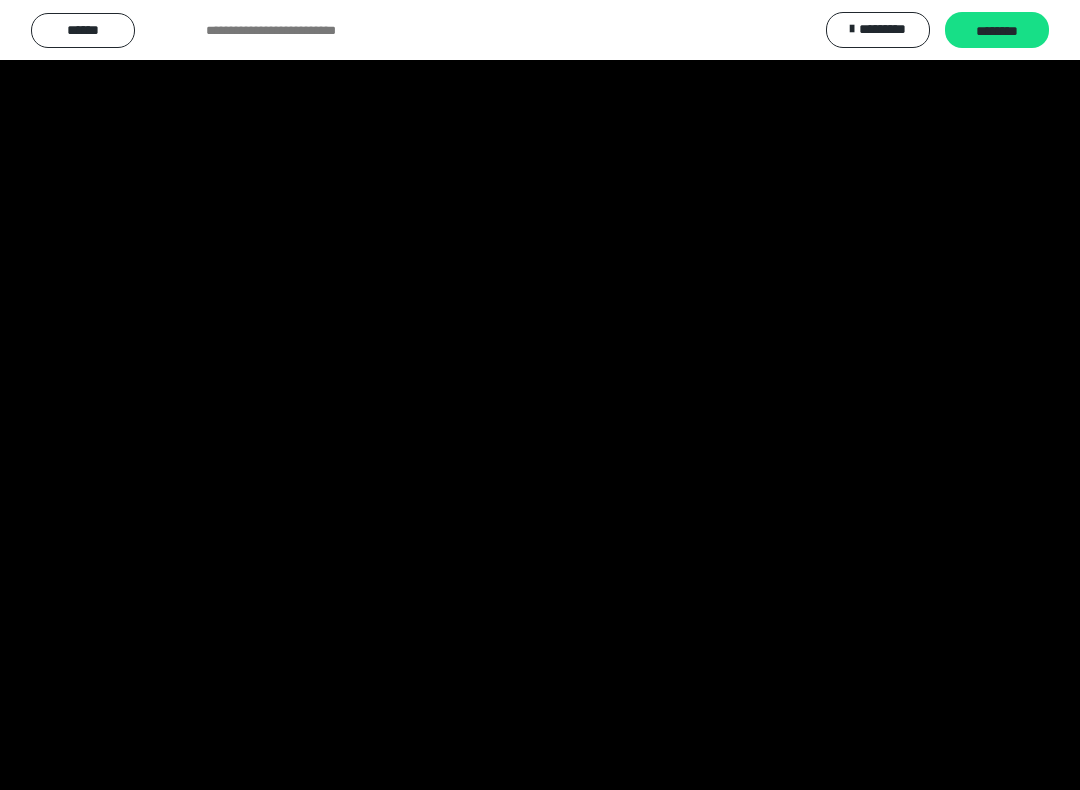 click at bounding box center (540, 395) 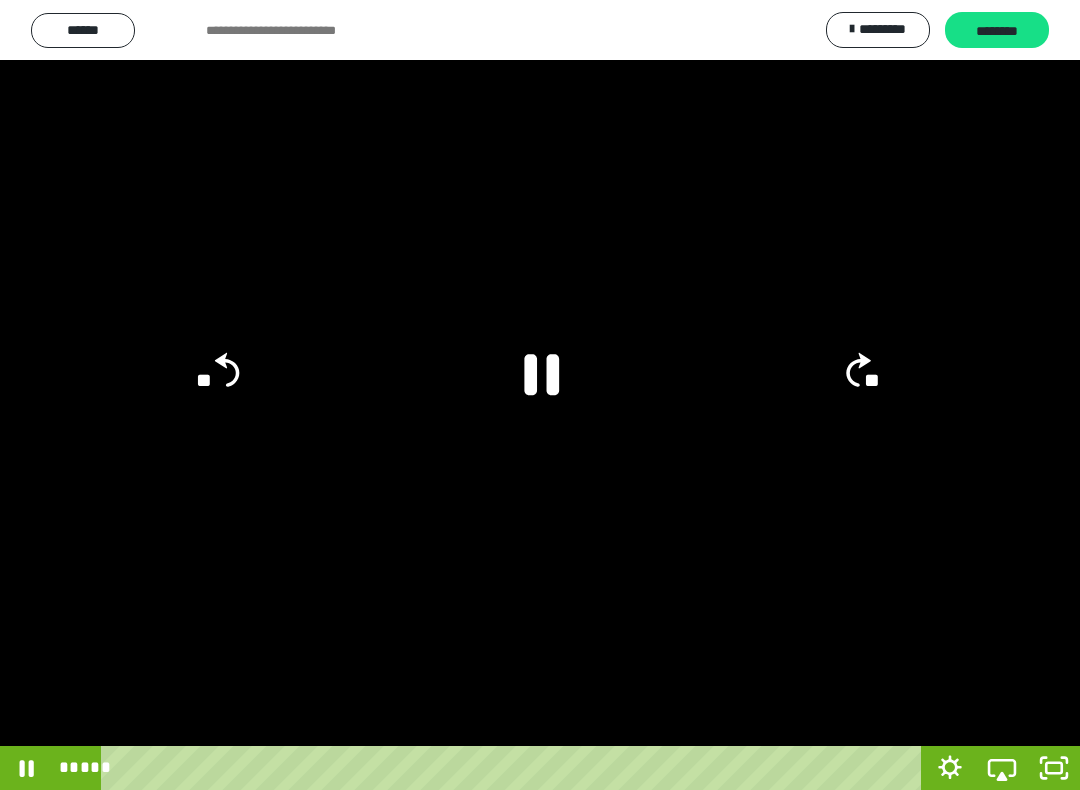 click on "**" 